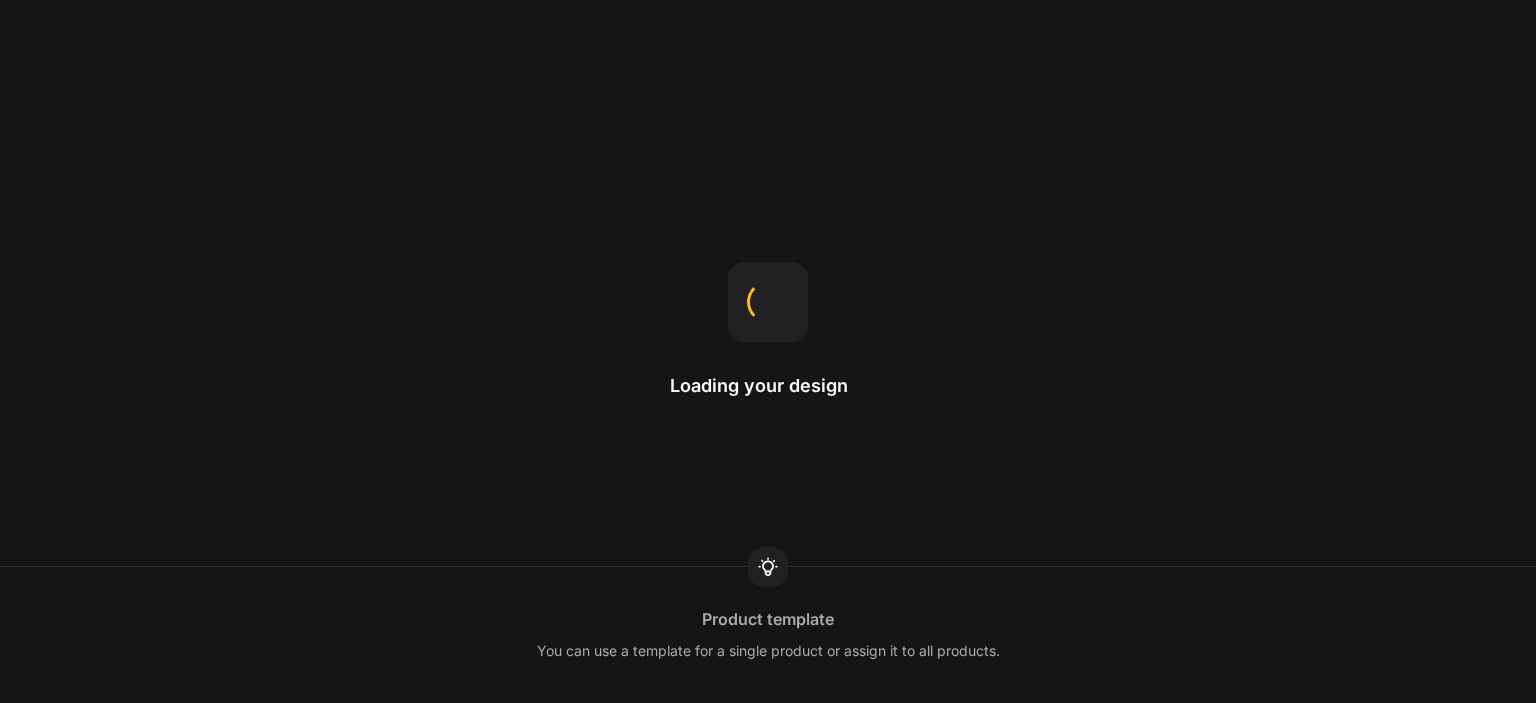 scroll, scrollTop: 0, scrollLeft: 0, axis: both 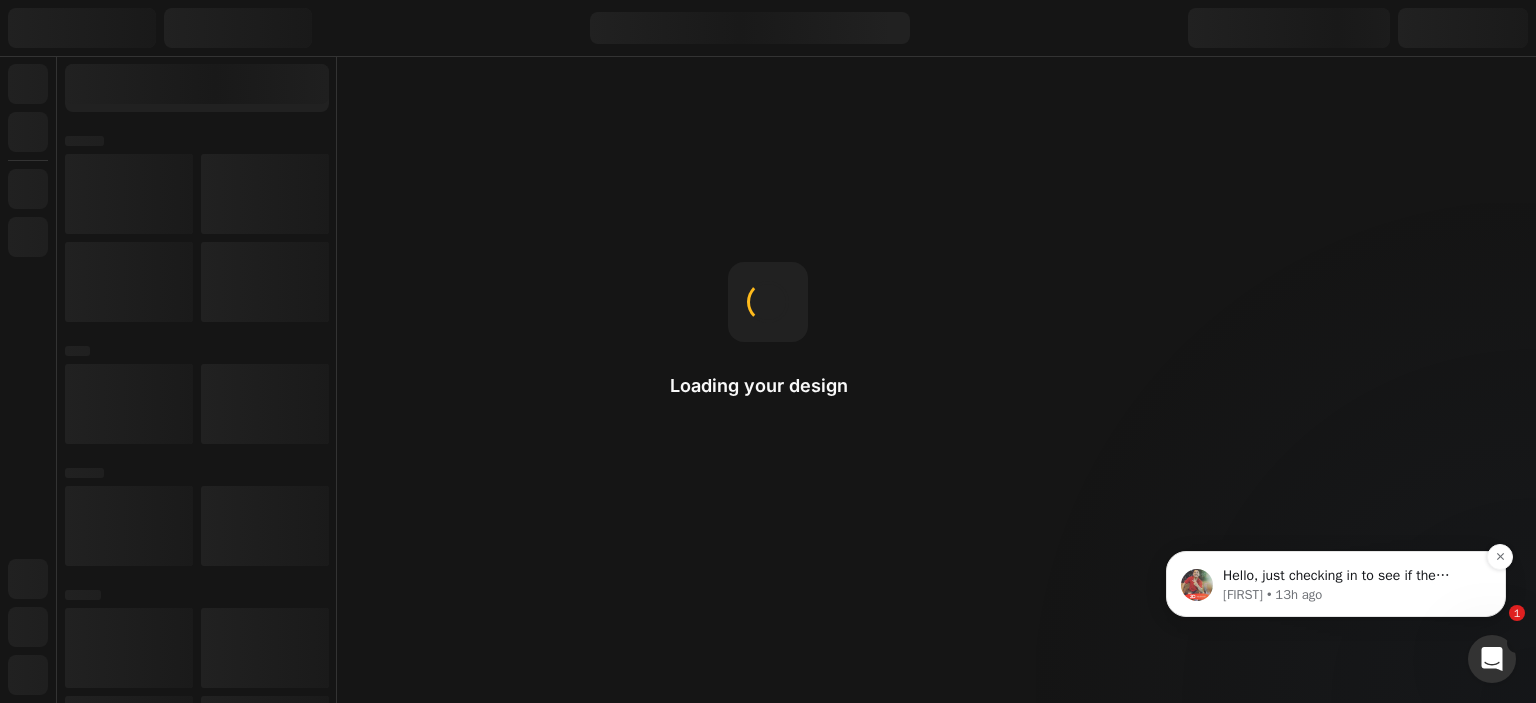 click on "[PERSON] • 13h ago" at bounding box center (1352, 595) 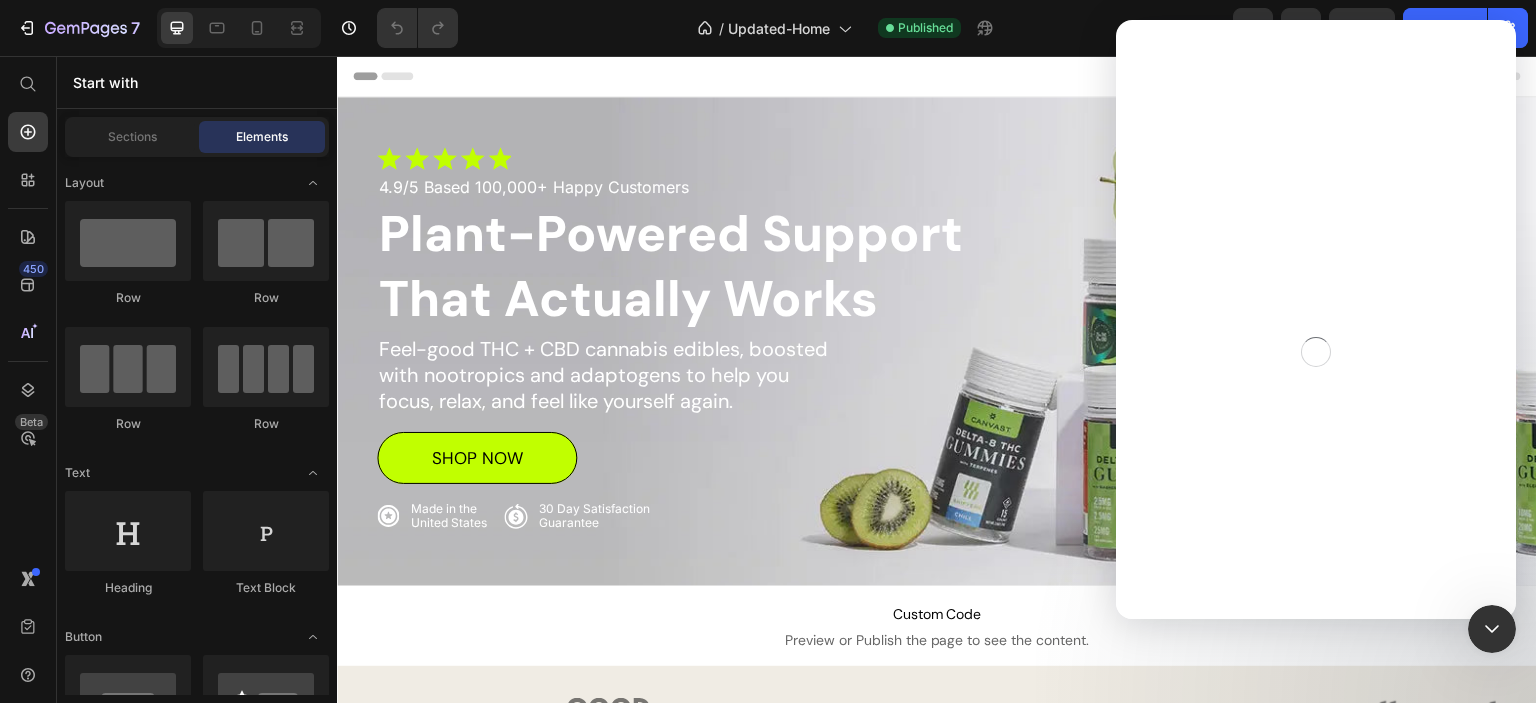 scroll, scrollTop: 0, scrollLeft: 0, axis: both 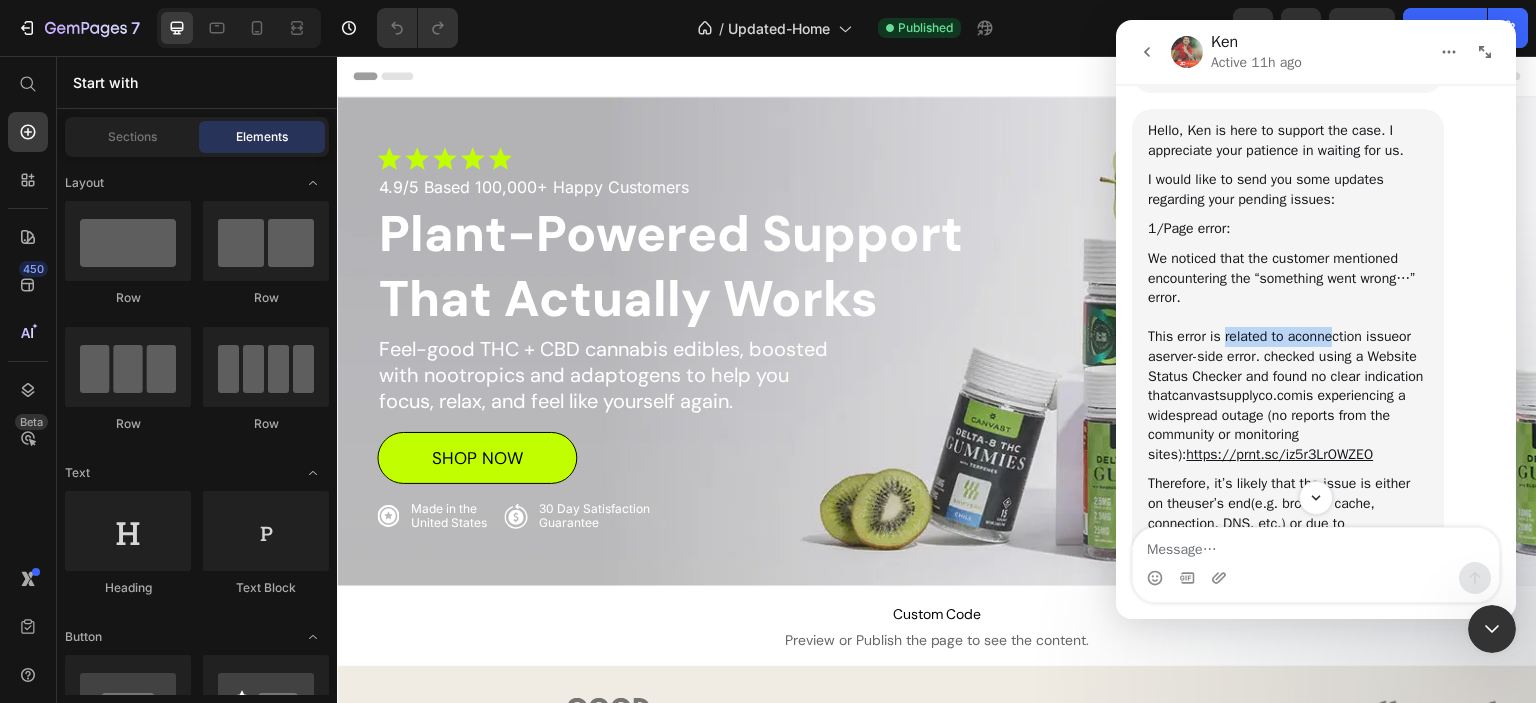 drag, startPoint x: 1225, startPoint y: 195, endPoint x: 1349, endPoint y: 209, distance: 124.78782 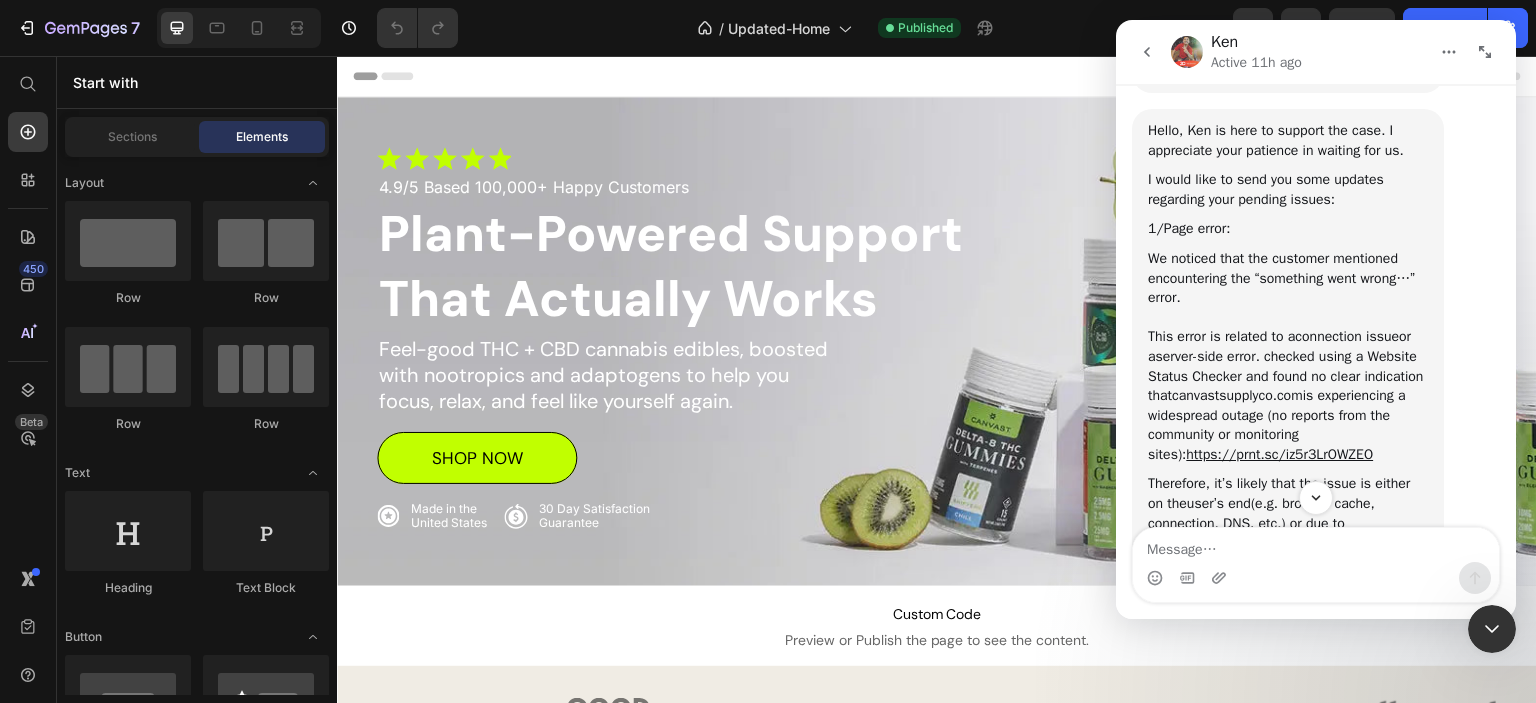 click on "This error is related to a connection issue or a server-side error. checked using a Website Status Checker and found no clear indication that canvastsupplyco.com is experiencing a widespread outage (no reports from the community or monitoring sites): https://prnt.sc/iz5r3LrOWZEO" at bounding box center (1288, 268) 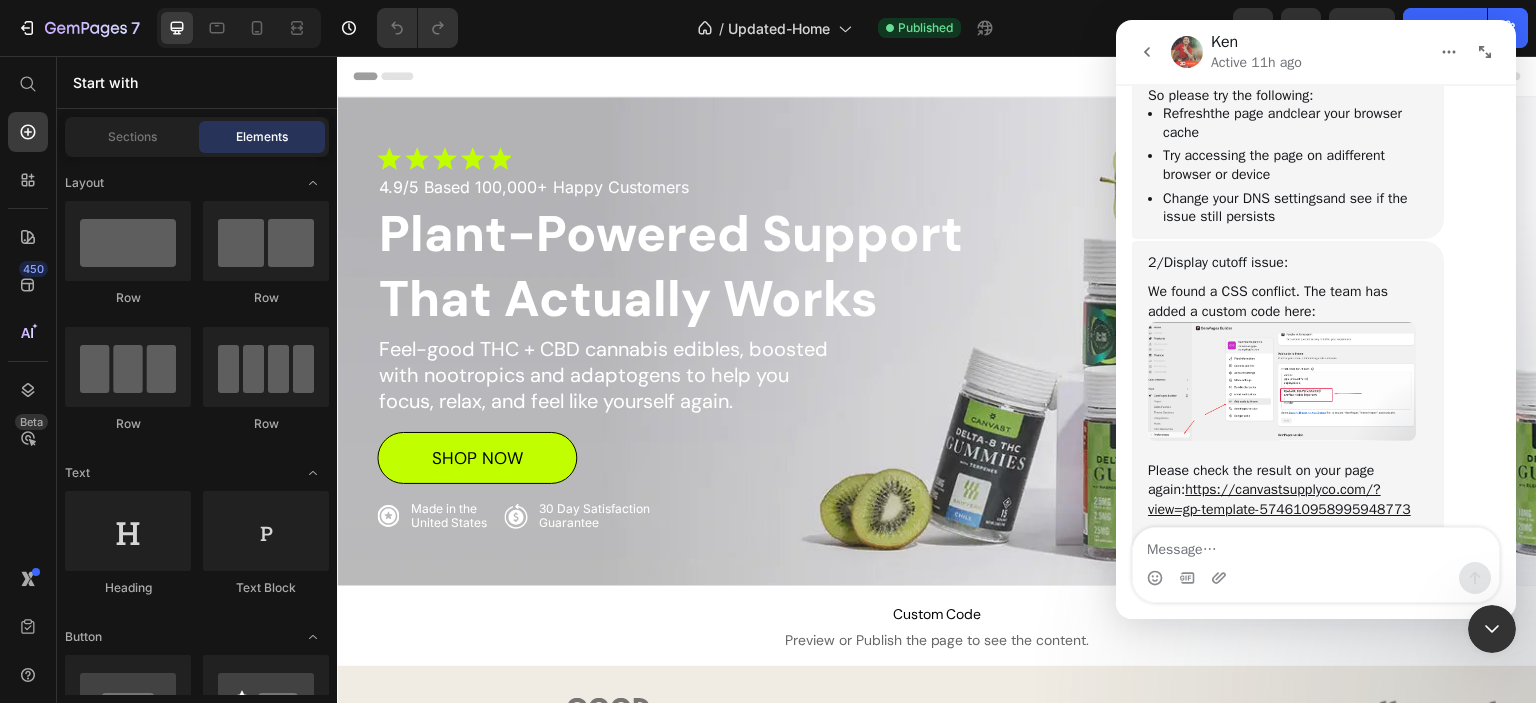 scroll, scrollTop: 6182, scrollLeft: 0, axis: vertical 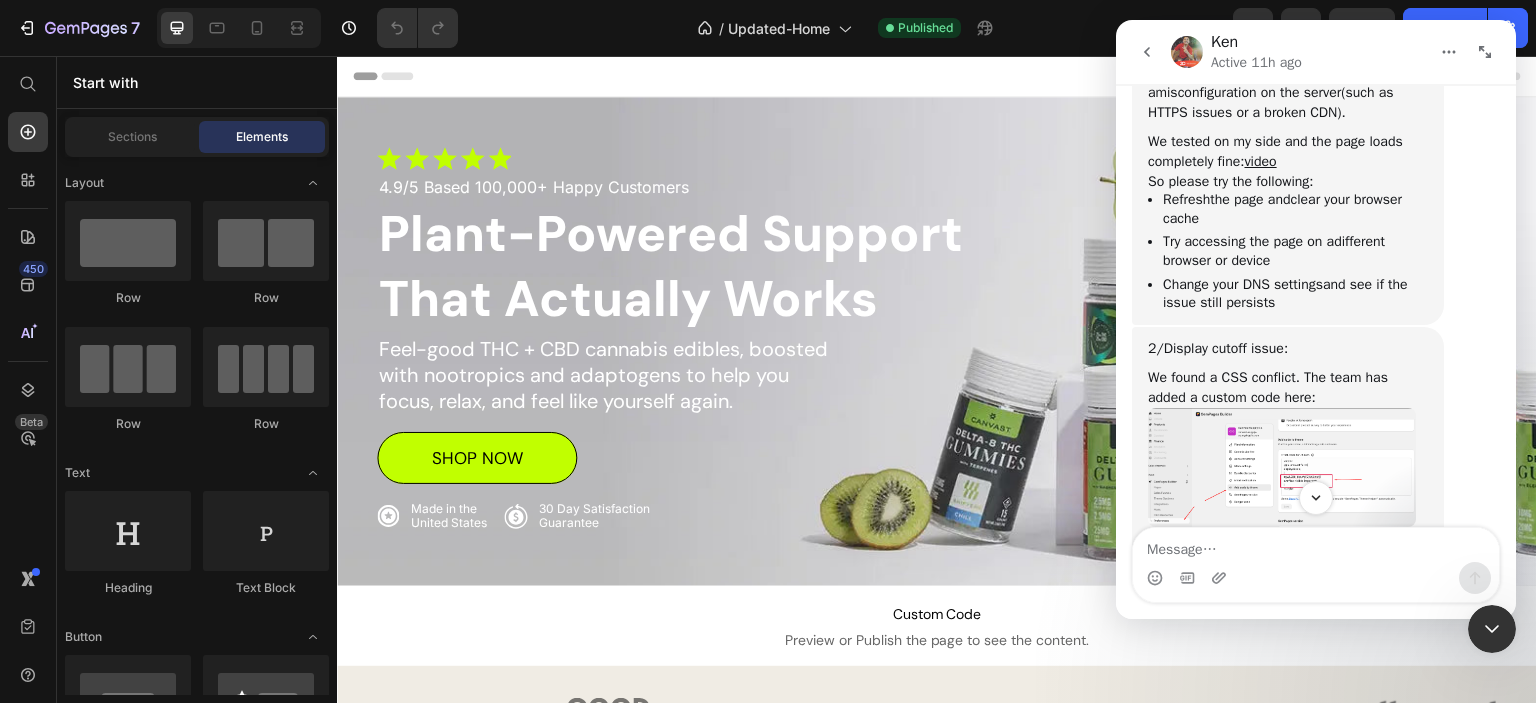 click at bounding box center (1282, 349) 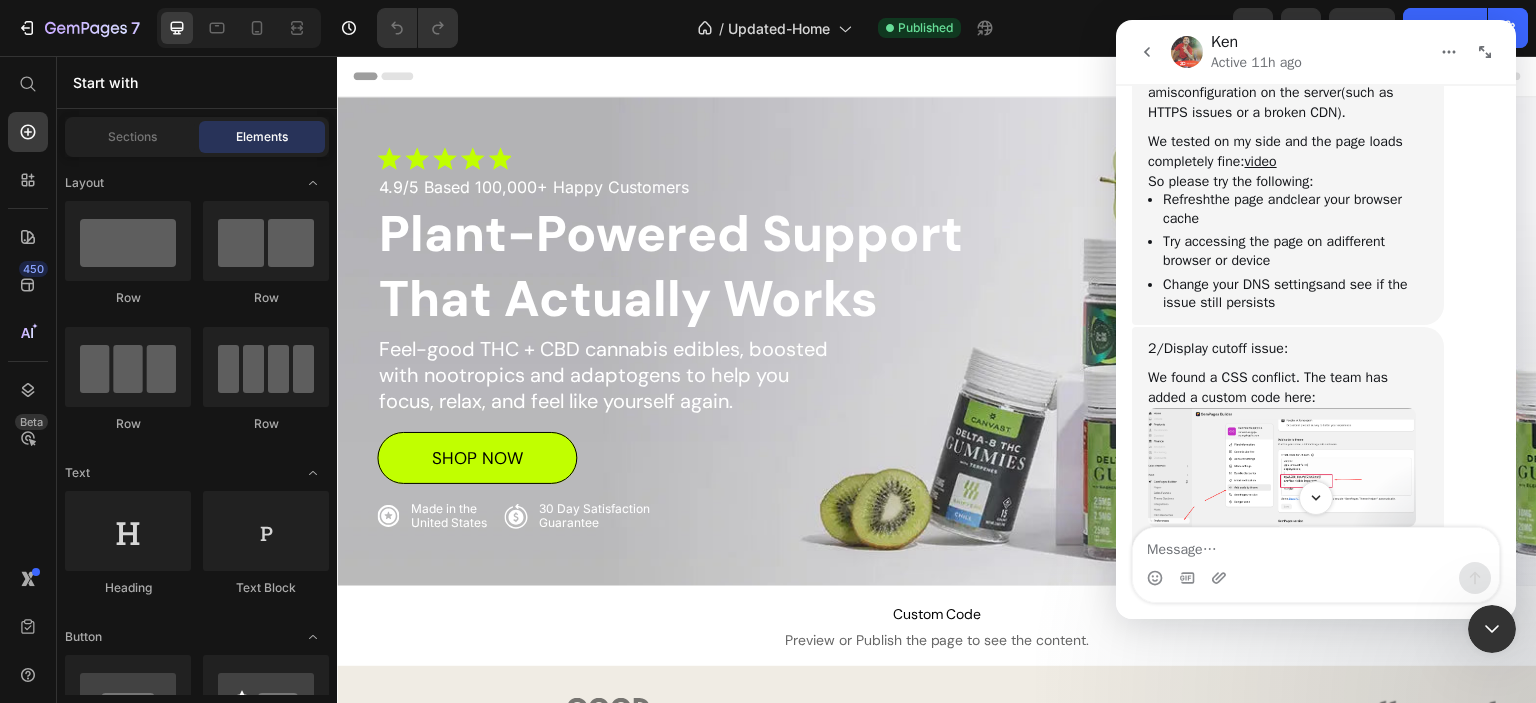 scroll, scrollTop: 0, scrollLeft: 0, axis: both 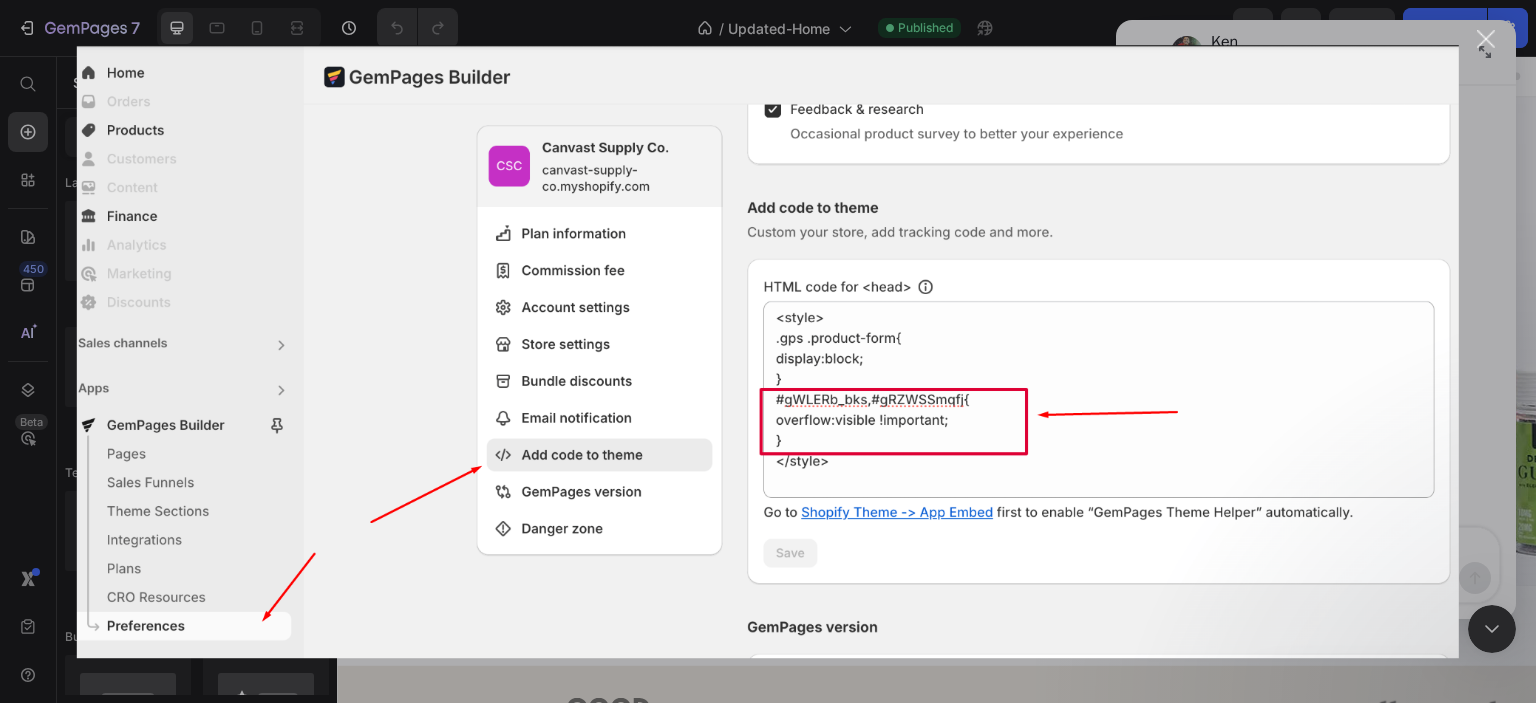 click at bounding box center [1486, 39] 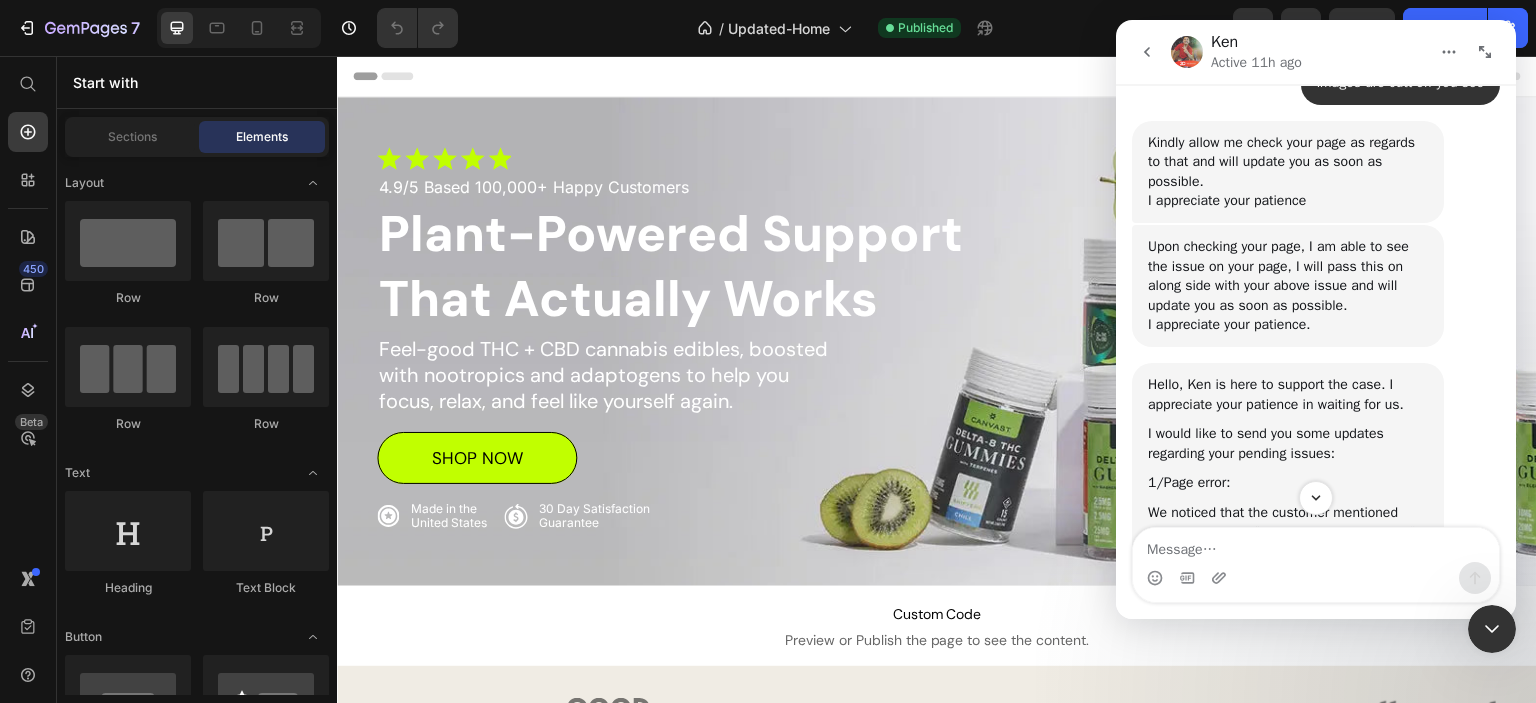 scroll, scrollTop: 5482, scrollLeft: 0, axis: vertical 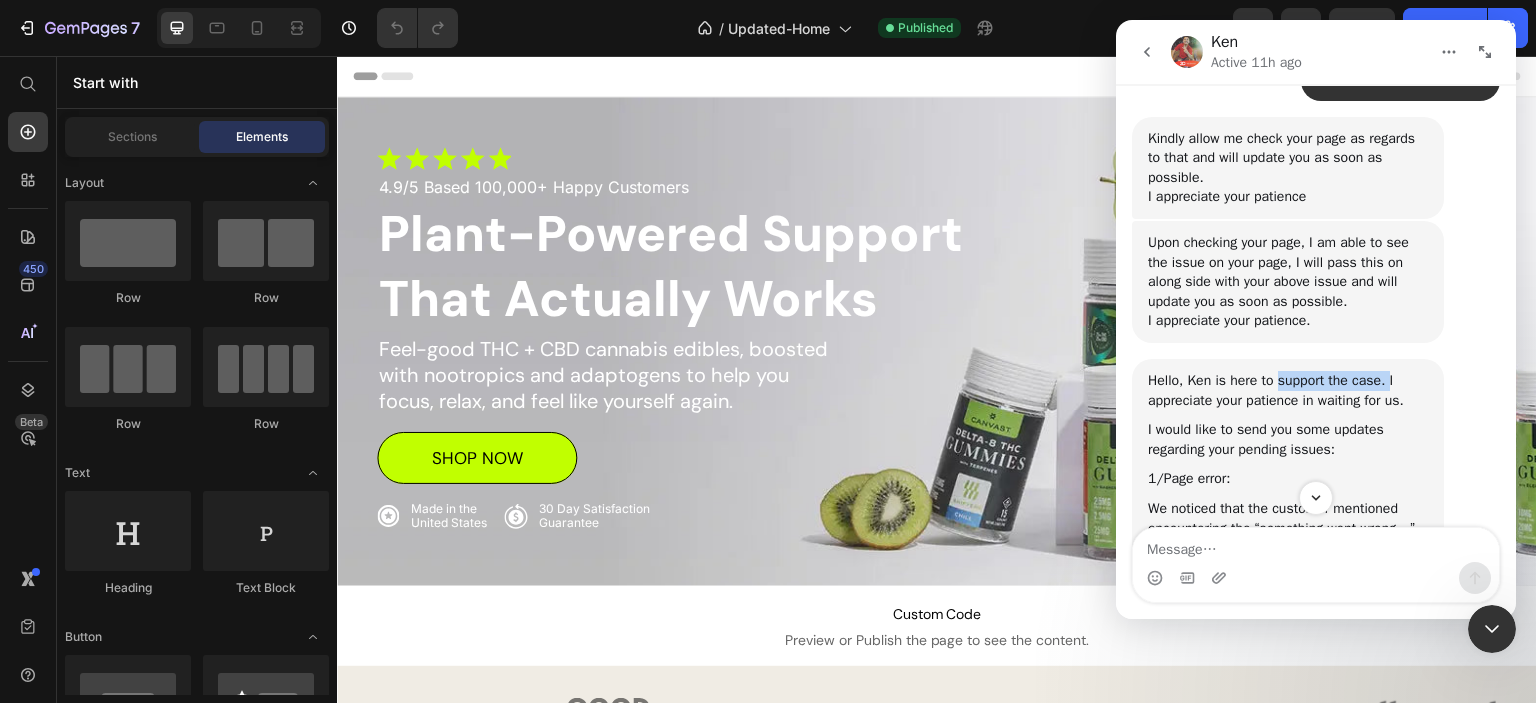 drag, startPoint x: 1275, startPoint y: 243, endPoint x: 1403, endPoint y: 239, distance: 128.06248 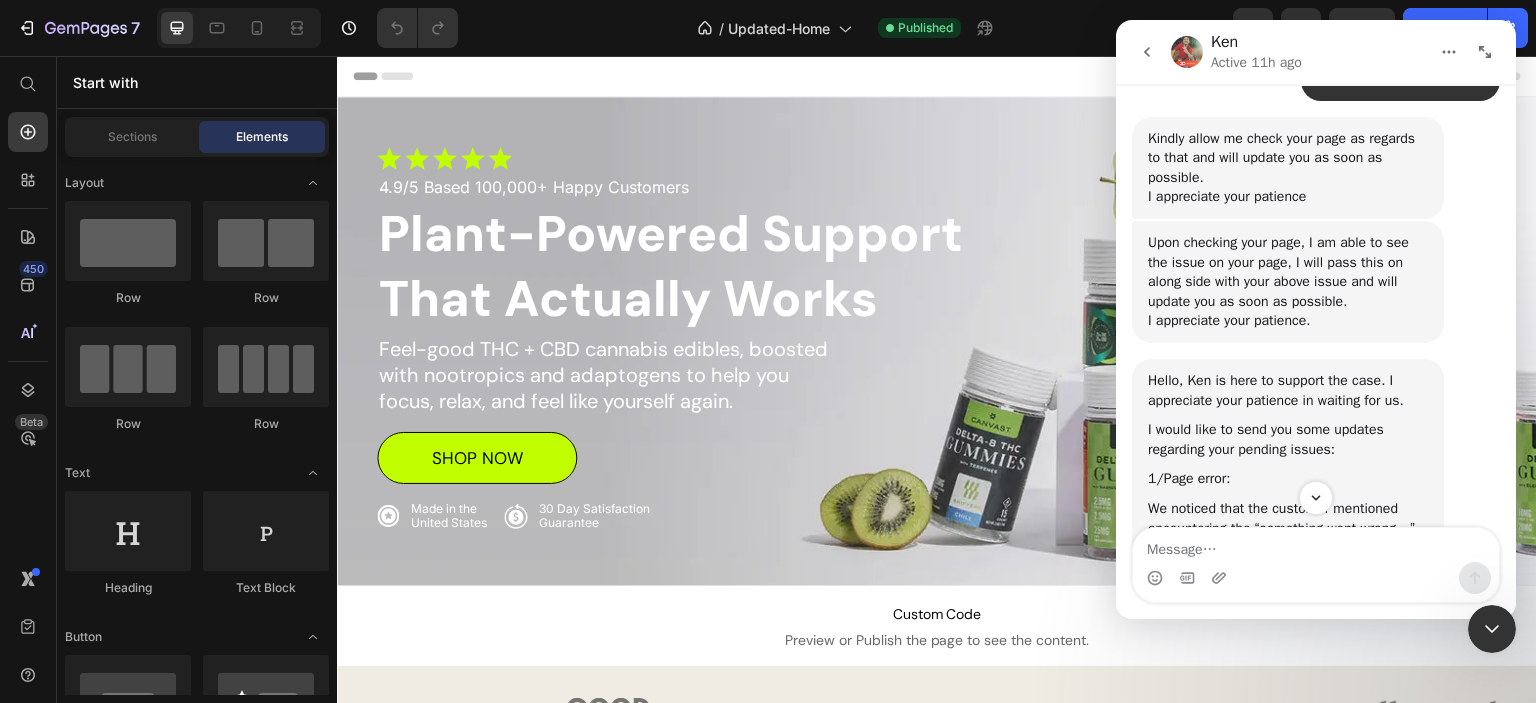 click on "Hello, Ken is here to support the case. I appreciate your patience in waiting for us." at bounding box center (1288, 272) 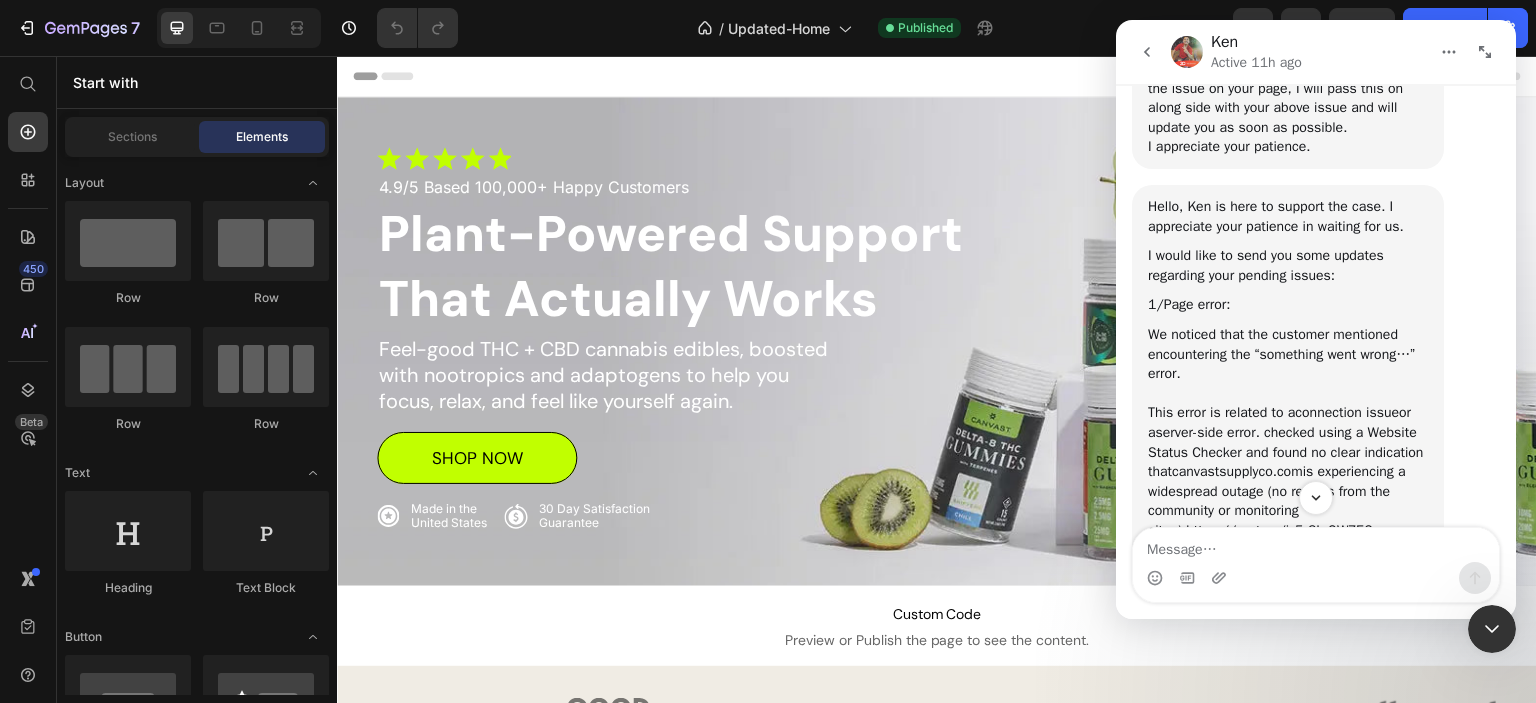 scroll, scrollTop: 5682, scrollLeft: 0, axis: vertical 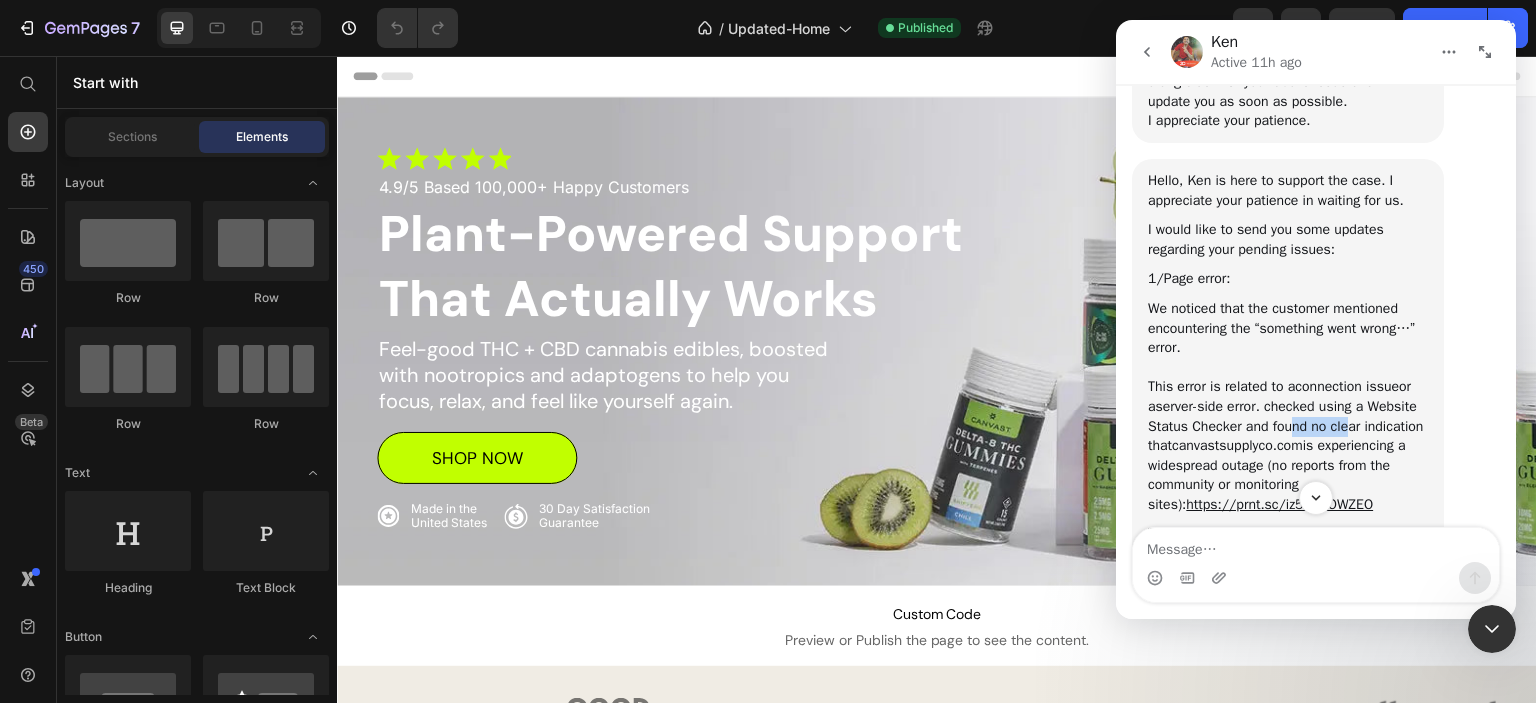 drag, startPoint x: 1288, startPoint y: 298, endPoint x: 1378, endPoint y: 296, distance: 90.02222 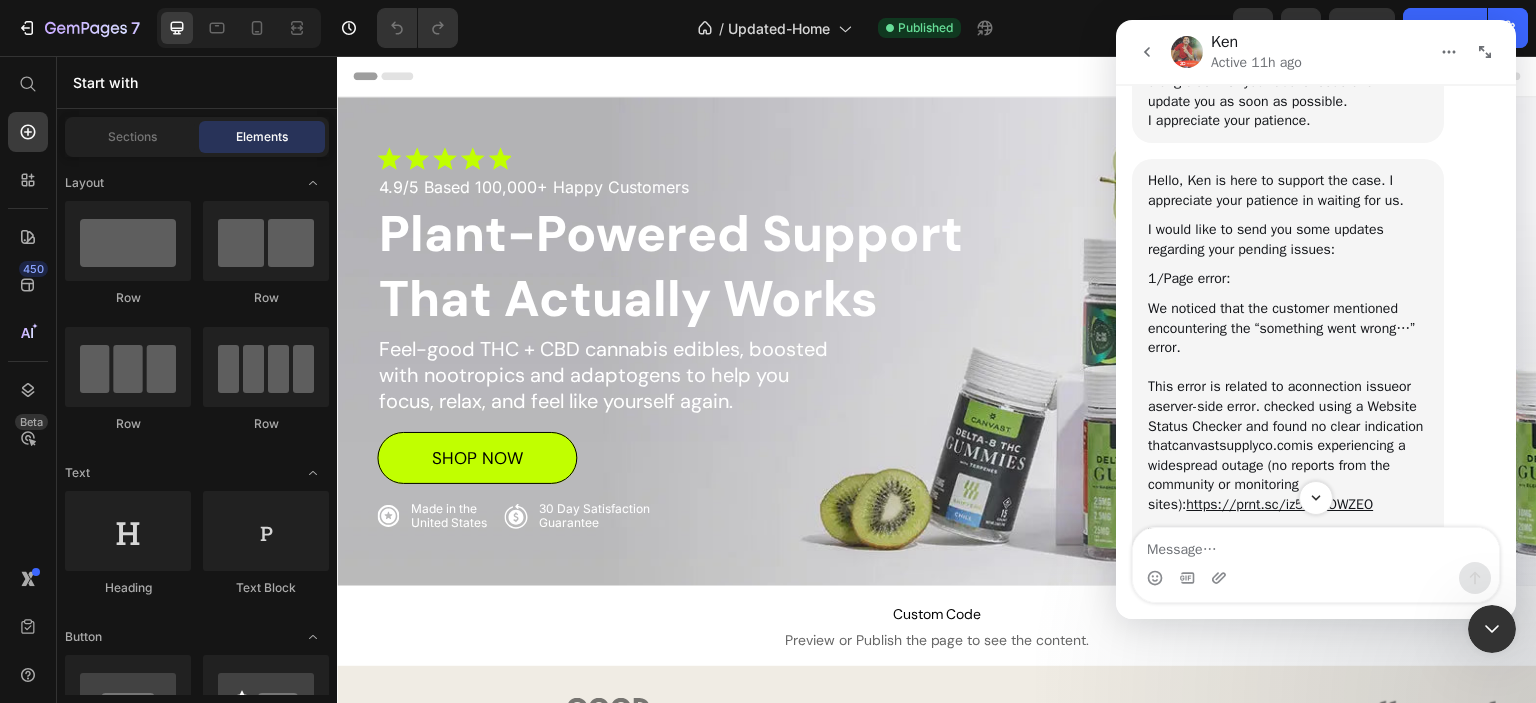 click on "This error is related to a connection issue or a server-side error. checked using a Website Status Checker and found no clear indication that canvastsupplyco.com is experiencing a widespread outage (no reports from the community or monitoring sites): https://prnt.sc/iz5r3LrOWZEO" at bounding box center [1288, 318] 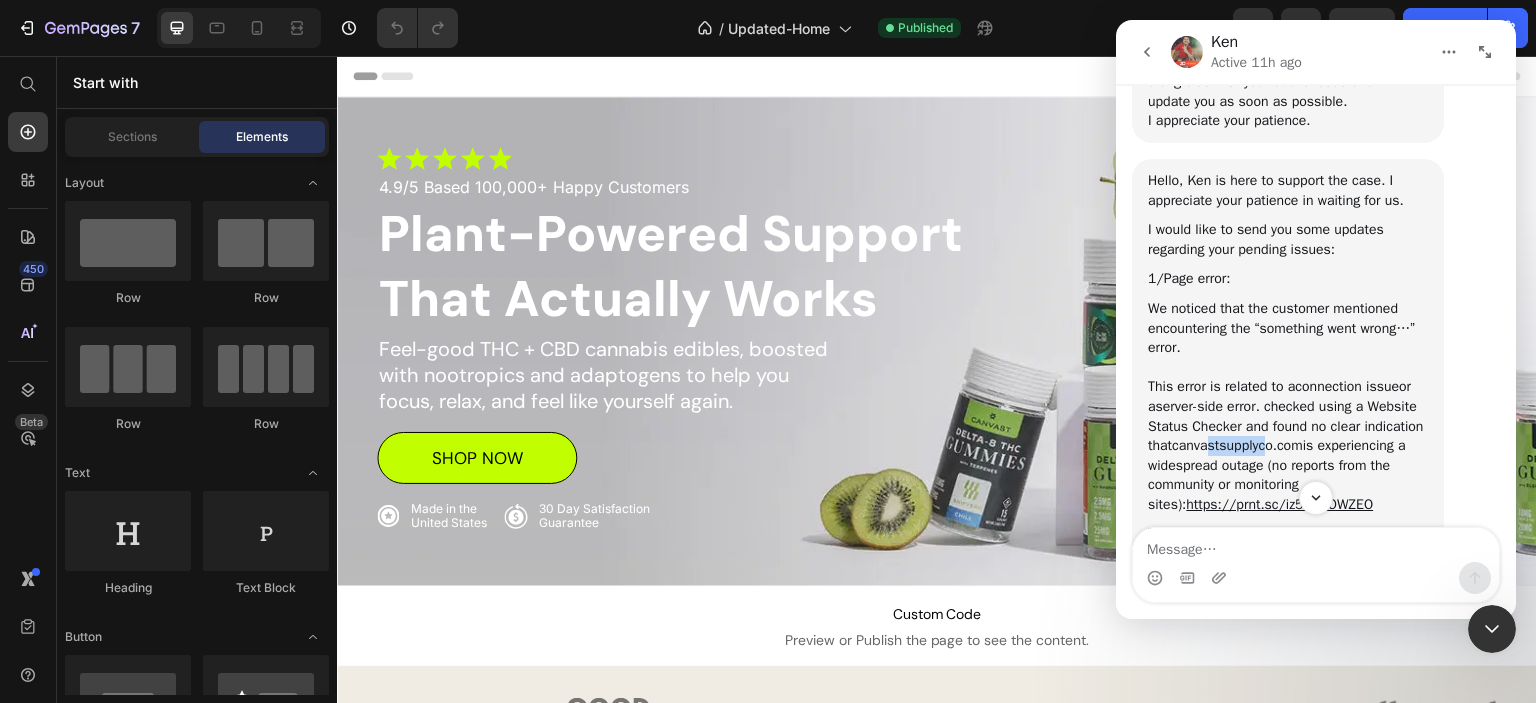 drag, startPoint x: 1213, startPoint y: 313, endPoint x: 1278, endPoint y: 313, distance: 65 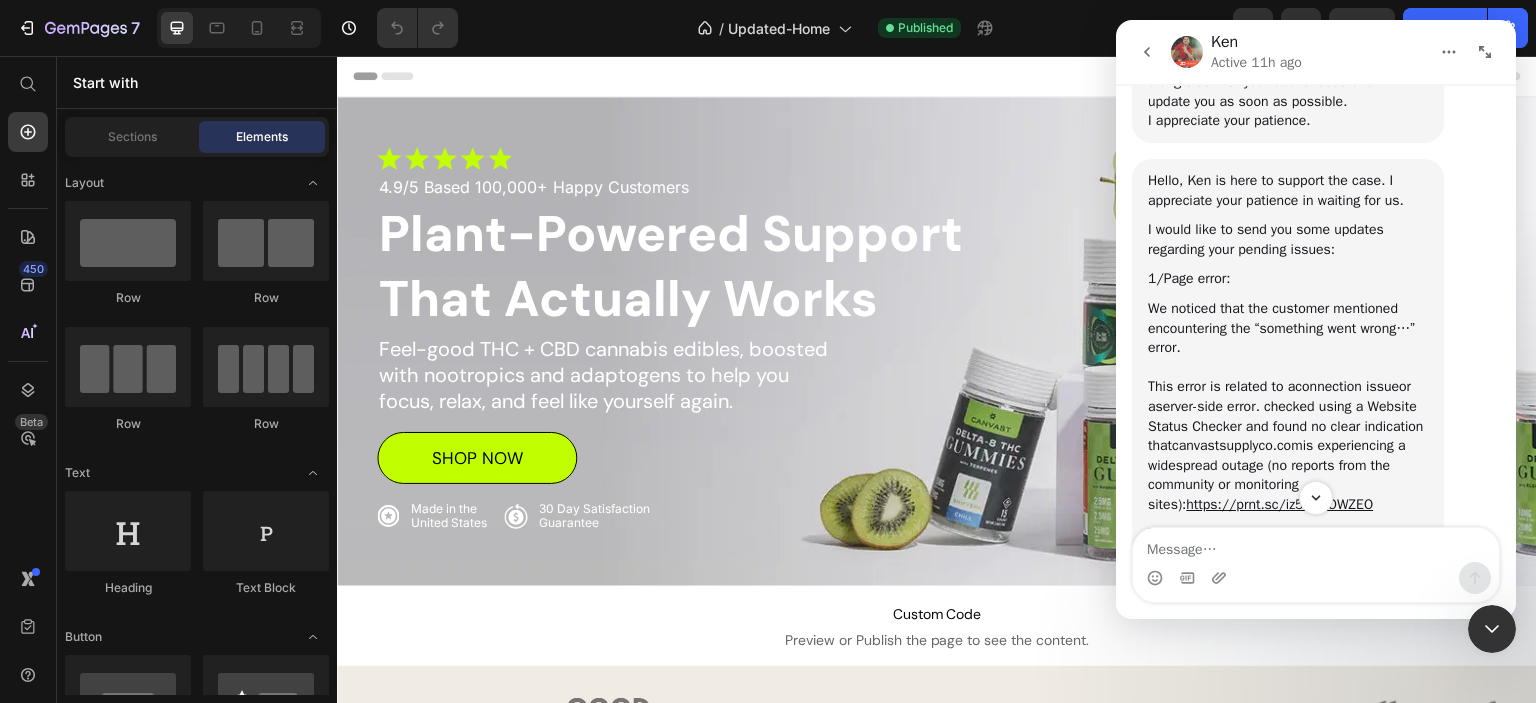 click on "This error is related to a connection issue or a server-side error. checked using a Website Status Checker and found no clear indication that canvastsupplyco.com is experiencing a widespread outage (no reports from the community or monitoring sites): https://prnt.sc/iz5r3LrOWZEO" at bounding box center (1288, 318) 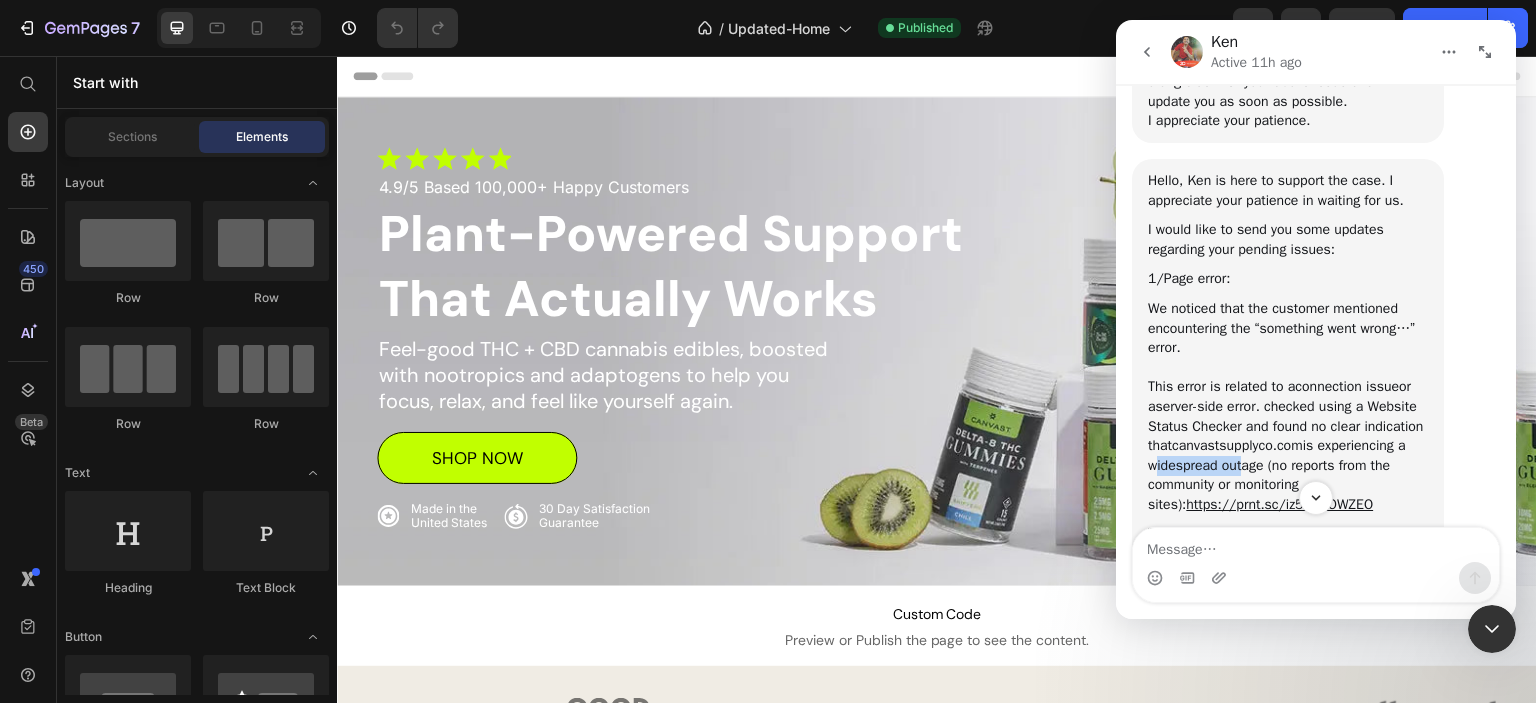 drag, startPoint x: 1152, startPoint y: 329, endPoint x: 1259, endPoint y: 329, distance: 107 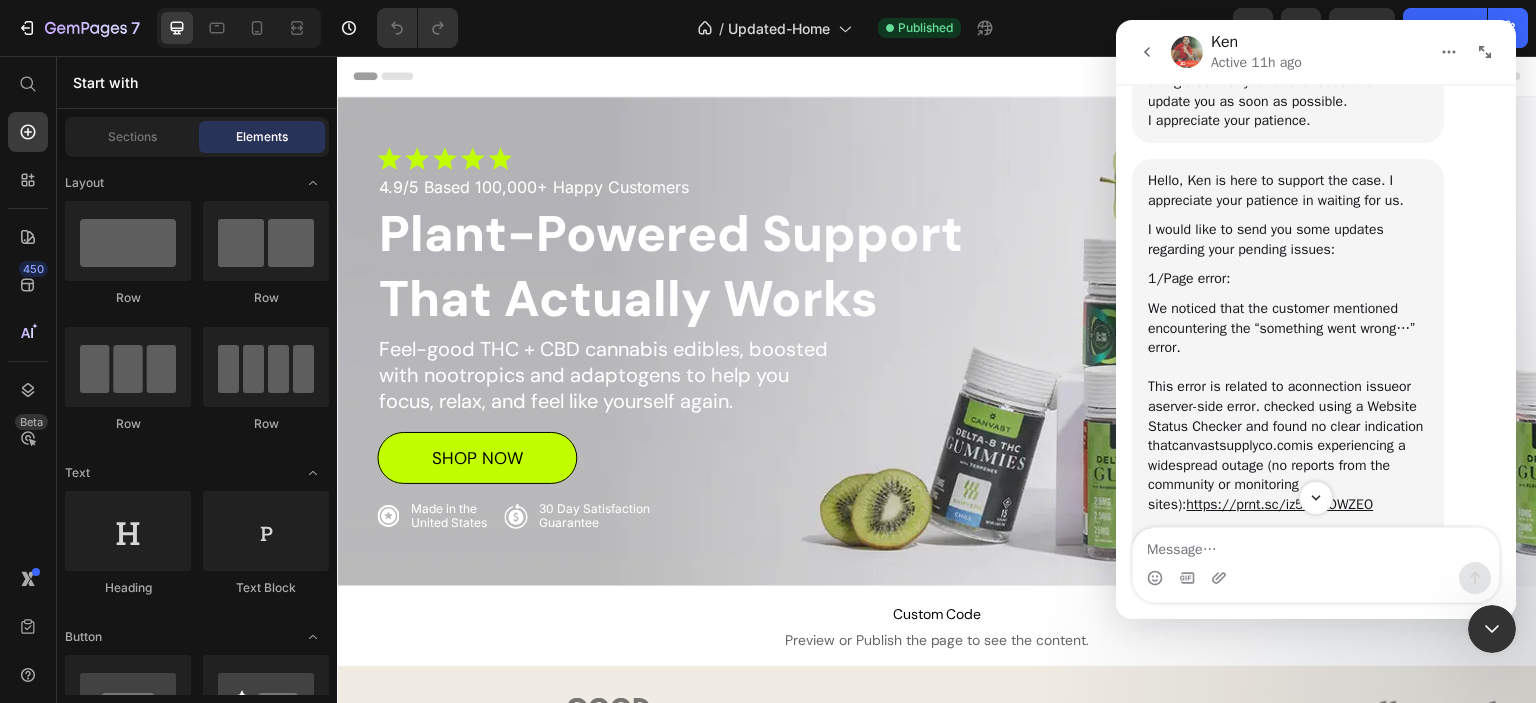 click on "This error is related to a connection issue or a server-side error. checked using a Website Status Checker and found no clear indication that canvastsupplyco.com is experiencing a widespread outage (no reports from the community or monitoring sites): https://prnt.sc/iz5r3LrOWZEO" at bounding box center (1288, 318) 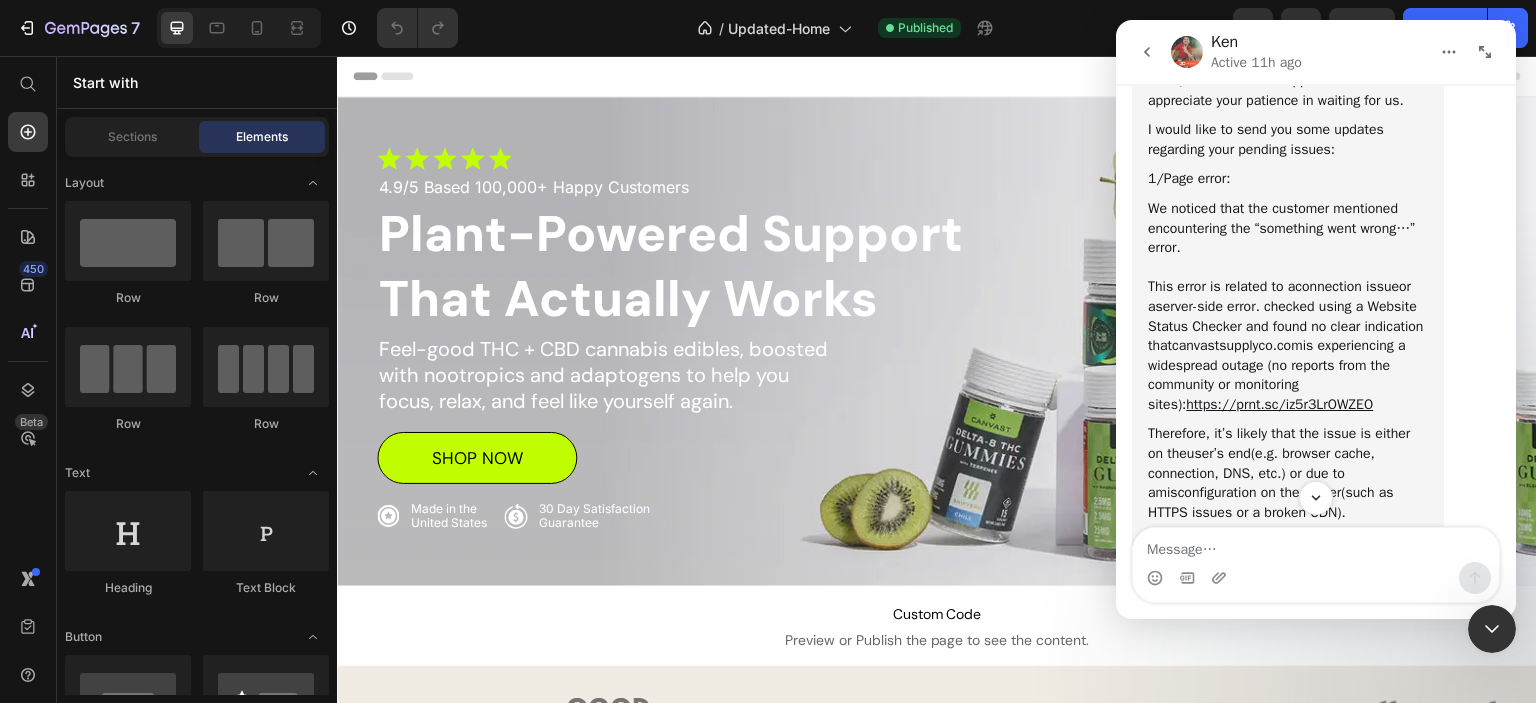 scroll, scrollTop: 5882, scrollLeft: 0, axis: vertical 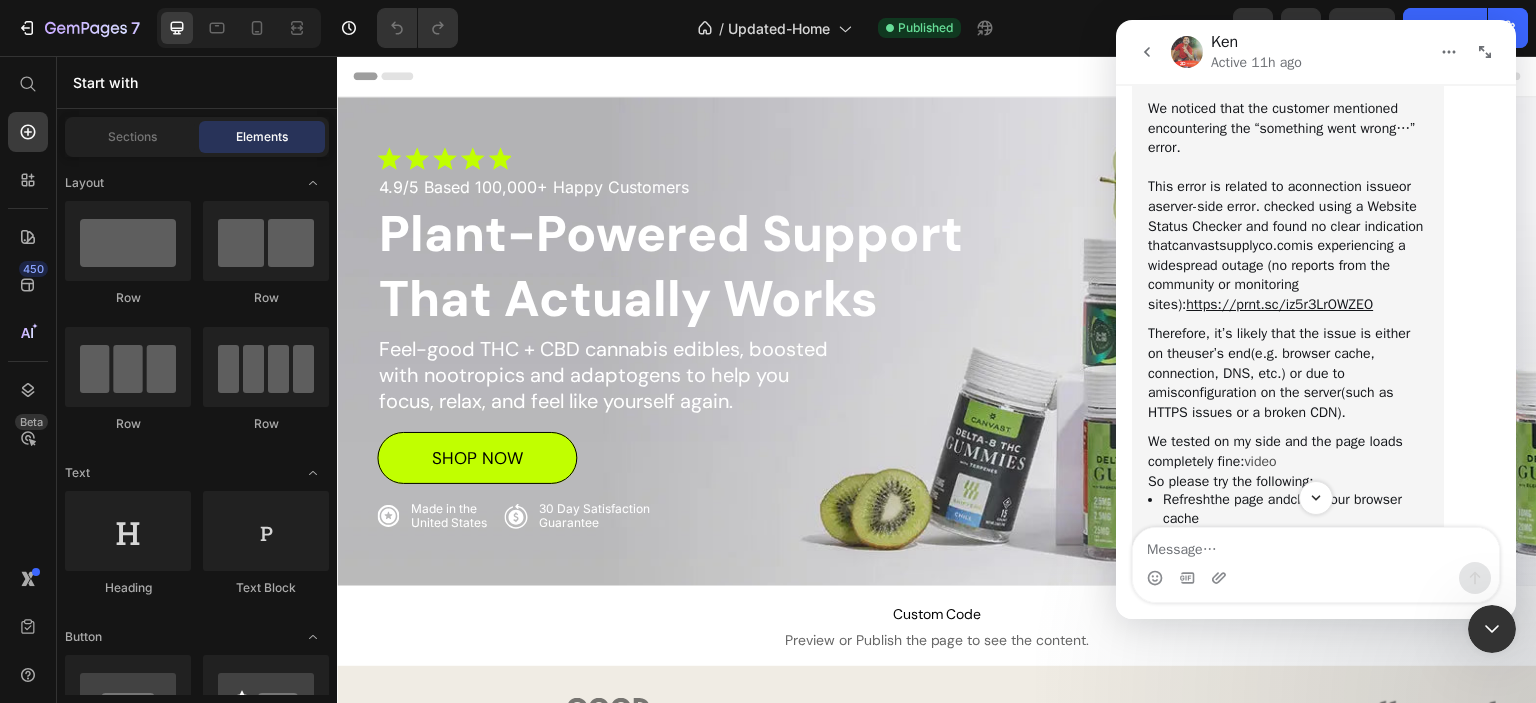 click on "video" at bounding box center (1260, 343) 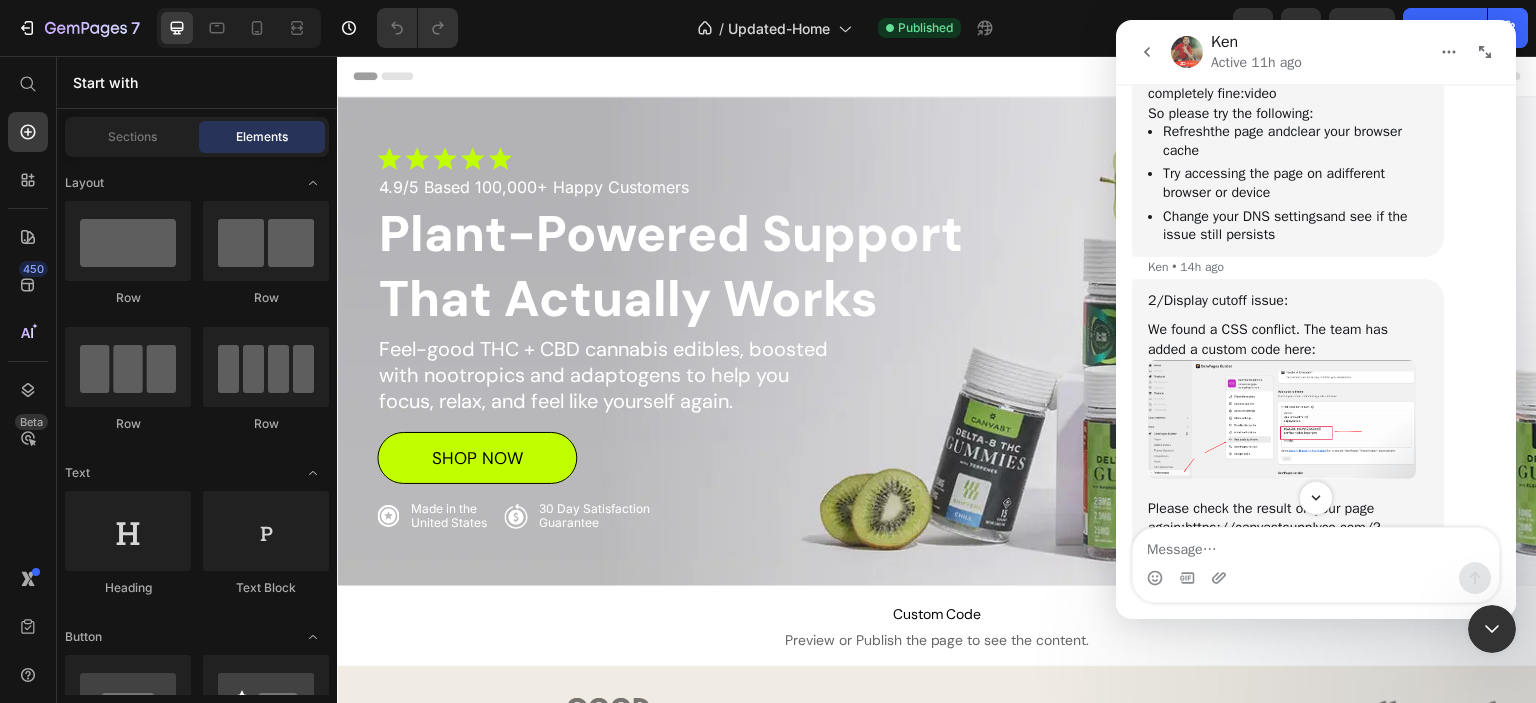 scroll, scrollTop: 6282, scrollLeft: 0, axis: vertical 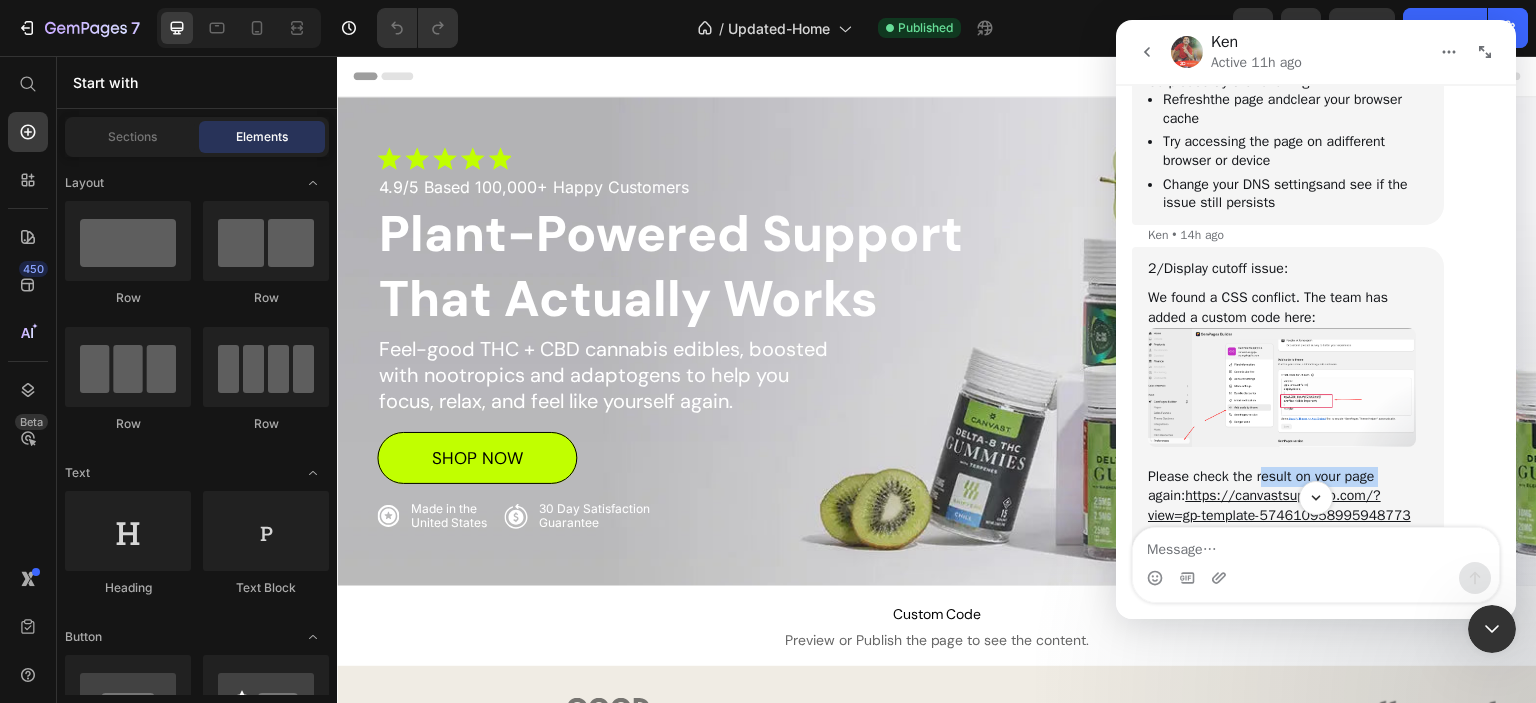 drag, startPoint x: 1274, startPoint y: 339, endPoint x: 1396, endPoint y: 335, distance: 122.06556 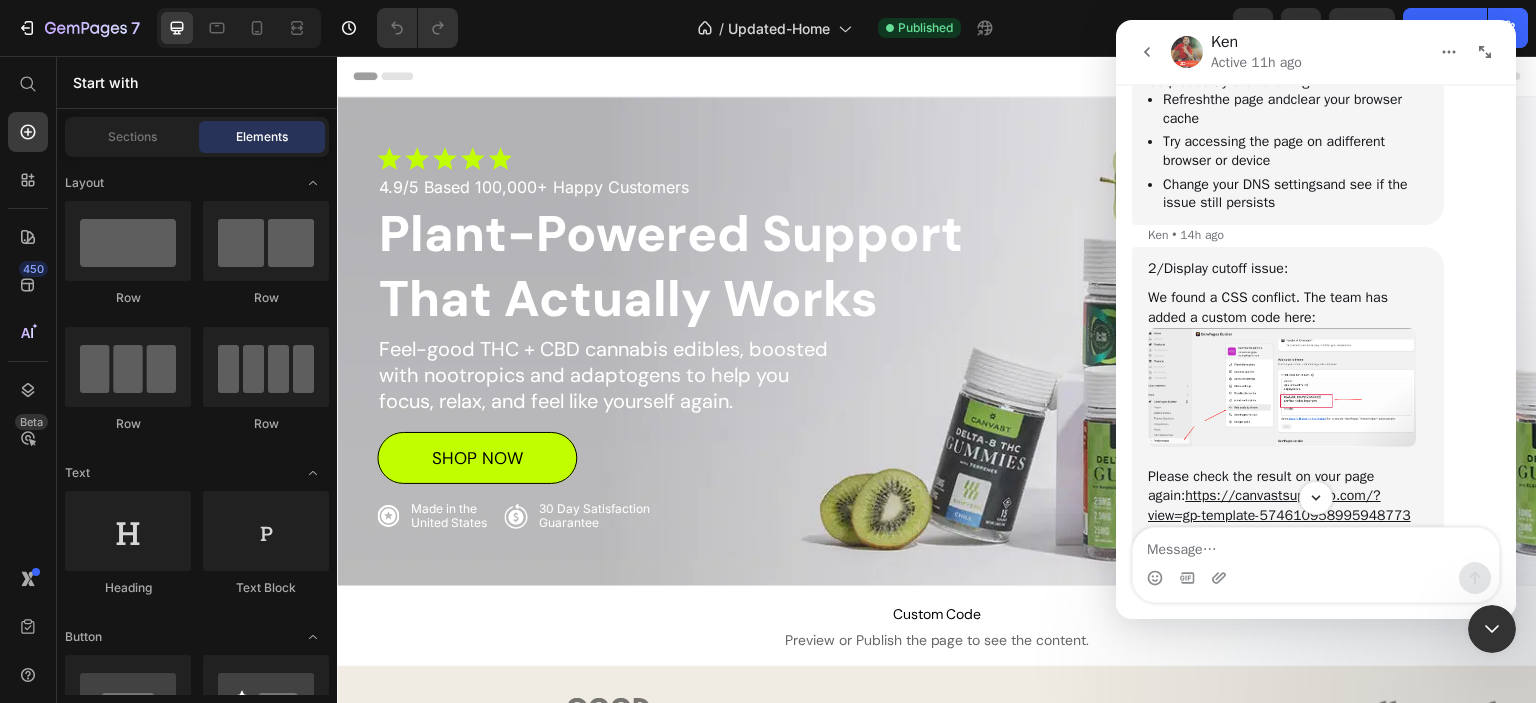 click on "Please check the result on your page again: https://canvastsupplyco.com/?view=gp-template-574610958995948773" at bounding box center (1288, 378) 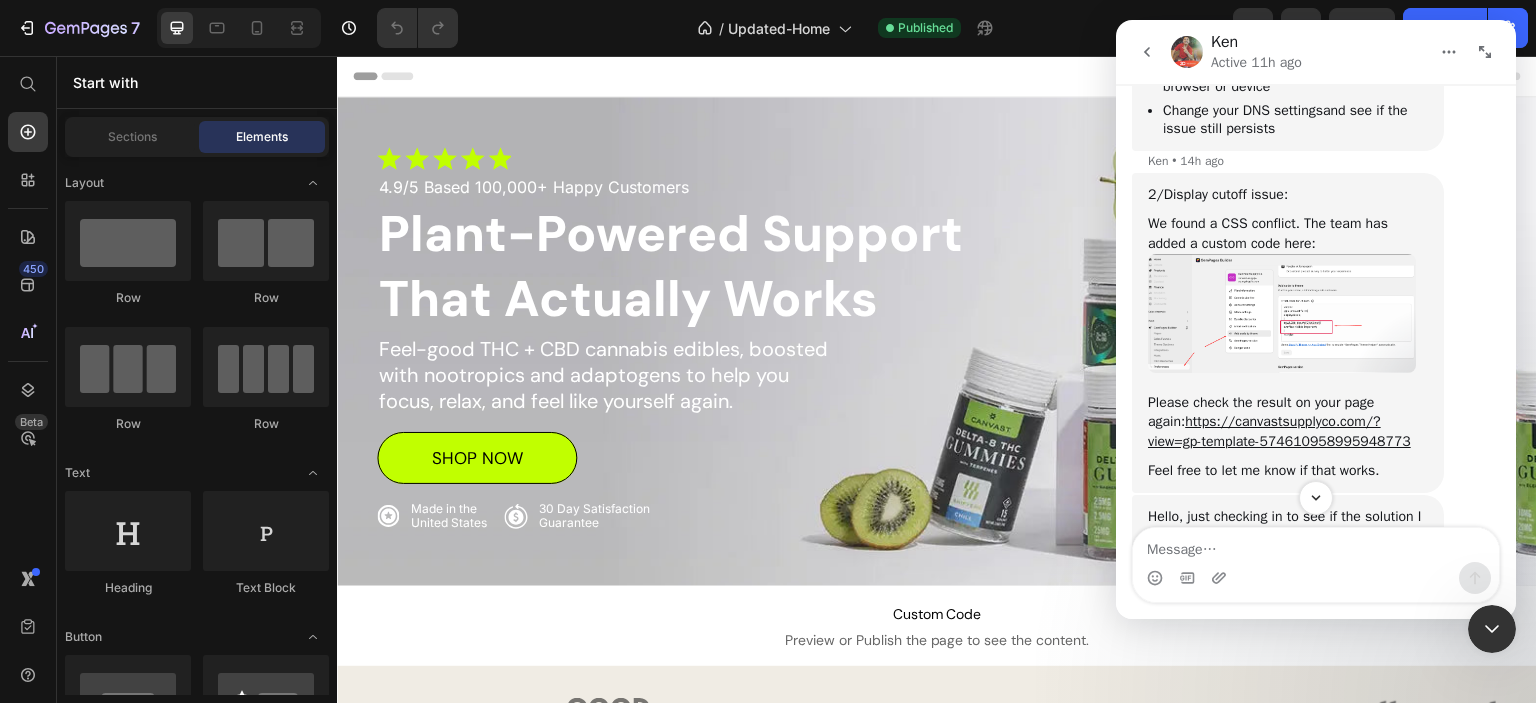 scroll, scrollTop: 6382, scrollLeft: 0, axis: vertical 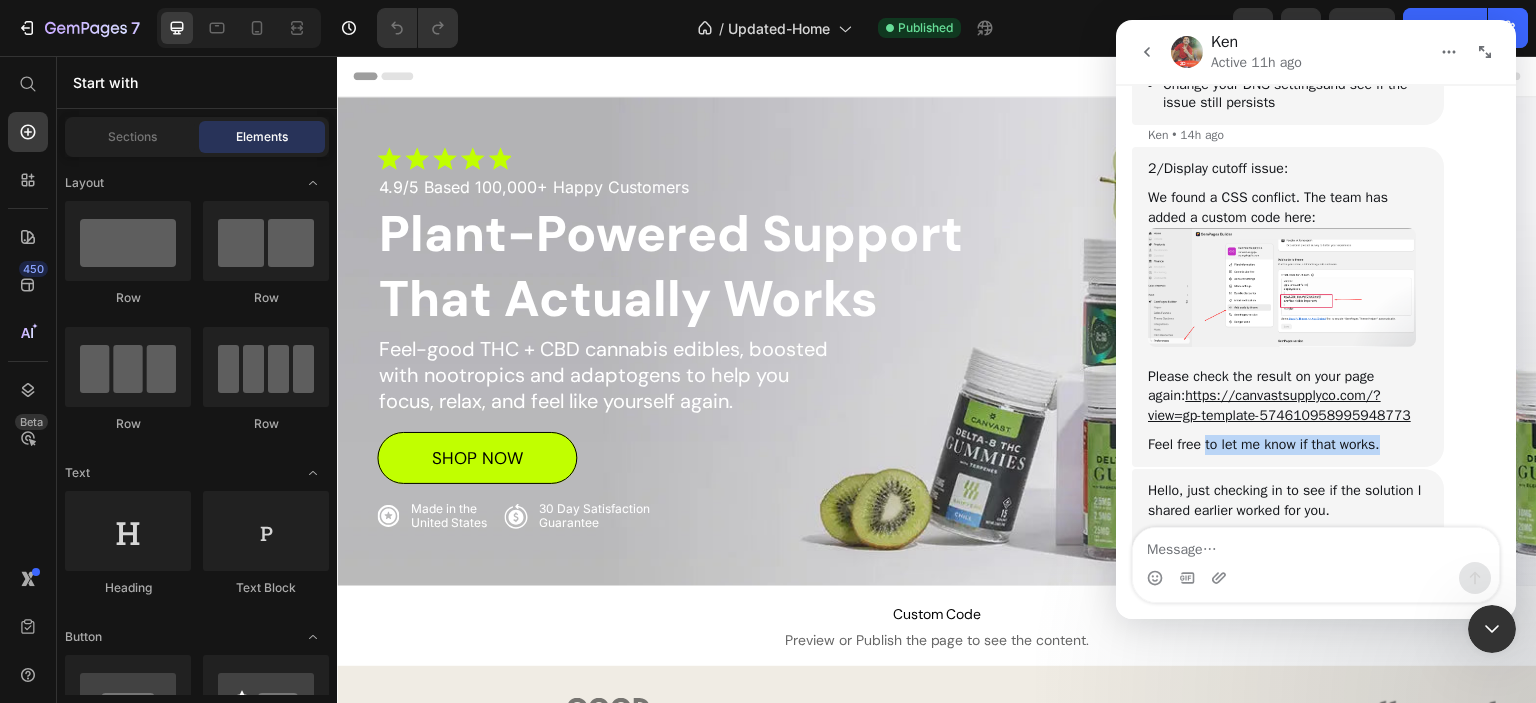 drag, startPoint x: 1203, startPoint y: 306, endPoint x: 1423, endPoint y: 312, distance: 220.0818 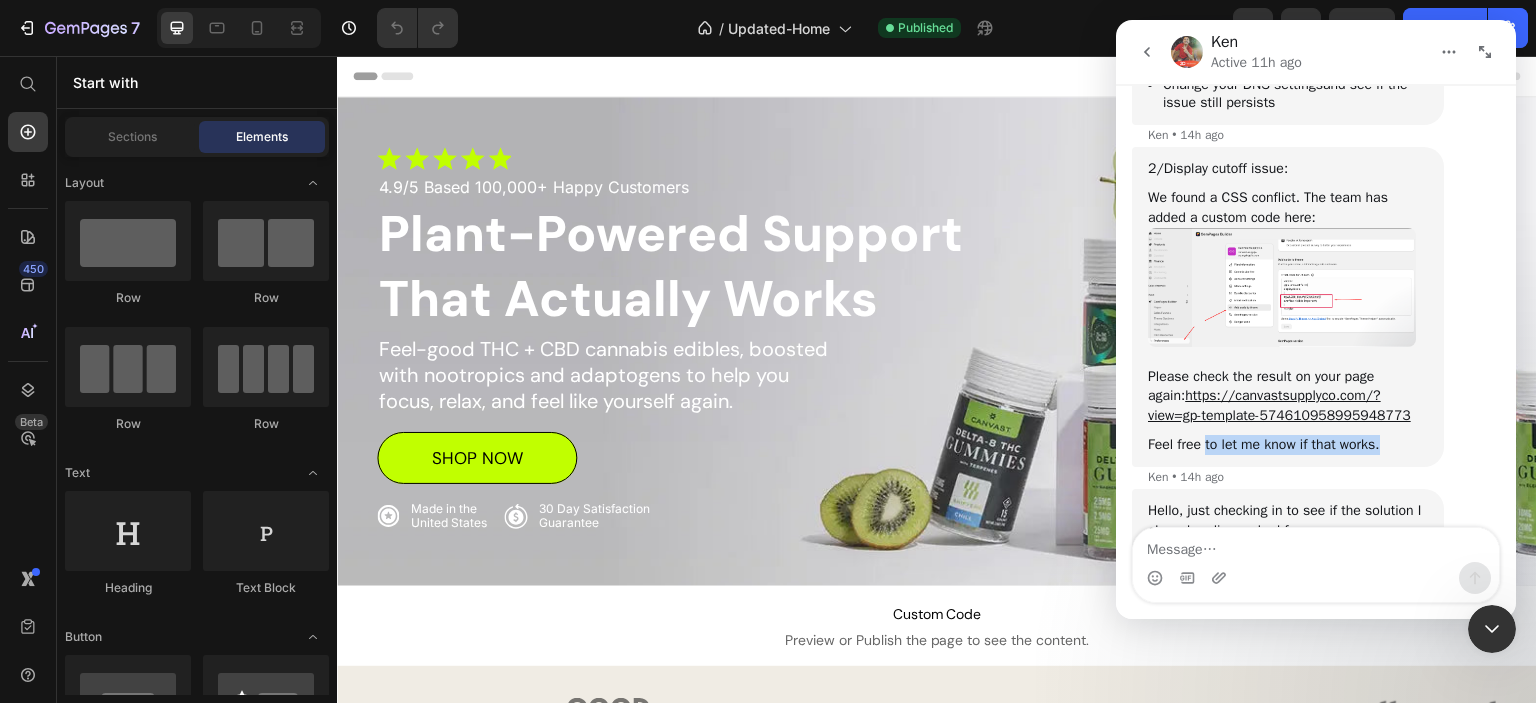 click on "2/ Display cutoff issue: We found a CSS conflict. The team has added a custom code here: Please check the result on your page again: https://canvastsupplyco.com/?view=gp-template-574610958995948773 Feel free to let me know if that works. [PERSON] • 14h ago" at bounding box center [1288, 189] 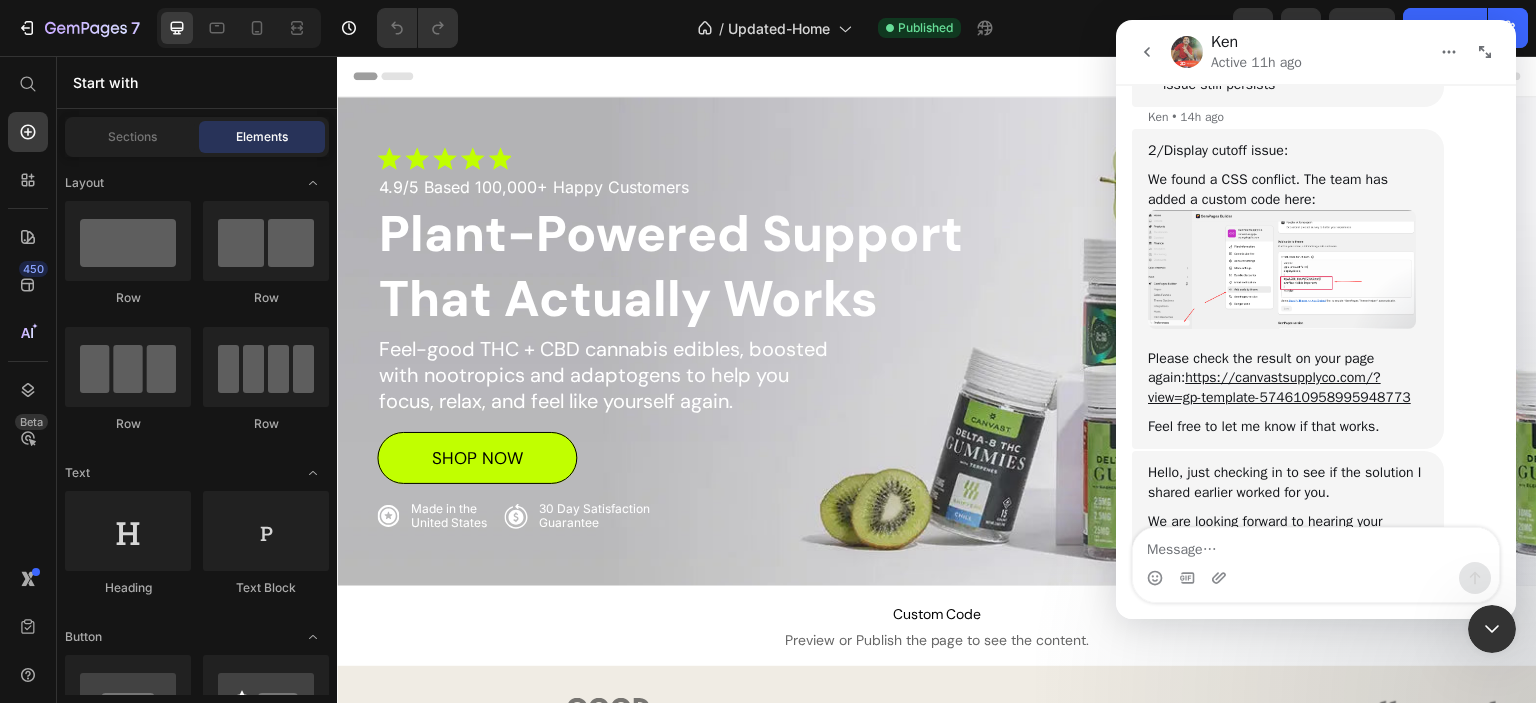 scroll, scrollTop: 6402, scrollLeft: 0, axis: vertical 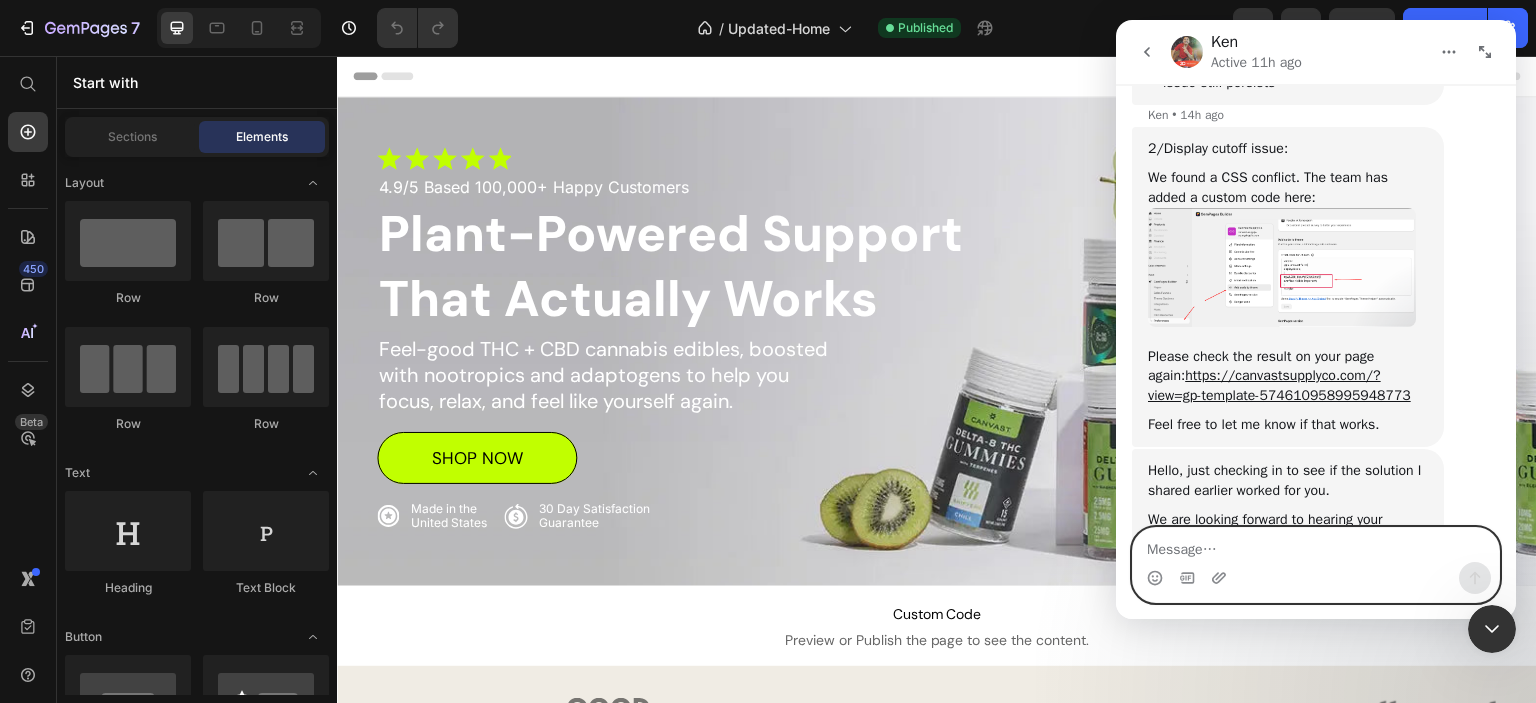 click at bounding box center [1316, 545] 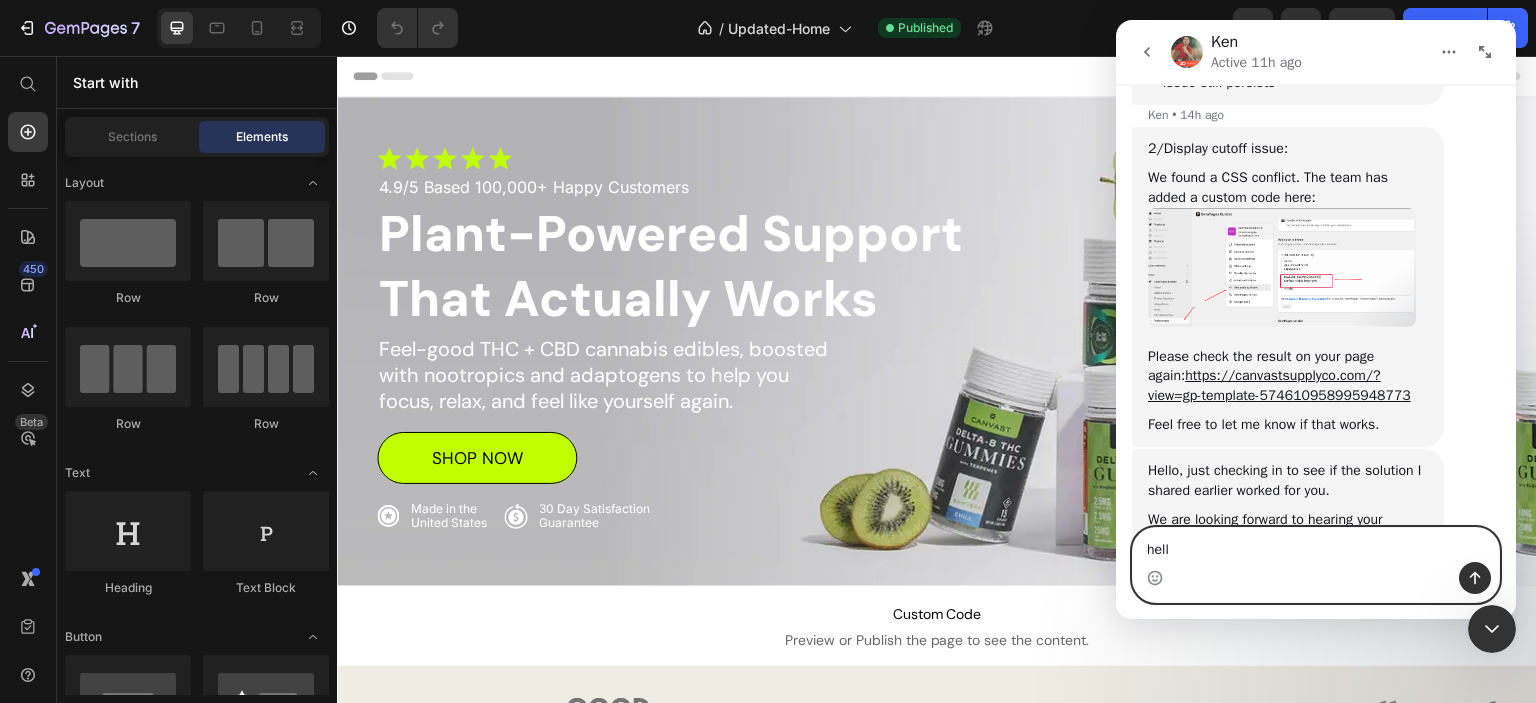 type on "hello" 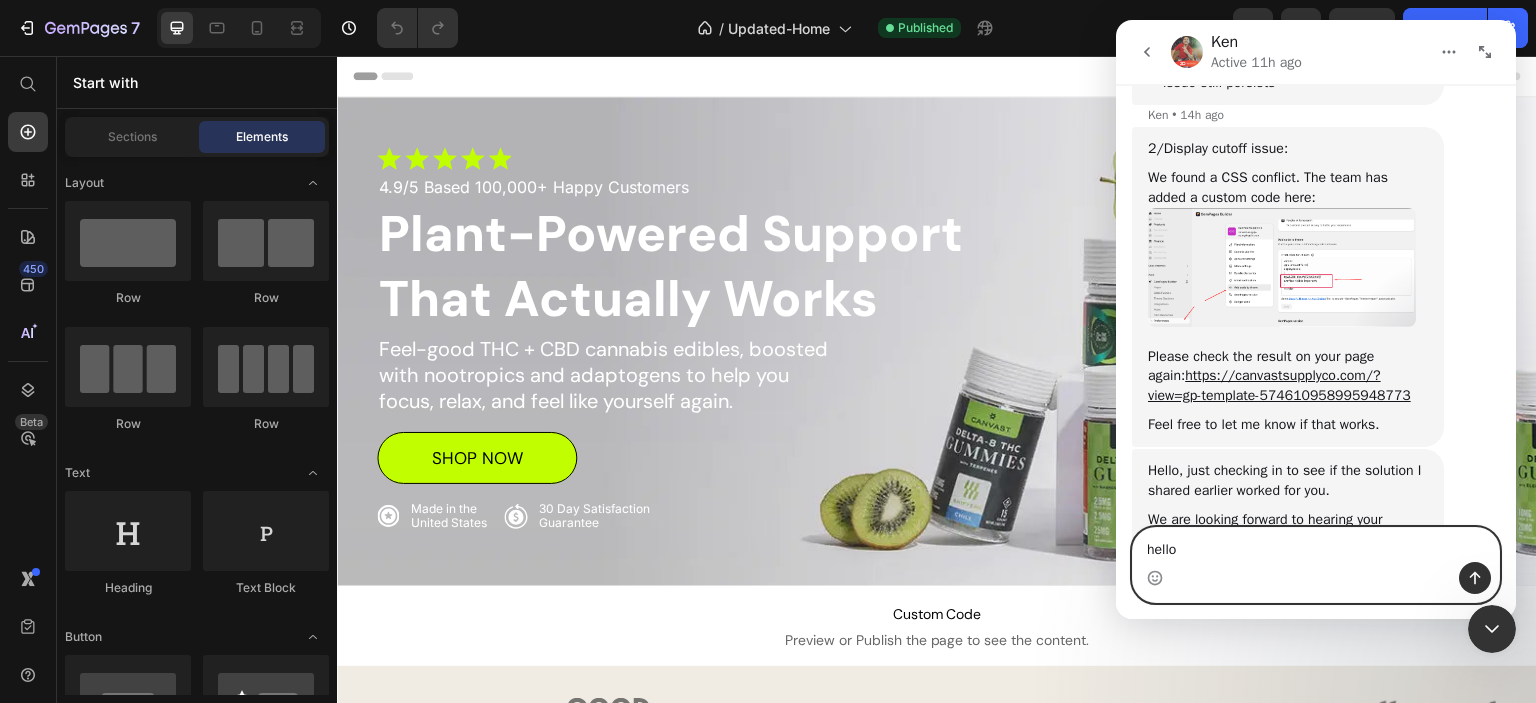 type 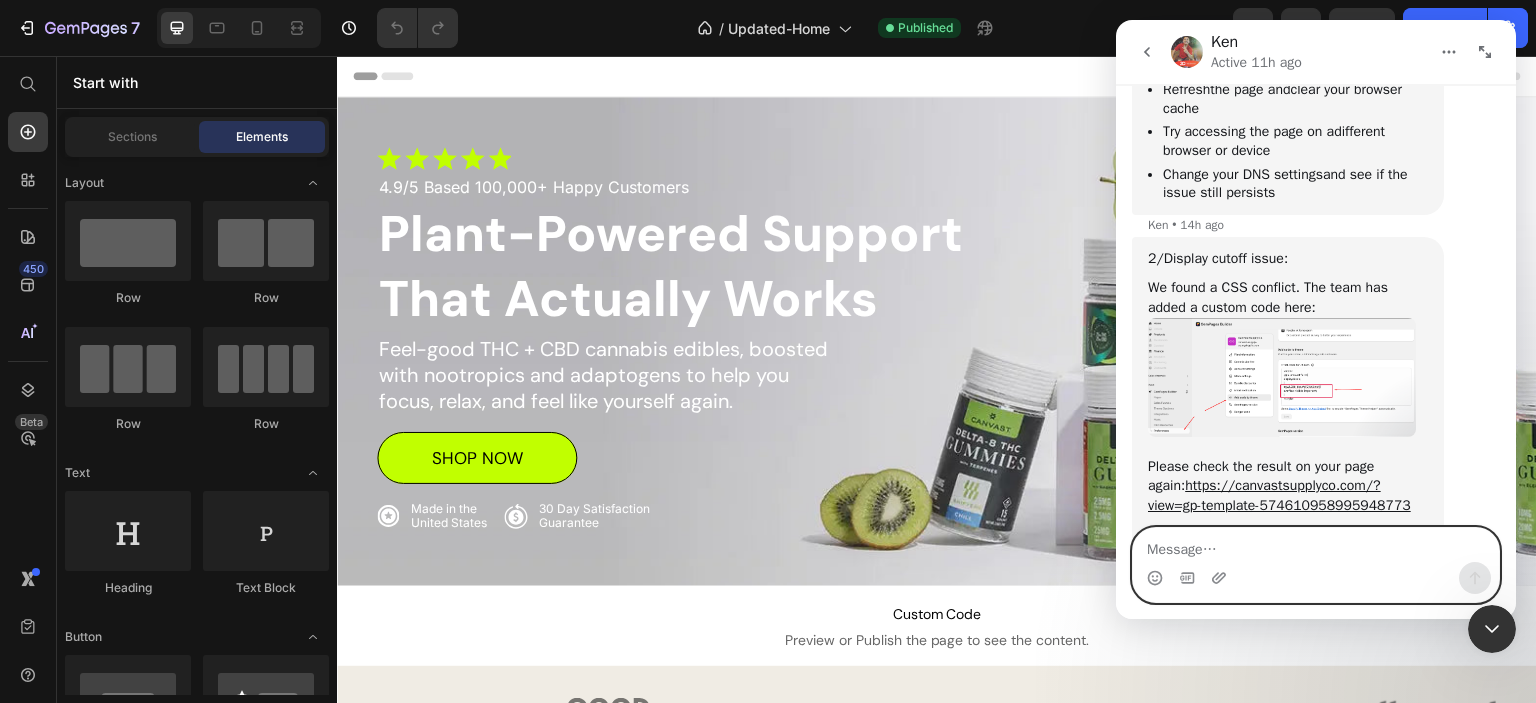 scroll, scrollTop: 6289, scrollLeft: 0, axis: vertical 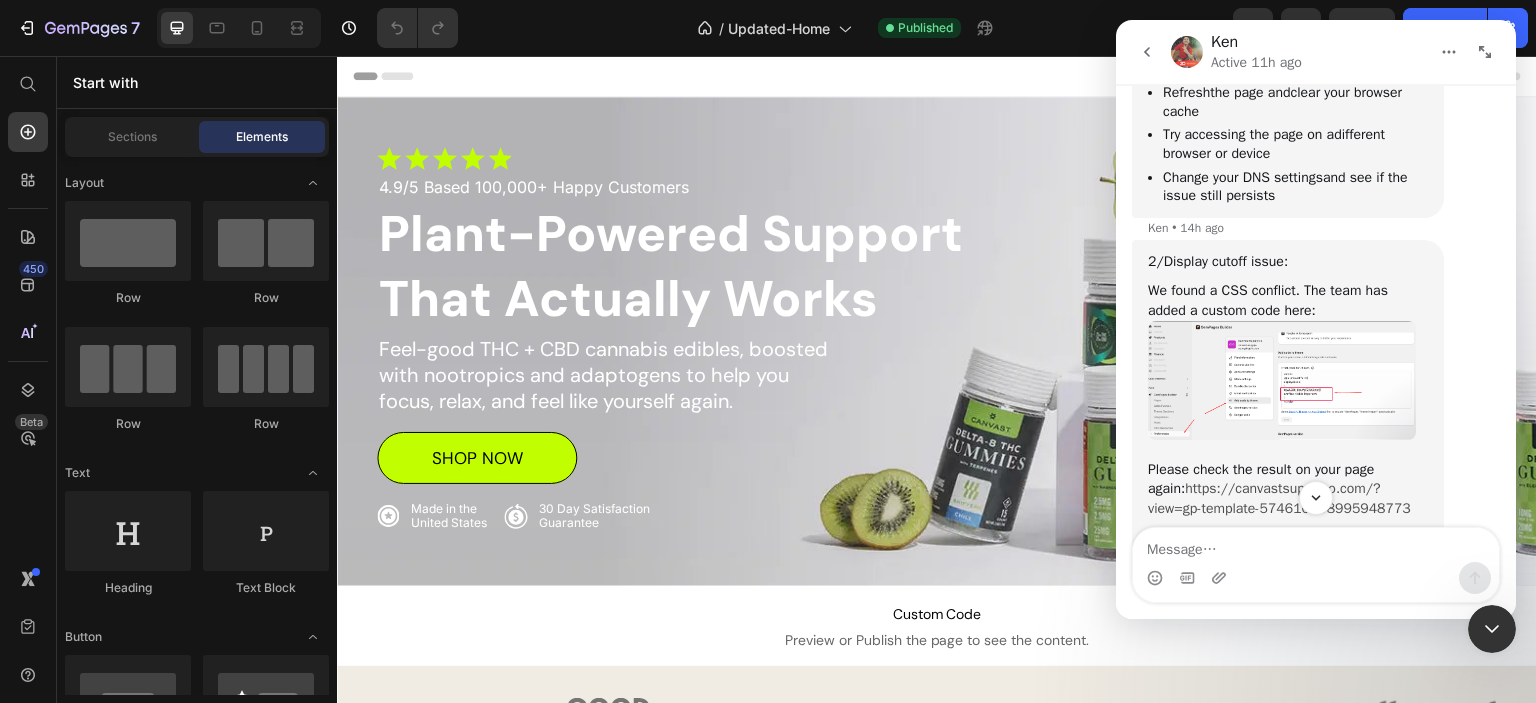click on "https://canvastsupplyco.com/?view=gp-template-574610958995948773" at bounding box center [1279, 381] 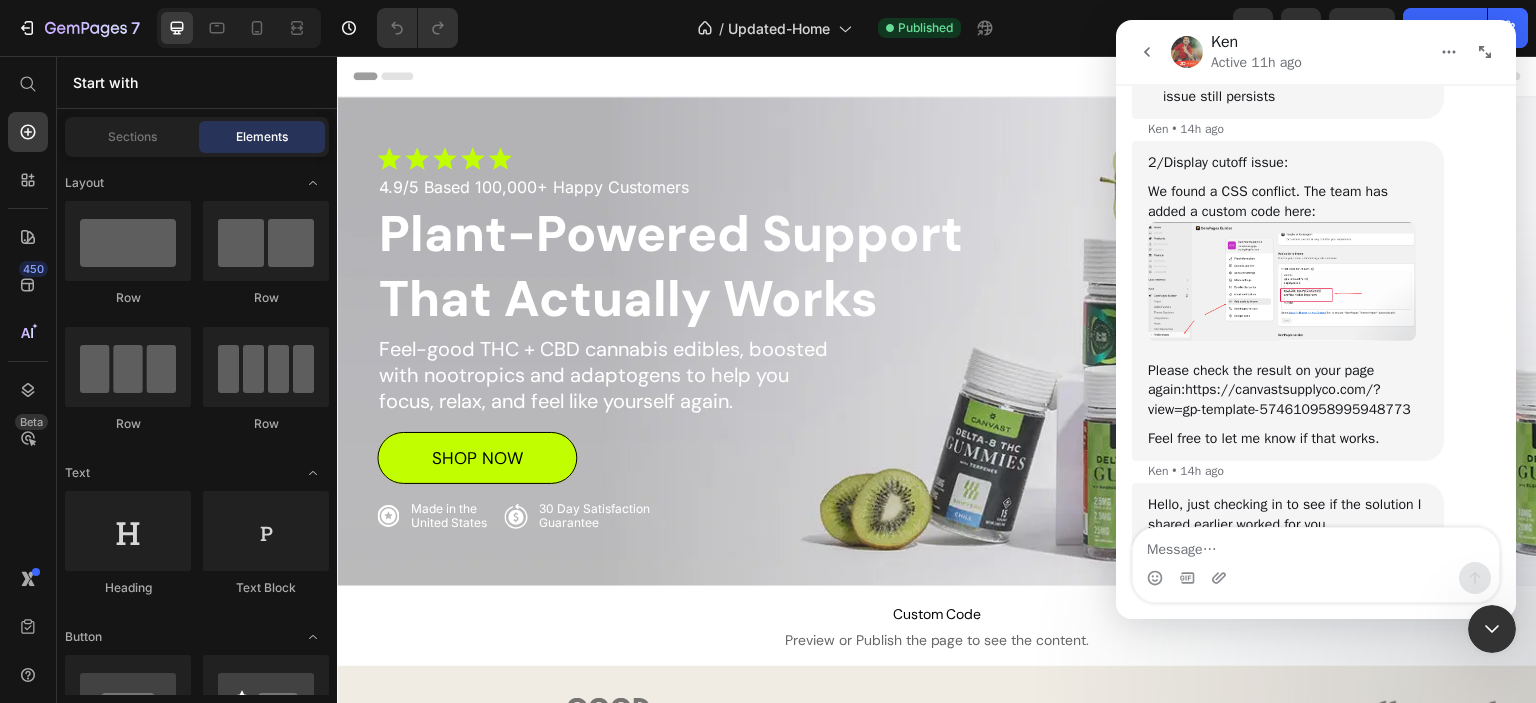 scroll, scrollTop: 6209, scrollLeft: 0, axis: vertical 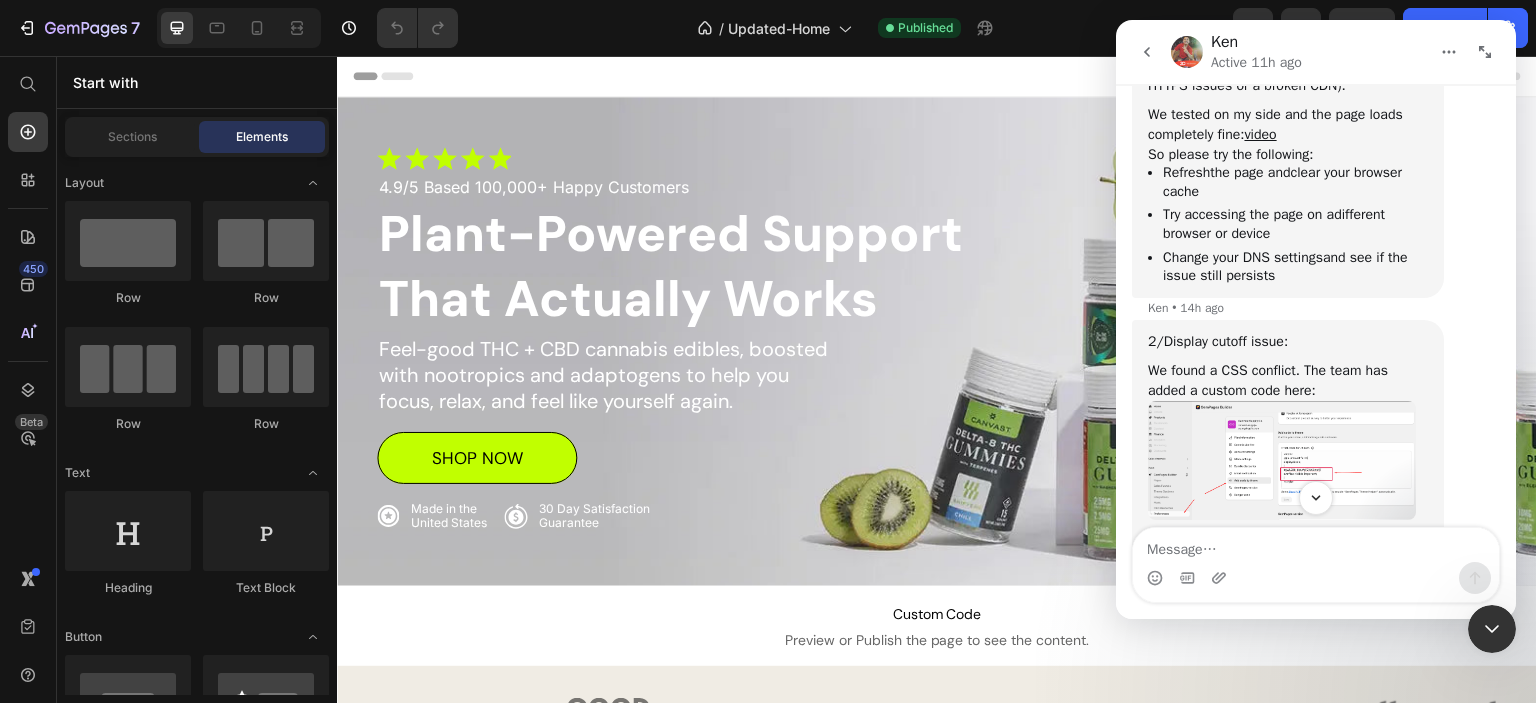 drag, startPoint x: 1244, startPoint y: 407, endPoint x: 1385, endPoint y: 407, distance: 141 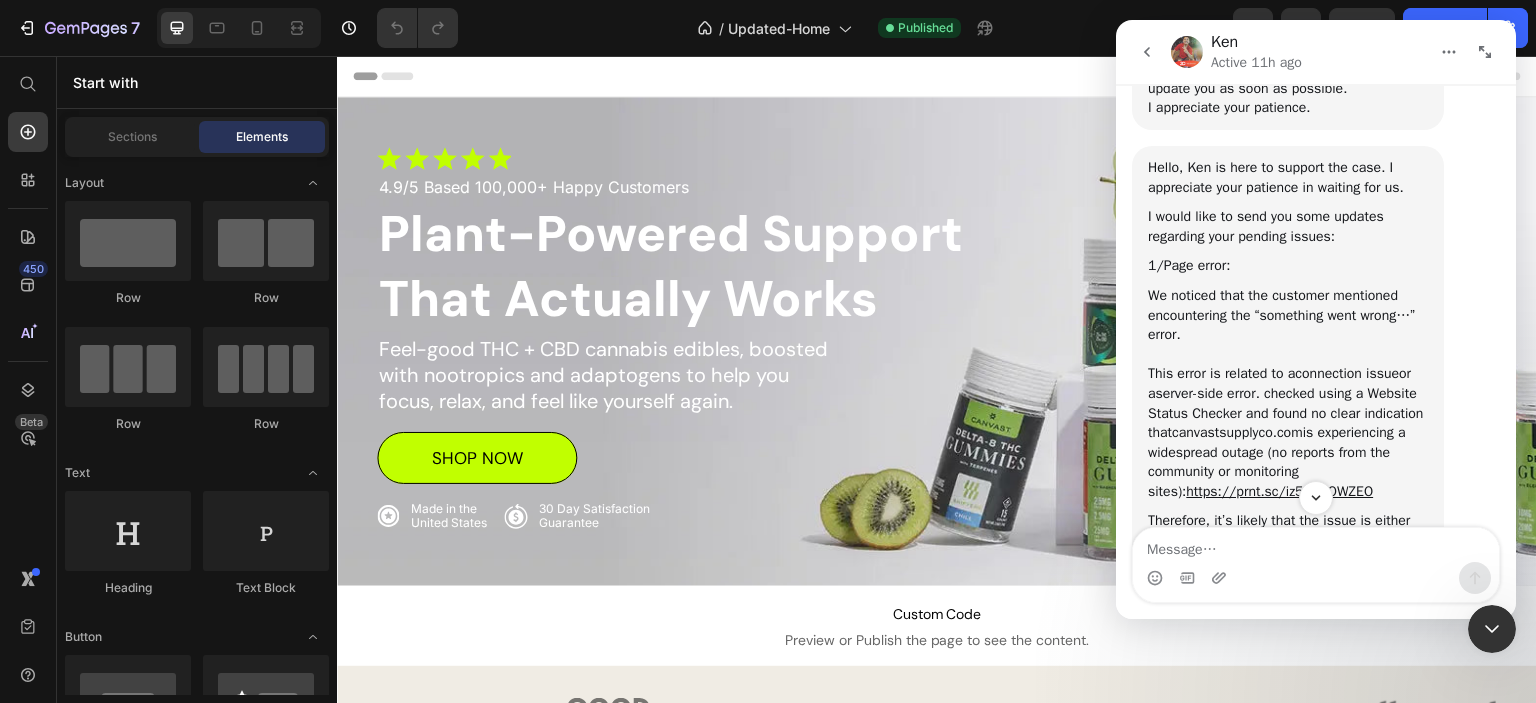 scroll, scrollTop: 5809, scrollLeft: 0, axis: vertical 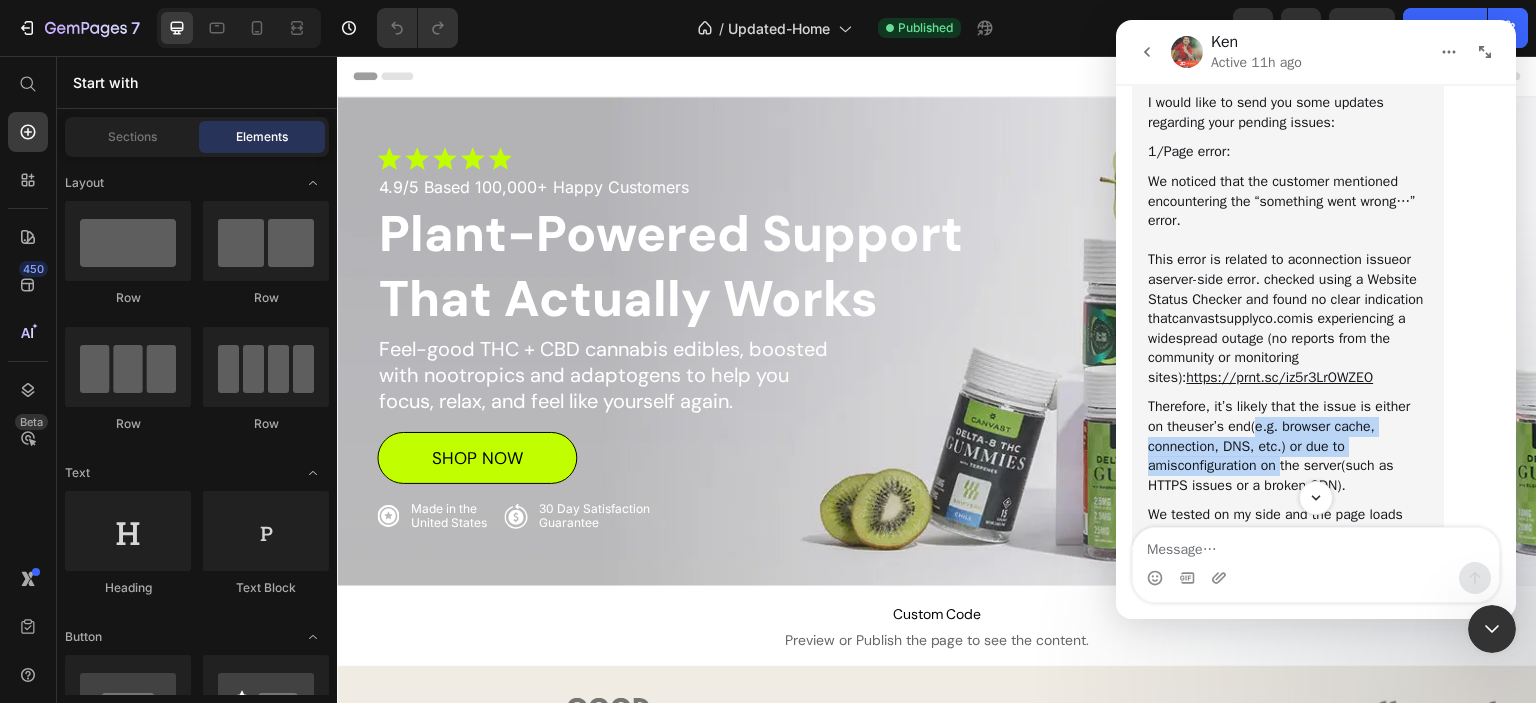 drag, startPoint x: 1238, startPoint y: 294, endPoint x: 1290, endPoint y: 335, distance: 66.21933 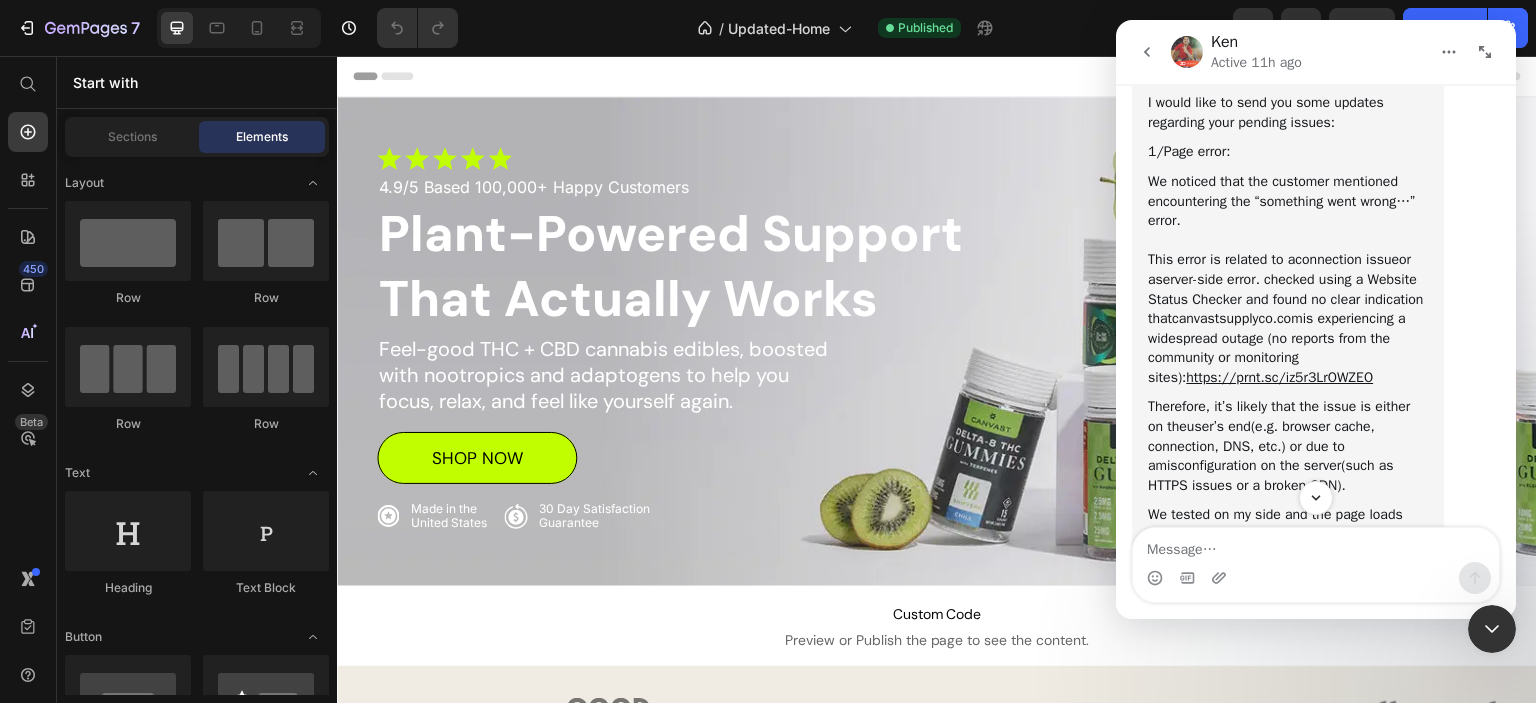 click on "Therefore, it’s likely that the issue is either on the user’s end (e.g. browser cache, connection, DNS, etc.) or due to a misconfiguration on the server (such as HTTPS issues or a broken CDN)." at bounding box center (1288, 329) 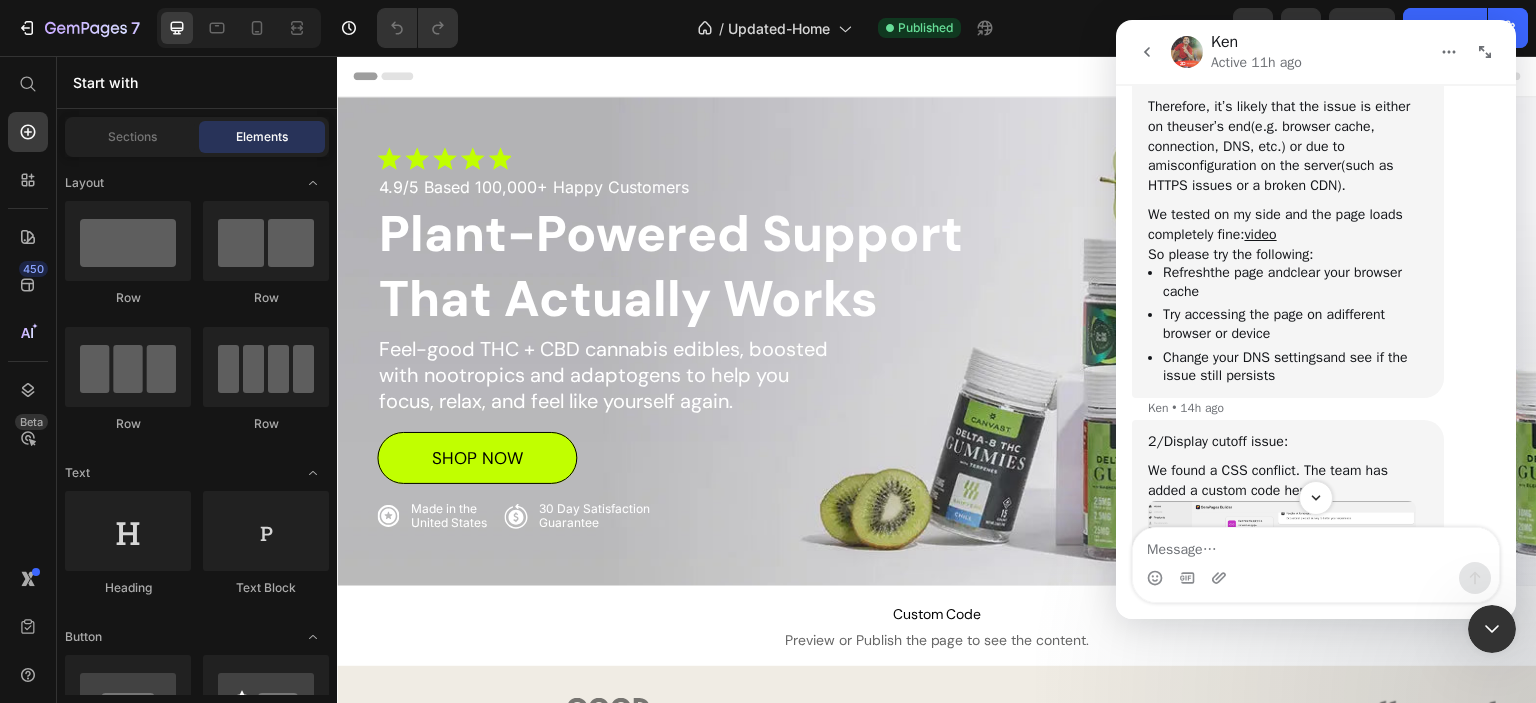 scroll, scrollTop: 6209, scrollLeft: 0, axis: vertical 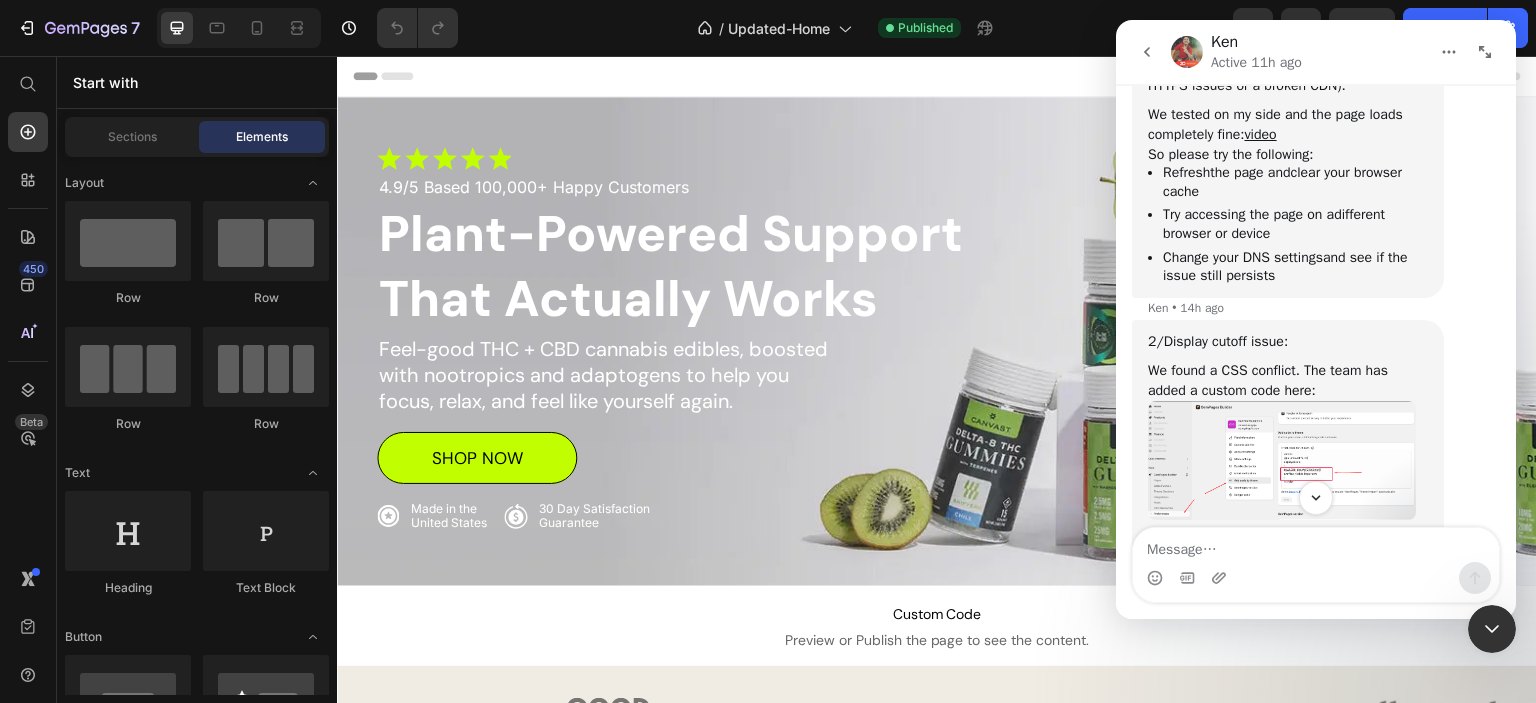 click 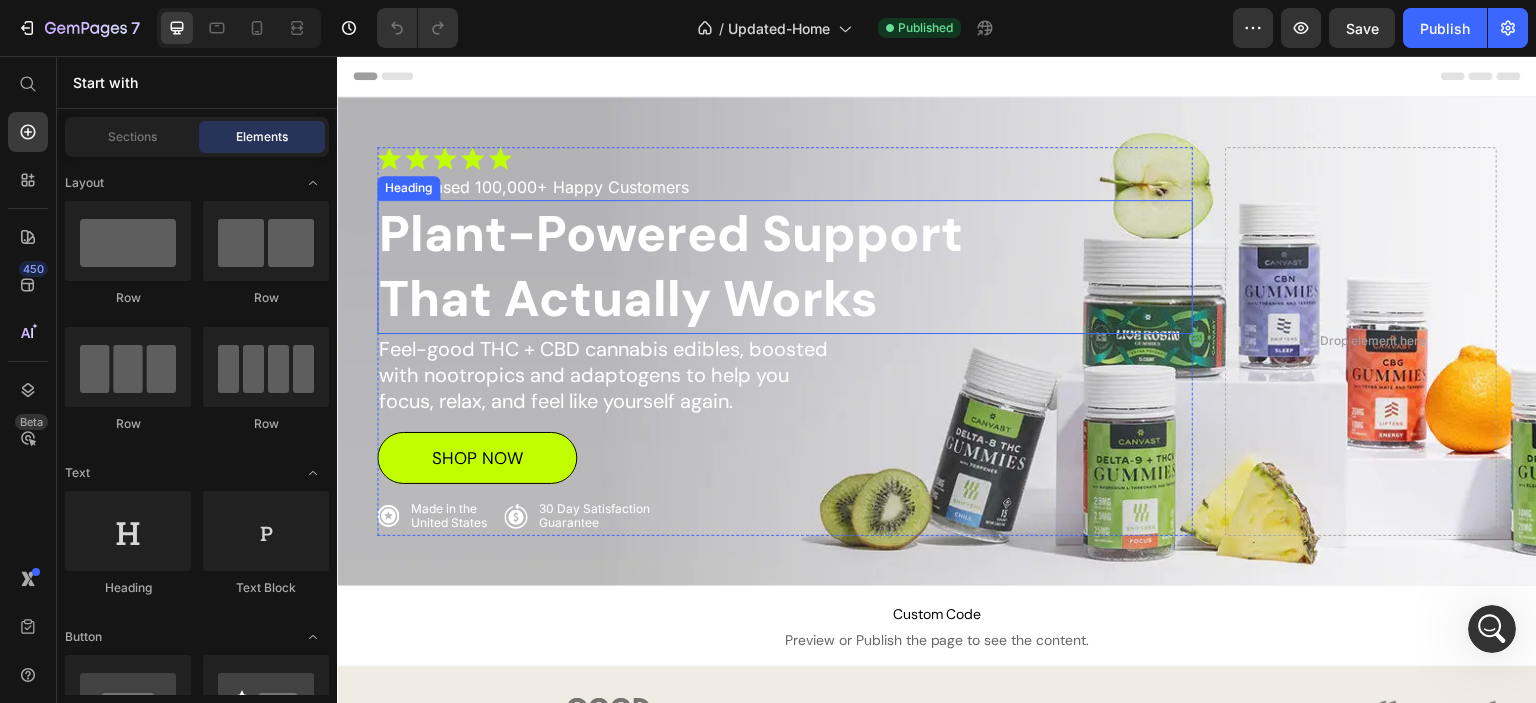 scroll, scrollTop: 0, scrollLeft: 0, axis: both 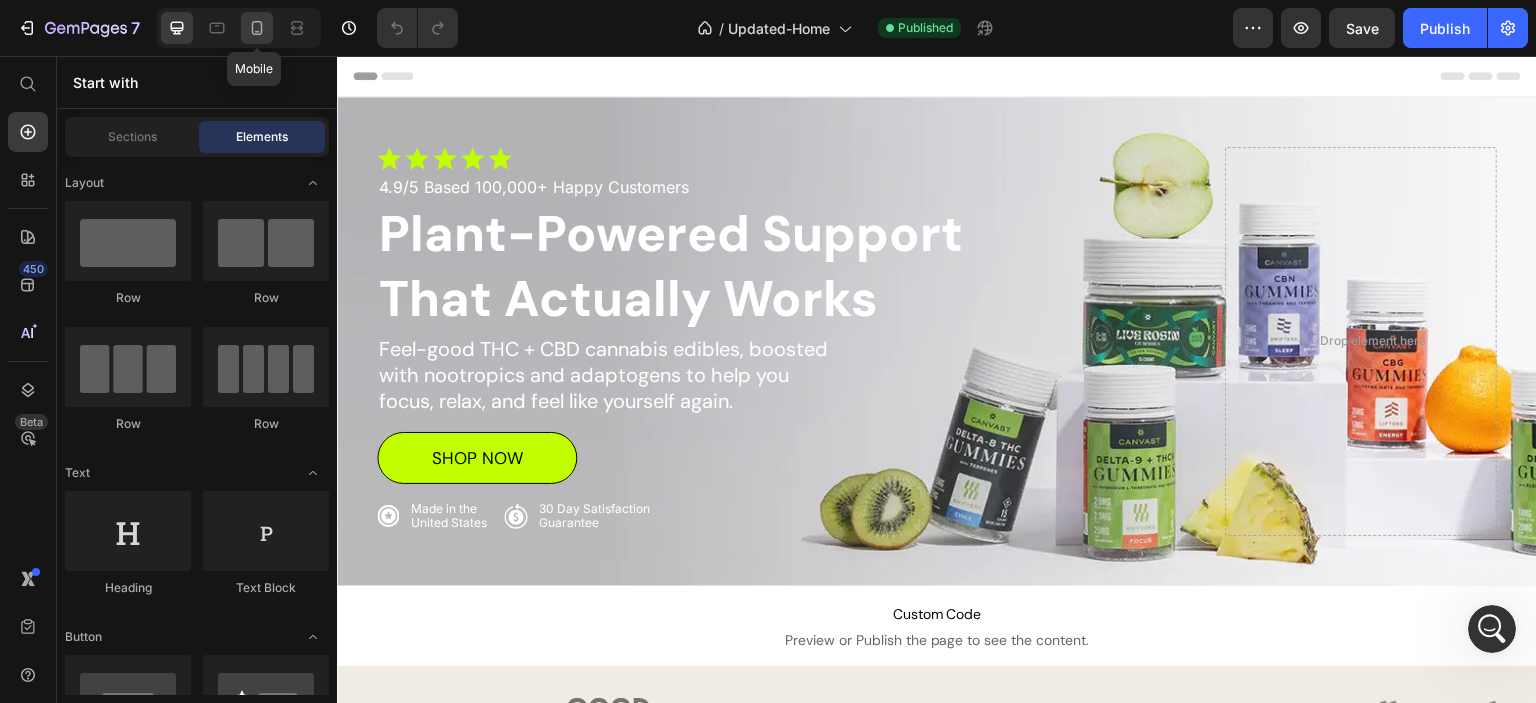 click 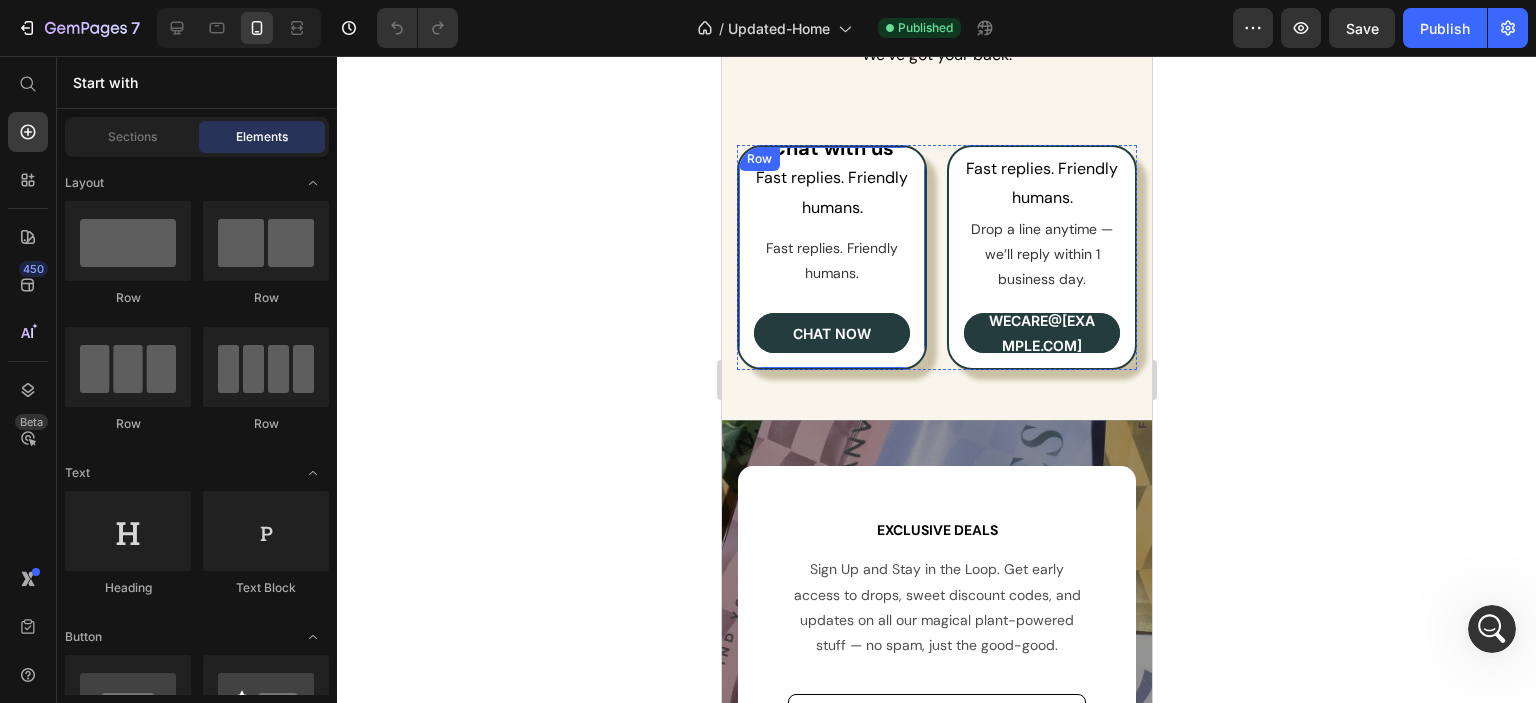 scroll, scrollTop: 10500, scrollLeft: 0, axis: vertical 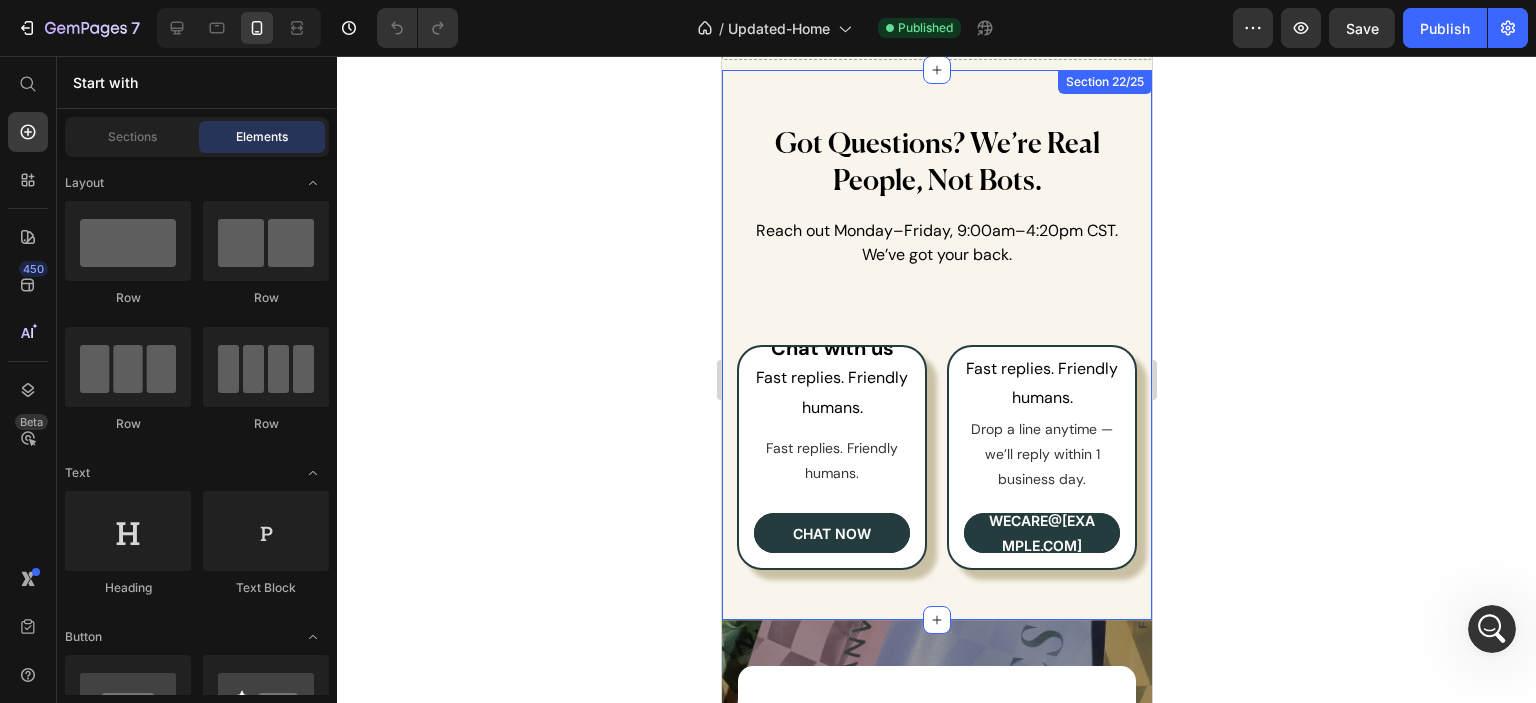 click on "Got Questions? We’re Real People, Not Bots. Heading Reach out Monday–Friday, 9:00am–4:20pm CST. We’ve got your back. Text Block Image 25 Chat with us Fast replies. Friendly humans. Text Block Chat with Text Block Fast replies. Friendly humans. Text Block chat now Button Row Image Chat with us Fast replies. Friendly humans. Text Block Email us Text Block Drop a line anytime — we’ll reply within 1 business day. Text Block wecare@[DOMAIN].com Button Row Row Row Section 22/25" at bounding box center [936, 345] 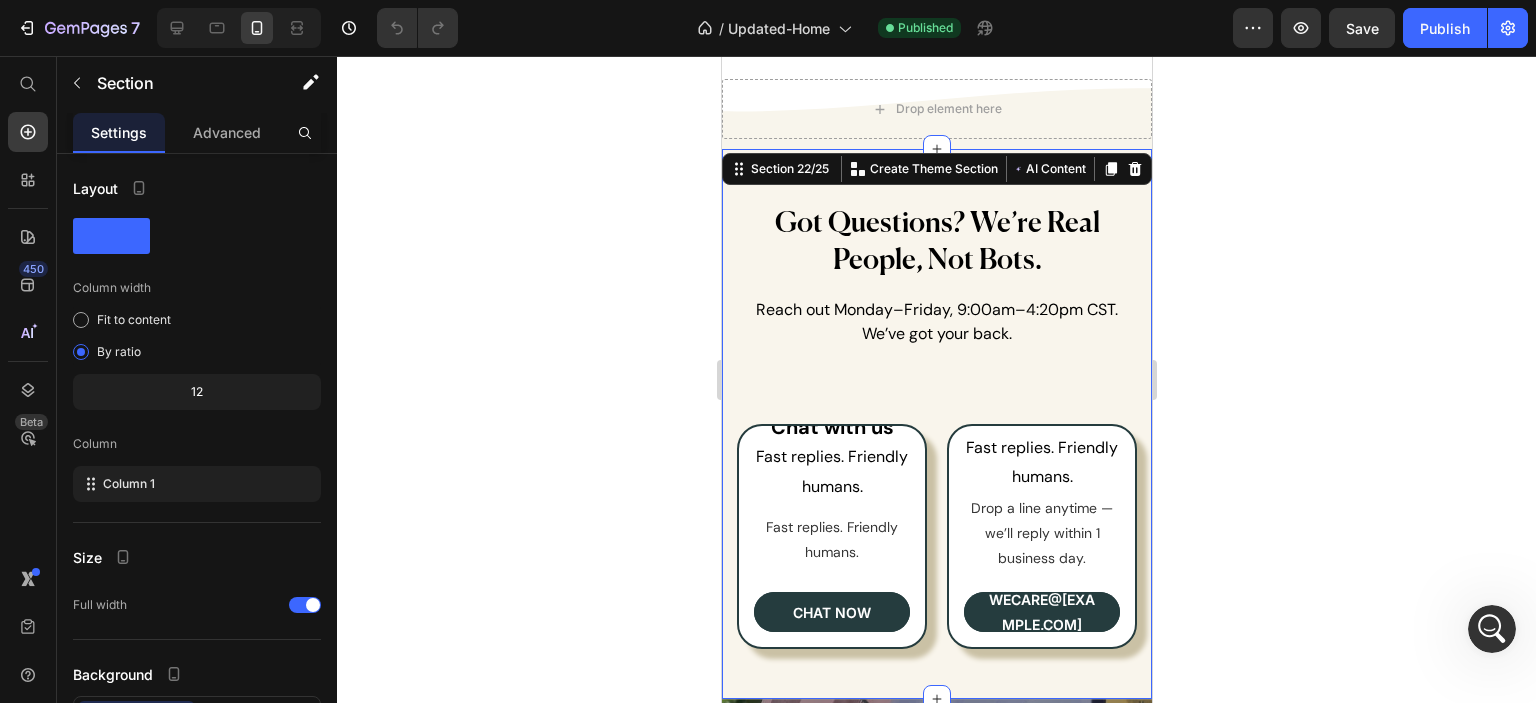 scroll, scrollTop: 10400, scrollLeft: 0, axis: vertical 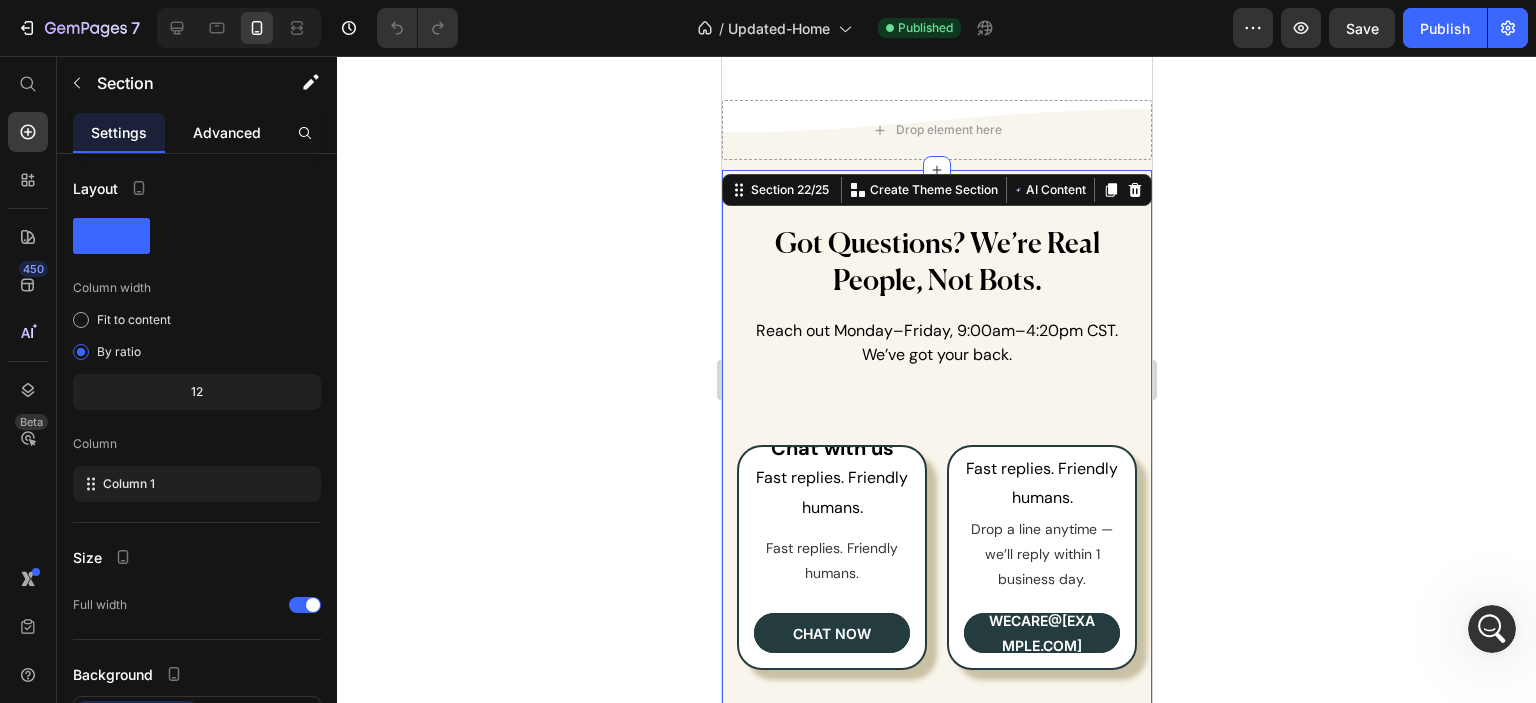 click on "Advanced" at bounding box center (227, 132) 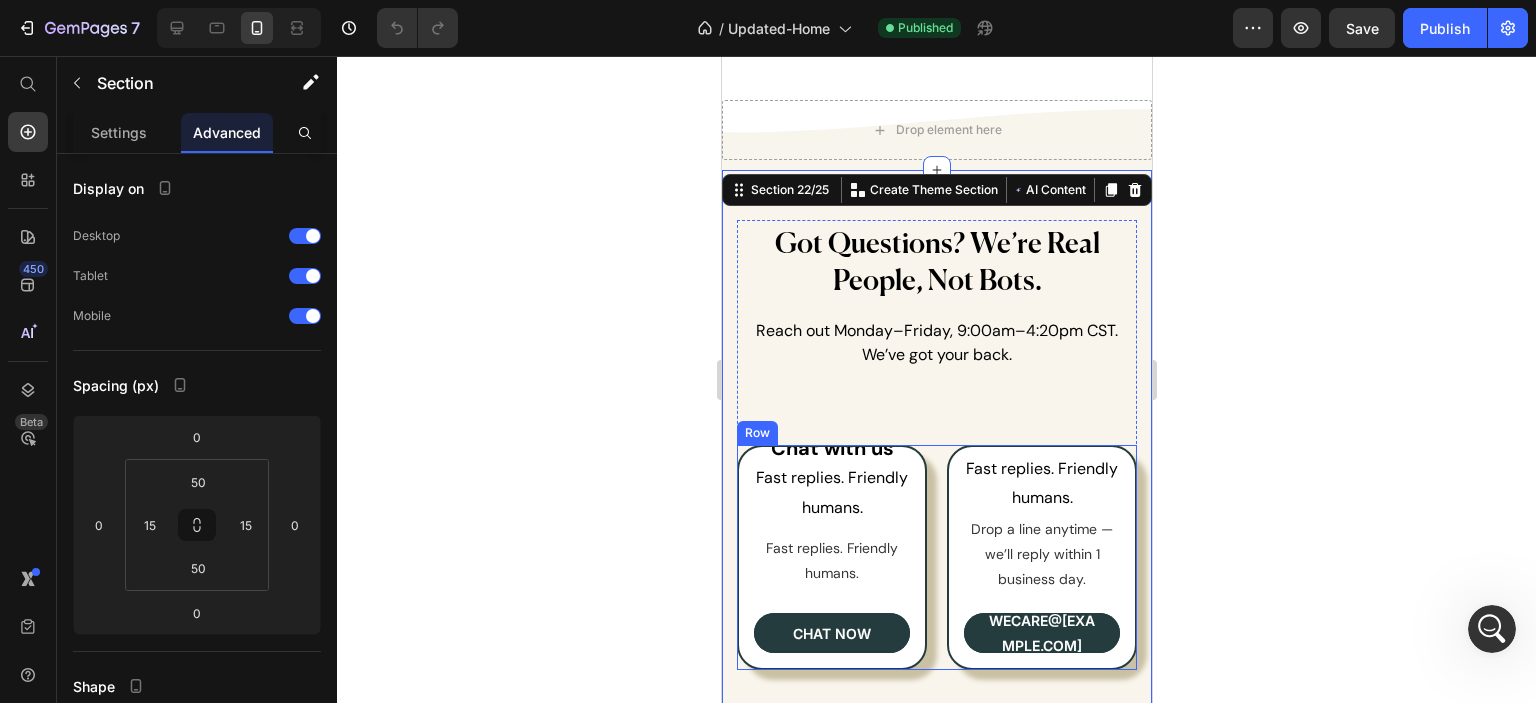 click on "Image Chat with us Fast replies. Friendly humans. Text Block Chat with Text Block Fast replies. Friendly humans. Text Block chat now Button Row Image Chat with us Fast replies. Friendly humans. Text Block Email us Text Block Drop a line anytime — we’ll reply within 1 business day. Text Block wecare@[DOMAIN].com Button Row Row Row" at bounding box center (936, 557) 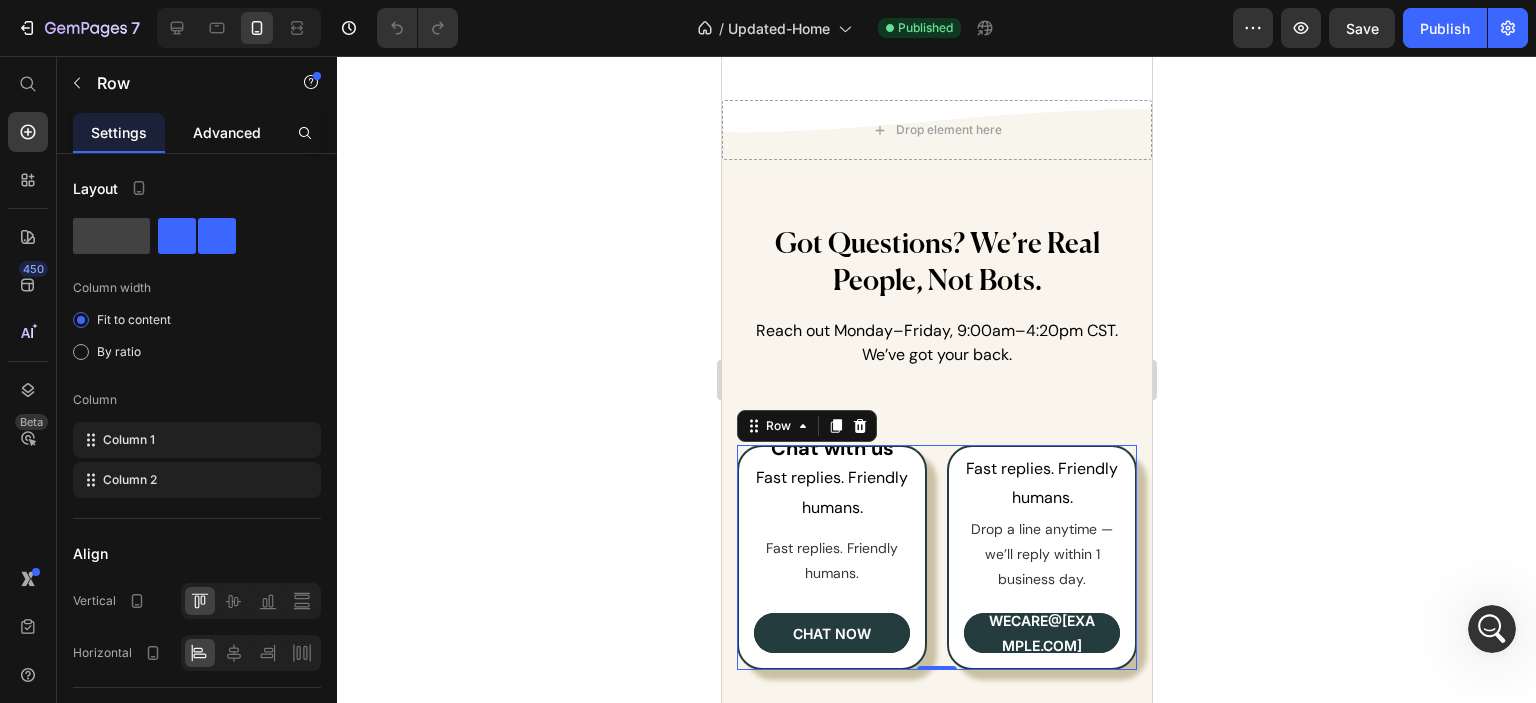 click on "Advanced" at bounding box center (227, 132) 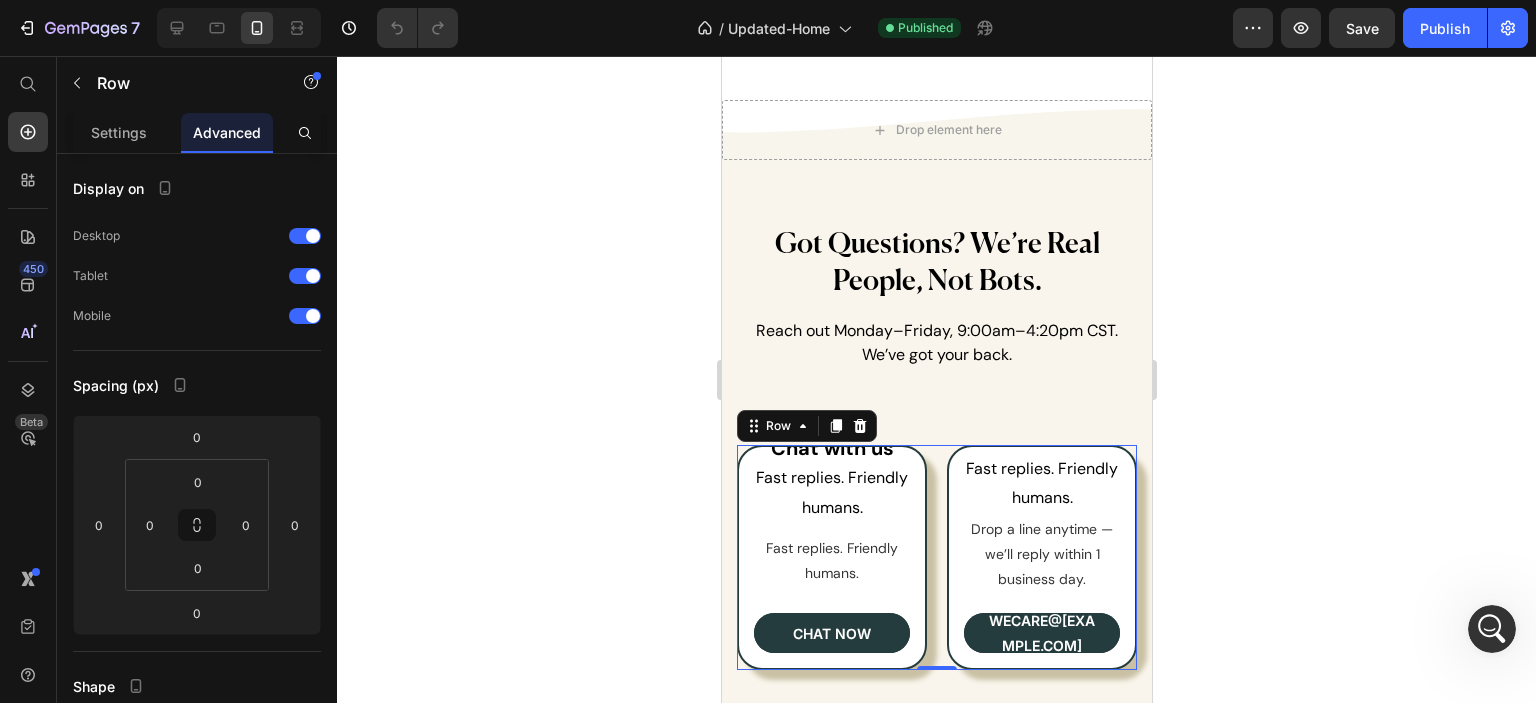 click on "Advanced" at bounding box center [227, 132] 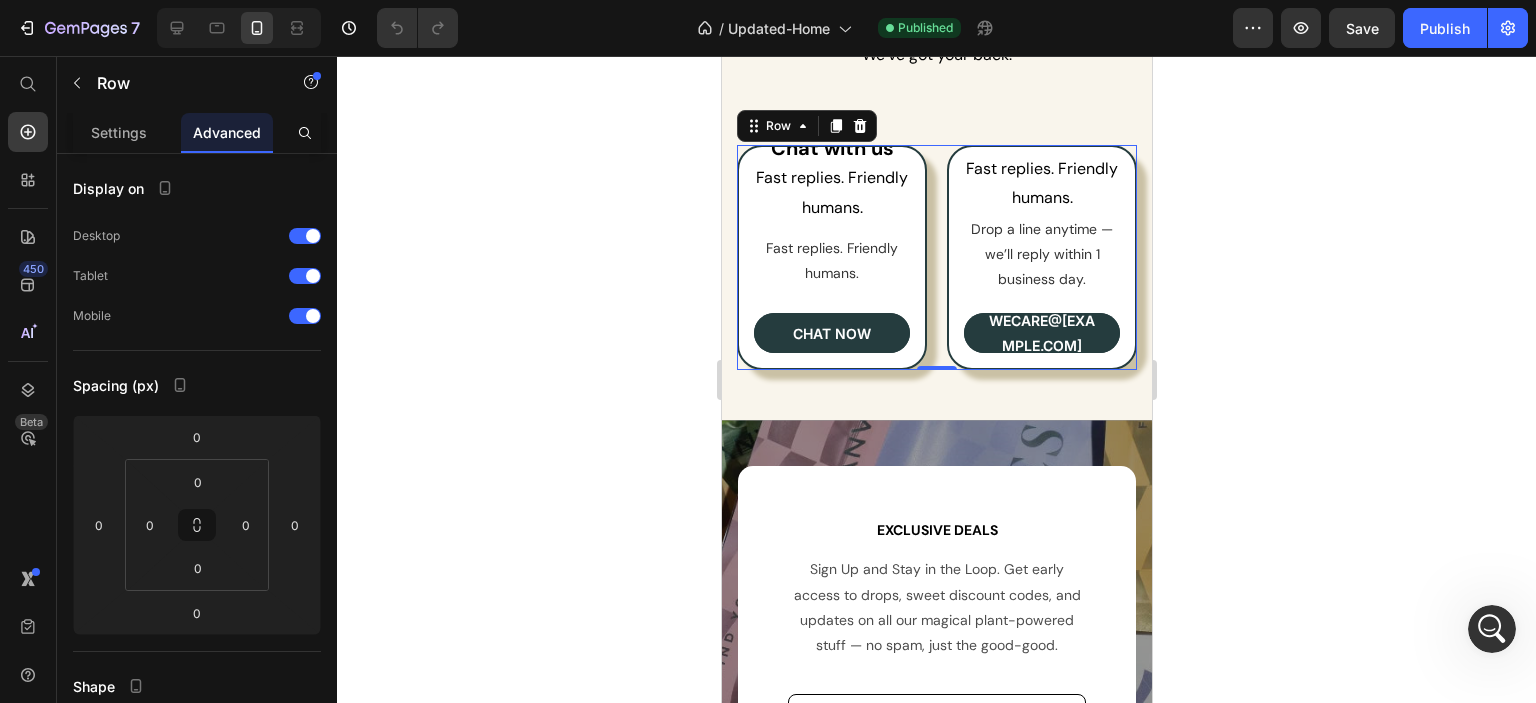 scroll, scrollTop: 10600, scrollLeft: 0, axis: vertical 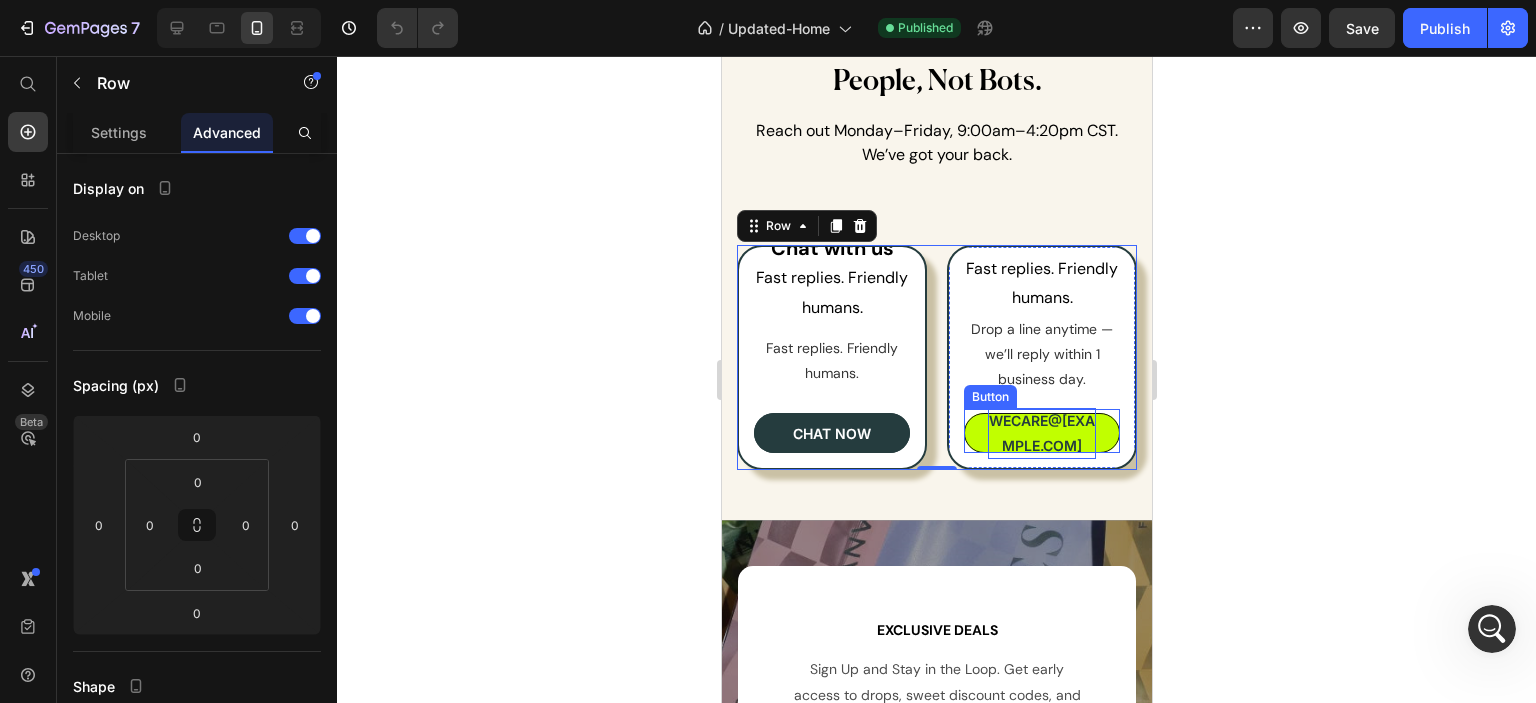 click on "wecare@[DOMAIN].com" at bounding box center (1041, 433) 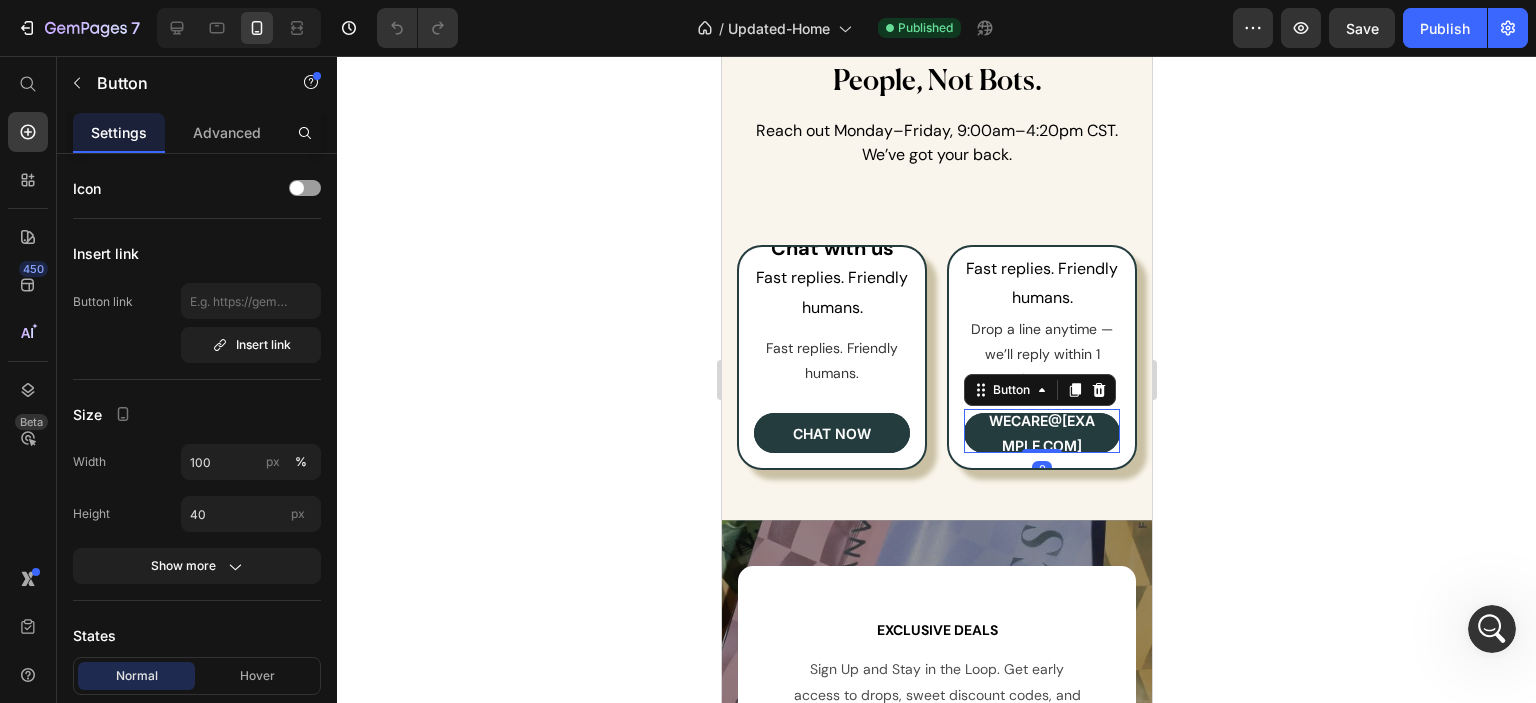 click on "wecare@[DOMAIN].com Button 0" at bounding box center [1041, 431] 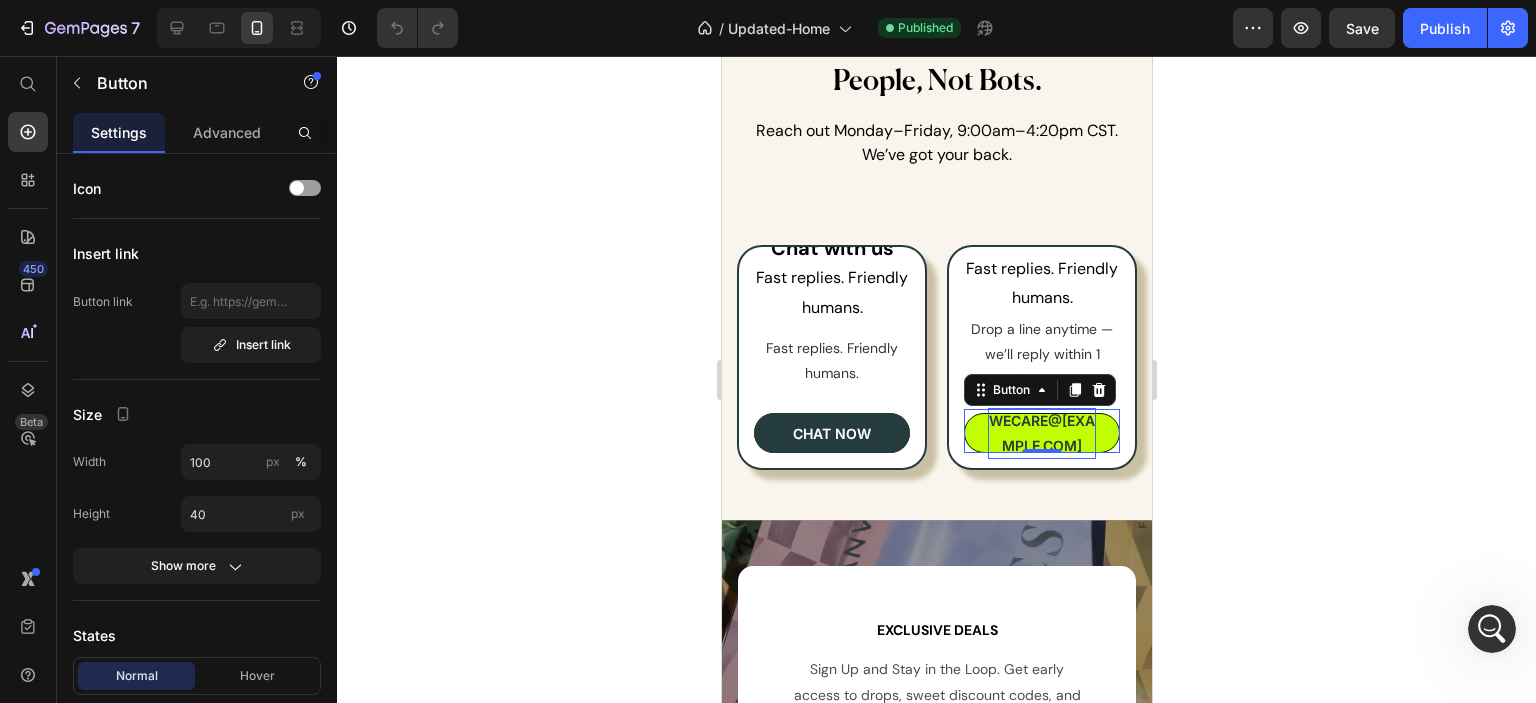 click on "wecare@[DOMAIN].com" at bounding box center (1041, 433) 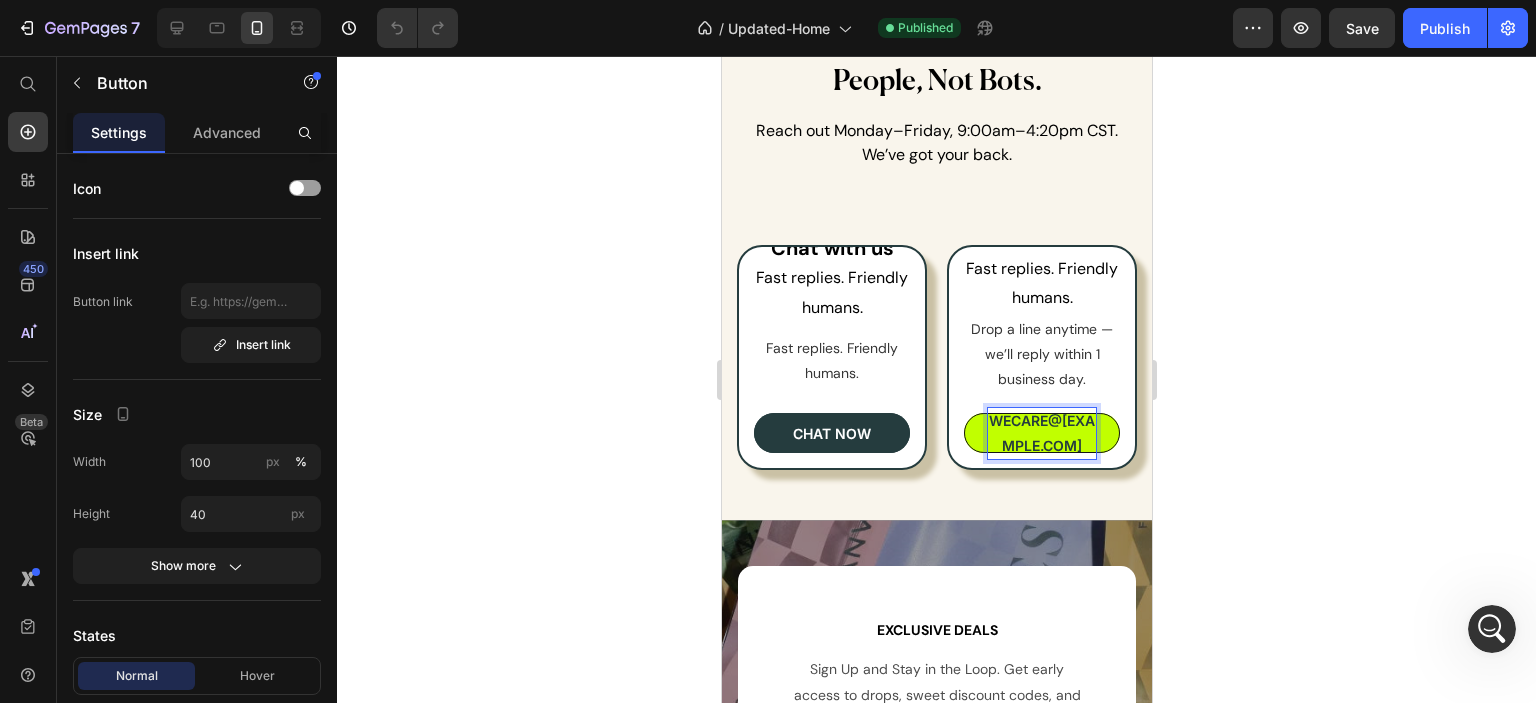 click on "wecare@[DOMAIN].com" at bounding box center (1041, 433) 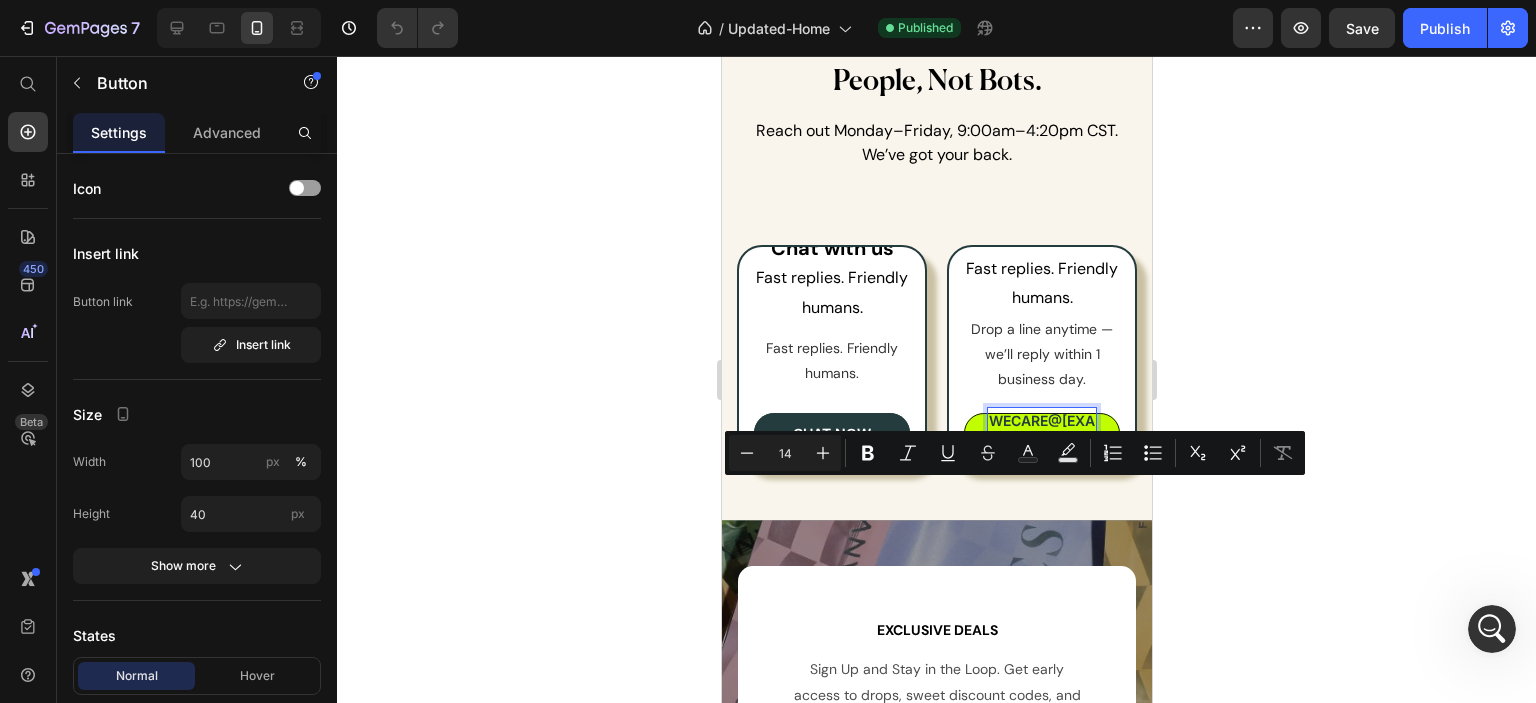 click on "wecare@[DOMAIN].com" at bounding box center (1041, 433) 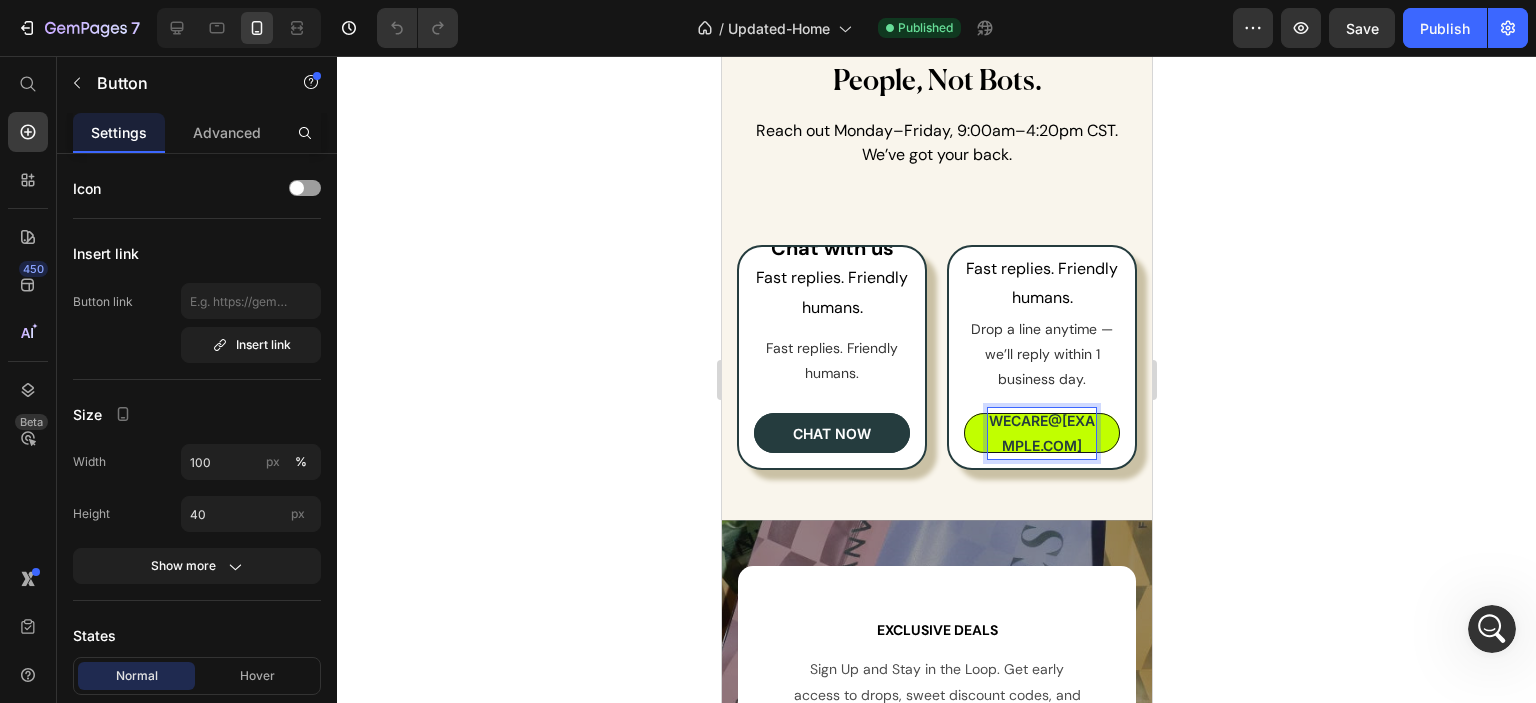 click on "wecare@[DOMAIN].com" at bounding box center [1041, 433] 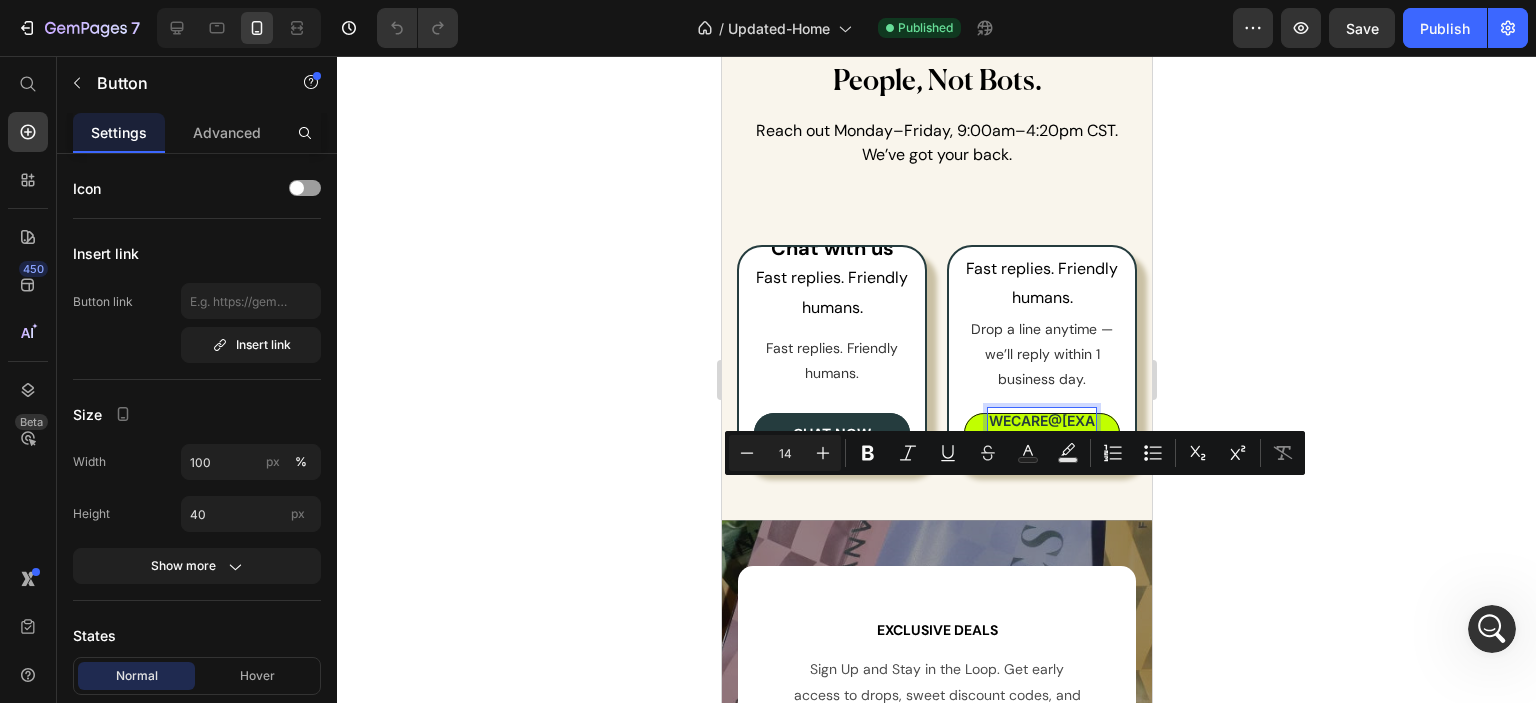 click on "wecare@[DOMAIN].com" at bounding box center [1041, 433] 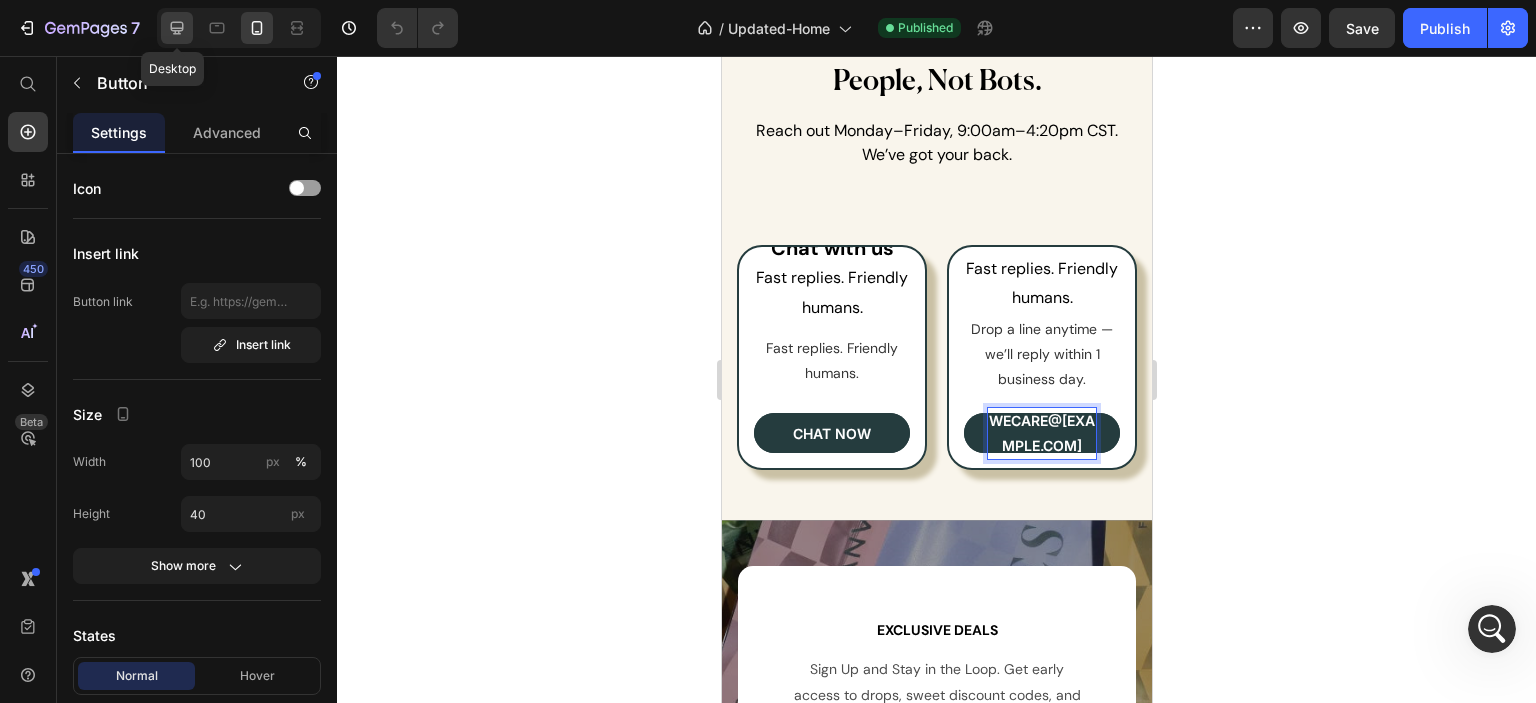 click 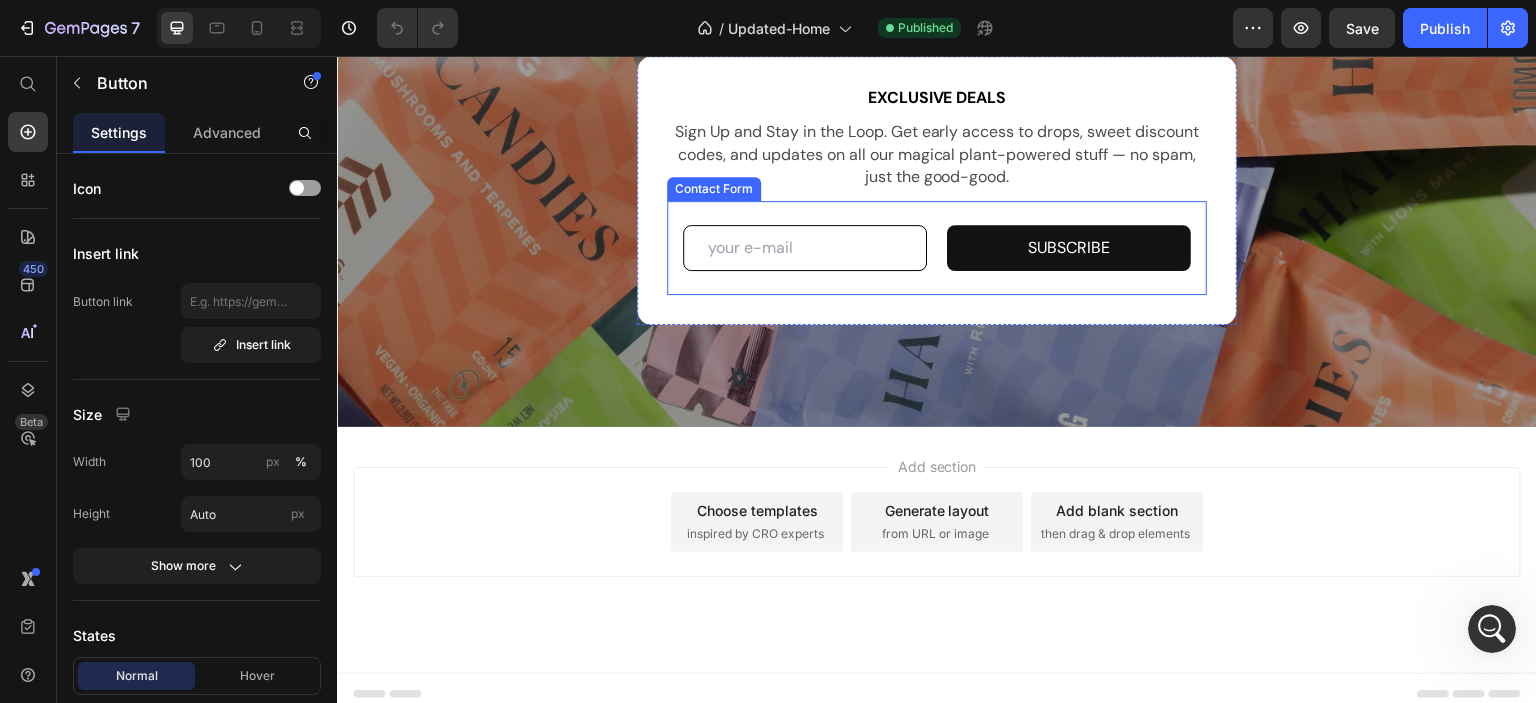 scroll, scrollTop: 9945, scrollLeft: 0, axis: vertical 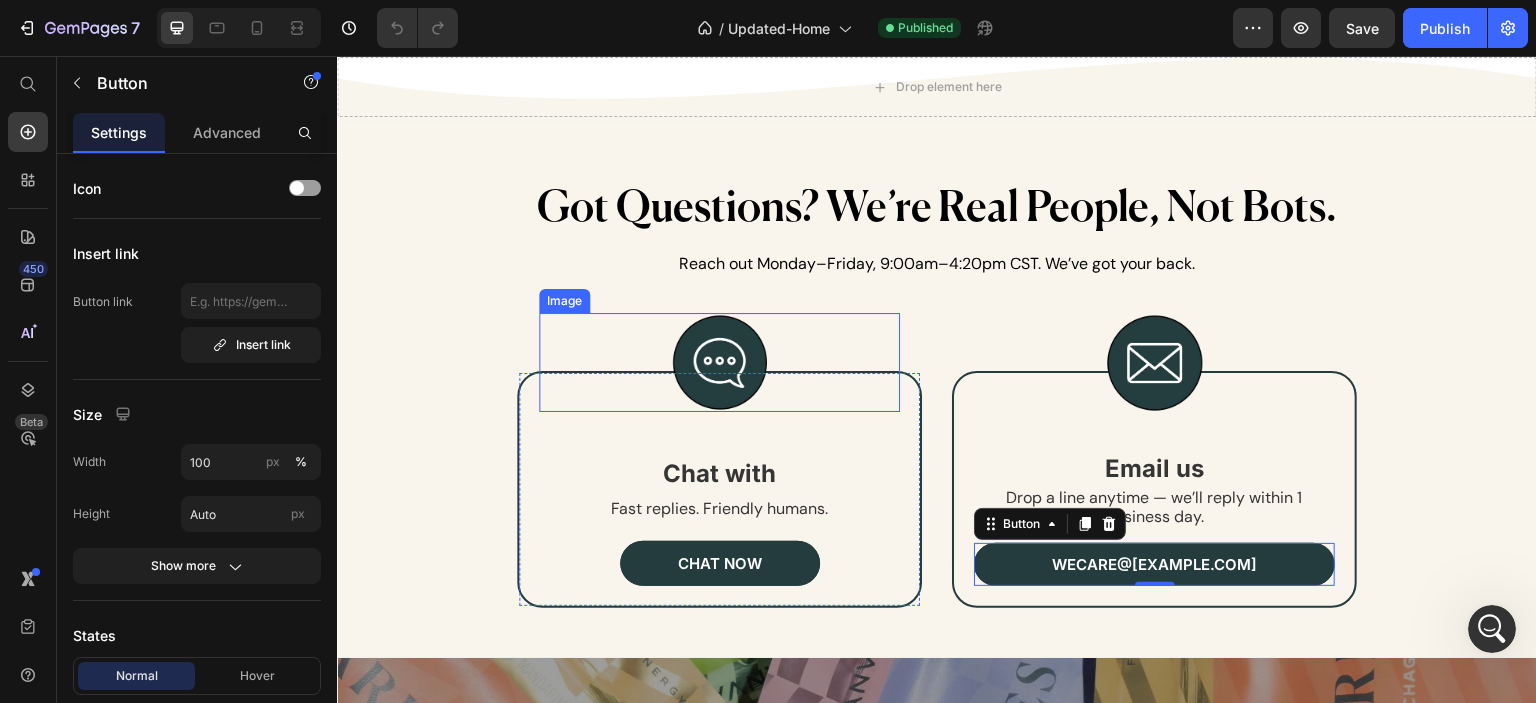 click at bounding box center [719, 362] 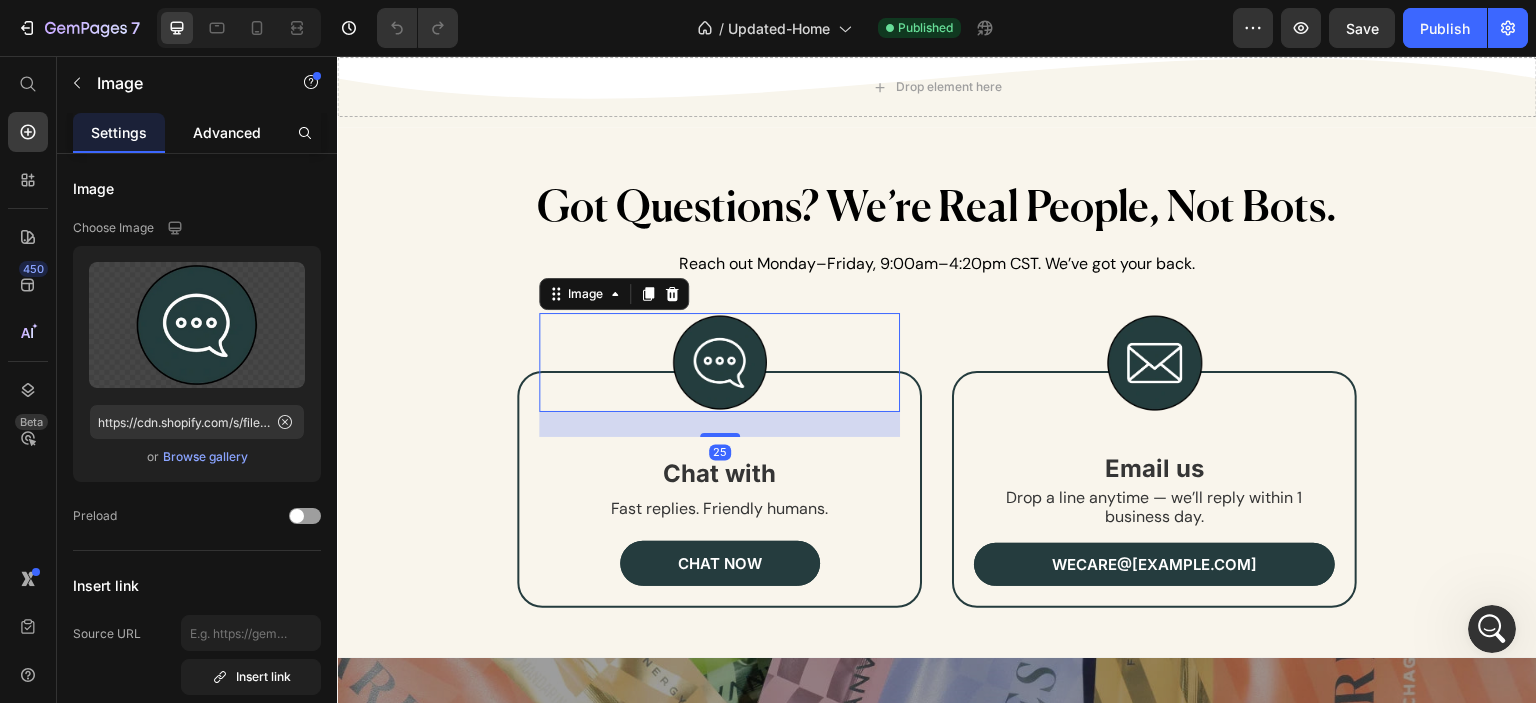 click on "Advanced" at bounding box center (227, 132) 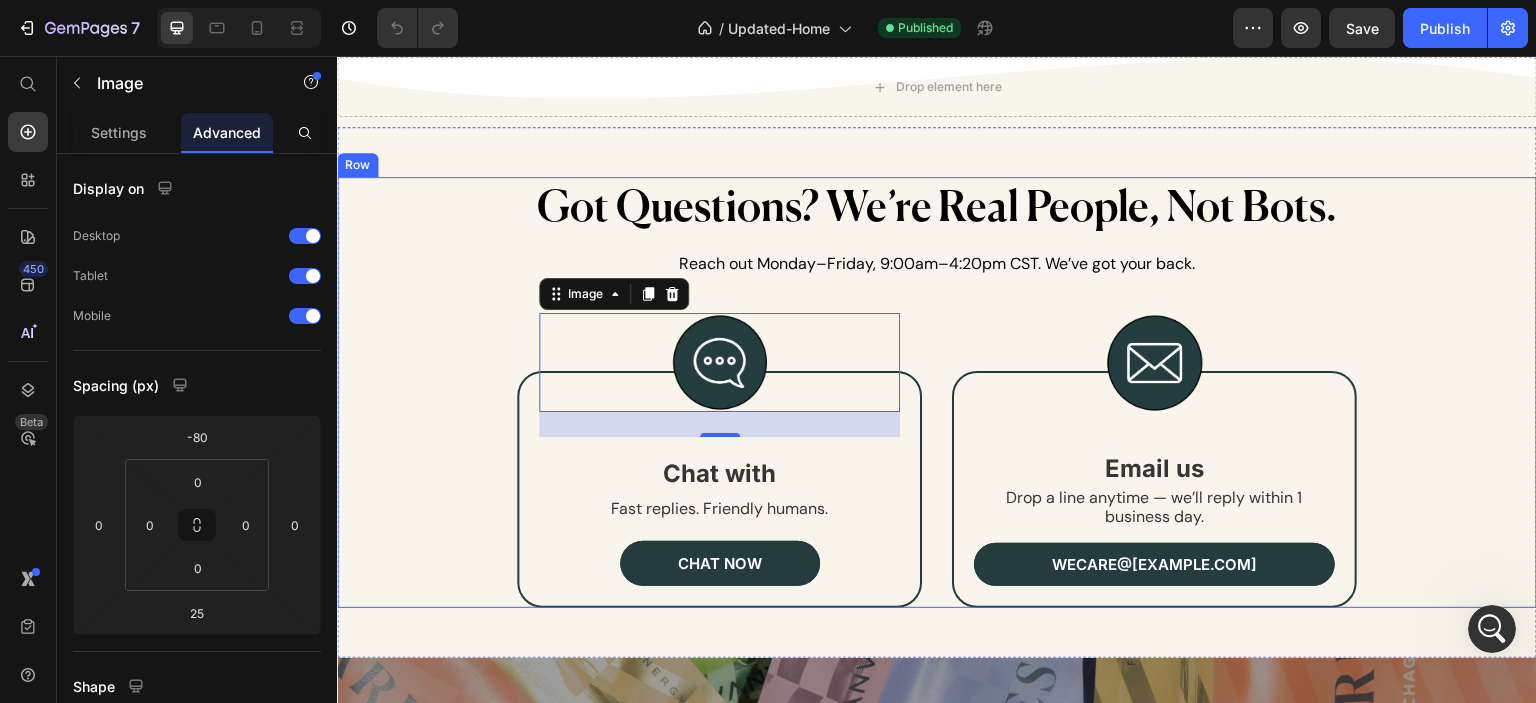 click on "Got Questions? We’re Real People, Not Bots. Heading Reach out Monday–Friday, 9:00am–4:20pm CST. We’ve got your back. Text Block Image 25 Chat with us Fast replies. Friendly humans. Text Block Chat with Text Block Fast replies. Friendly humans. Text Block chat now Button Row Image Chat with us Fast replies. Friendly humans. Text Block Email us Text Block Drop a line anytime — we’ll reply within 1 business day. Text Block wecare@[DOMAIN].com Button Row Row Row" at bounding box center (937, 392) 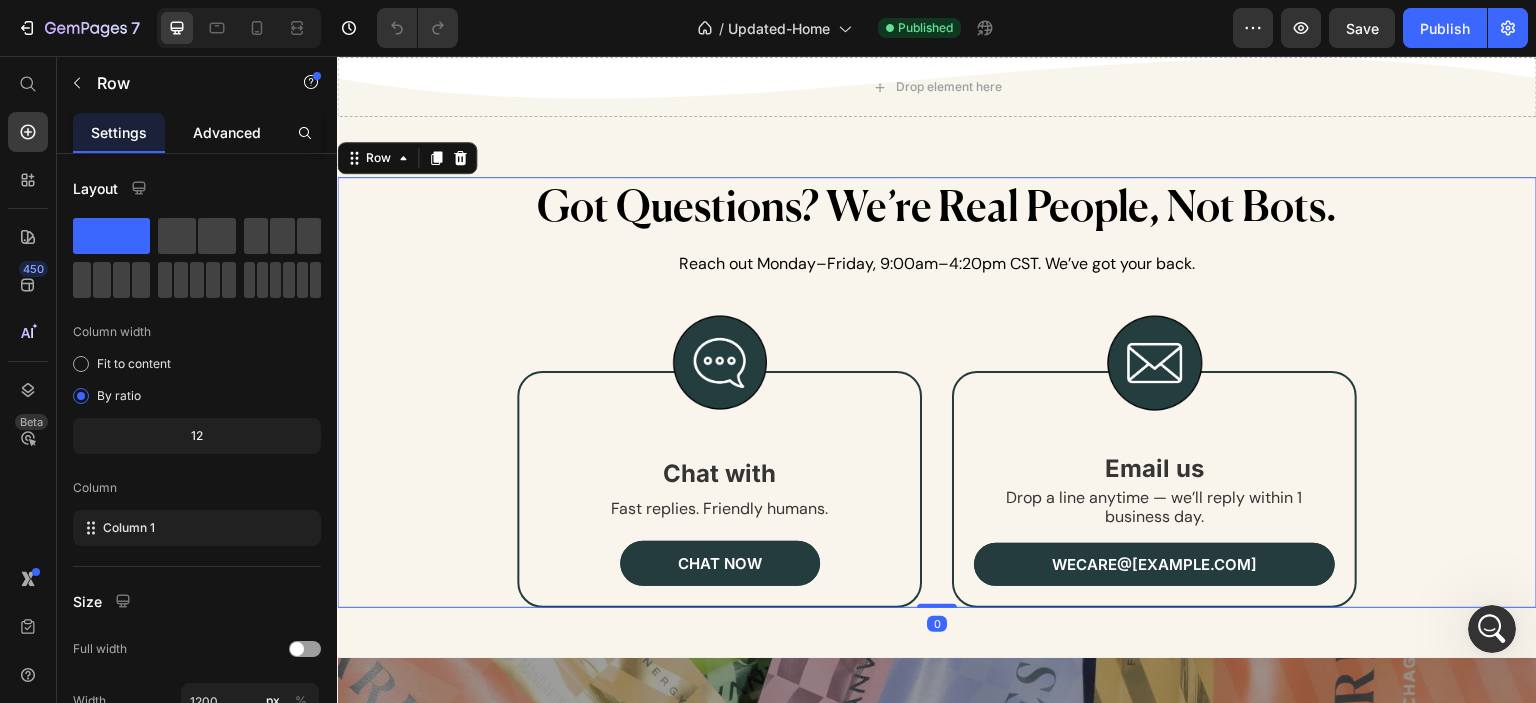 click on "Advanced" at bounding box center (227, 132) 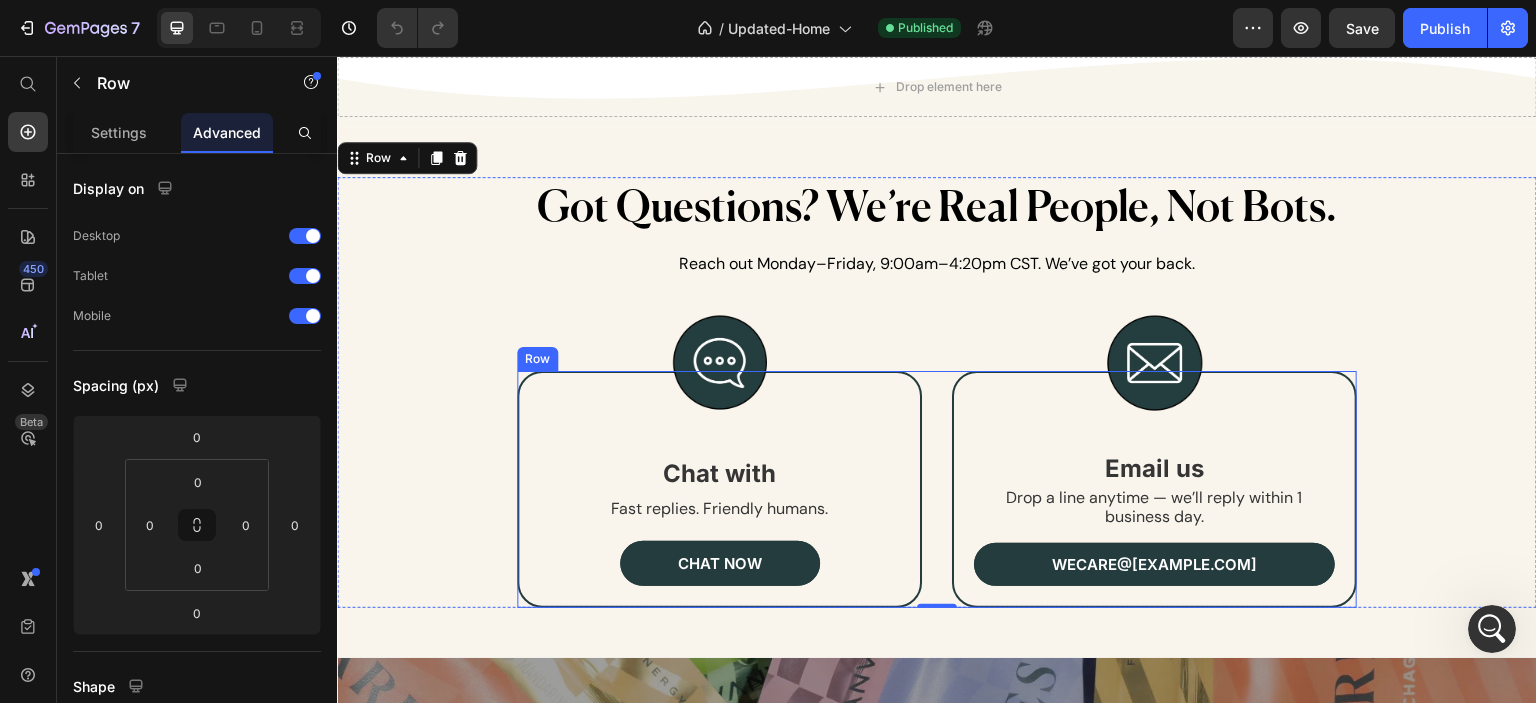 click on "Image Chat with us Fast replies. Friendly humans. Text Block Chat with Text Block Fast replies. Friendly humans. Text Block chat now Button Row Image Chat with us Fast replies. Friendly humans. Text Block Email us Text Block Drop a line anytime — we’ll reply within 1 business day. Text Block wecare@[DOMAIN].com Button Row Row Row" at bounding box center [937, 489] 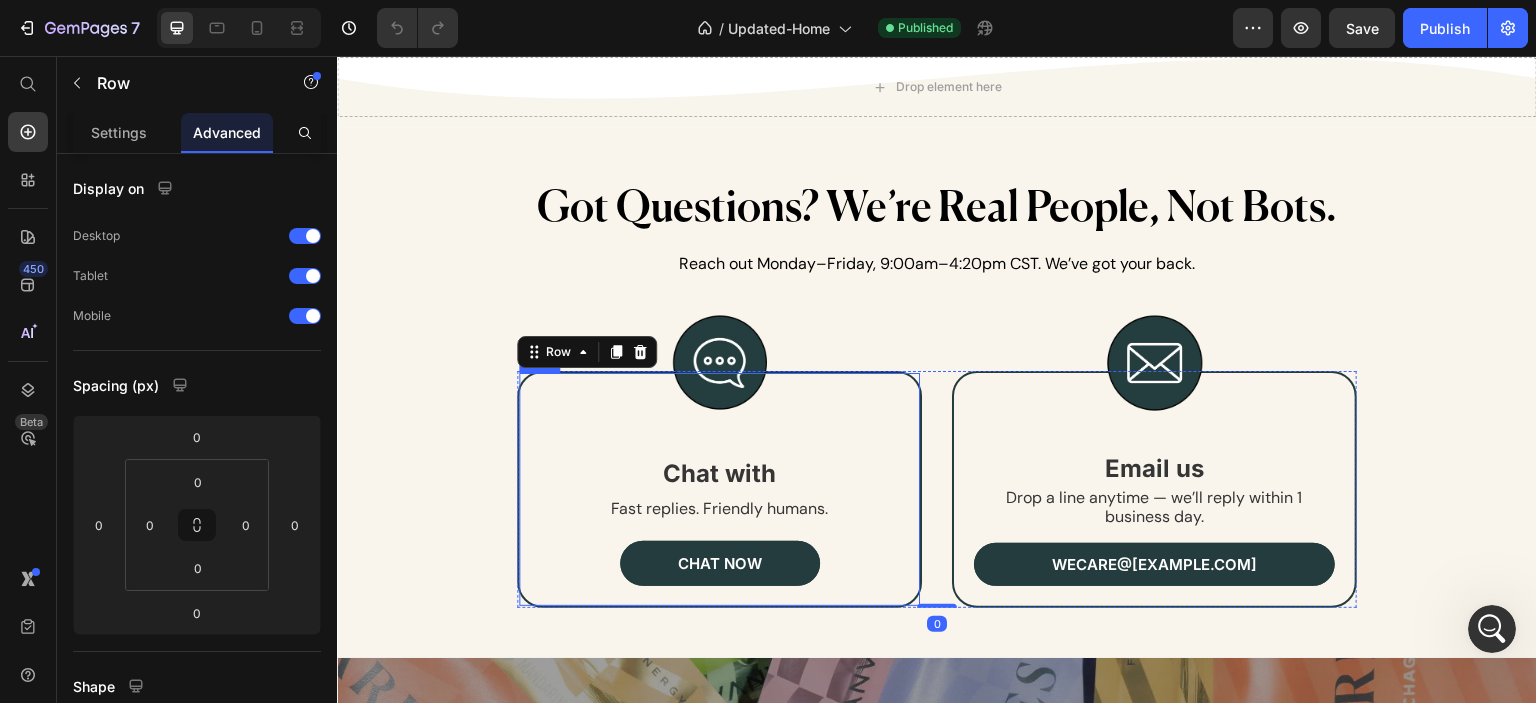 click on "Image Chat with us Fast replies. Friendly humans. Text Block Chat with Text Block Fast replies. Friendly humans. Text Block chat now Button Row Image" at bounding box center [719, 489] 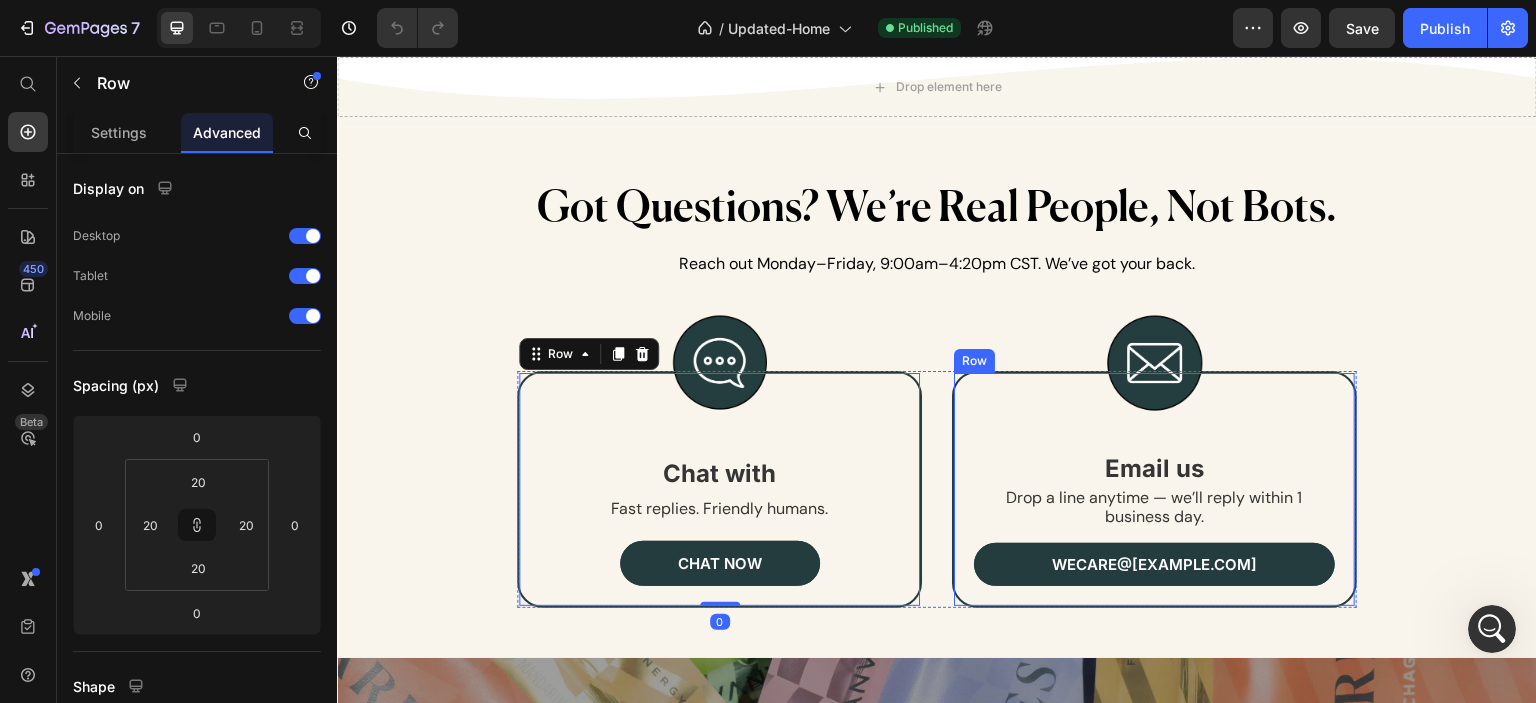 click on "Image Chat with us Fast replies. Friendly humans. Text Block Email us Text Block Drop a line anytime — we’ll reply within 1 business day. Text Block wecare@[DOMAIN].com Button Row" at bounding box center [1154, 489] 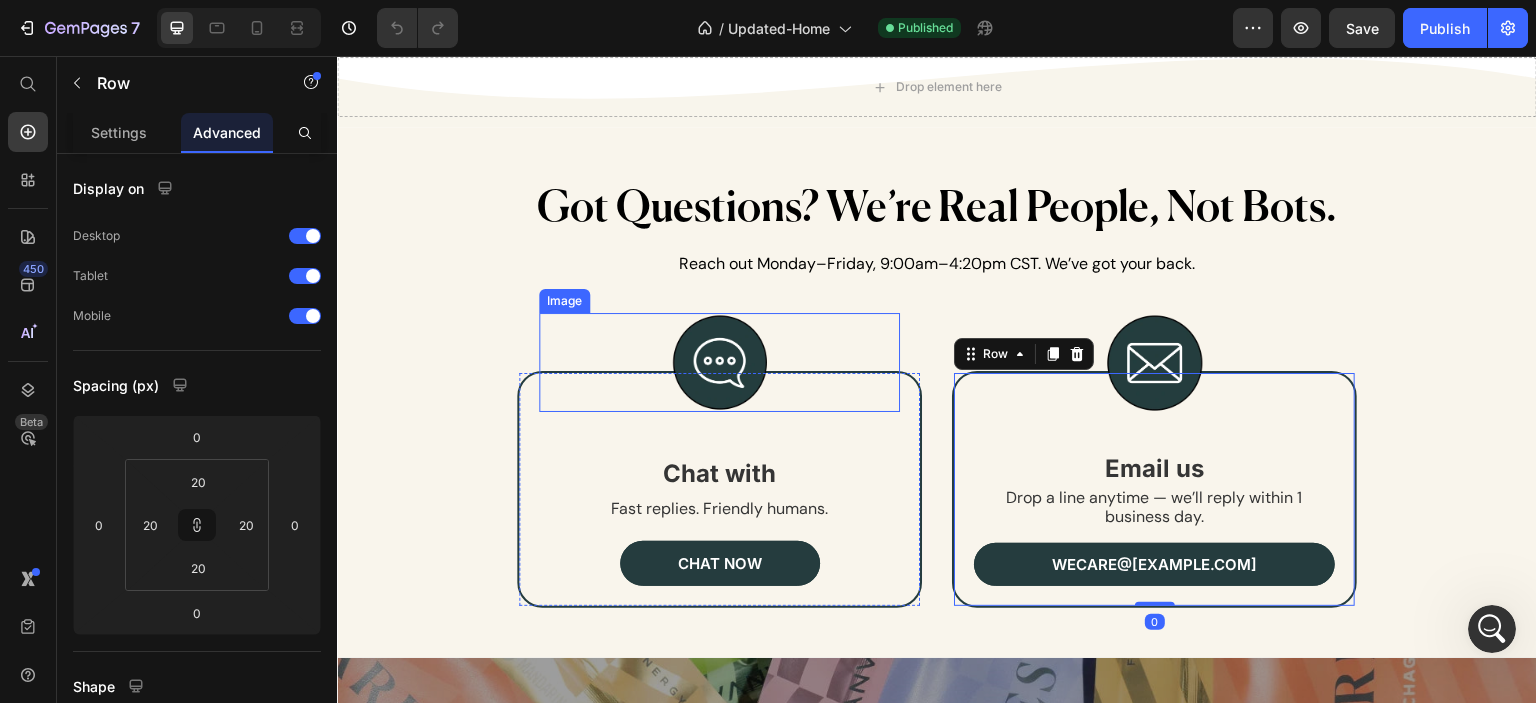 click at bounding box center [719, 362] 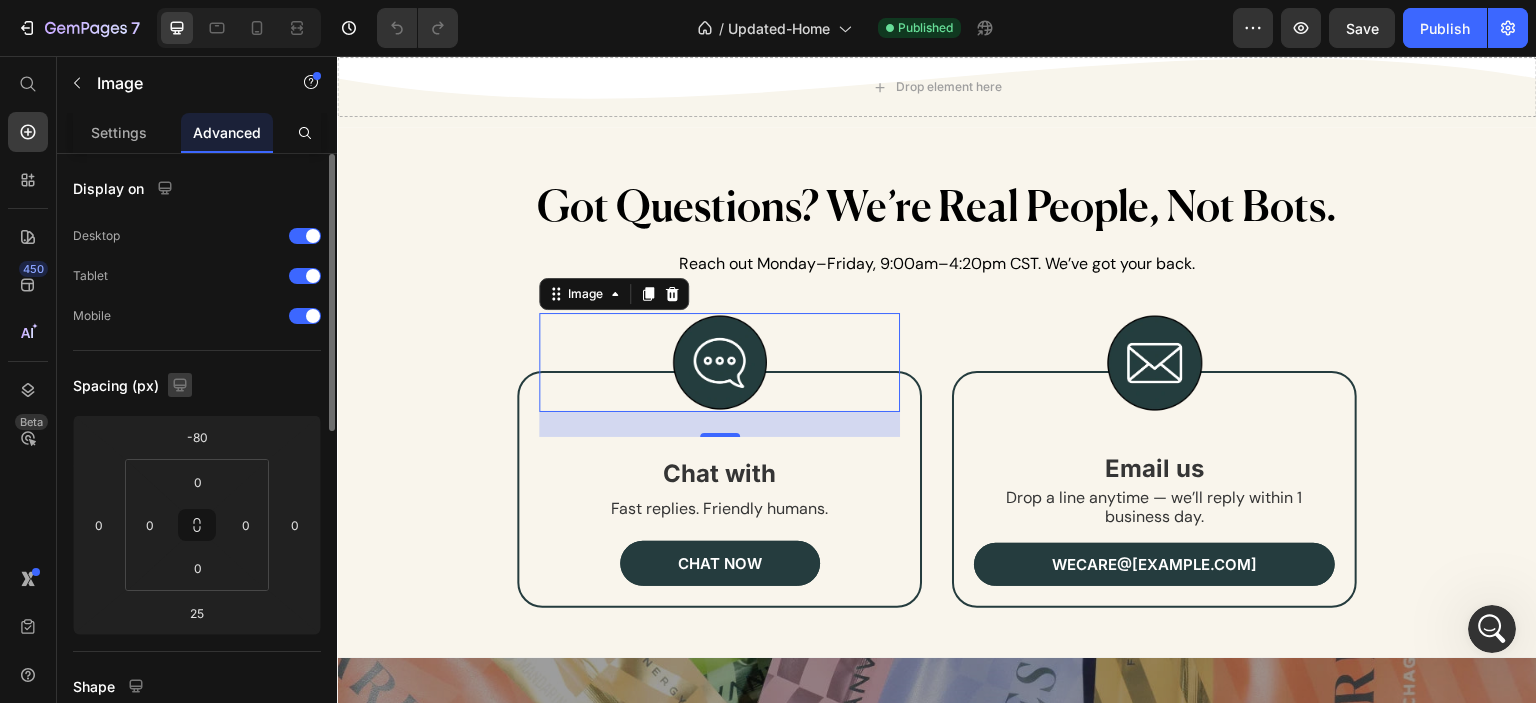 click 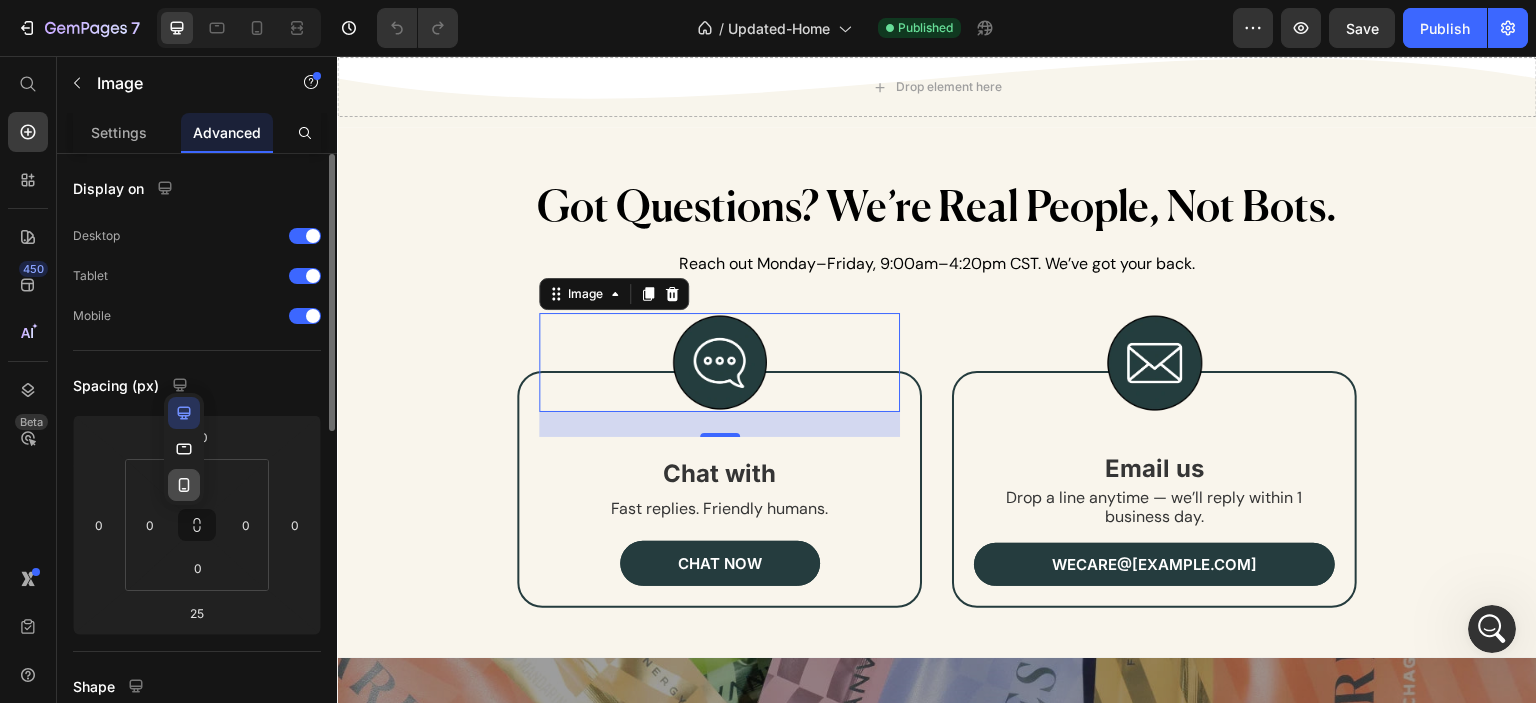 click 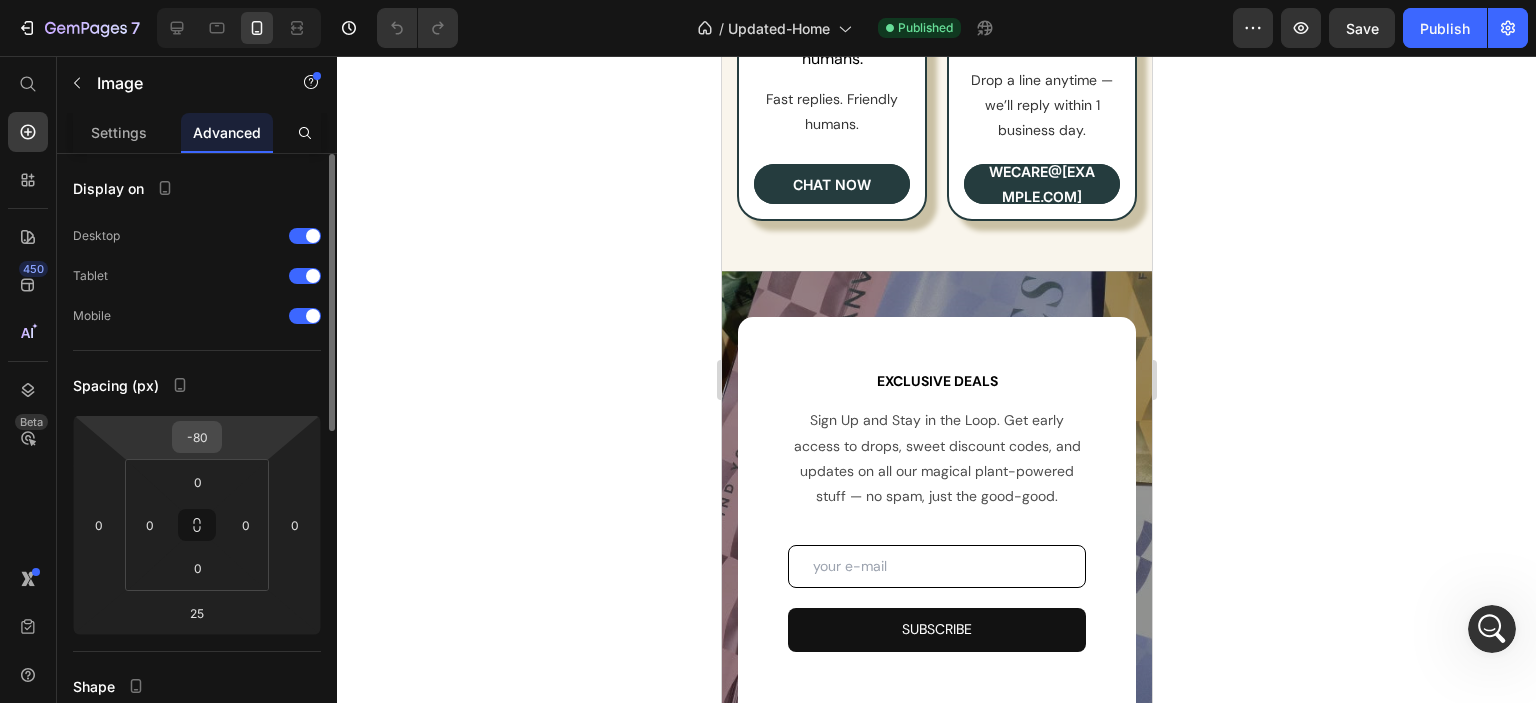 scroll, scrollTop: 9877, scrollLeft: 0, axis: vertical 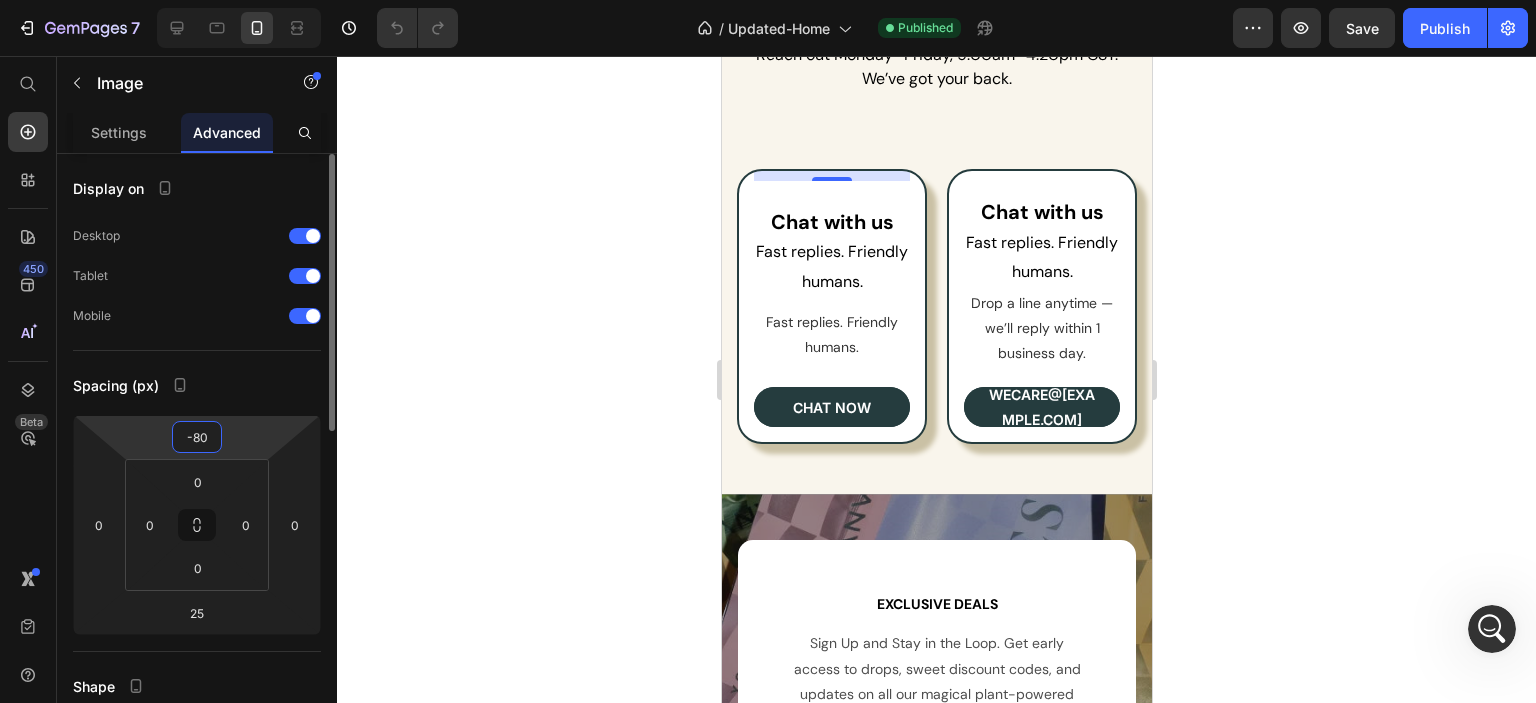 click on "-80" at bounding box center (197, 437) 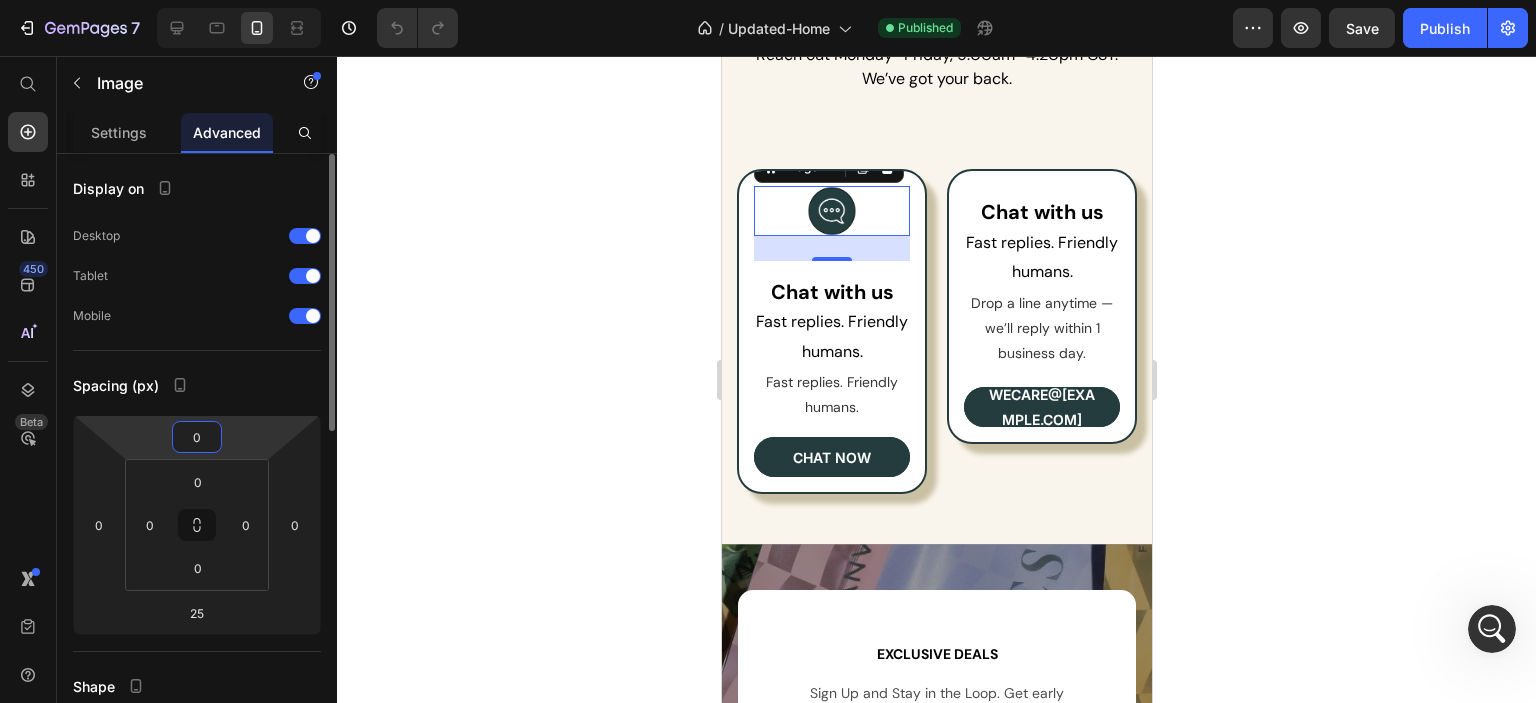 click on "0" at bounding box center [197, 437] 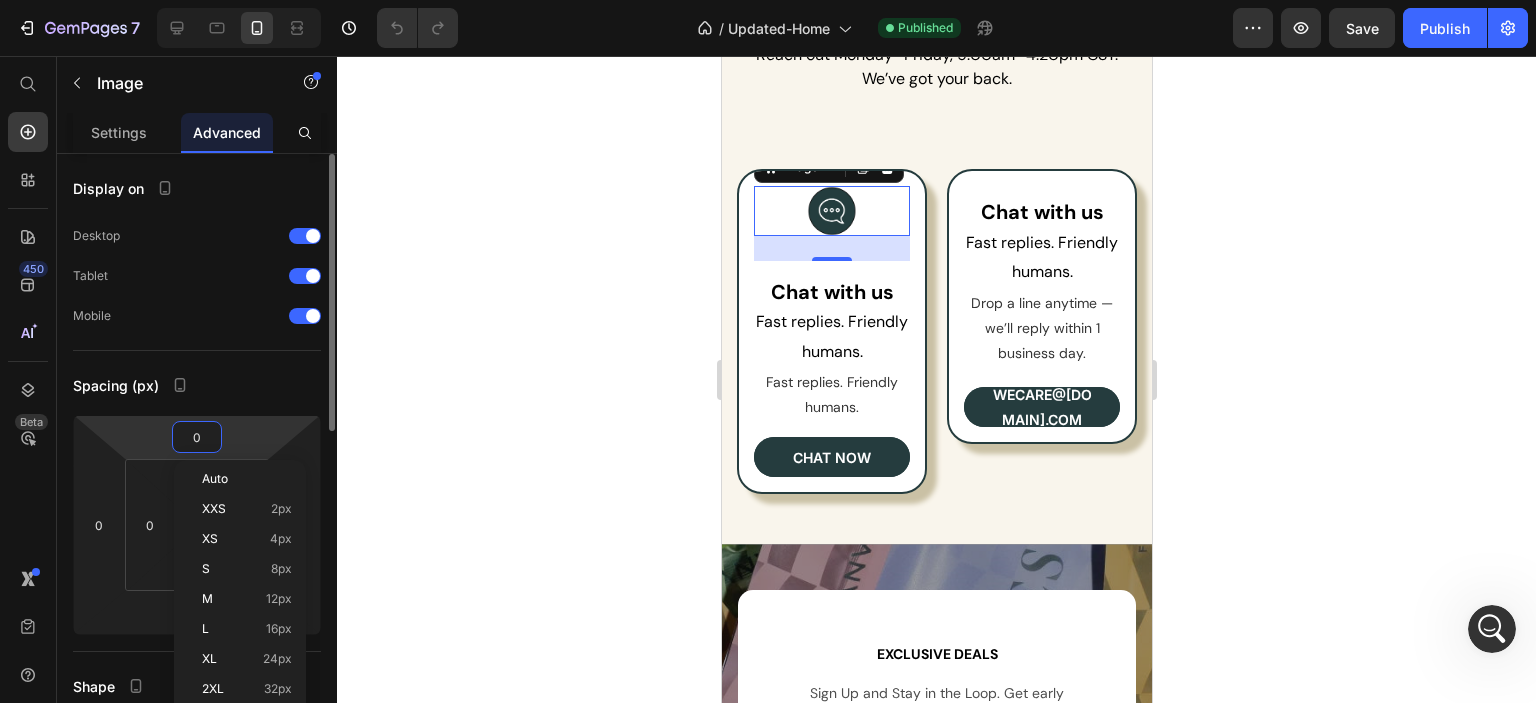 click on "0" at bounding box center [197, 437] 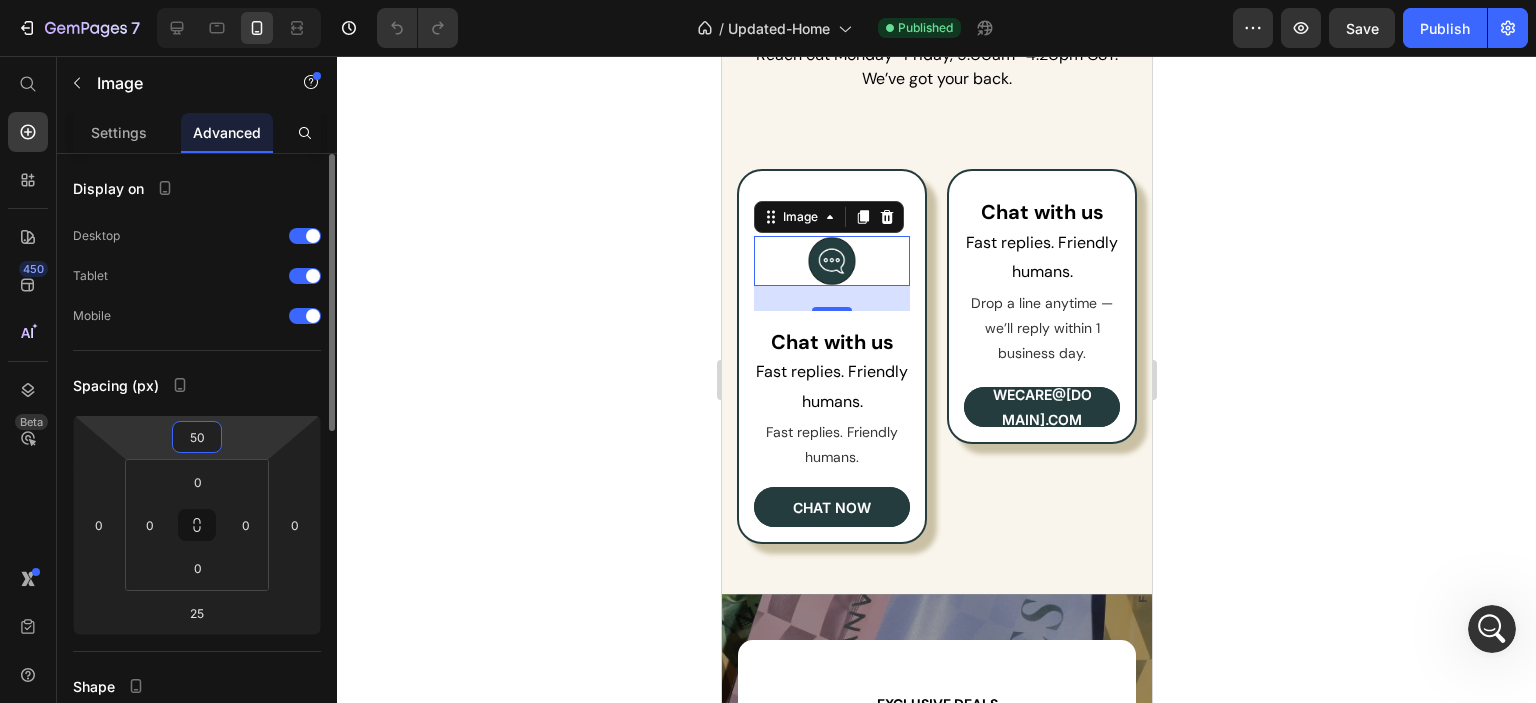 click on "50" at bounding box center [197, 437] 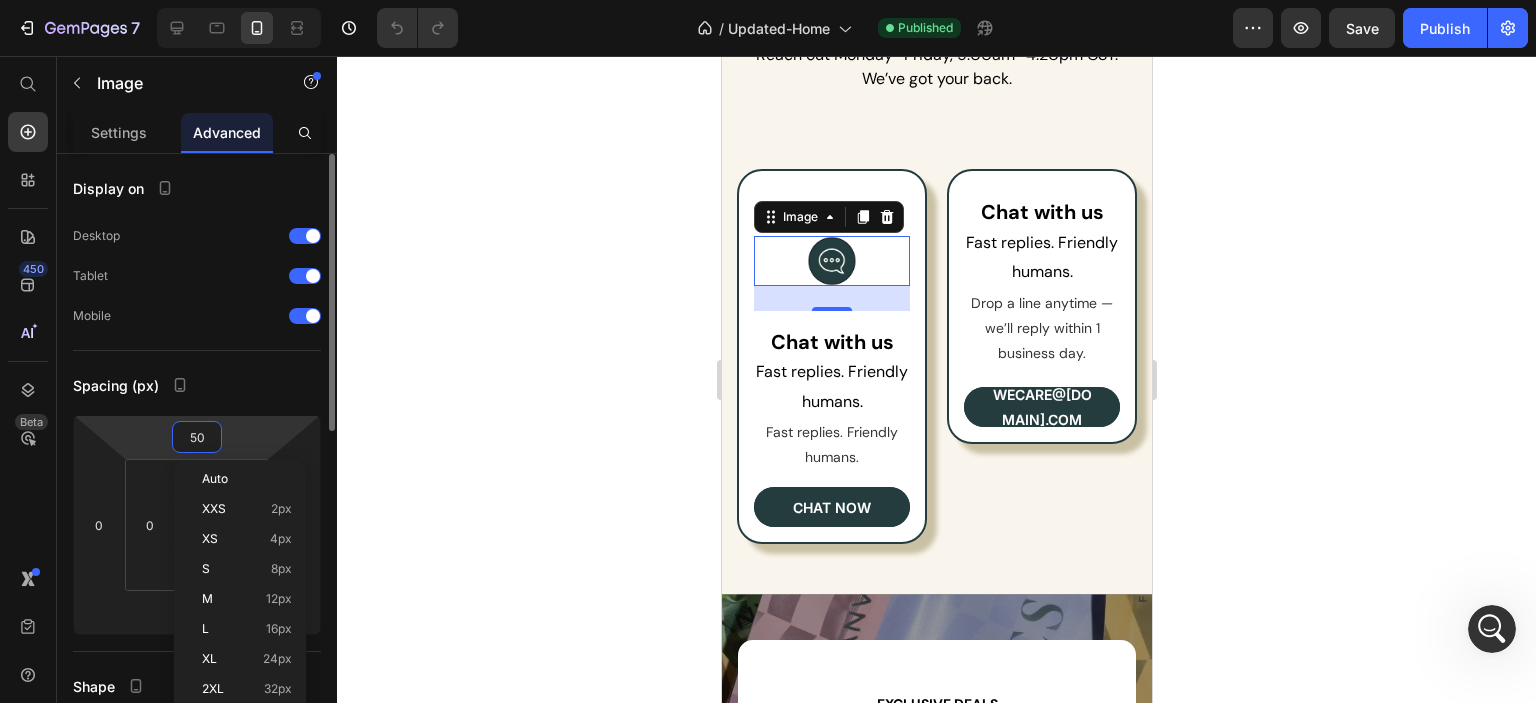 type on "-50" 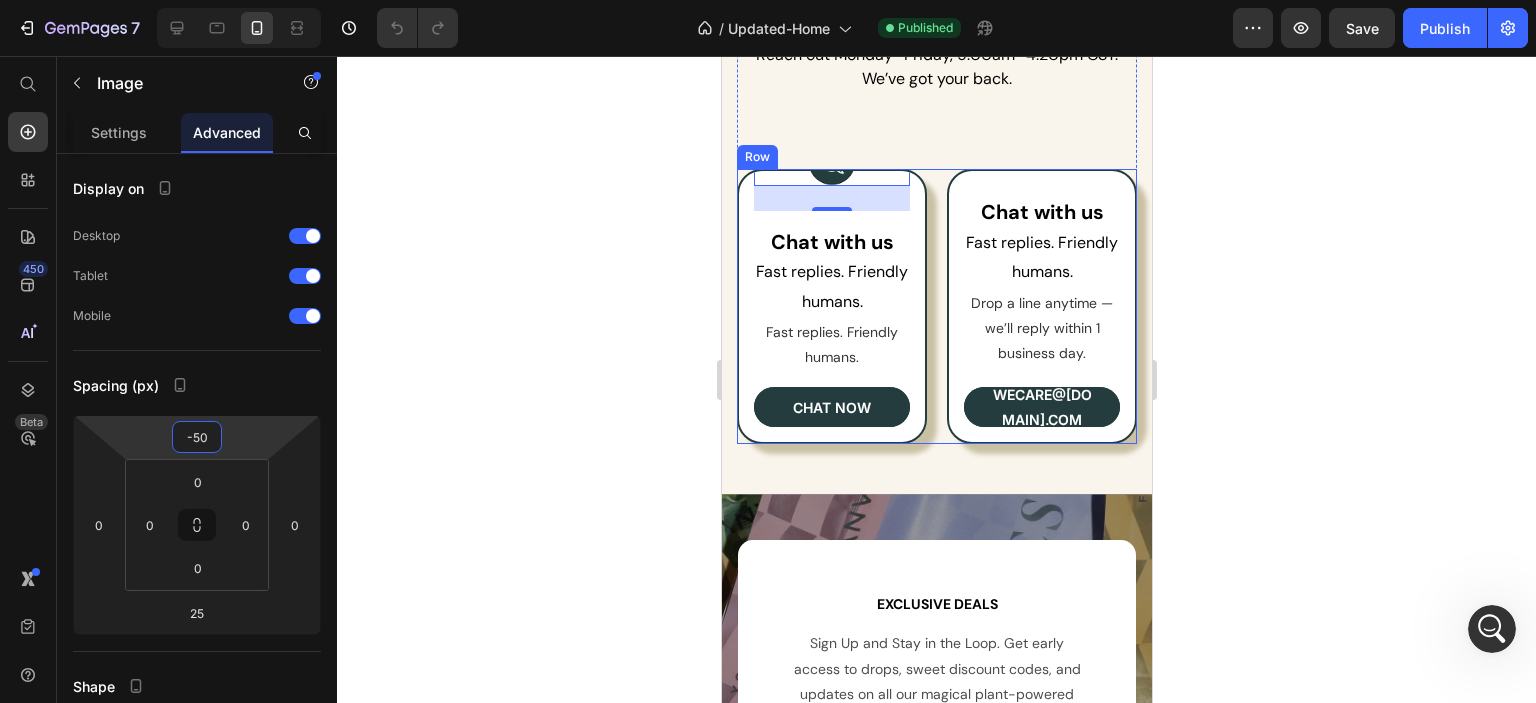 click on "Image 25 Chat with us Fast replies. Friendly humans. Text Block Chat with Text Block Fast replies. Friendly humans. Text Block chat now Button Row Image Chat with us Fast replies. Friendly humans. Text Block Email us Text Block Drop a line anytime — we’ll reply within 1 business day. Text Block wecare@canvastsupplyco.com Button Row Row" at bounding box center [936, 306] 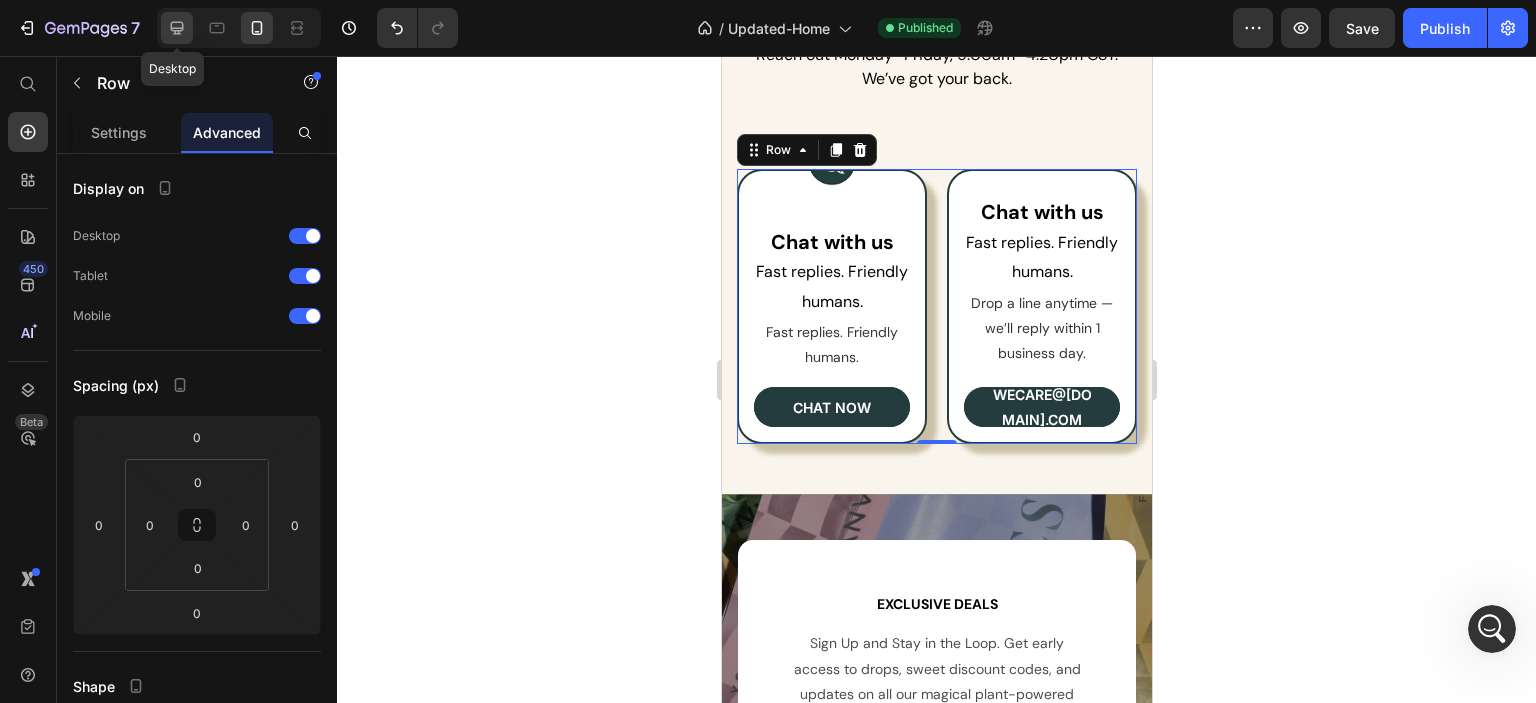 click 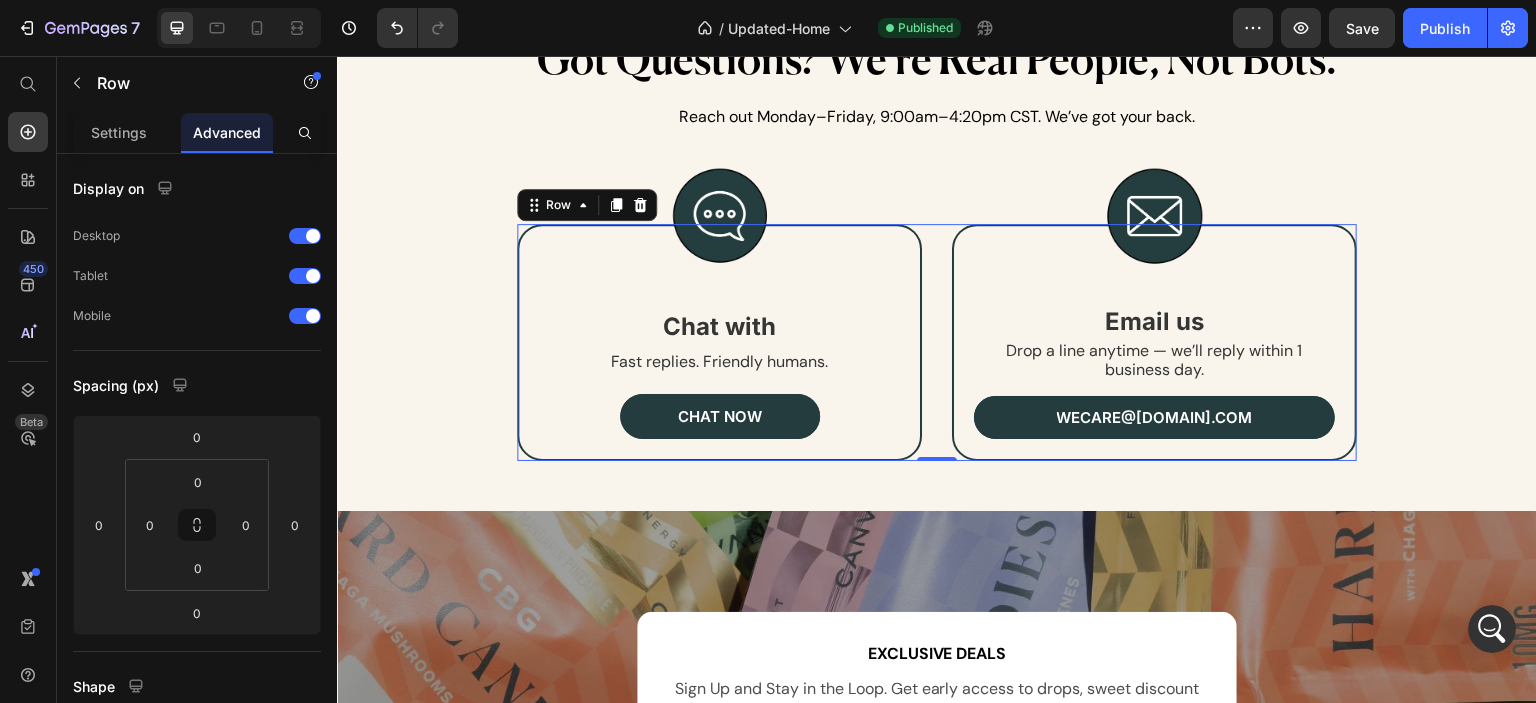 scroll, scrollTop: 10073, scrollLeft: 0, axis: vertical 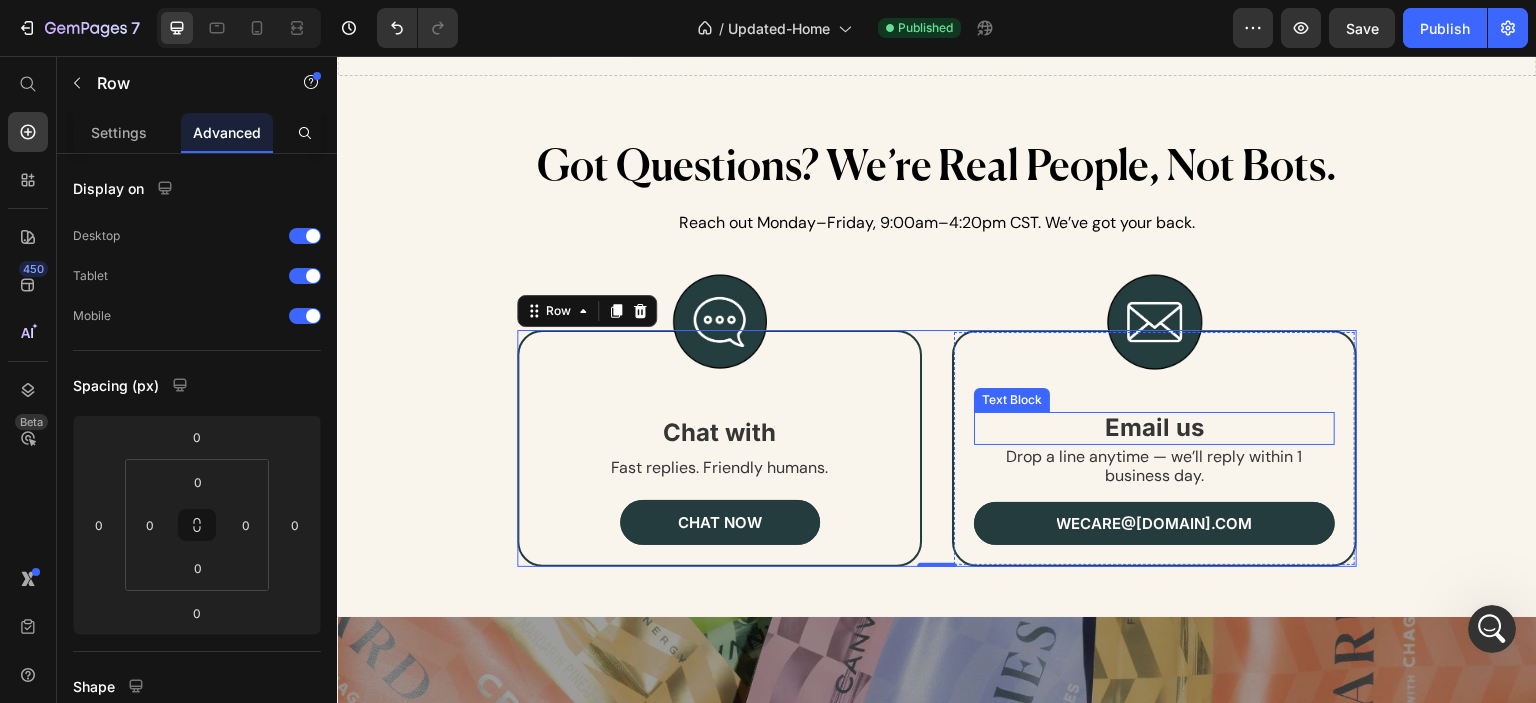 click on "Email us" at bounding box center (1154, 428) 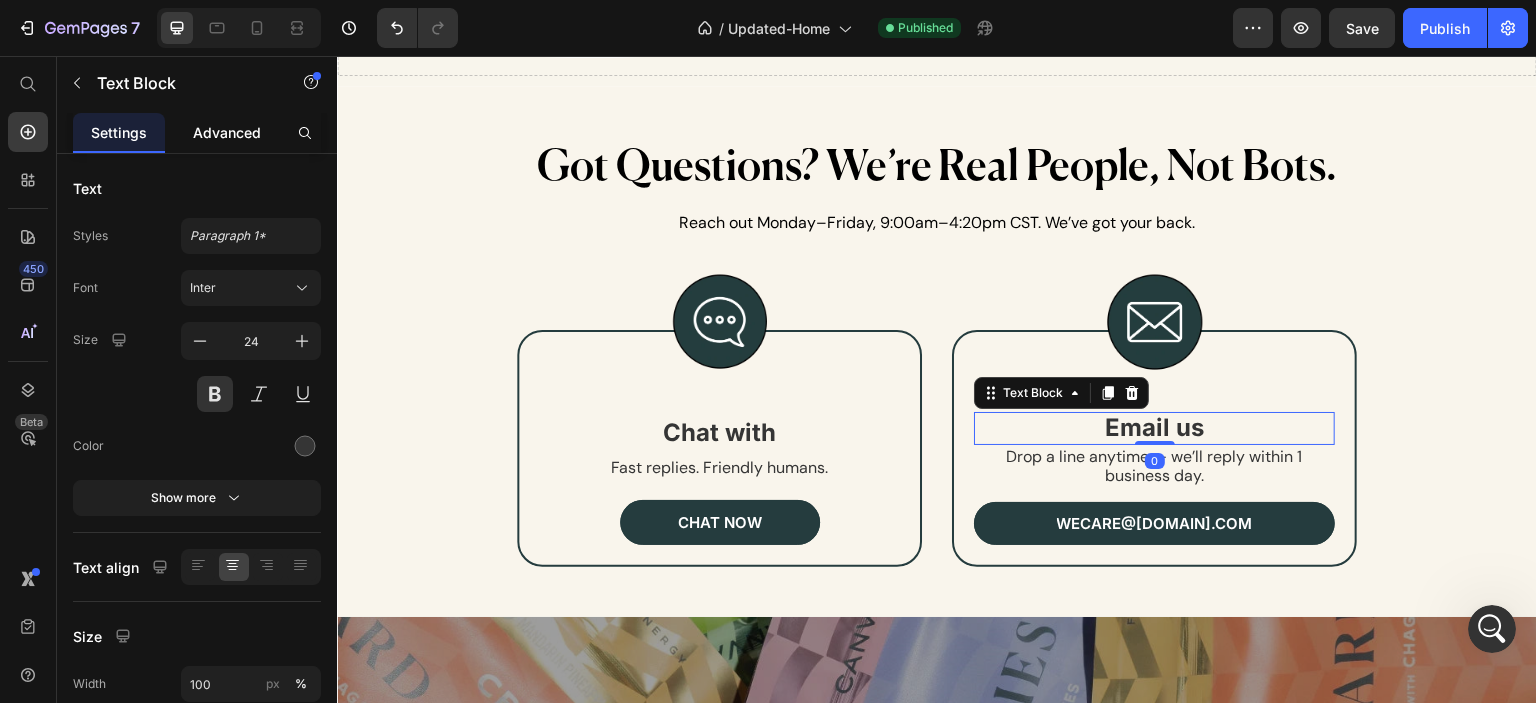 click on "Advanced" at bounding box center (227, 132) 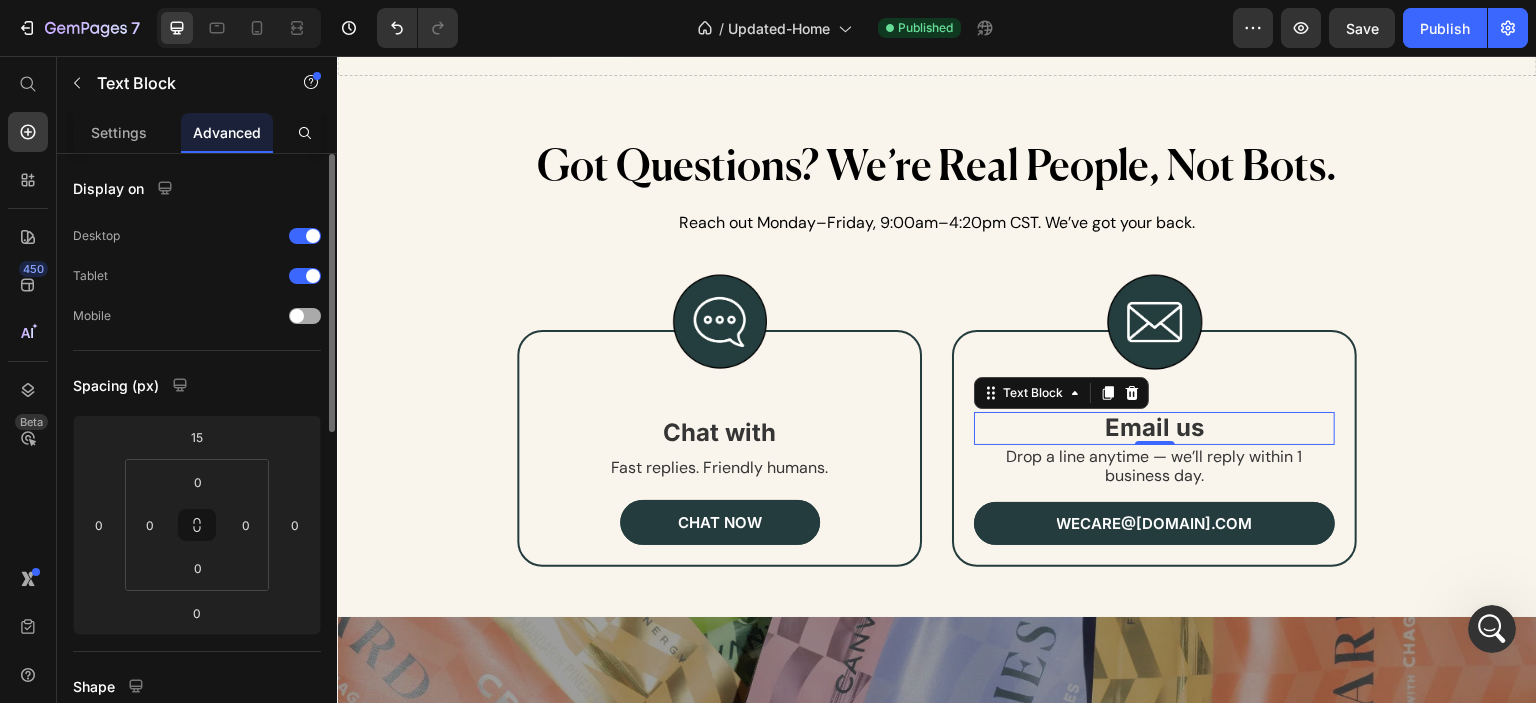 click at bounding box center (305, 316) 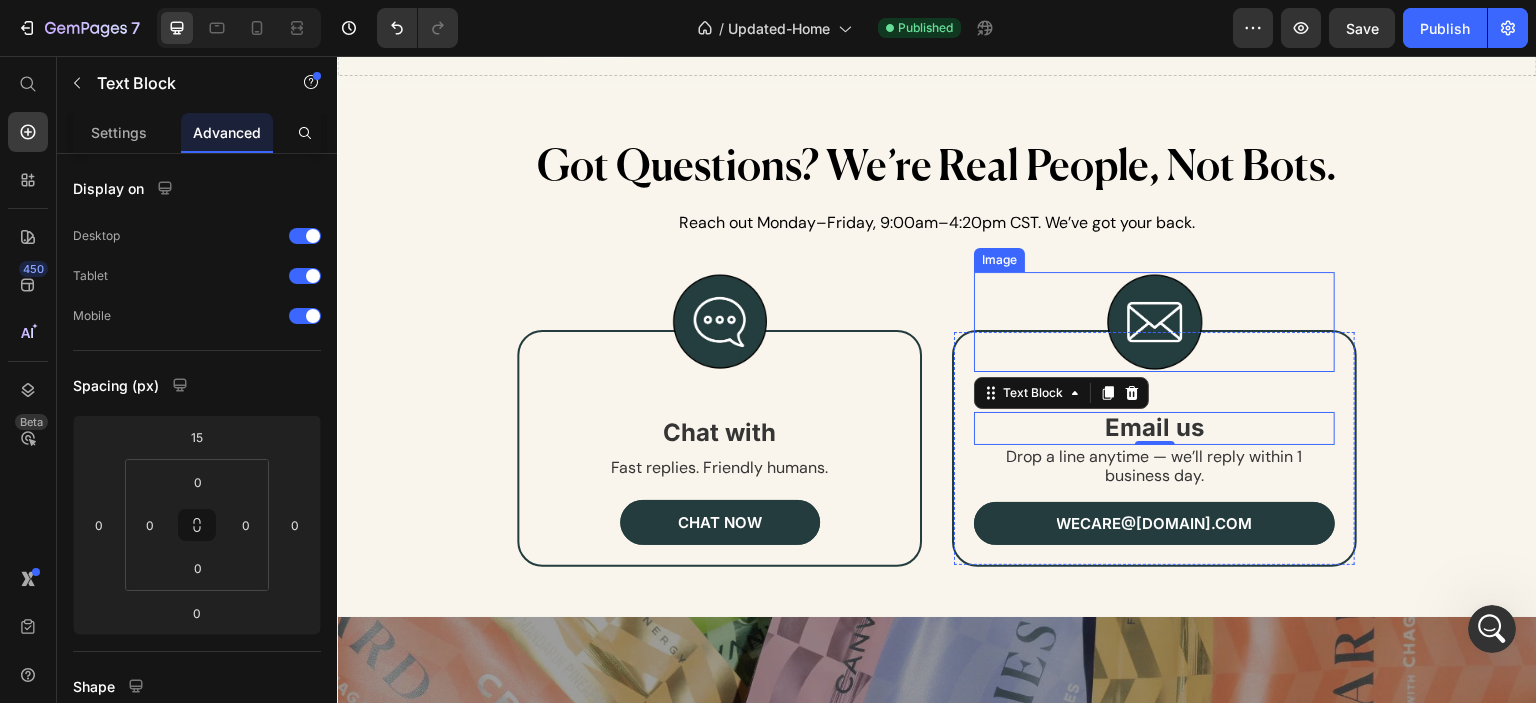click at bounding box center [1154, 322] 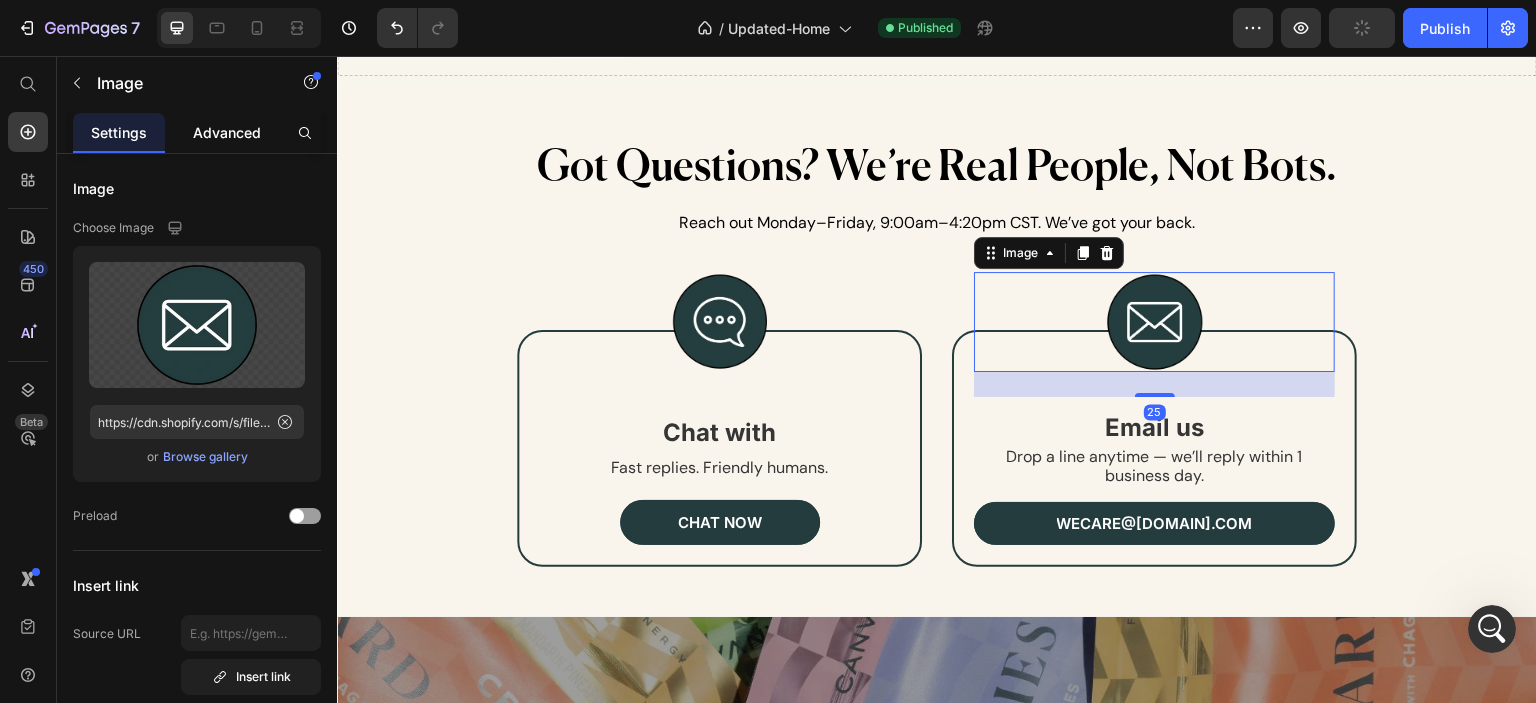click on "Advanced" 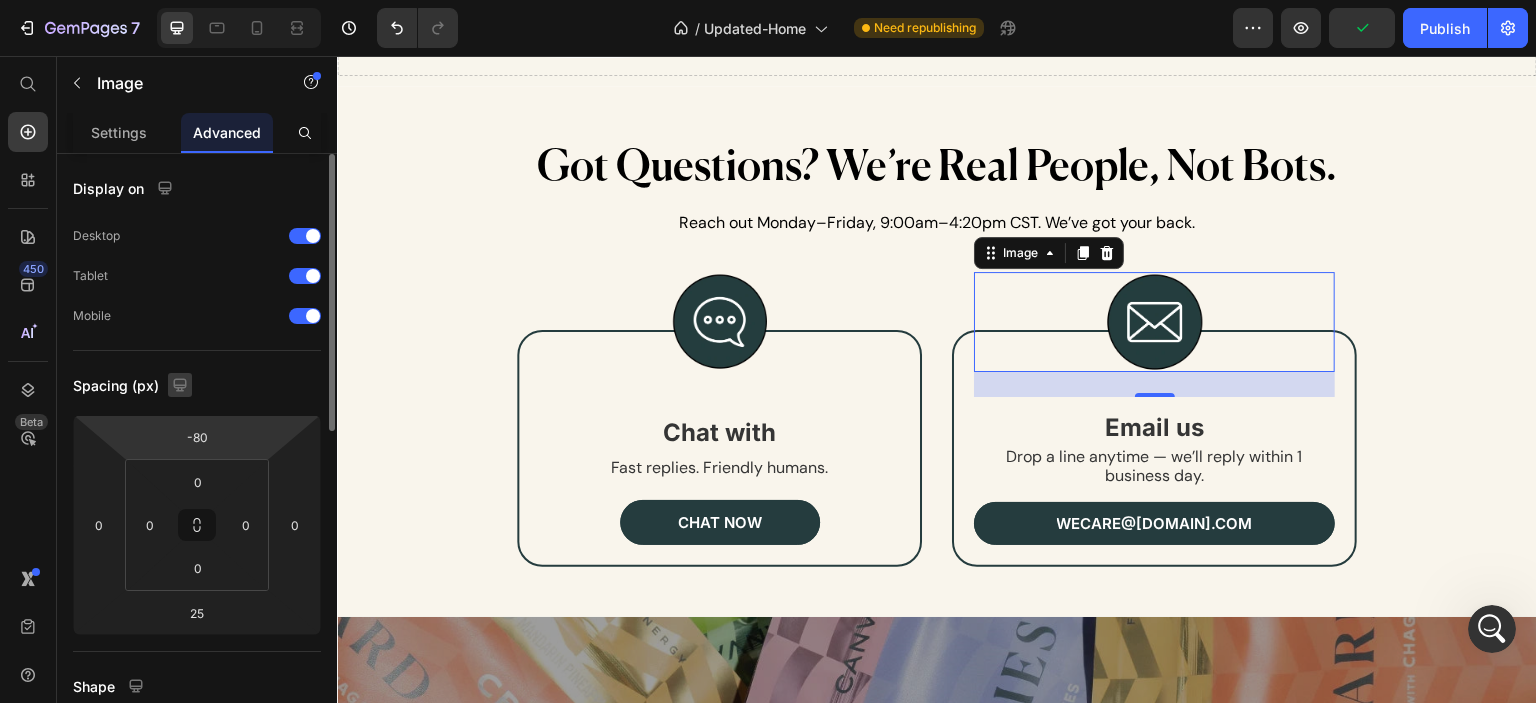 click 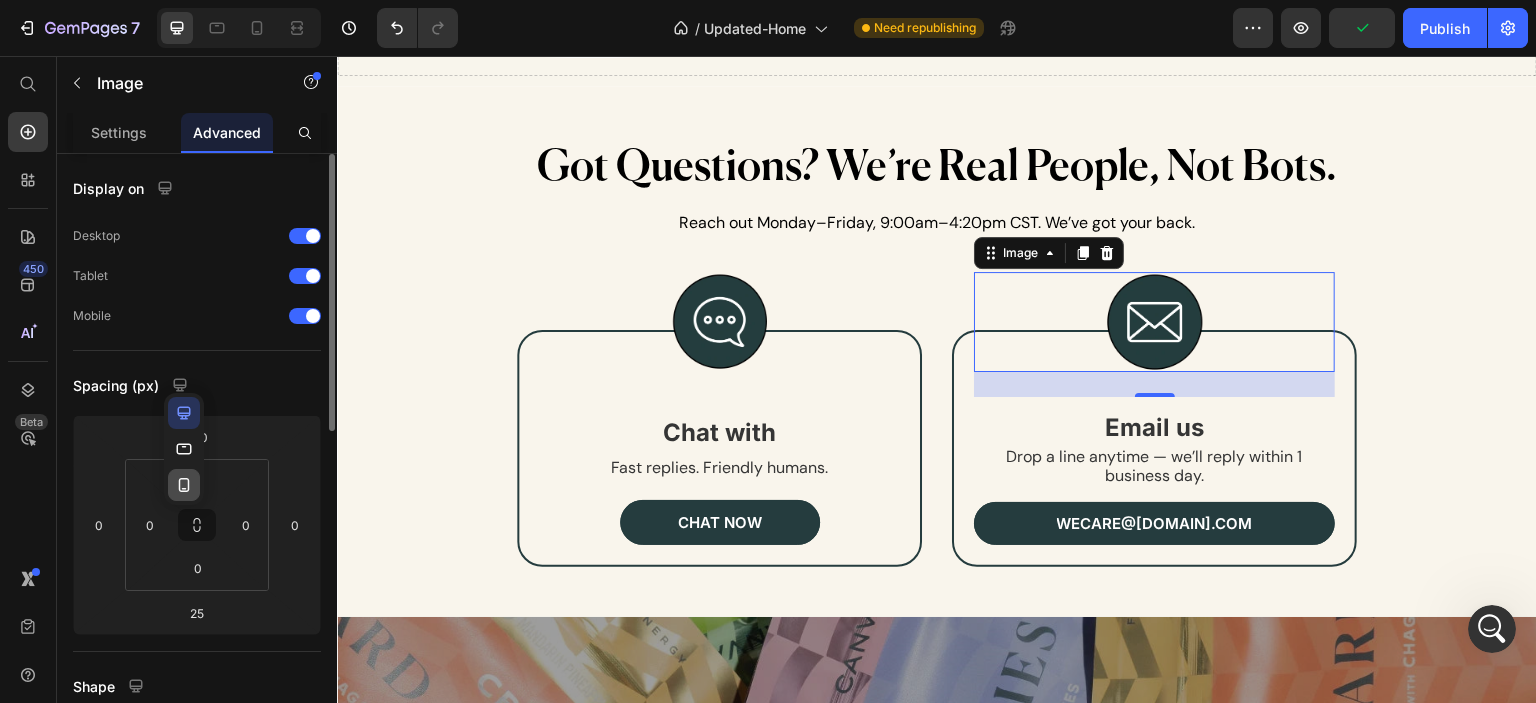click 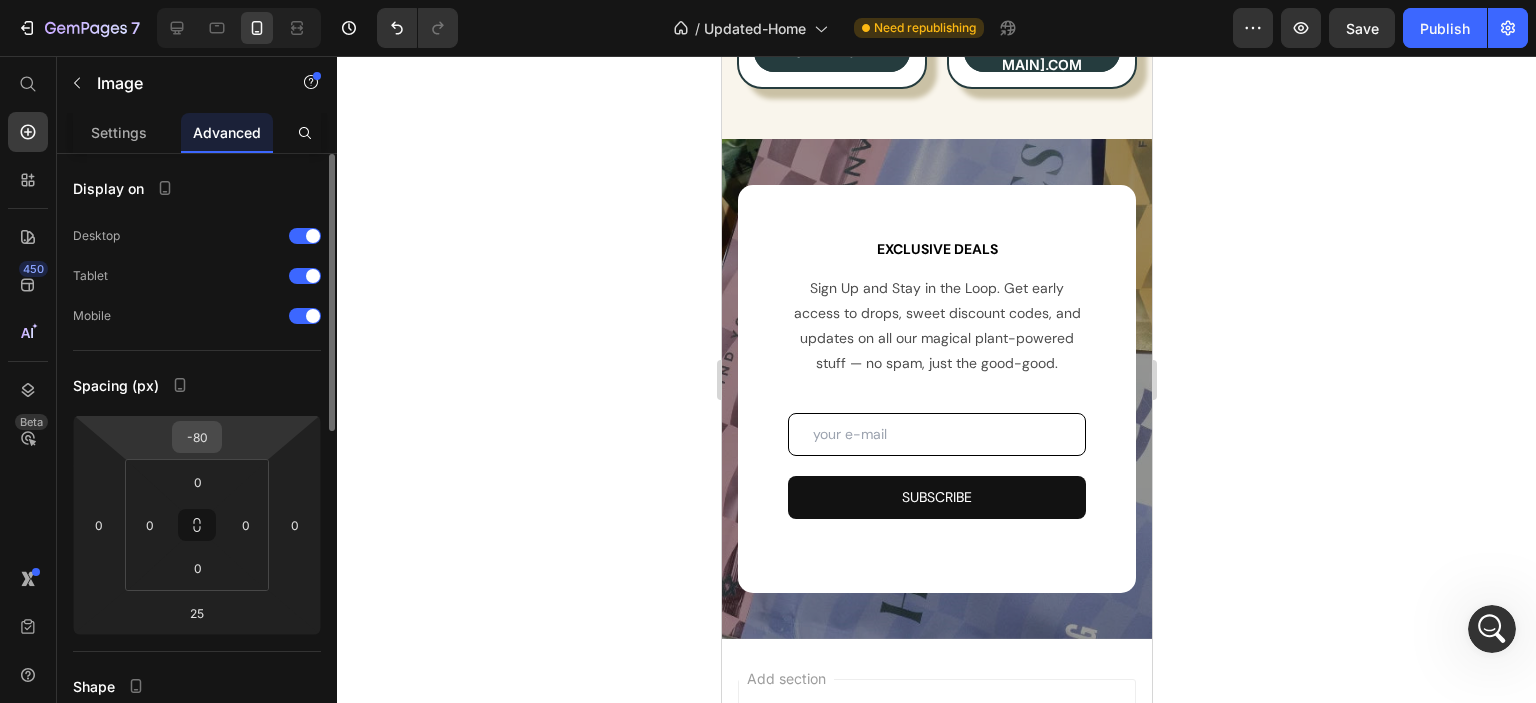 click on "-80" at bounding box center (197, 437) 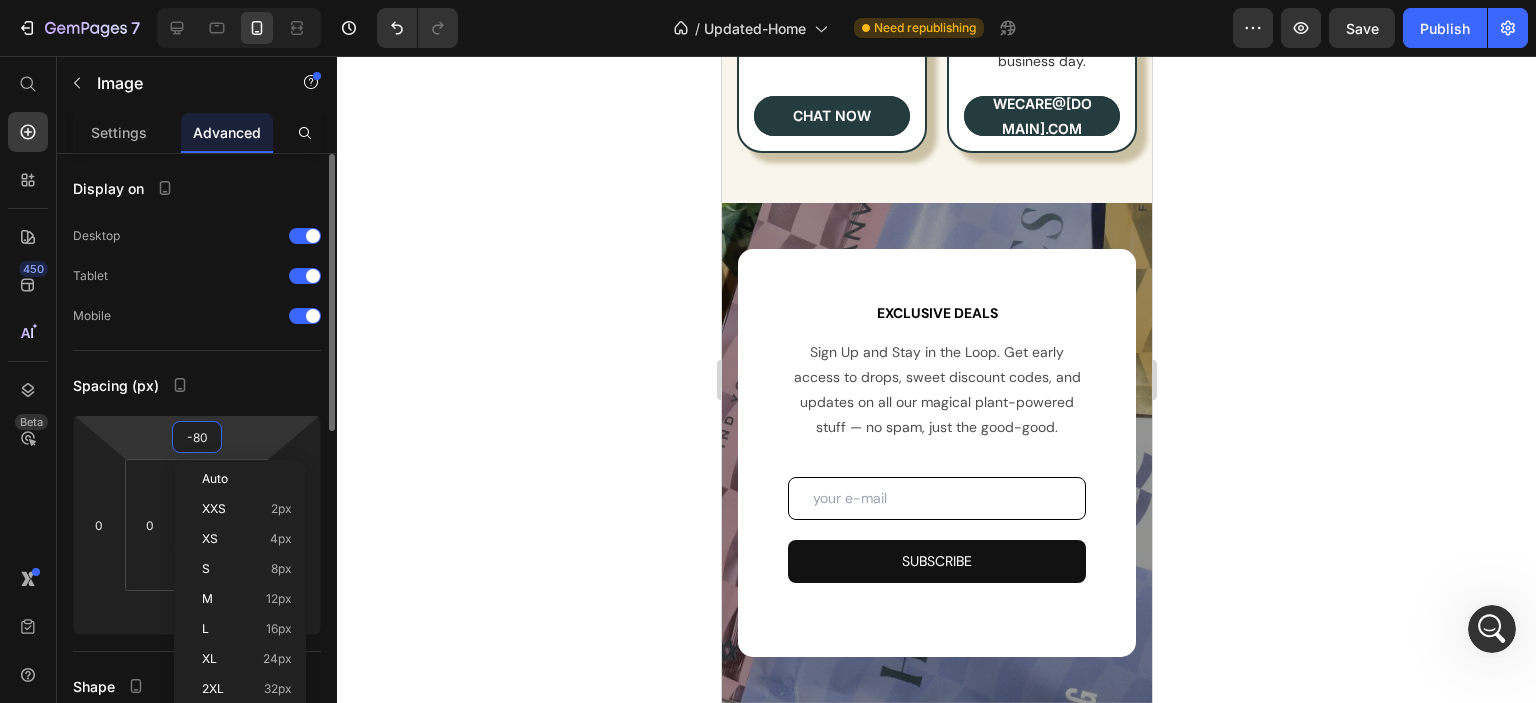 scroll, scrollTop: 9964, scrollLeft: 0, axis: vertical 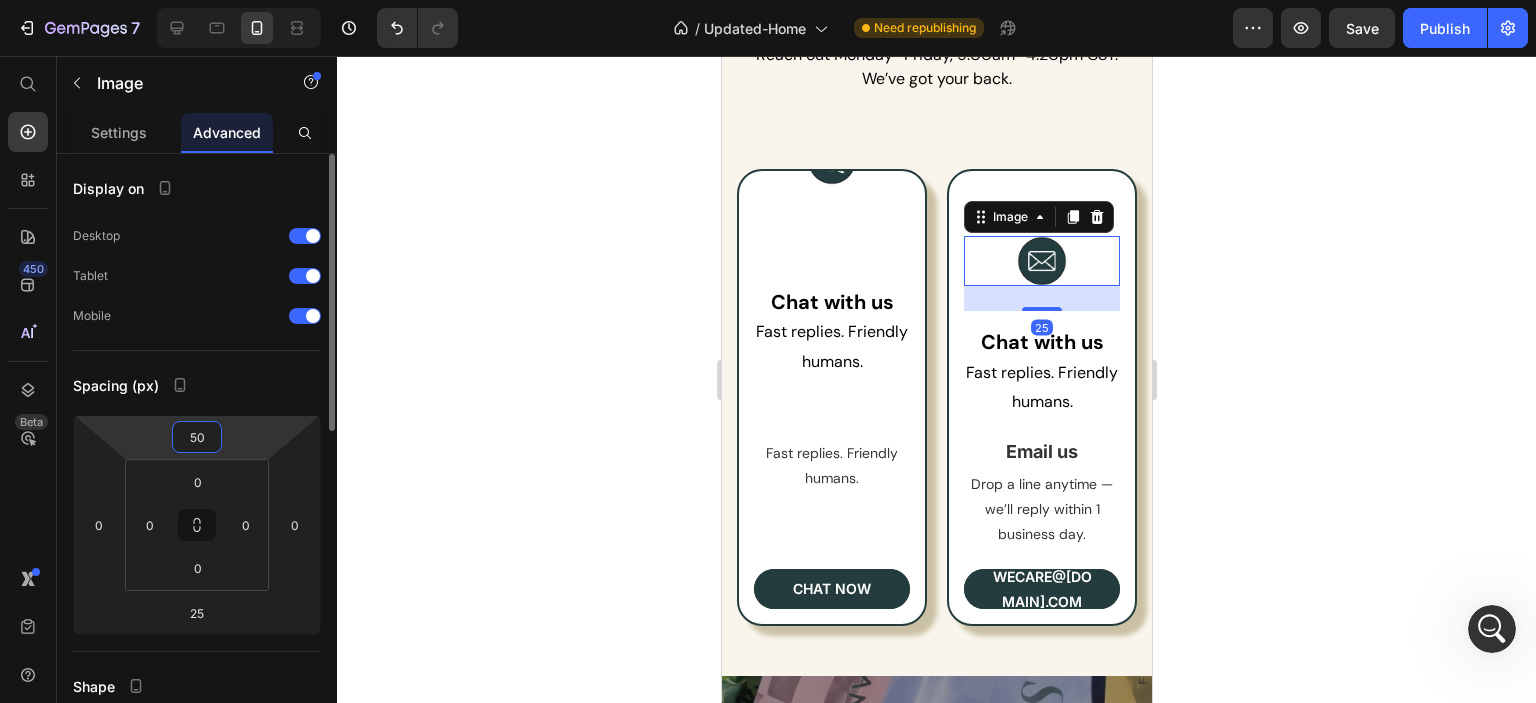 click on "50" at bounding box center [197, 437] 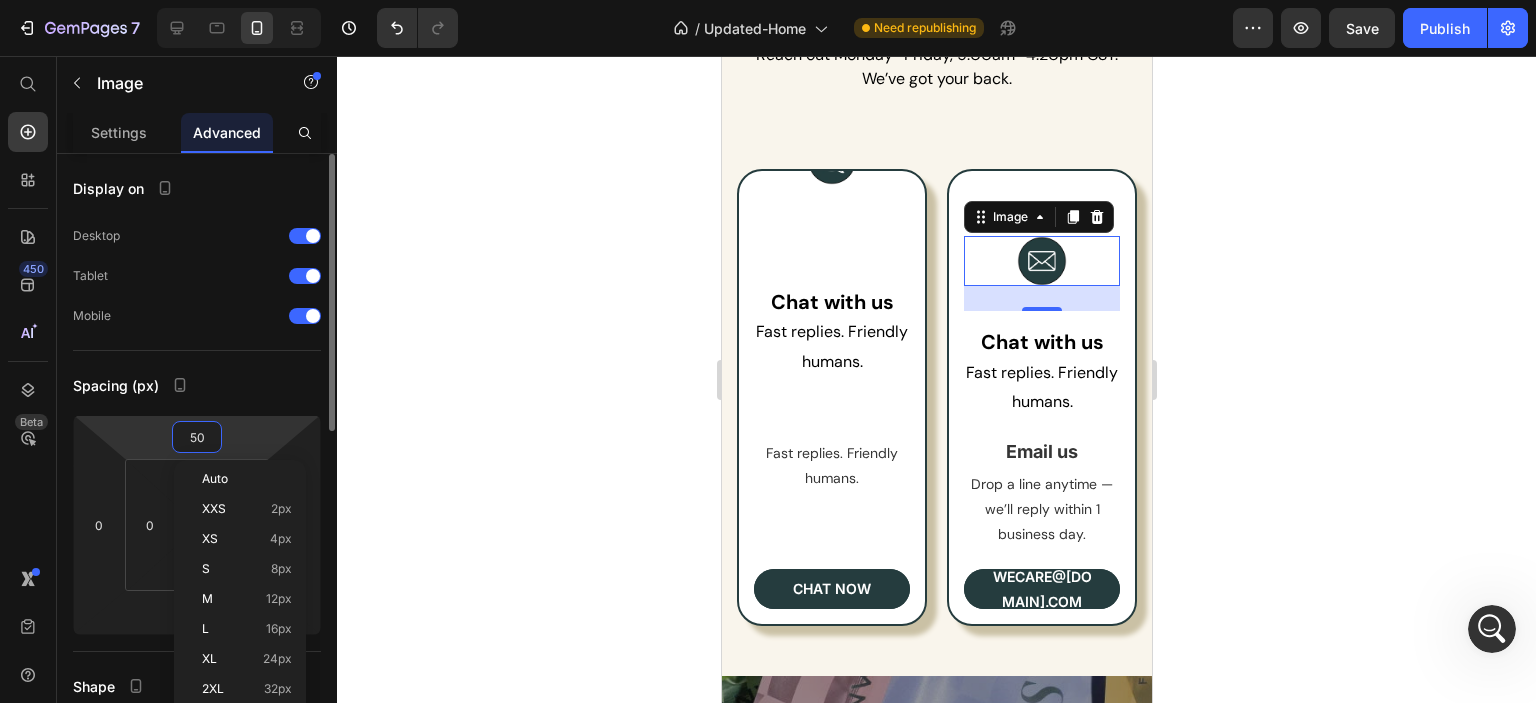 type on "-50" 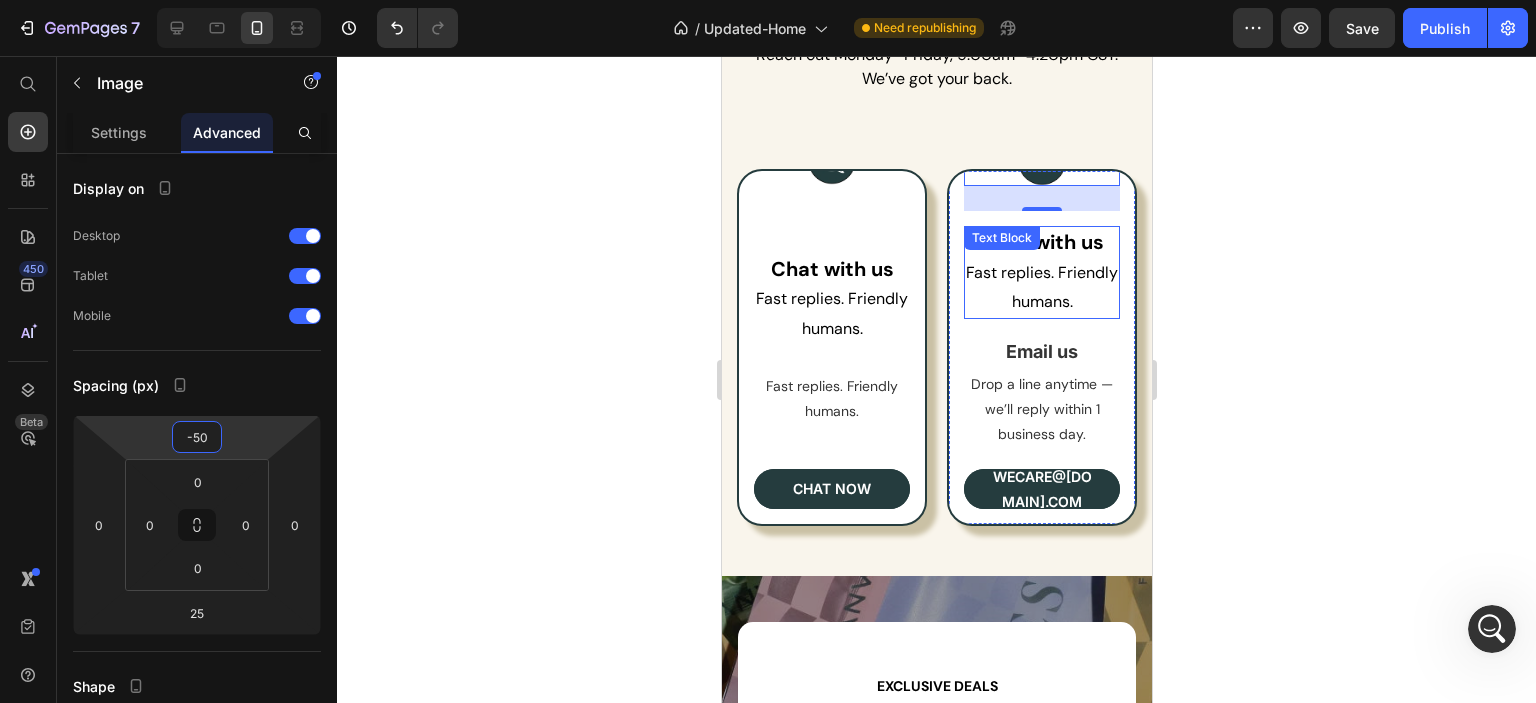 click on "Fast replies. Friendly humans." at bounding box center (1041, 287) 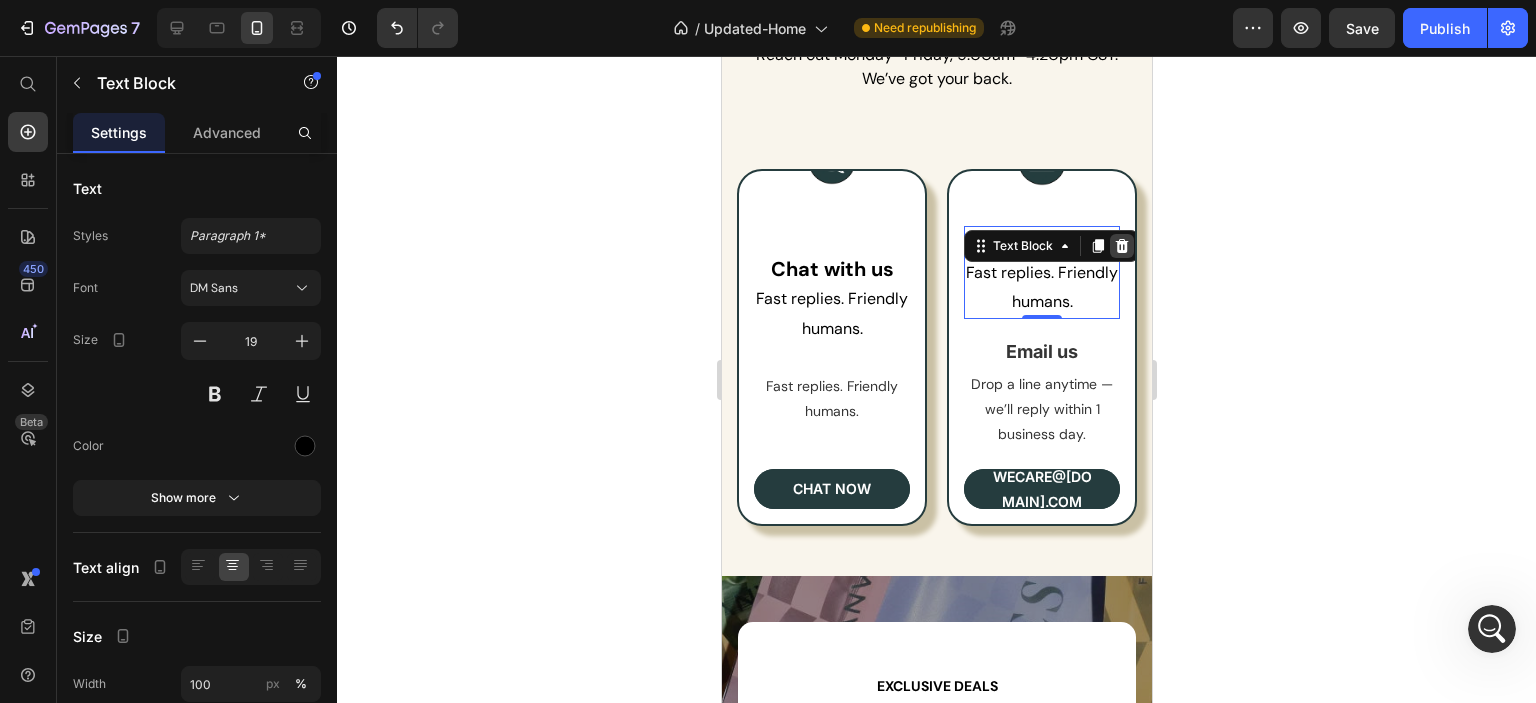 click 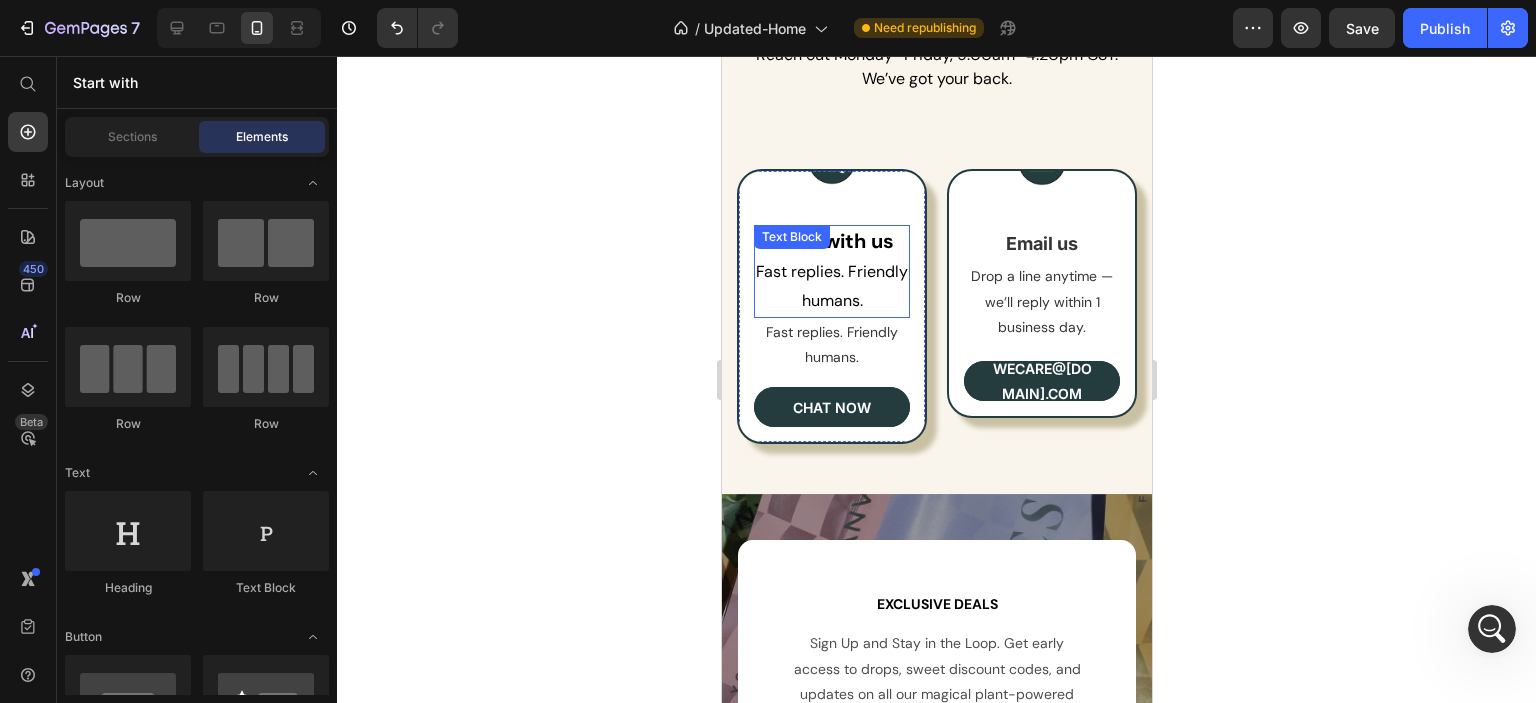 click on "Fast replies. Friendly humans." at bounding box center [831, 286] 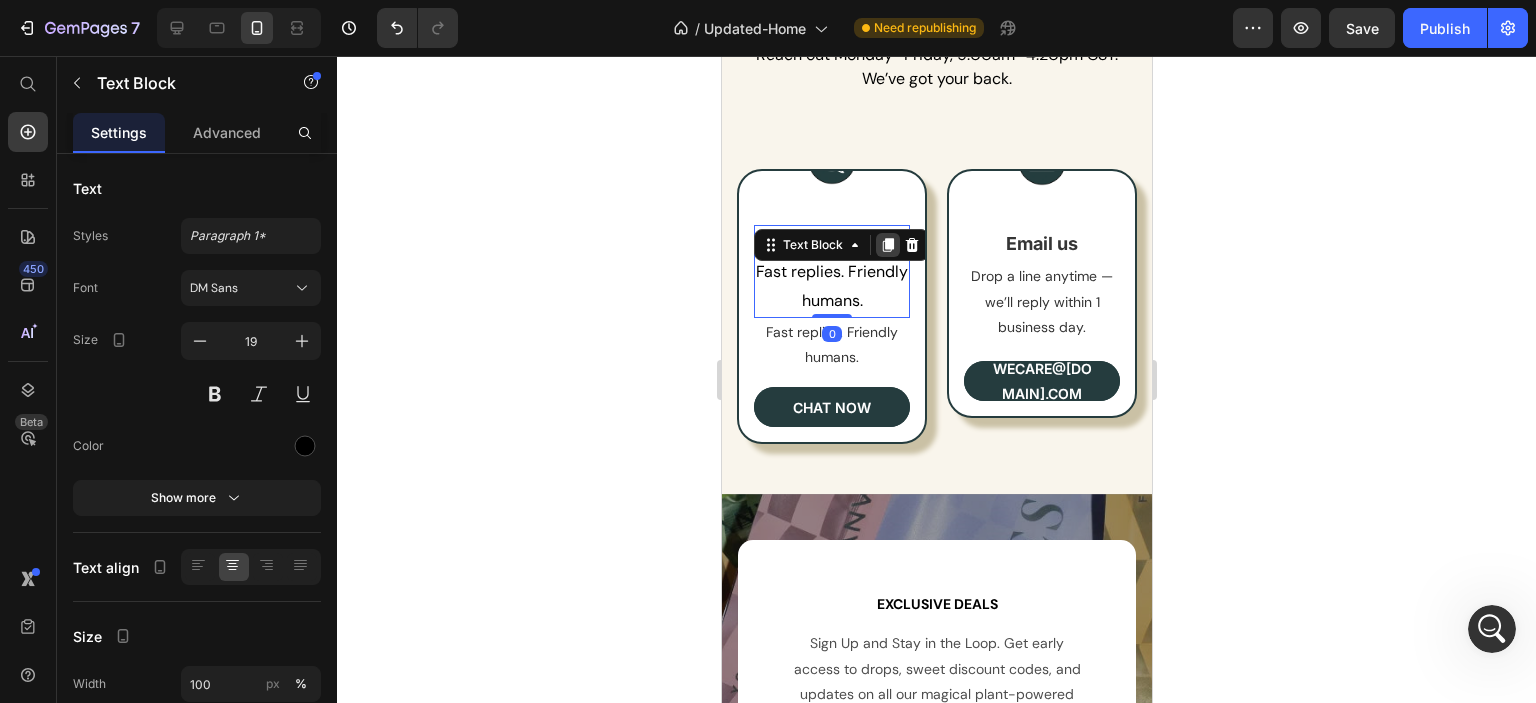 click 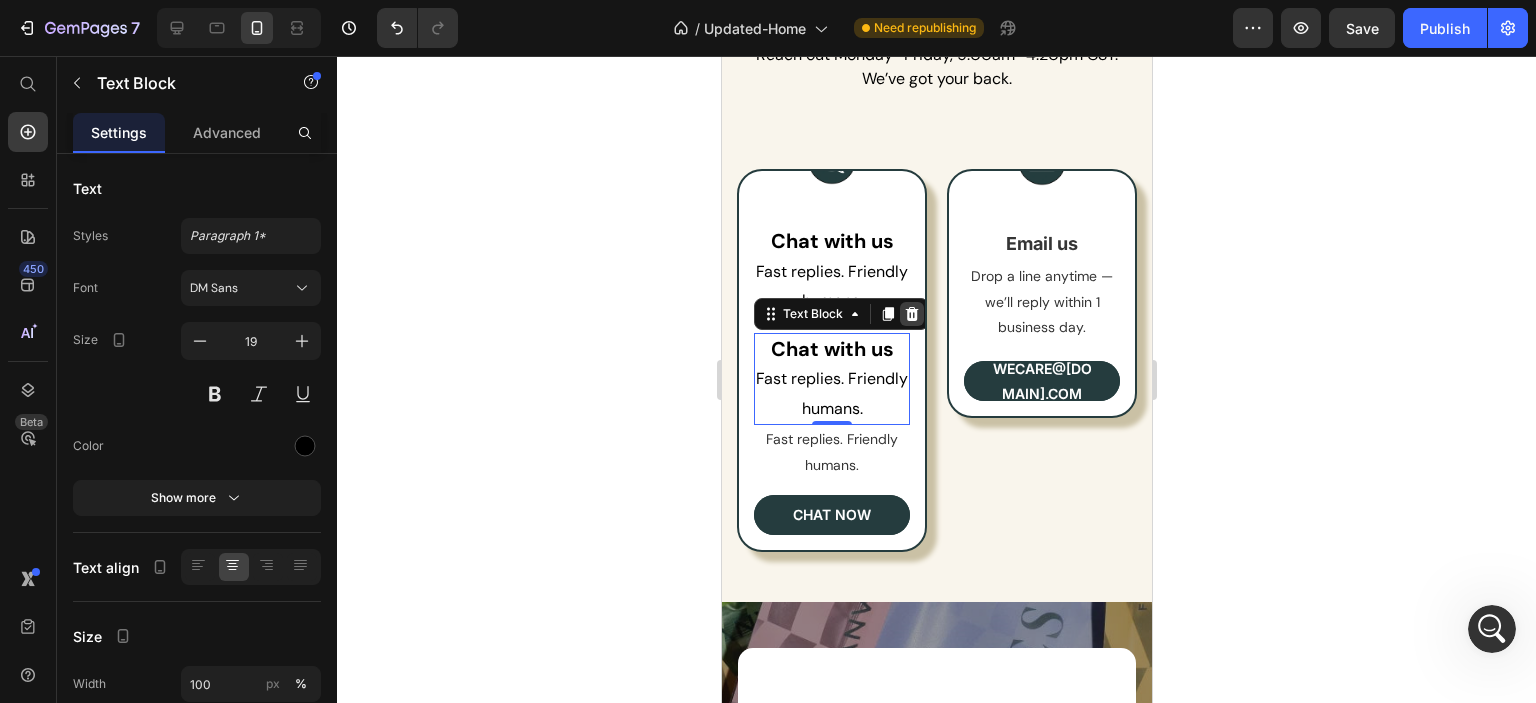 click 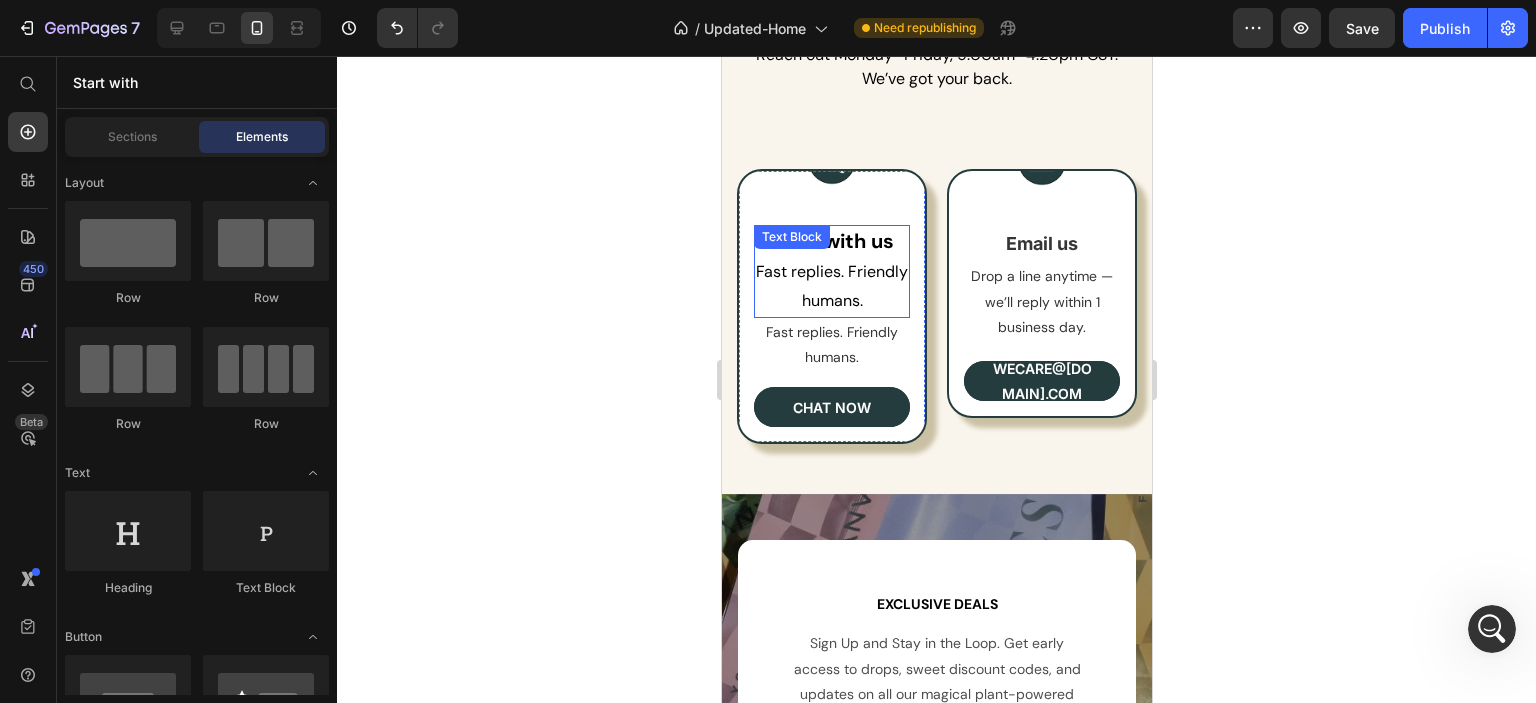 click on "Chat with us" at bounding box center (831, 241) 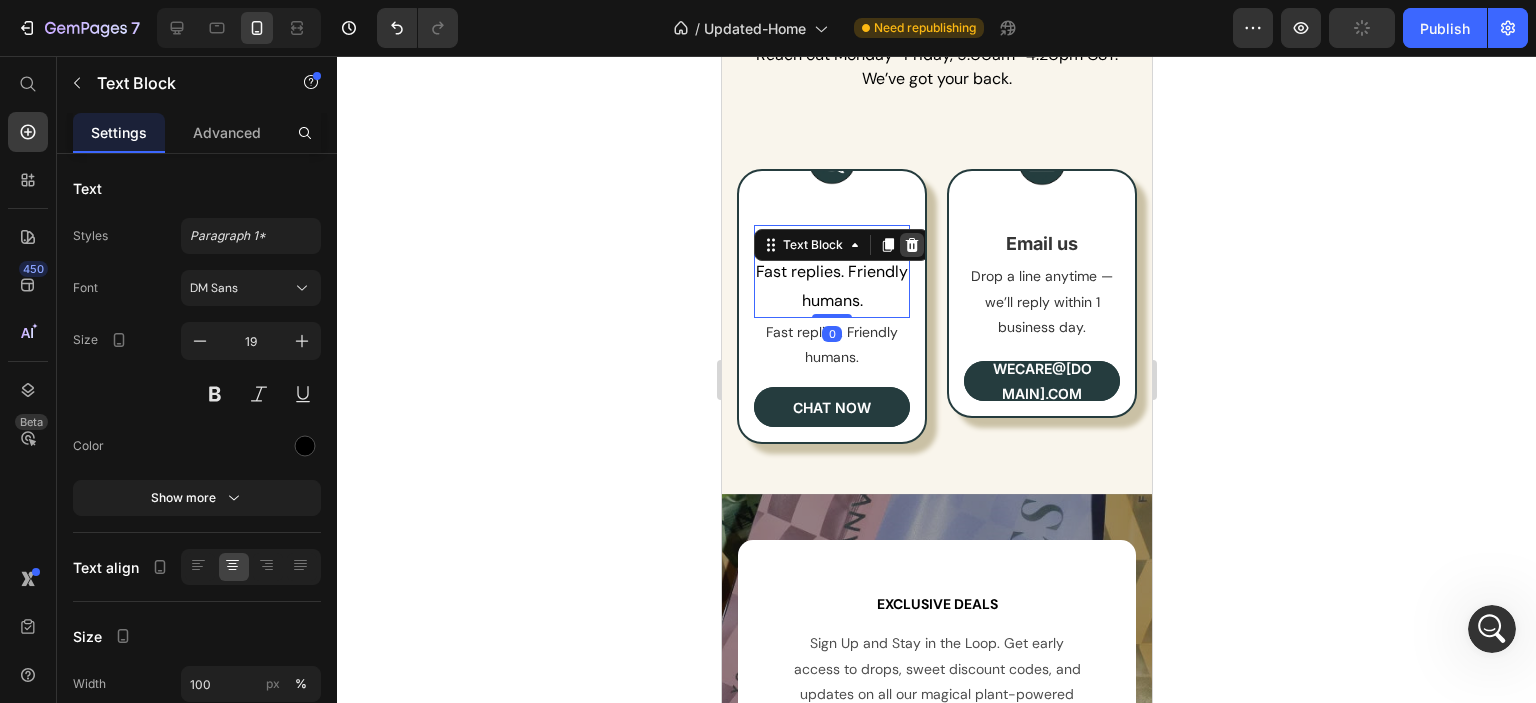 click 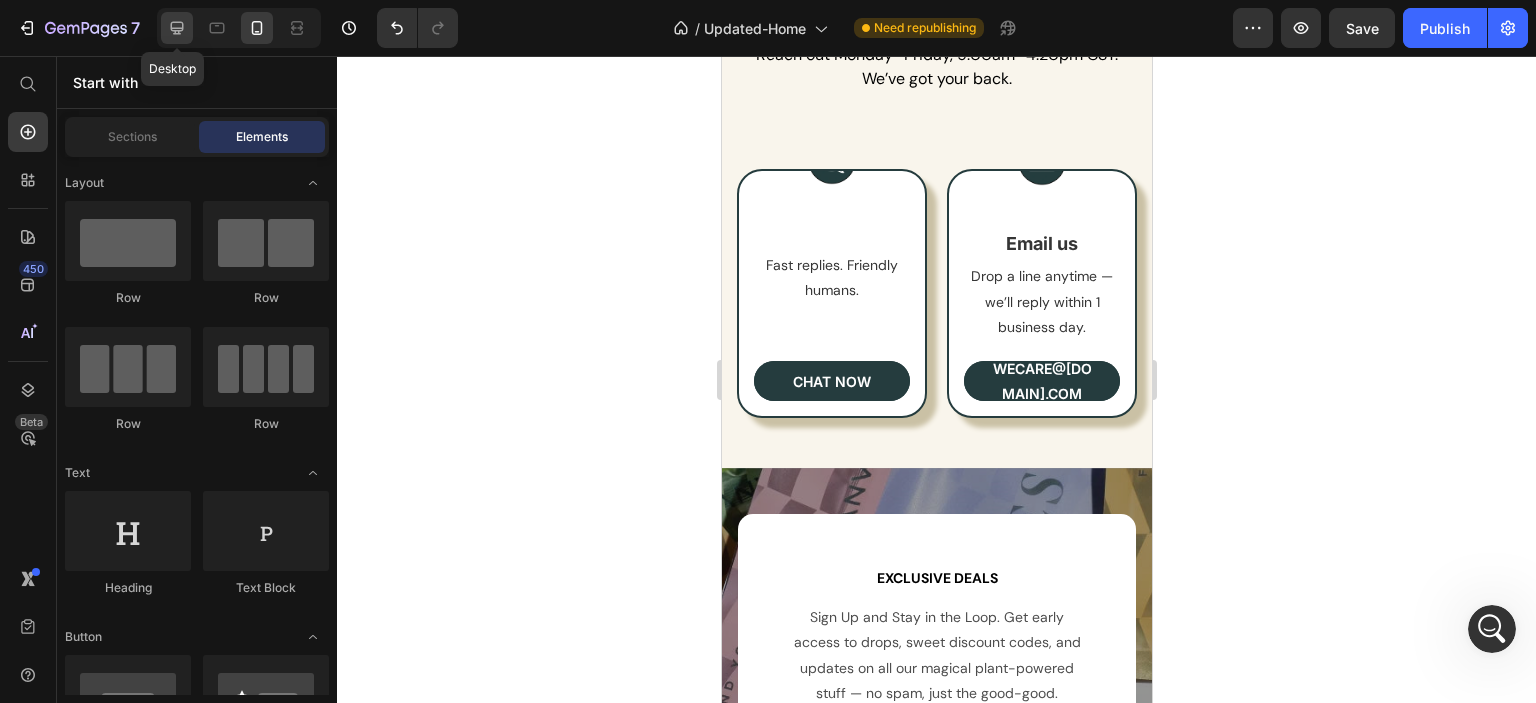 click 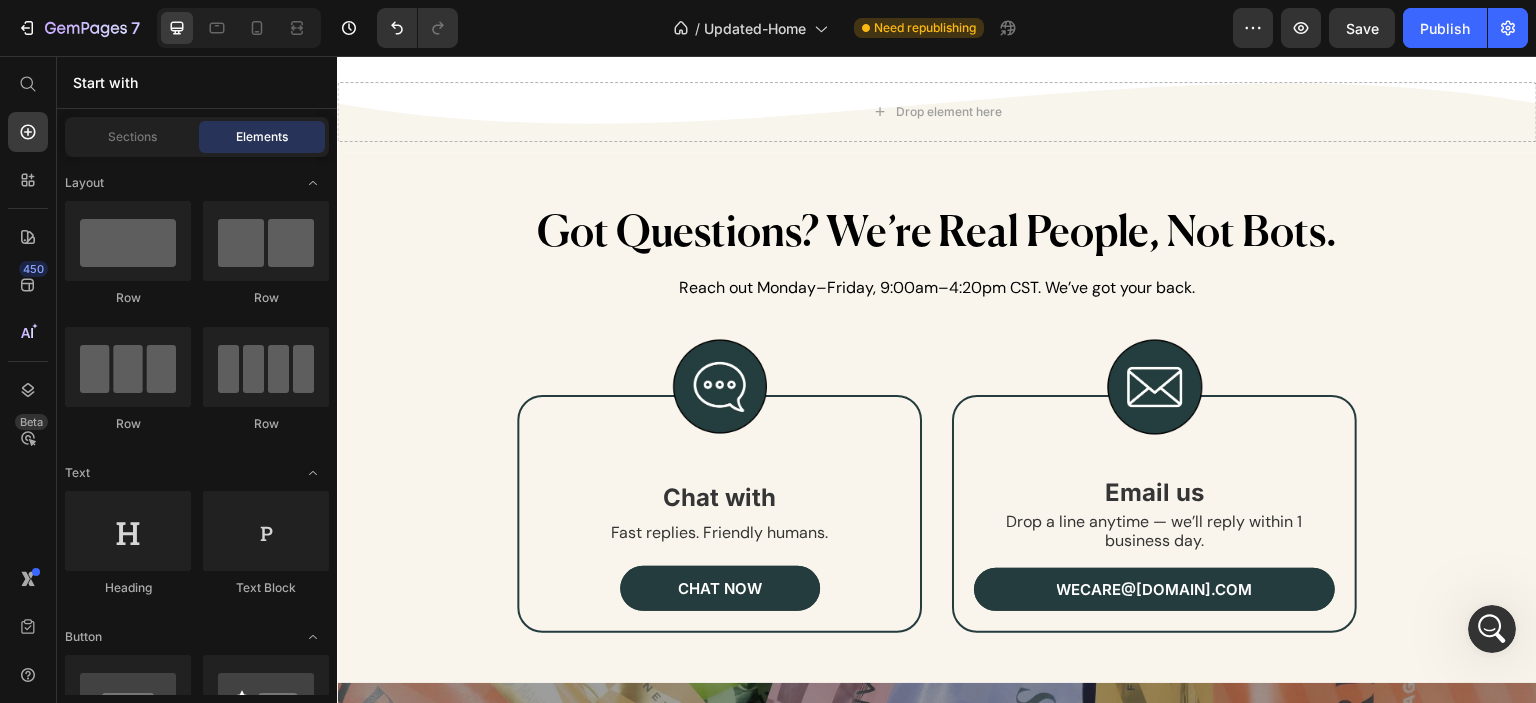 scroll, scrollTop: 9735, scrollLeft: 0, axis: vertical 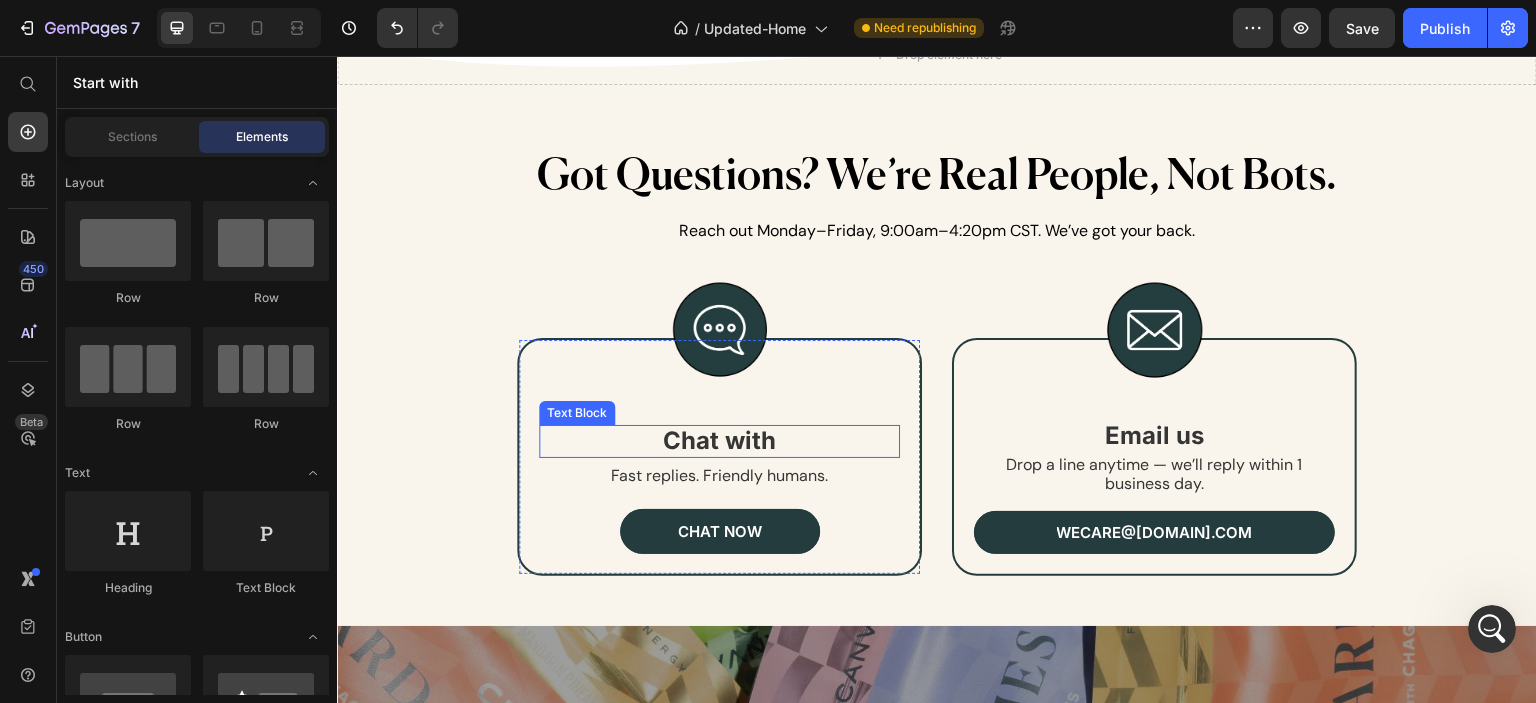 click on "Chat with" at bounding box center (719, 441) 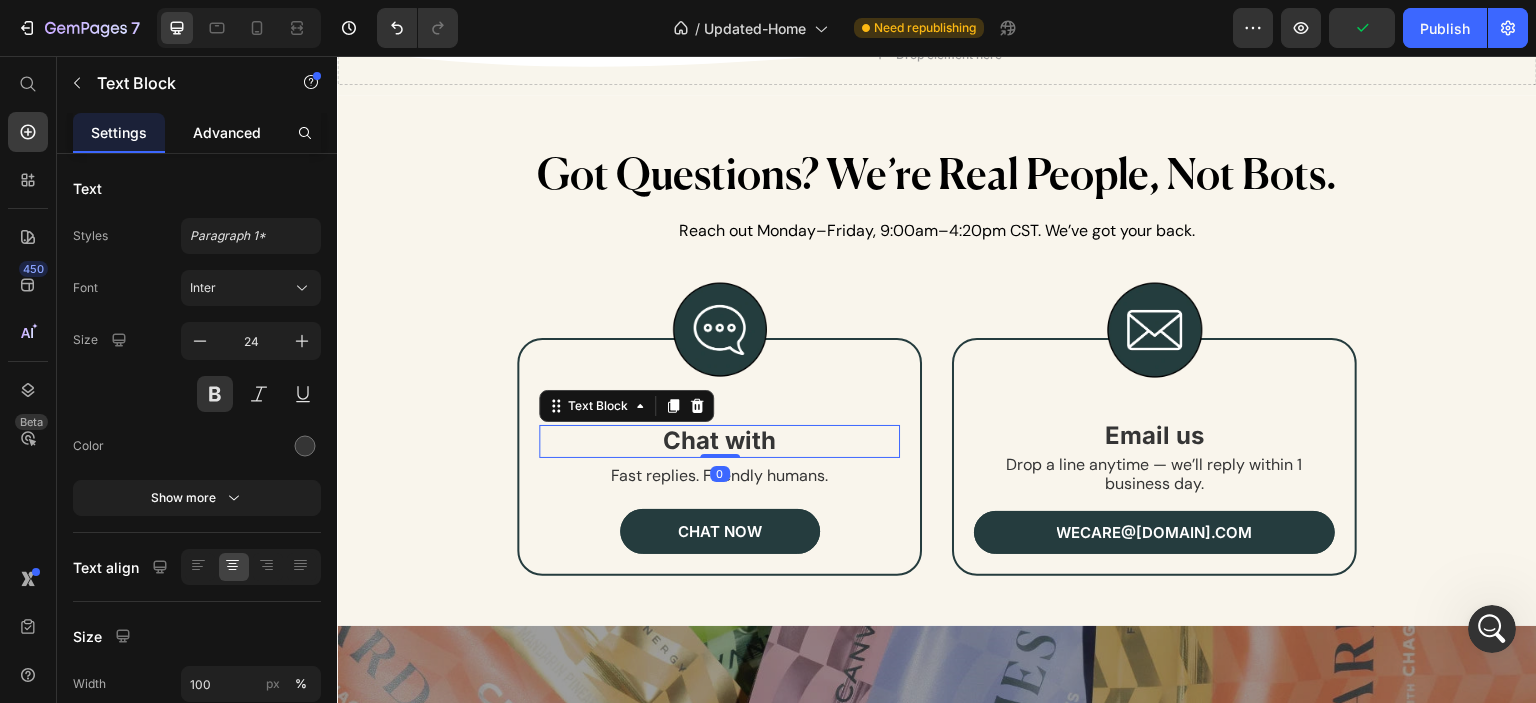 click on "Advanced" 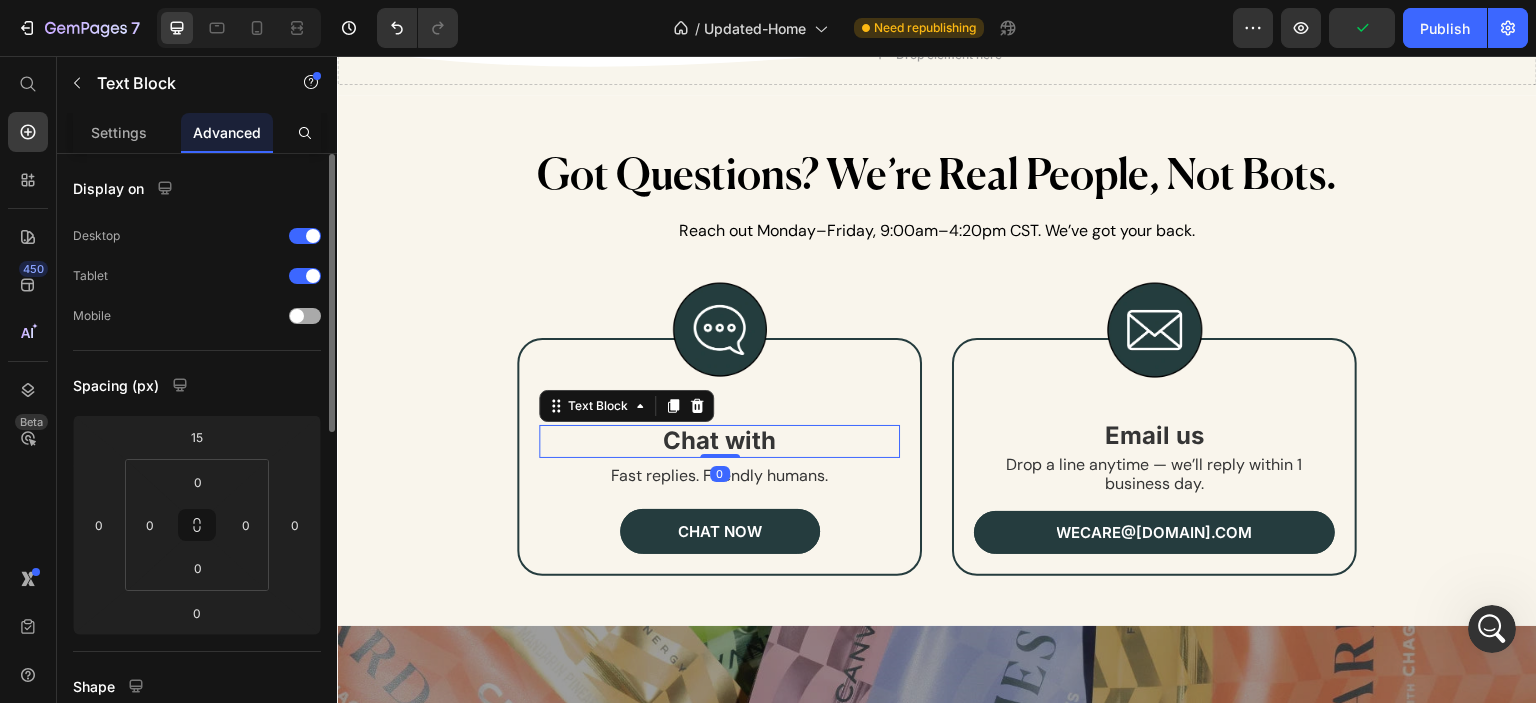 click on "Mobile" at bounding box center [197, 316] 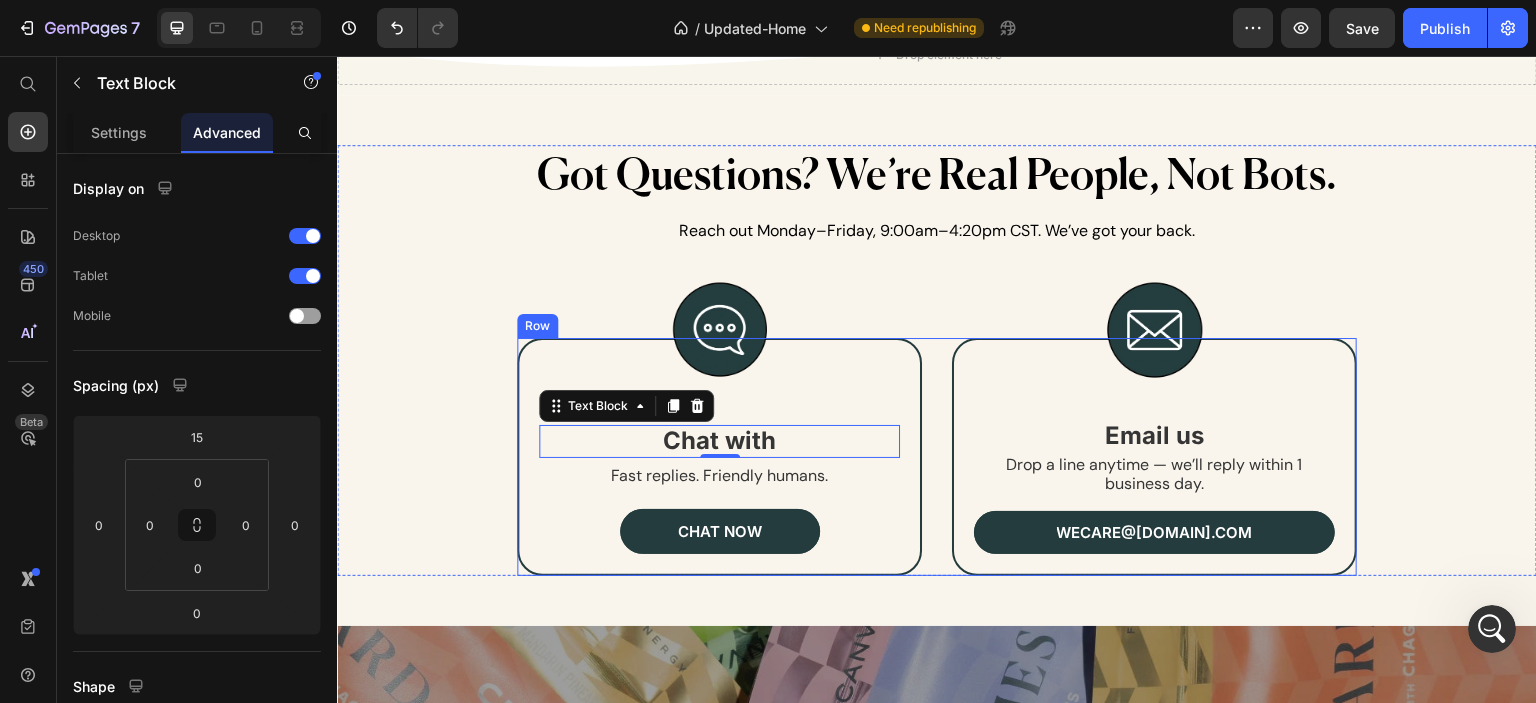 click on "Image Chat with Text Block 0 Fast replies. Friendly humans. Text Block chat now Button Row Image Email us Text Block Drop a line anytime — we’ll reply within 1 business day. Text Block wecare@[DOMAIN].com Button Row Row" at bounding box center (937, 456) 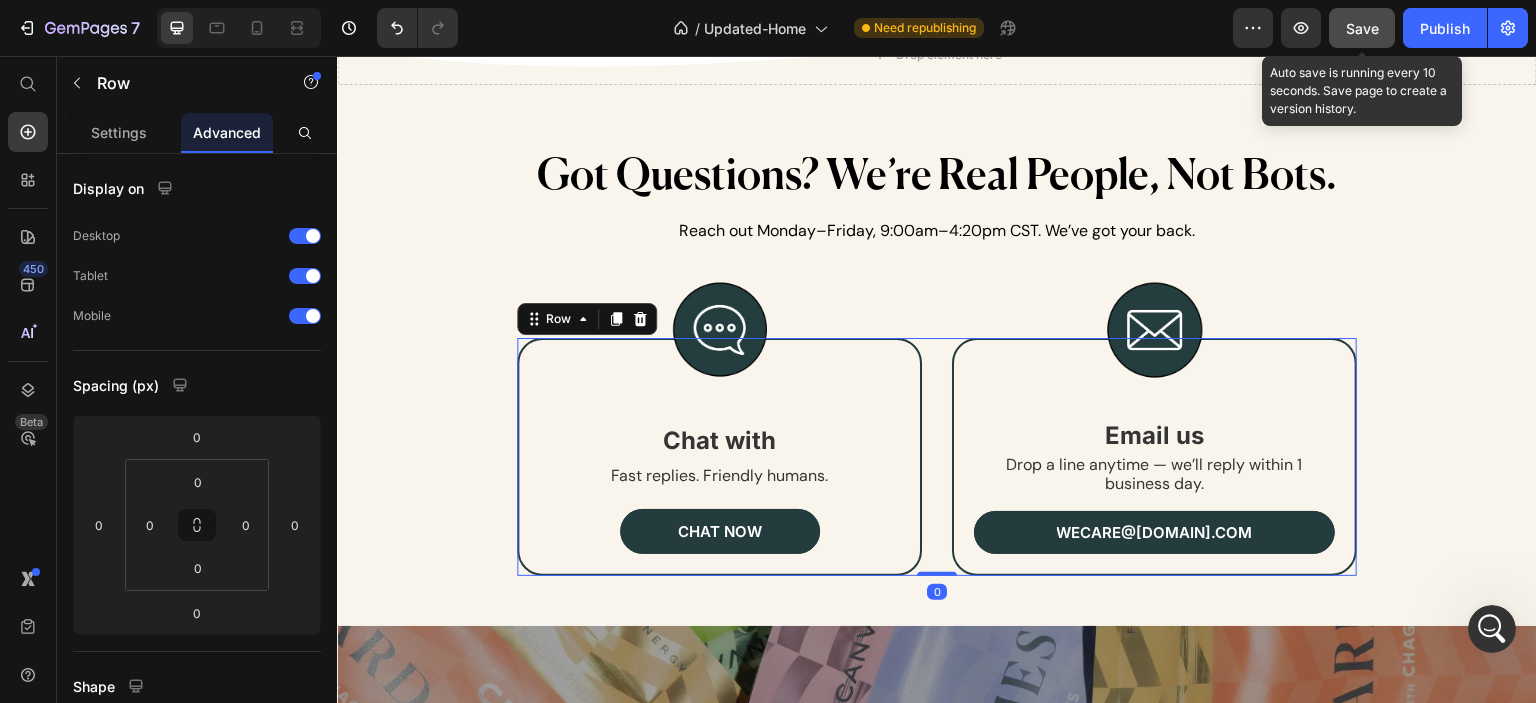 click on "Save" at bounding box center (1362, 28) 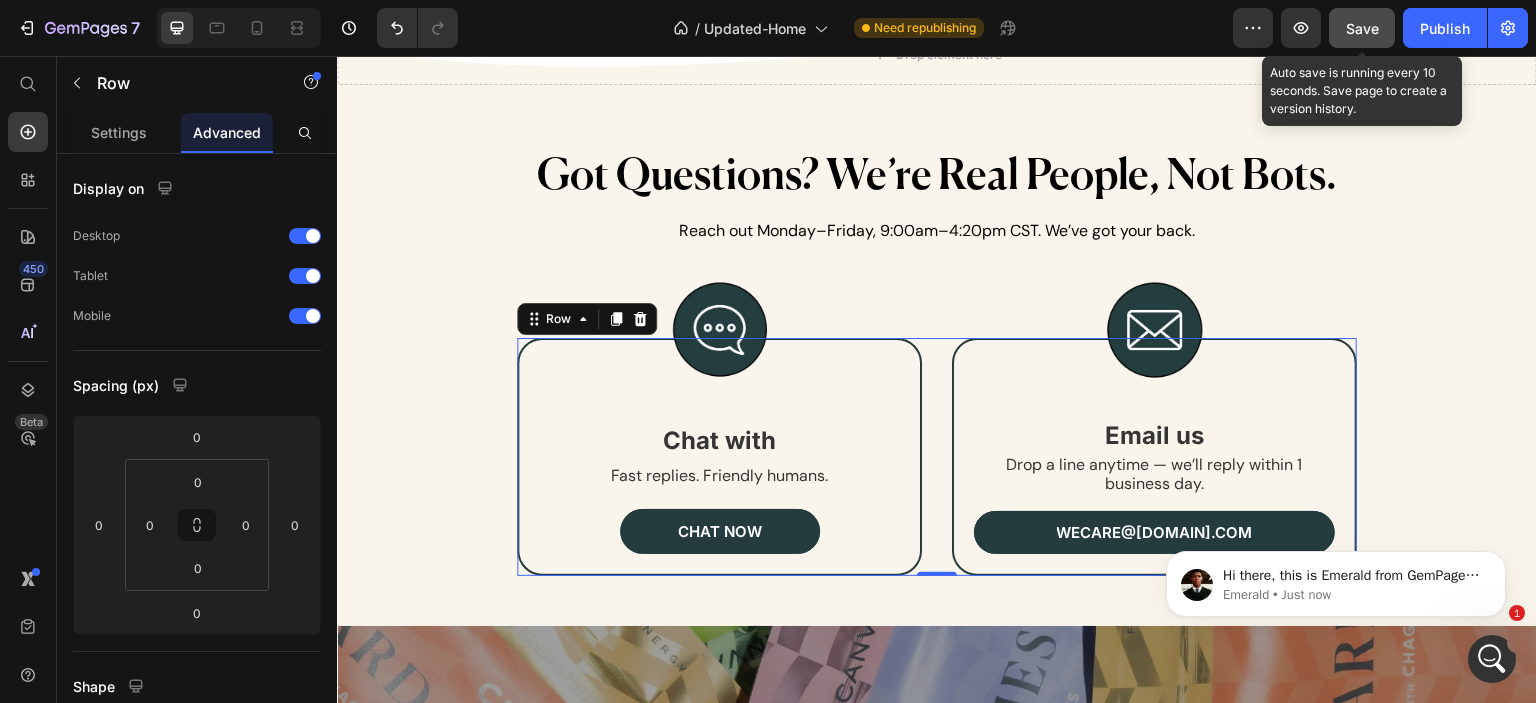 scroll, scrollTop: 0, scrollLeft: 0, axis: both 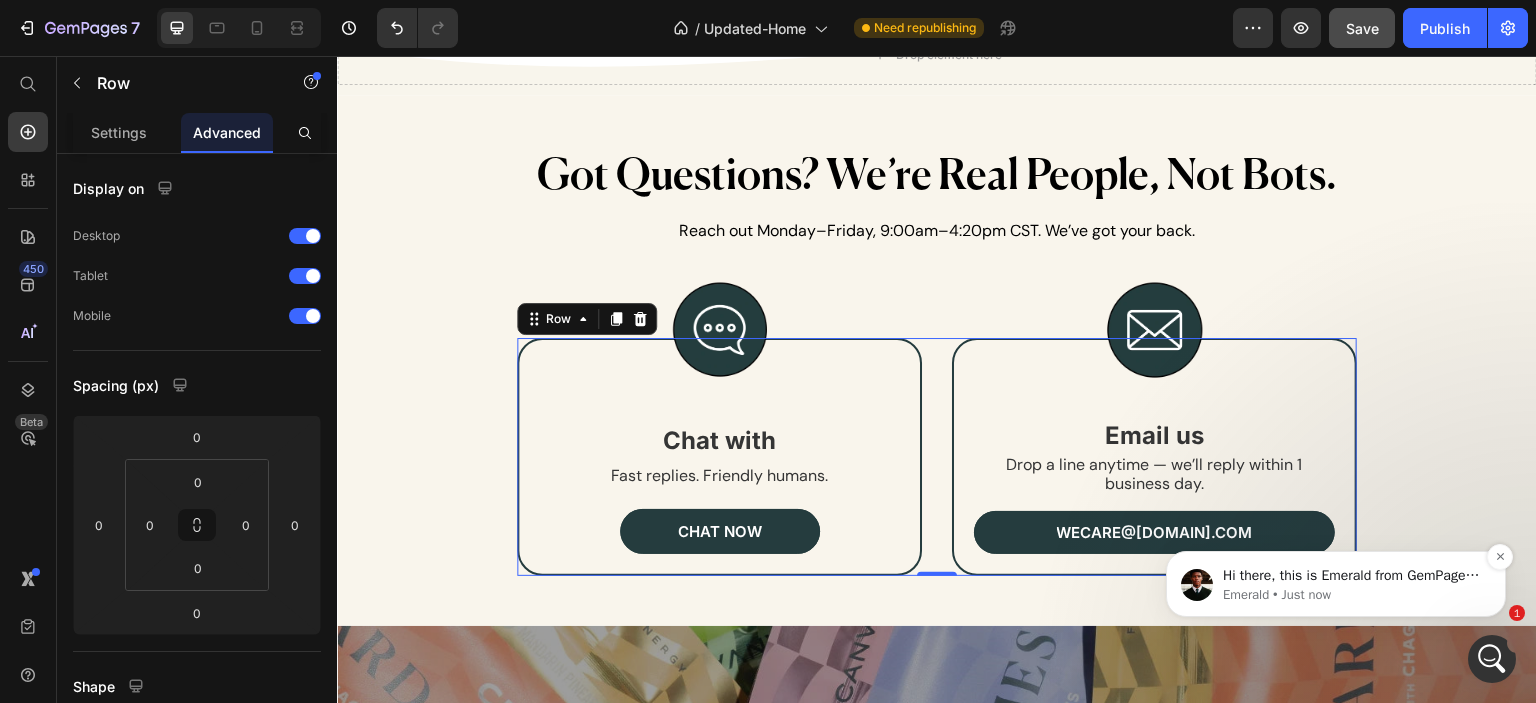 click on "Emerald • Just now" at bounding box center [1352, 595] 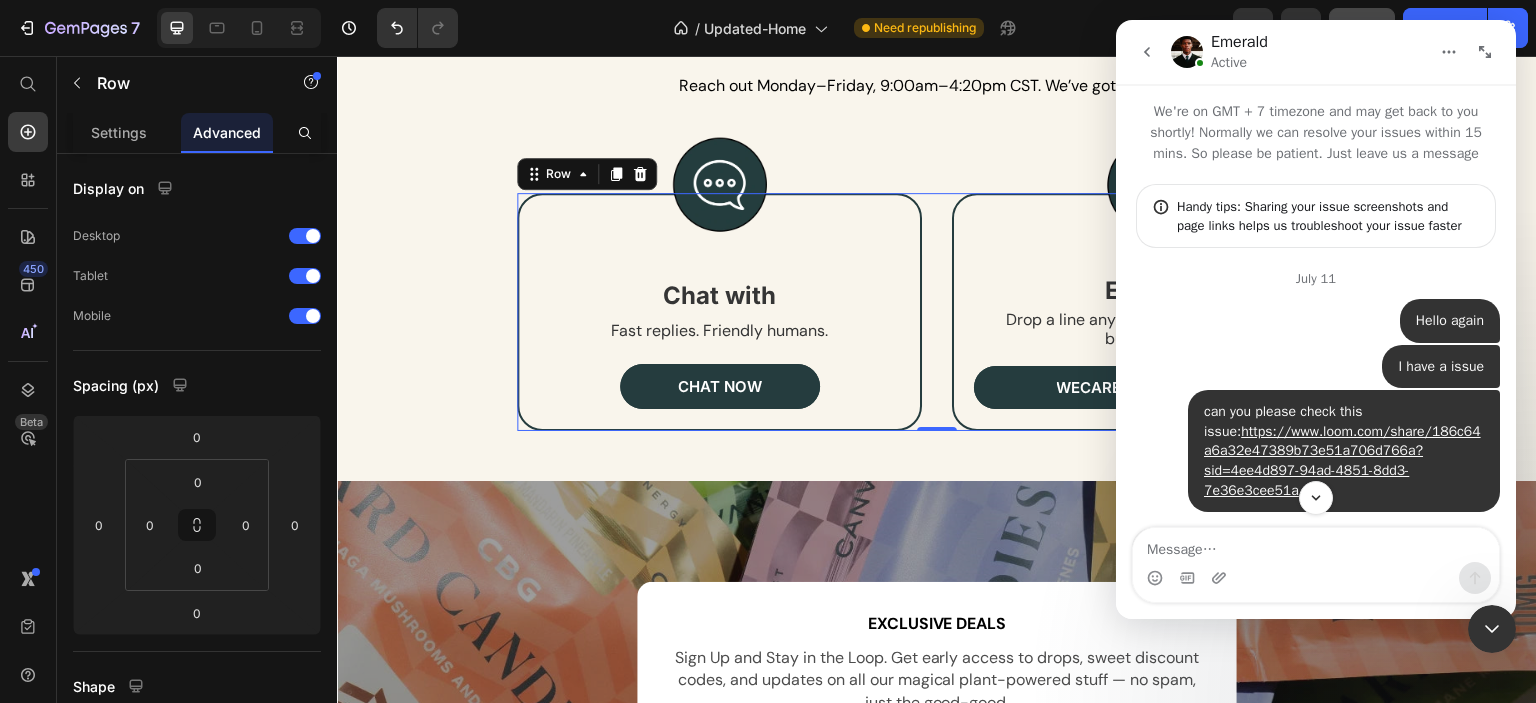 scroll, scrollTop: 10135, scrollLeft: 0, axis: vertical 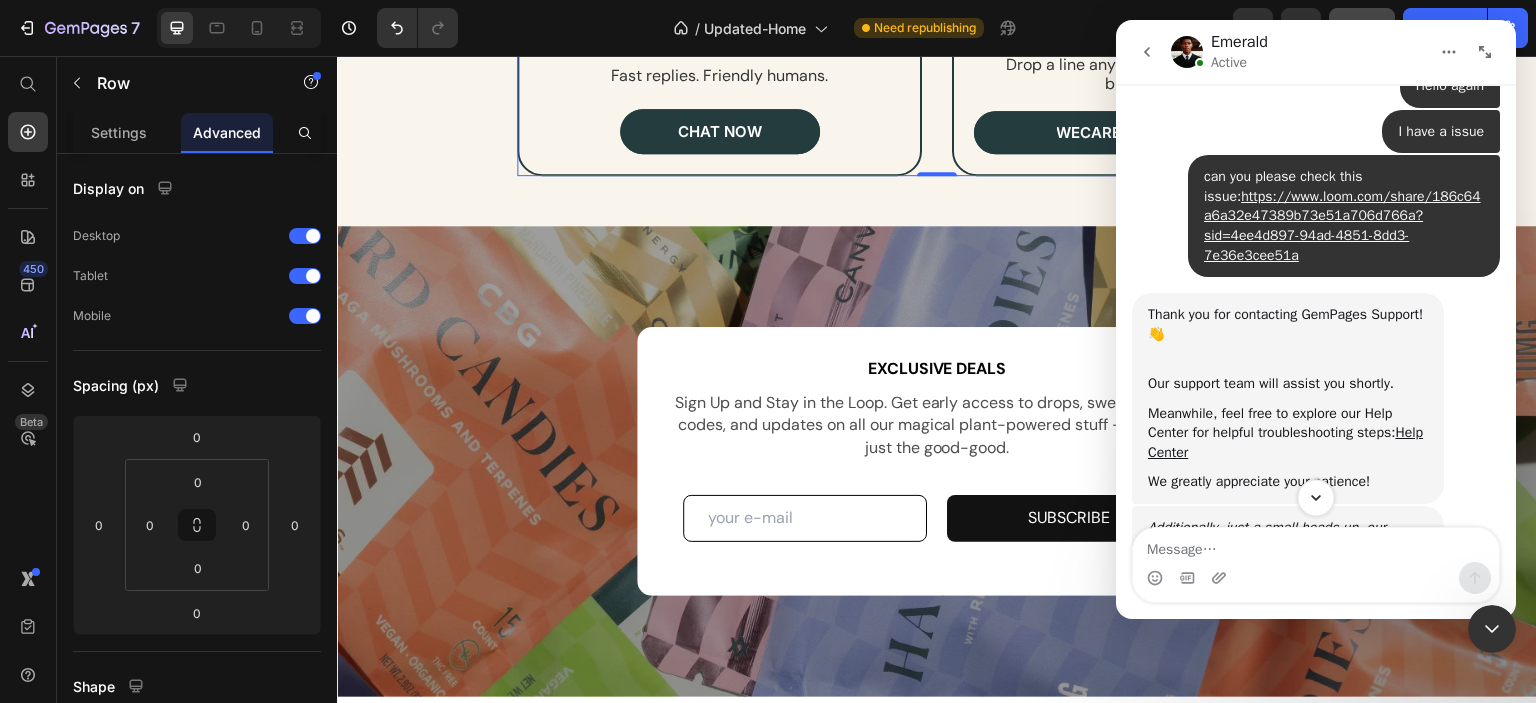 click 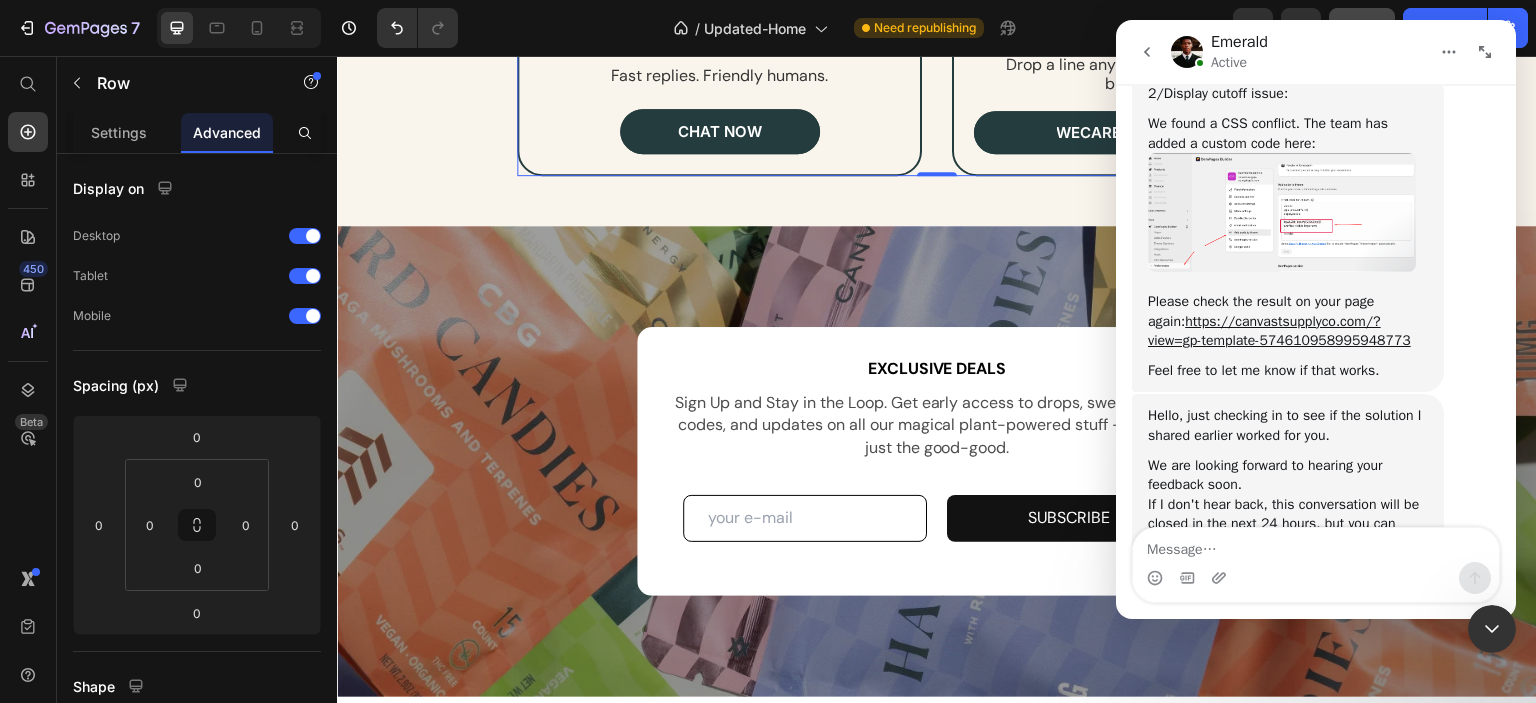 scroll, scrollTop: 6680, scrollLeft: 0, axis: vertical 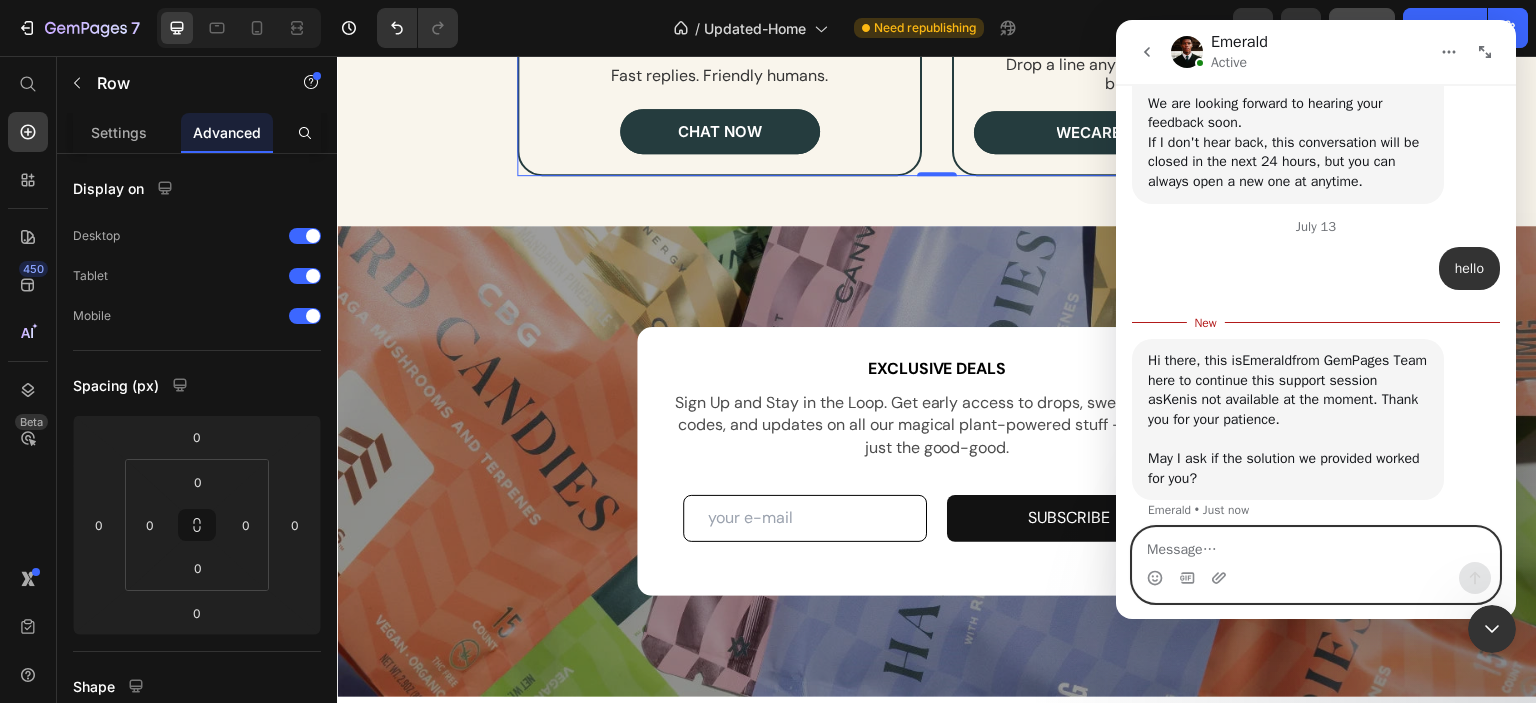 click at bounding box center (1316, 545) 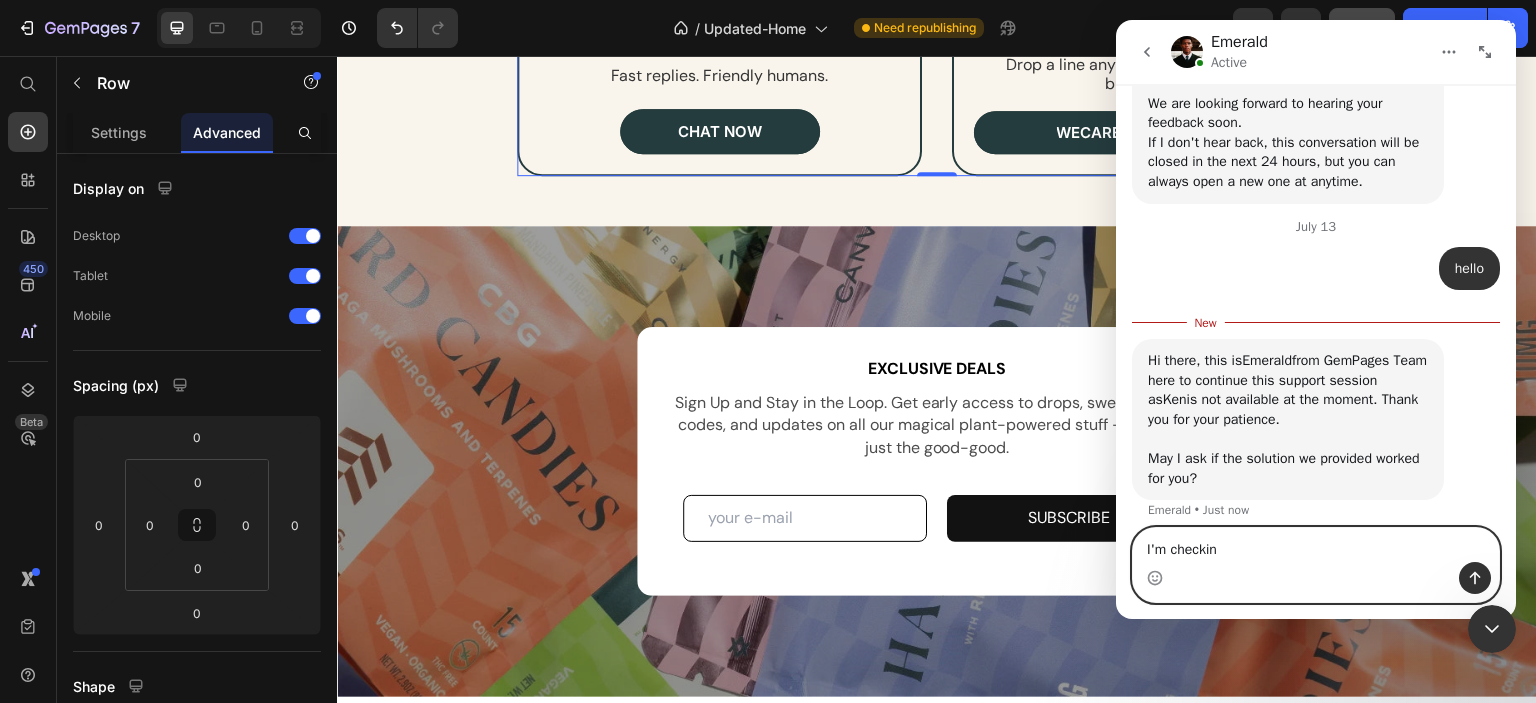 type on "I'm checking" 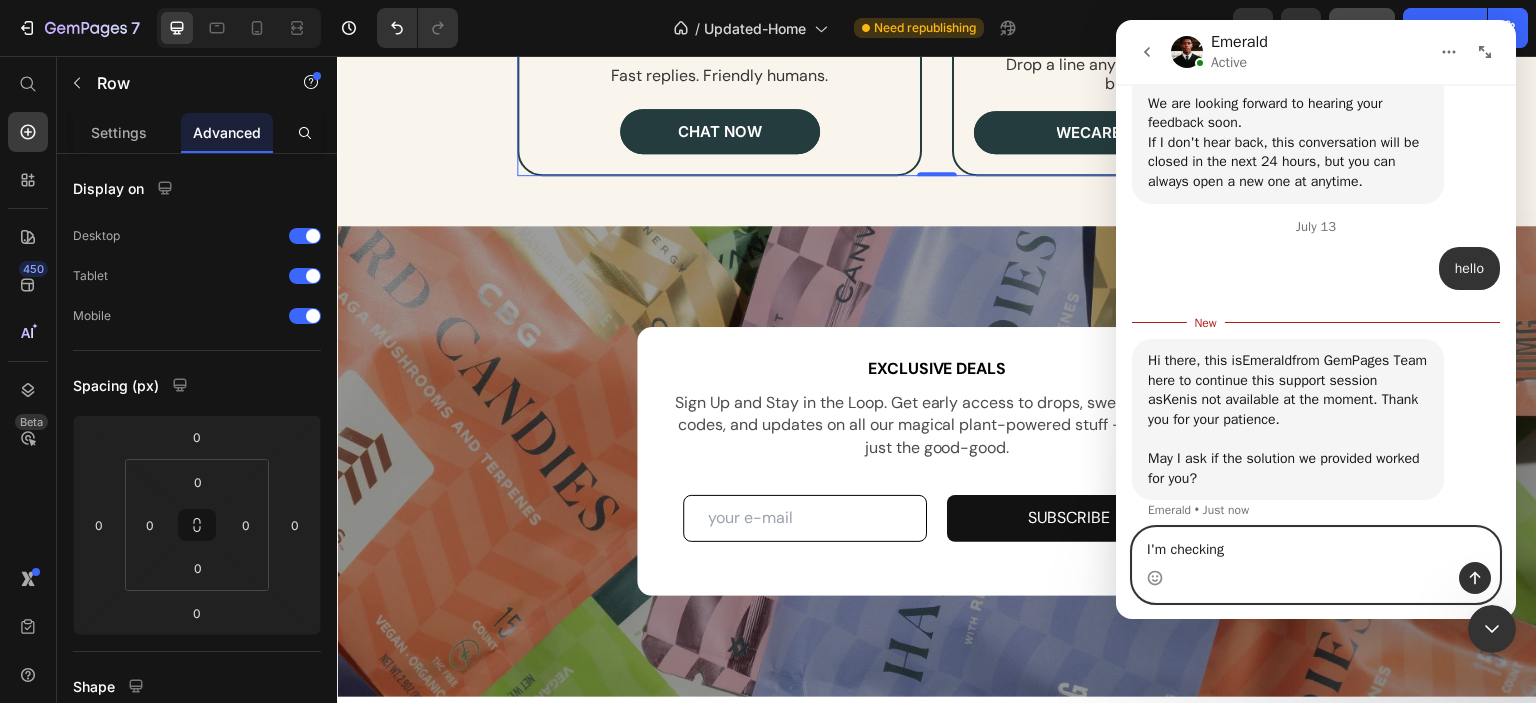 type 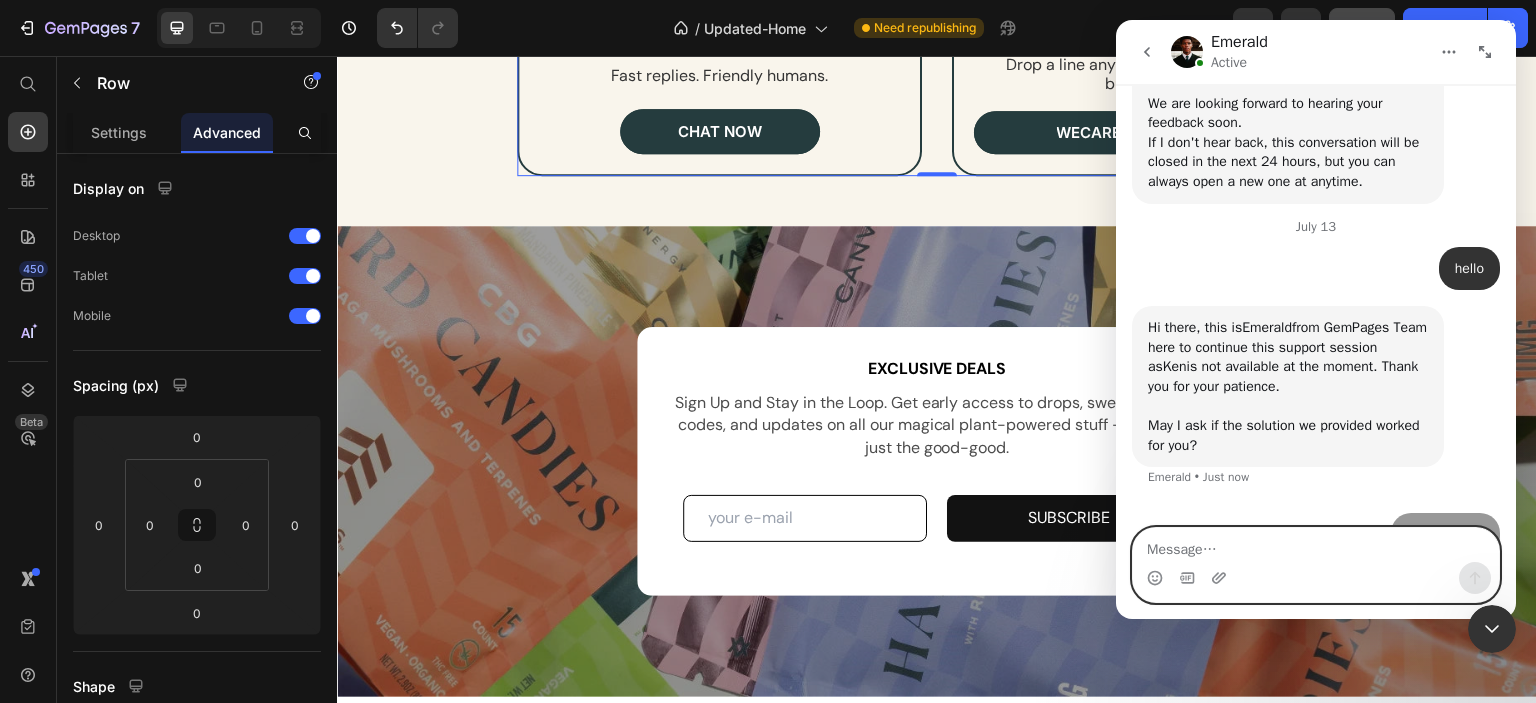 scroll, scrollTop: 6706, scrollLeft: 0, axis: vertical 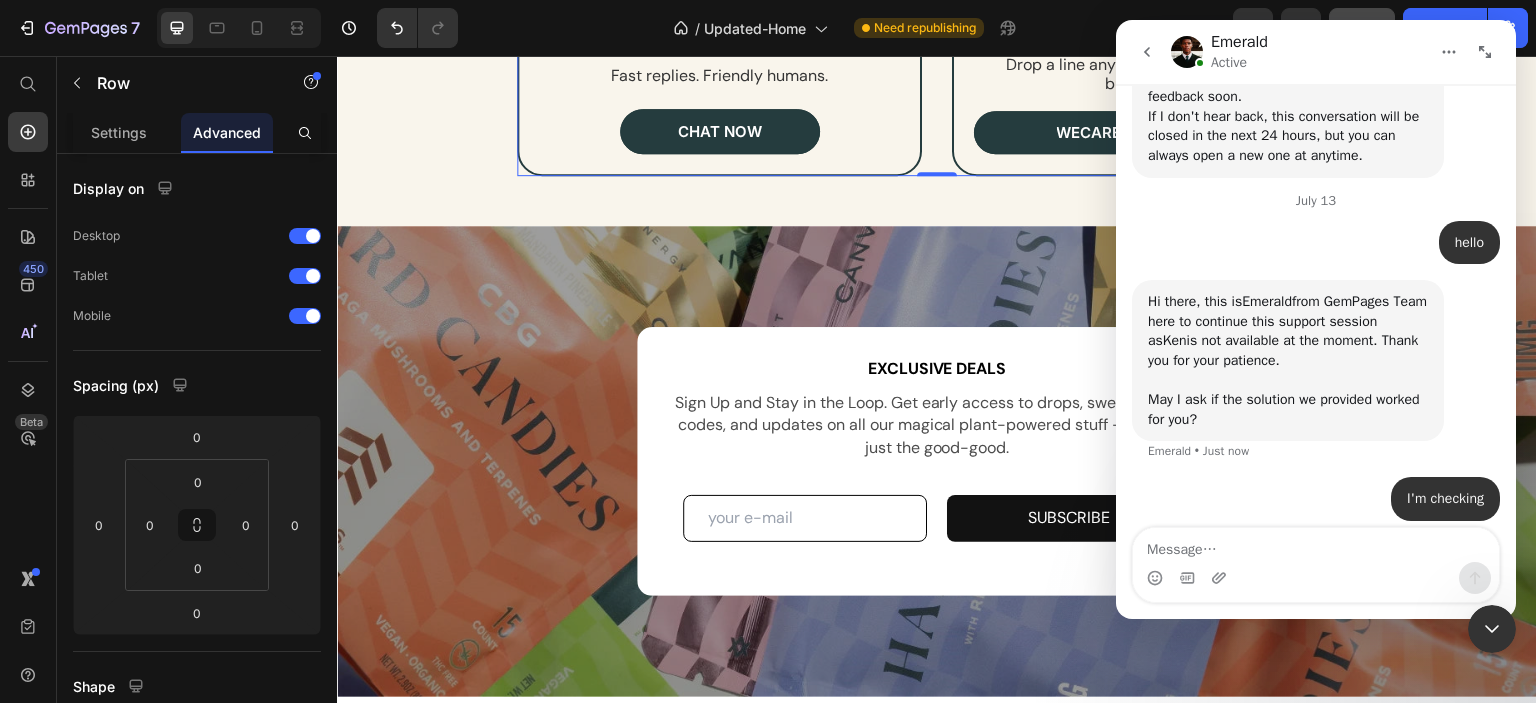 click 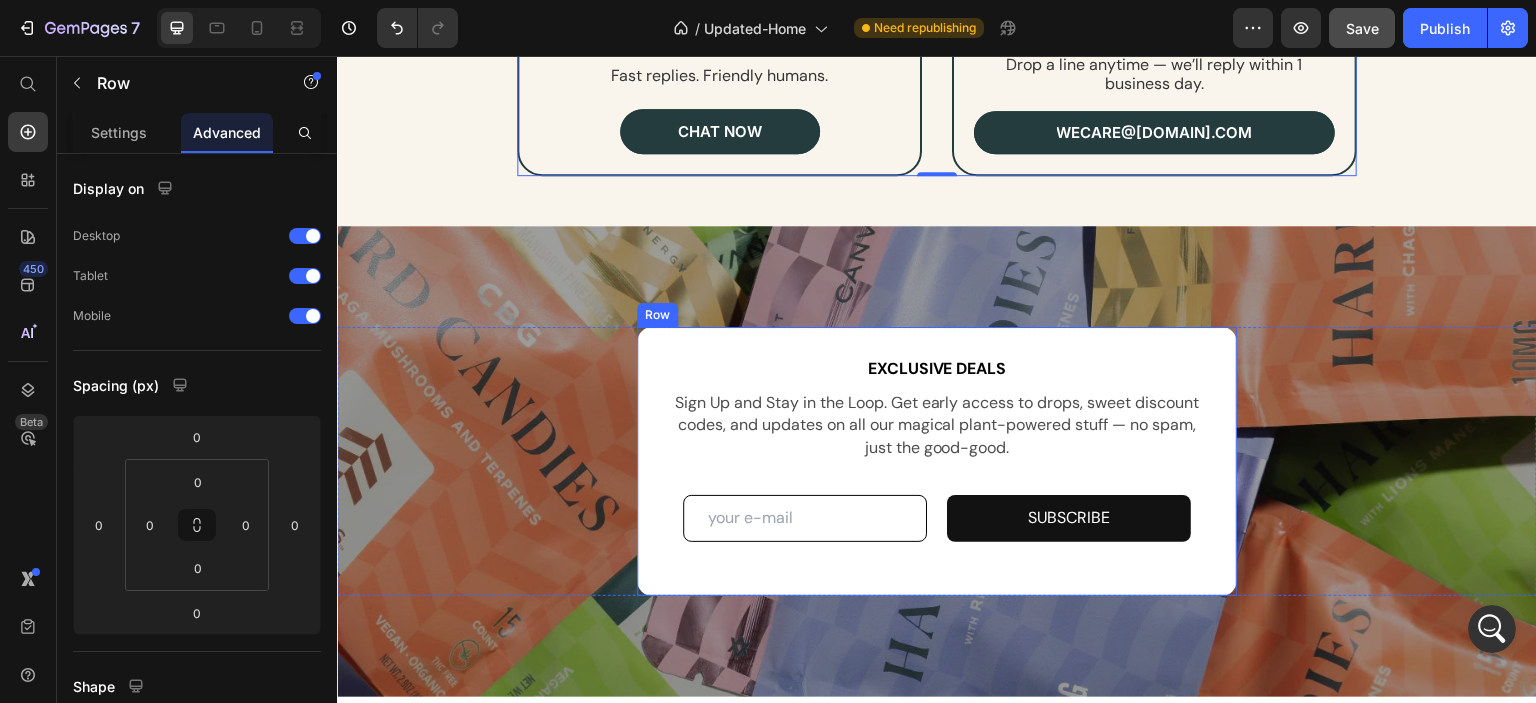scroll, scrollTop: 9935, scrollLeft: 0, axis: vertical 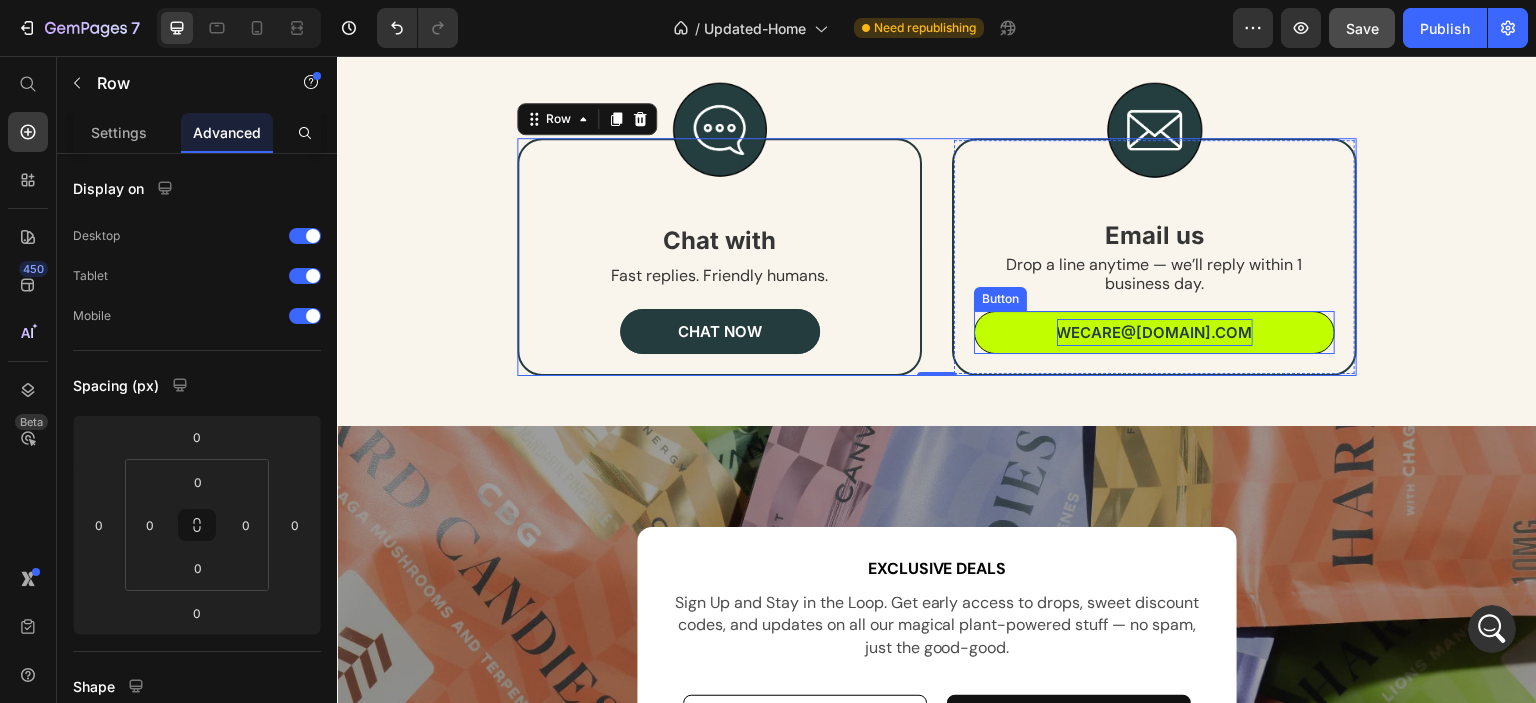 click on "wecare@[DOMAIN].com" at bounding box center [1155, 332] 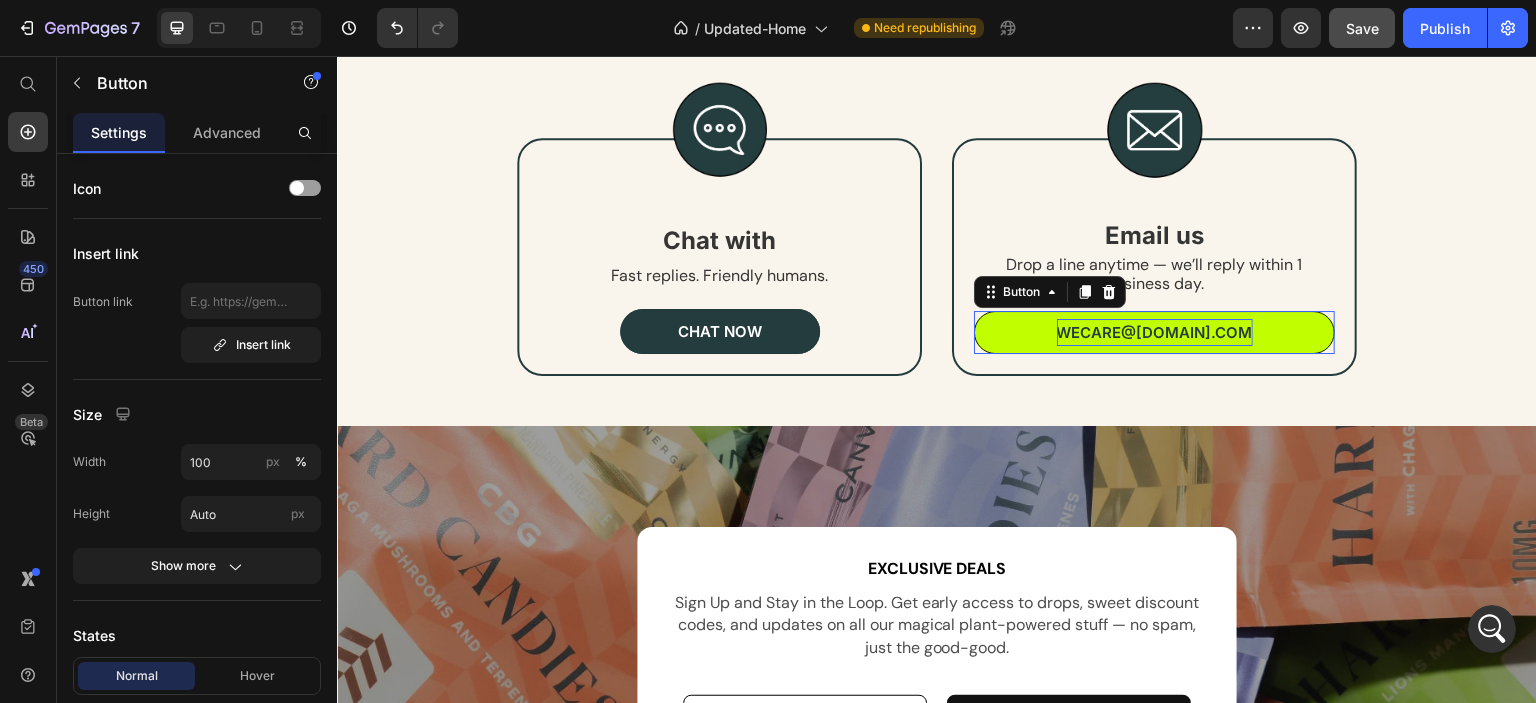 click on "wecare@[DOMAIN].com" at bounding box center (1155, 332) 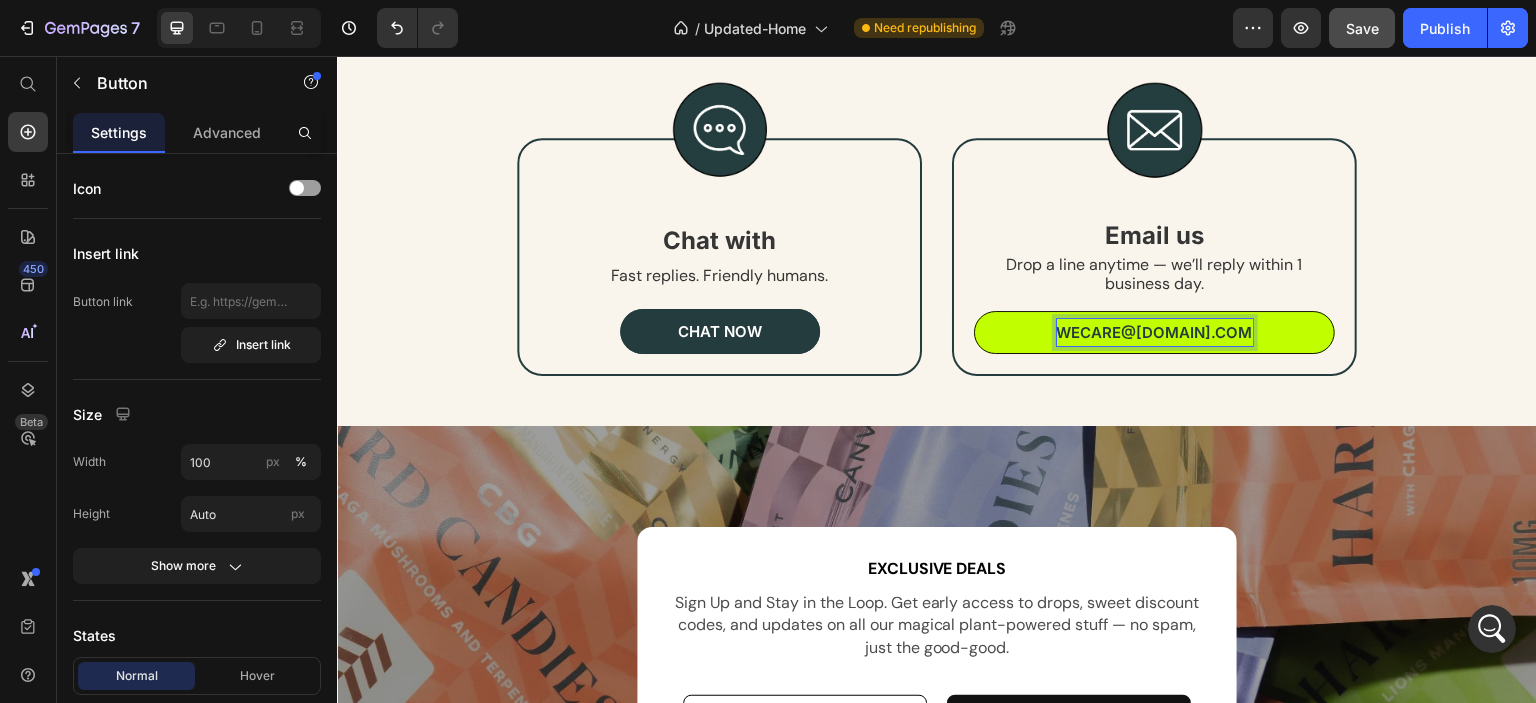 click on "wecare@[DOMAIN].com" at bounding box center (1155, 332) 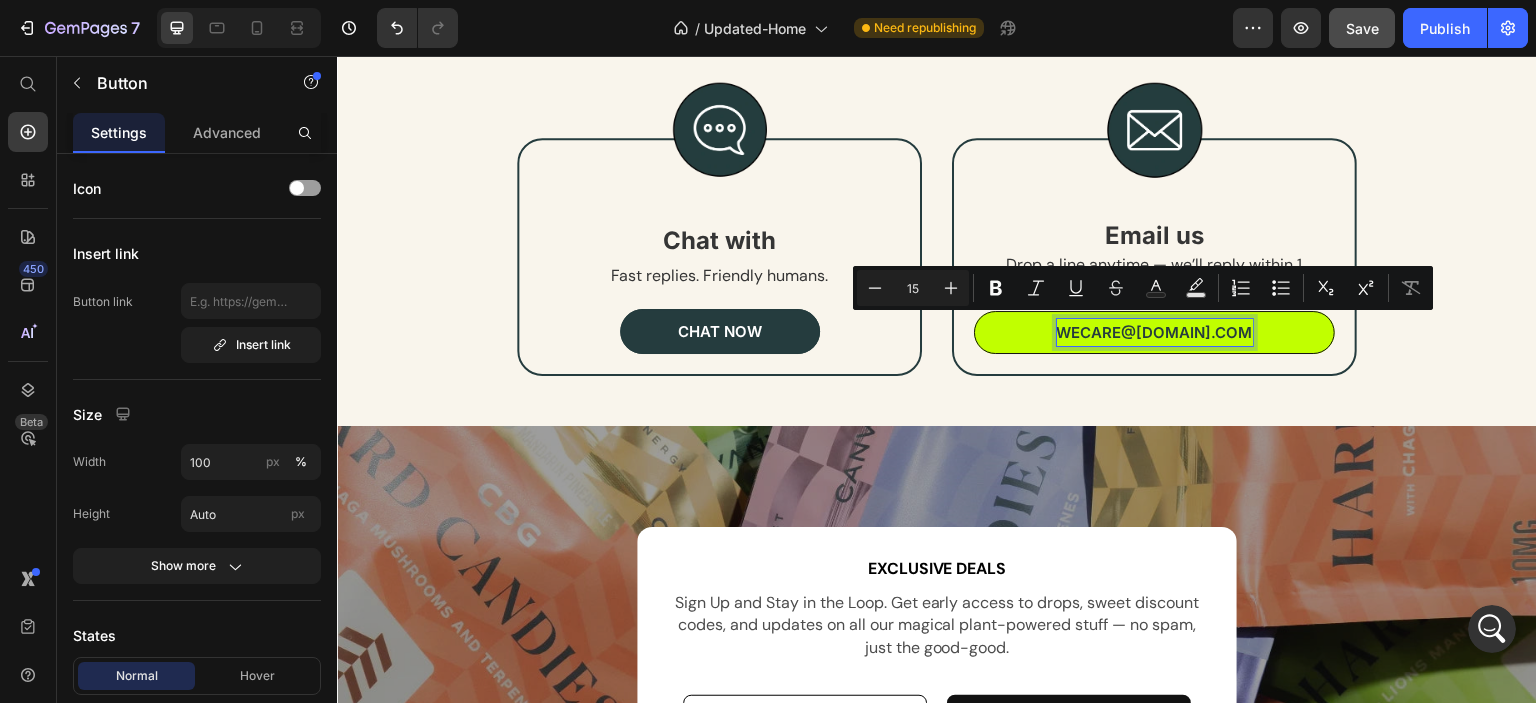 copy on "wecare@[DOMAIN].com" 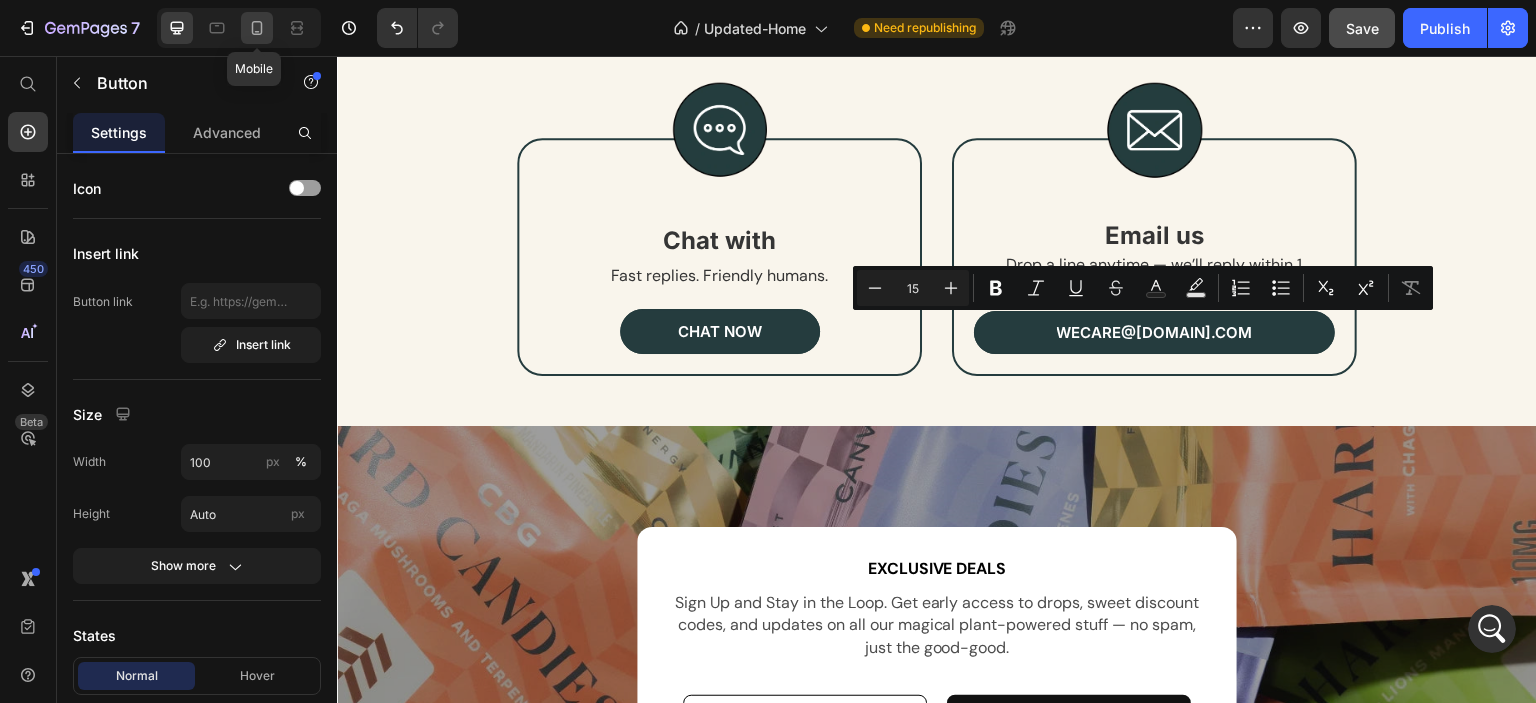 click 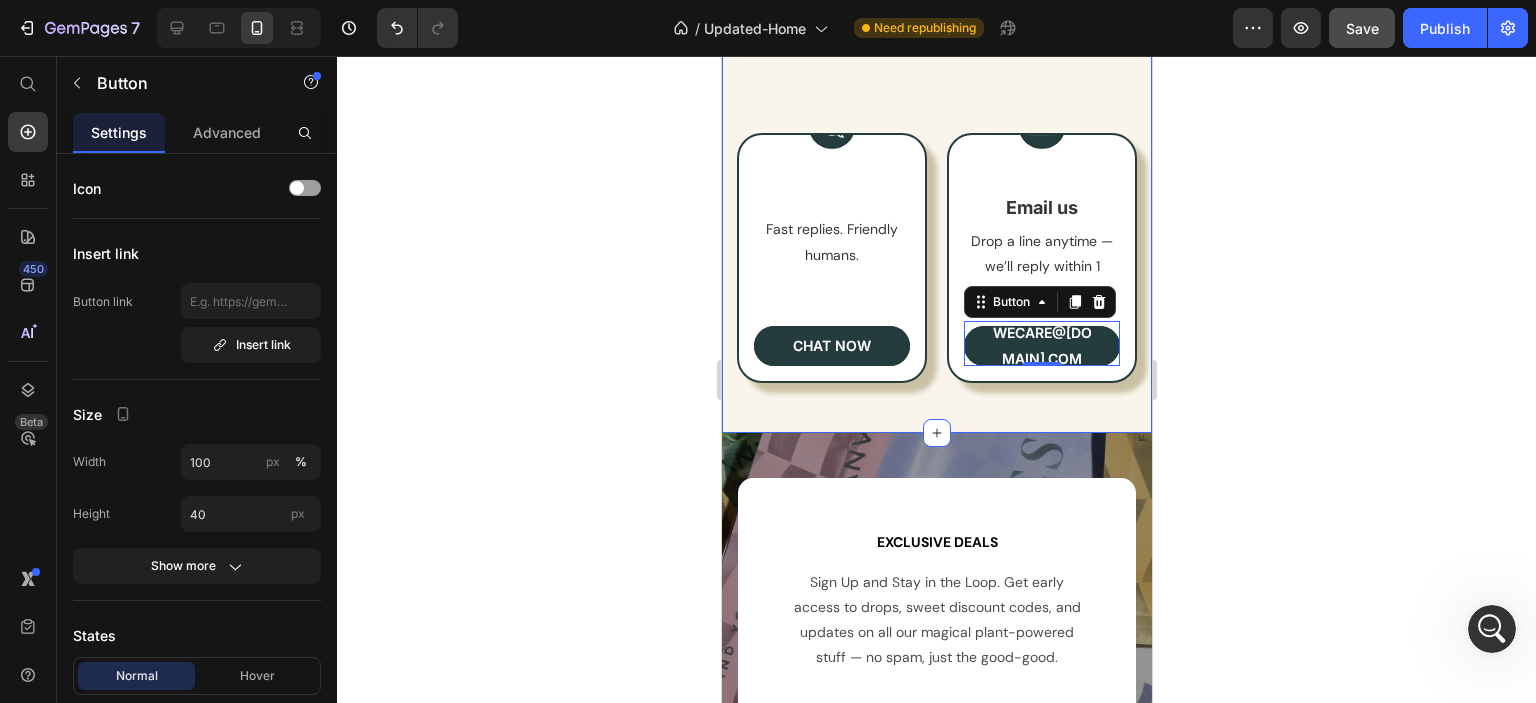 scroll, scrollTop: 9702, scrollLeft: 0, axis: vertical 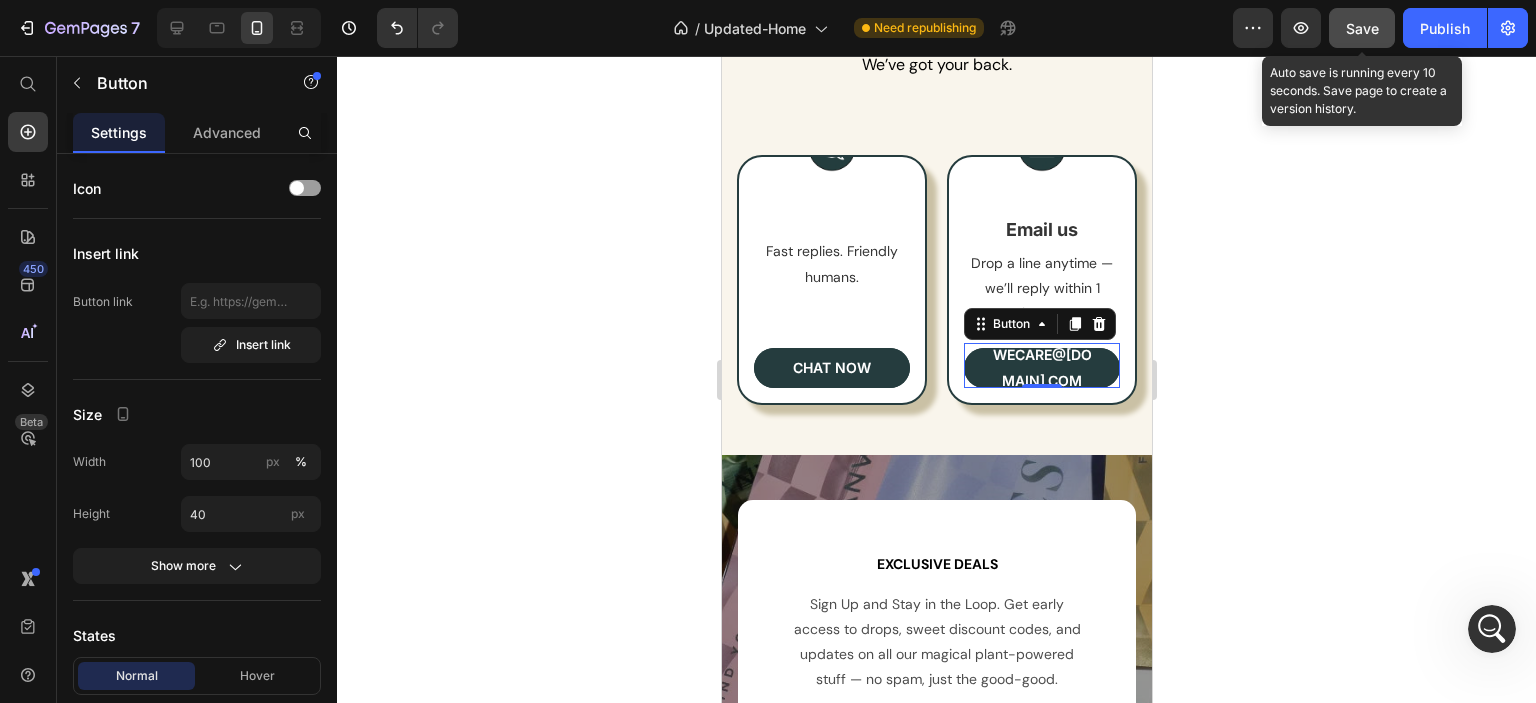 click on "Save" 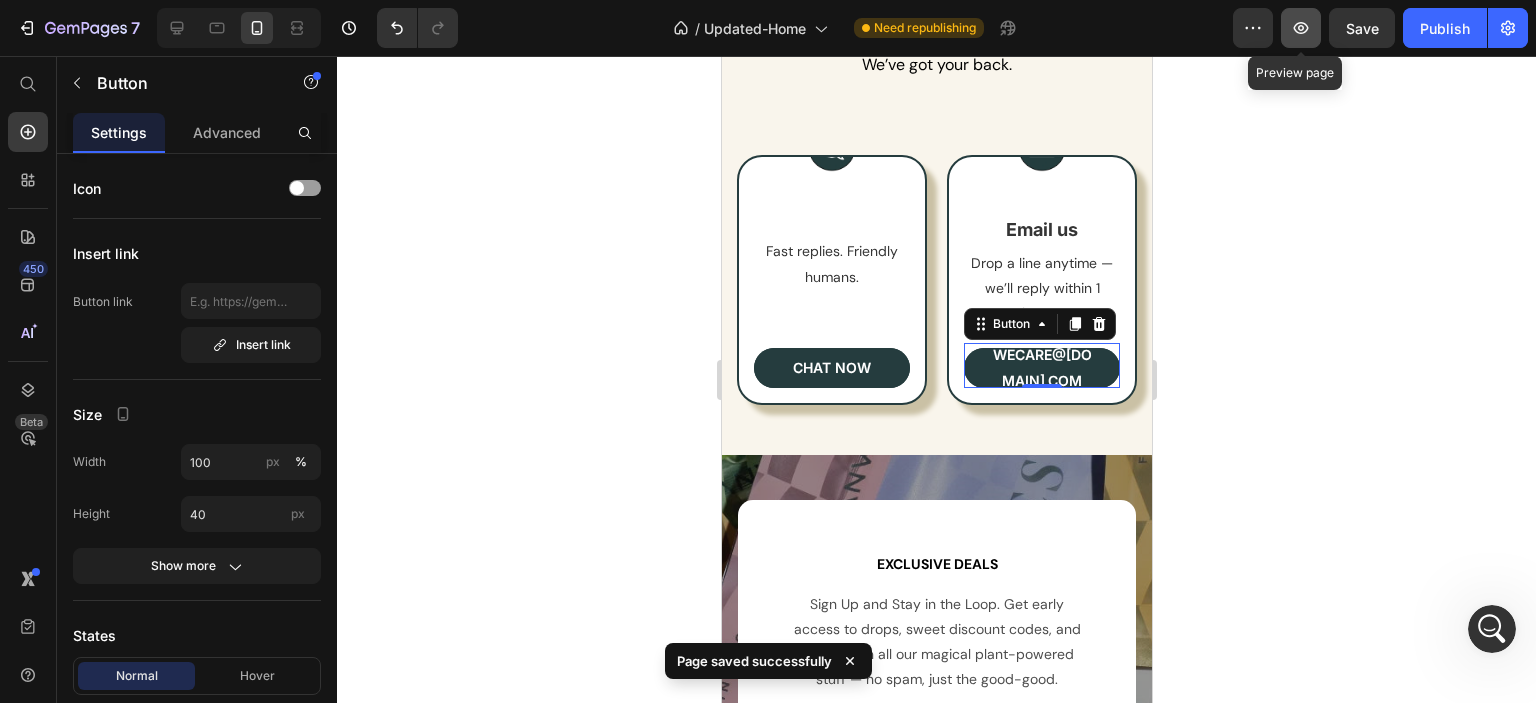 click 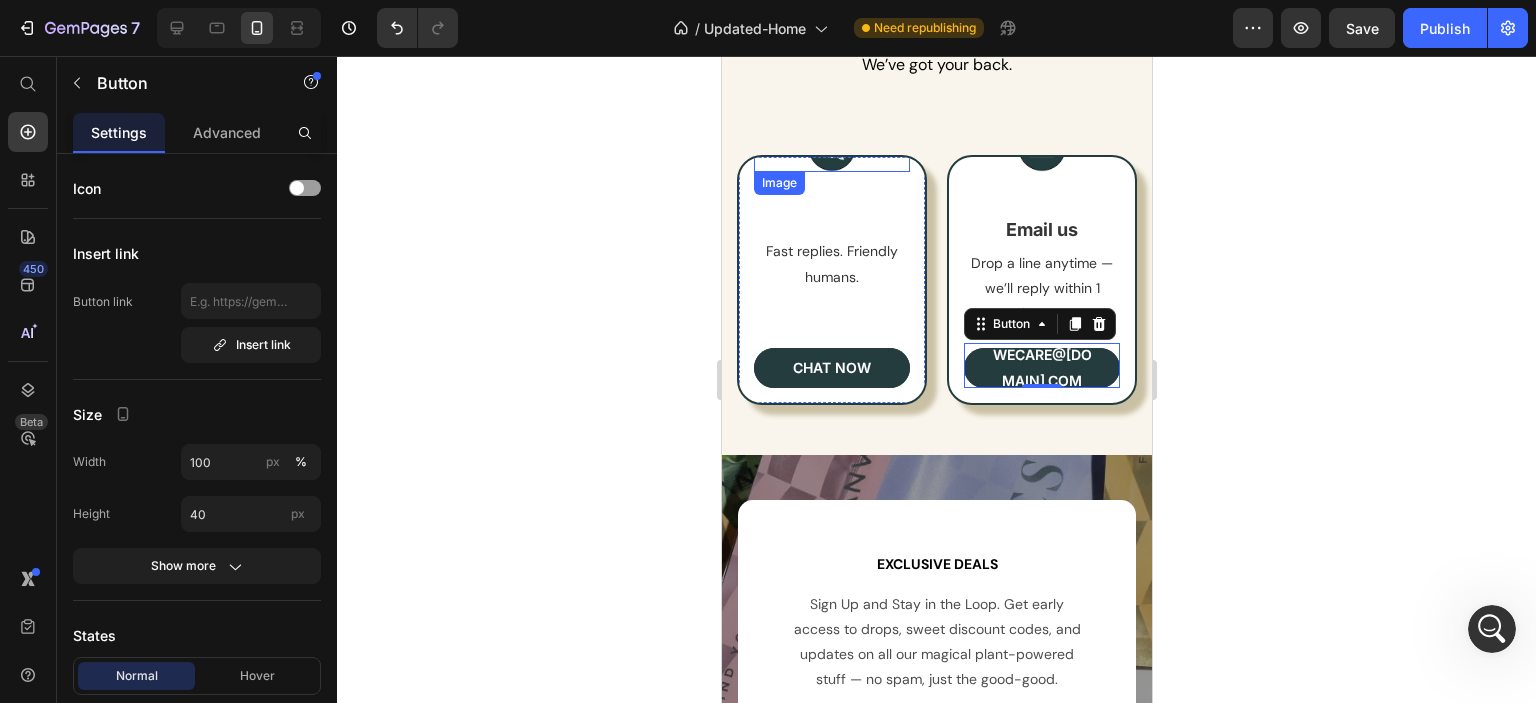 click at bounding box center (831, 146) 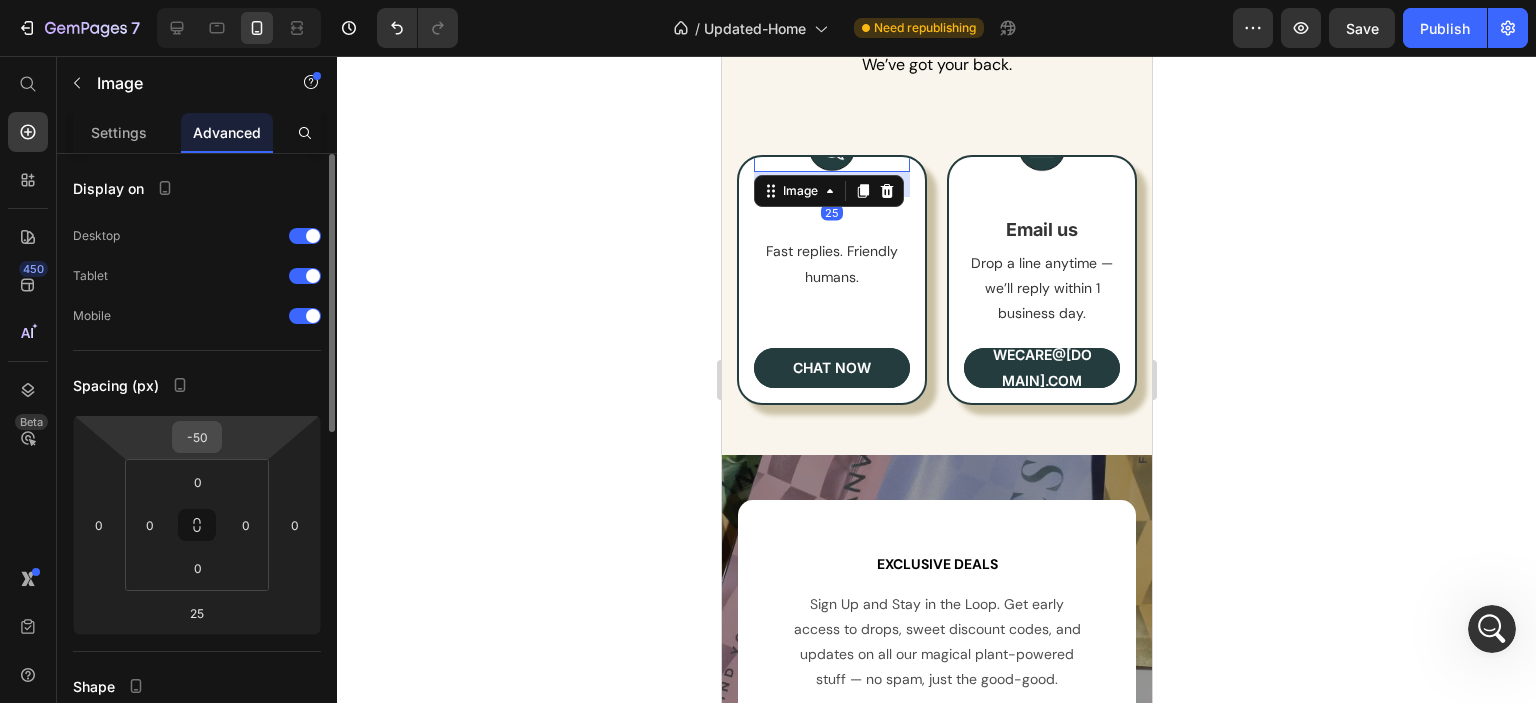 click on "-50" at bounding box center [197, 437] 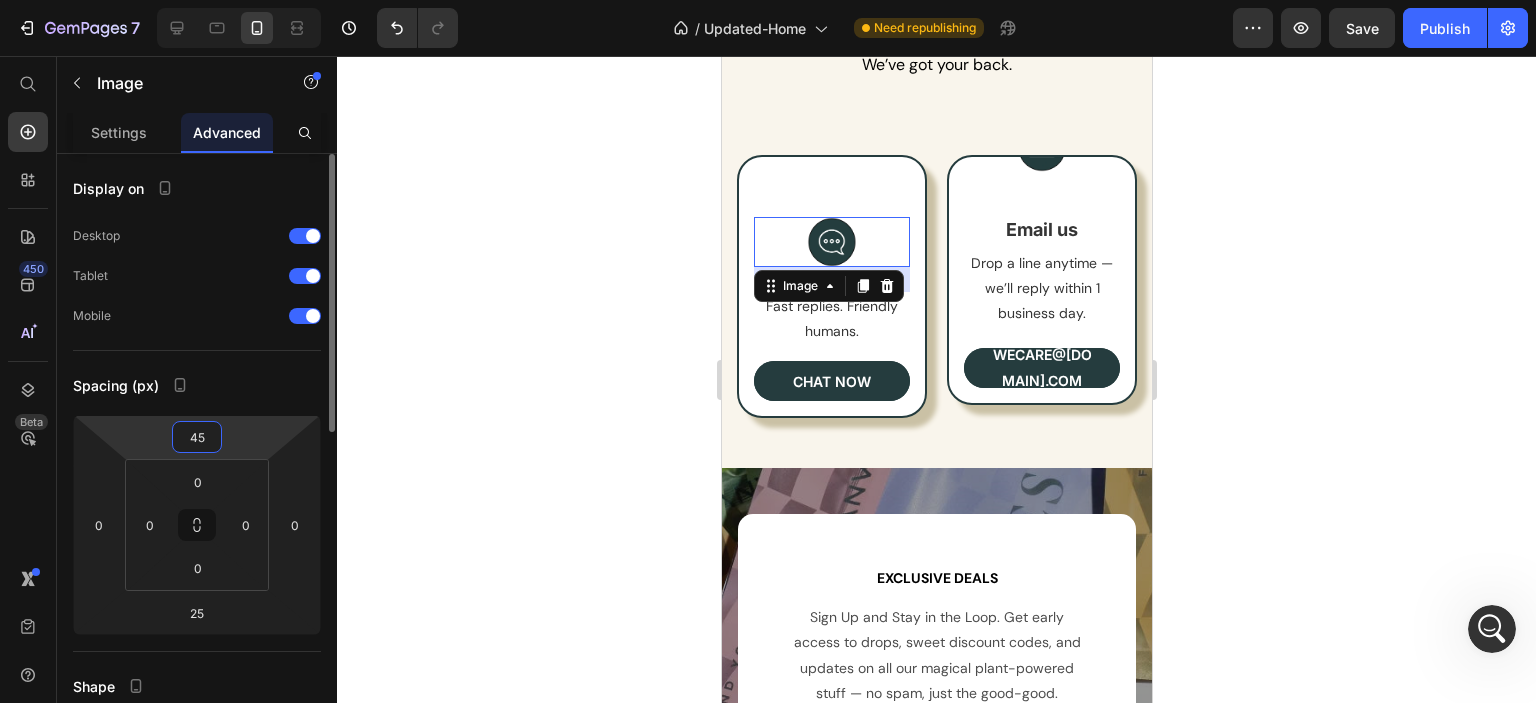 click on "45" at bounding box center (197, 437) 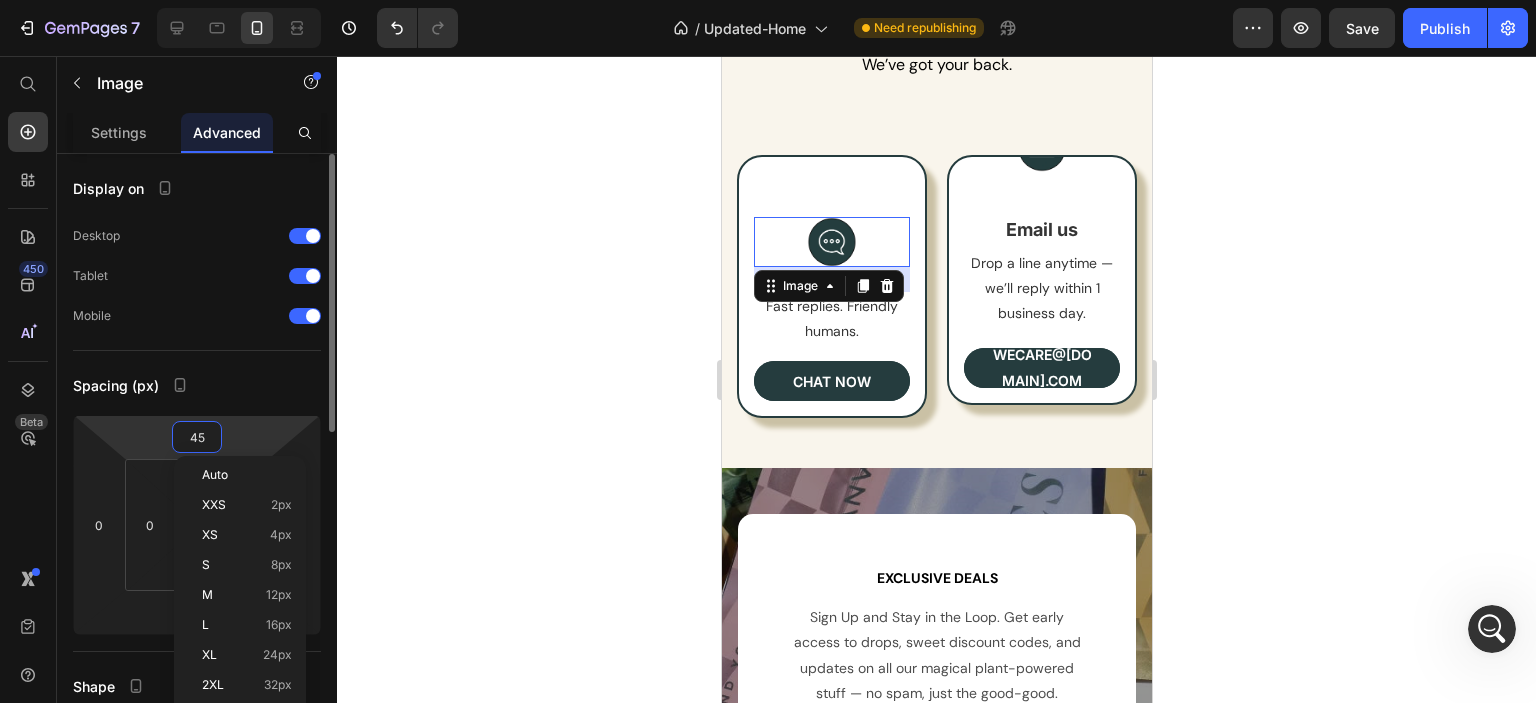 type on "-45" 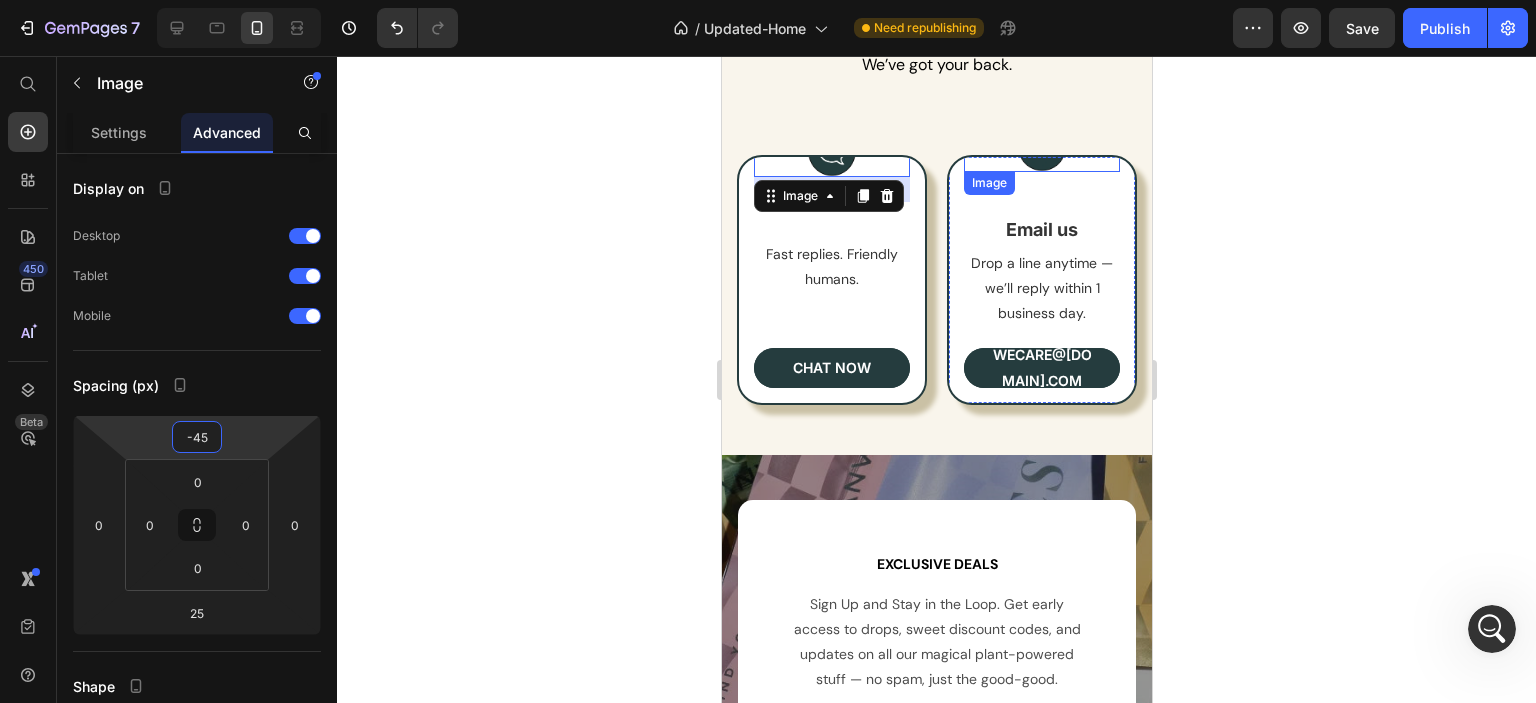 click at bounding box center (1041, 147) 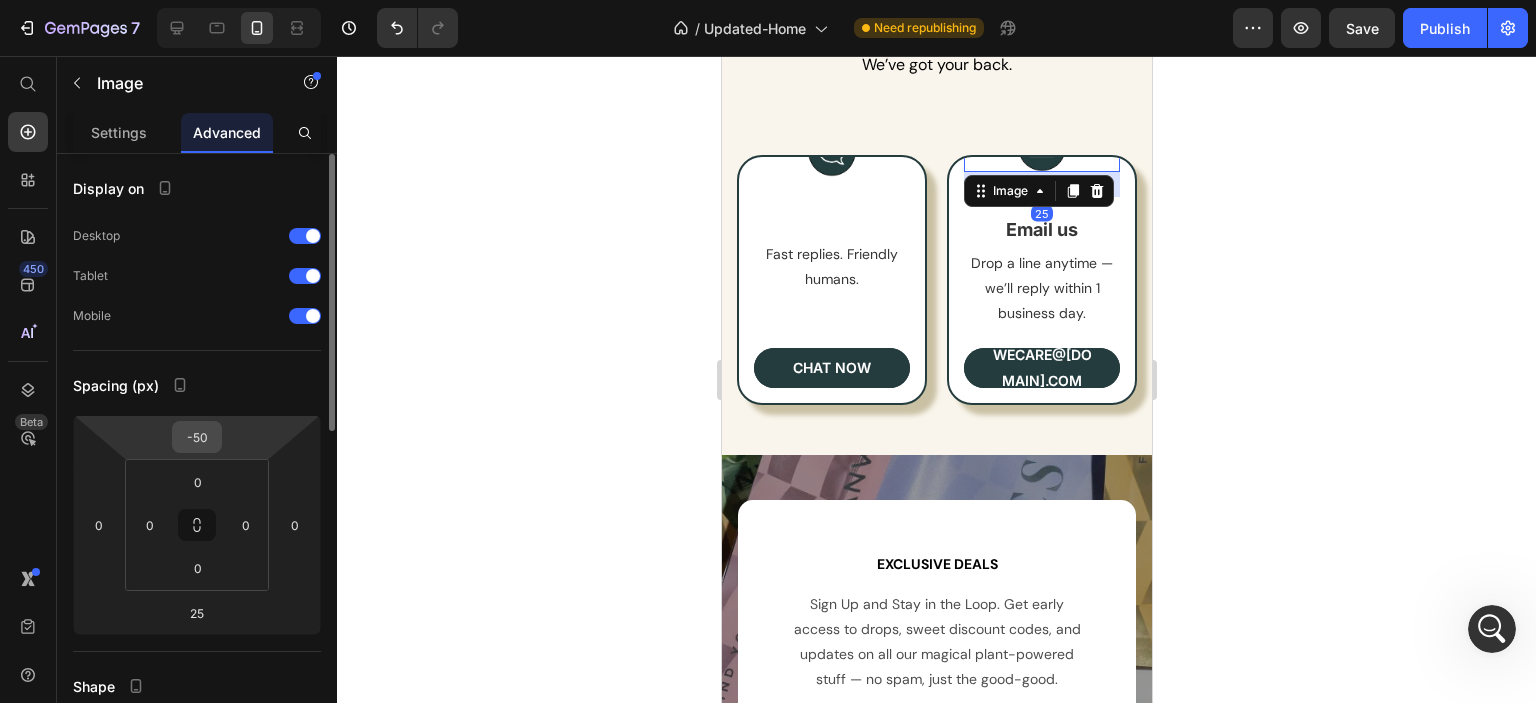 click on "-50" at bounding box center (197, 437) 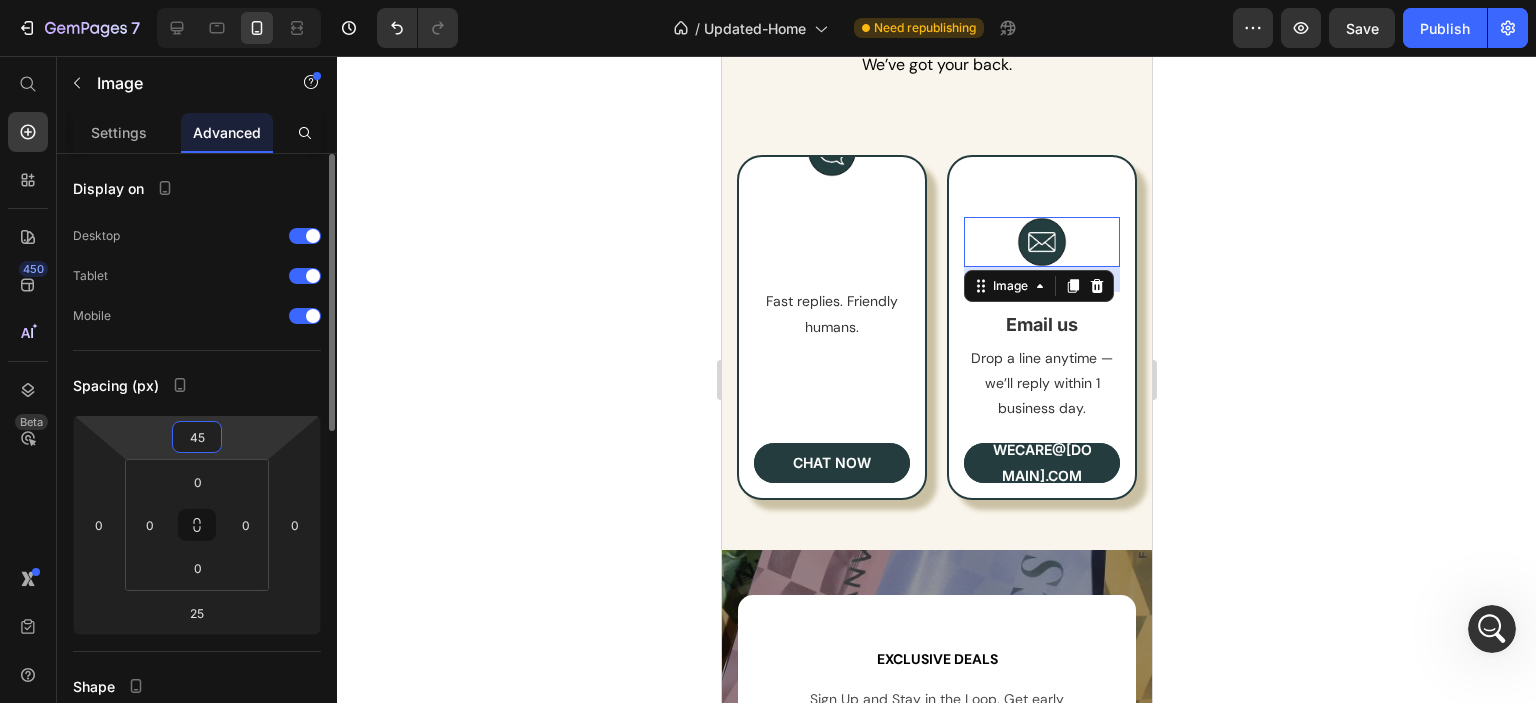 click on "45" at bounding box center (197, 437) 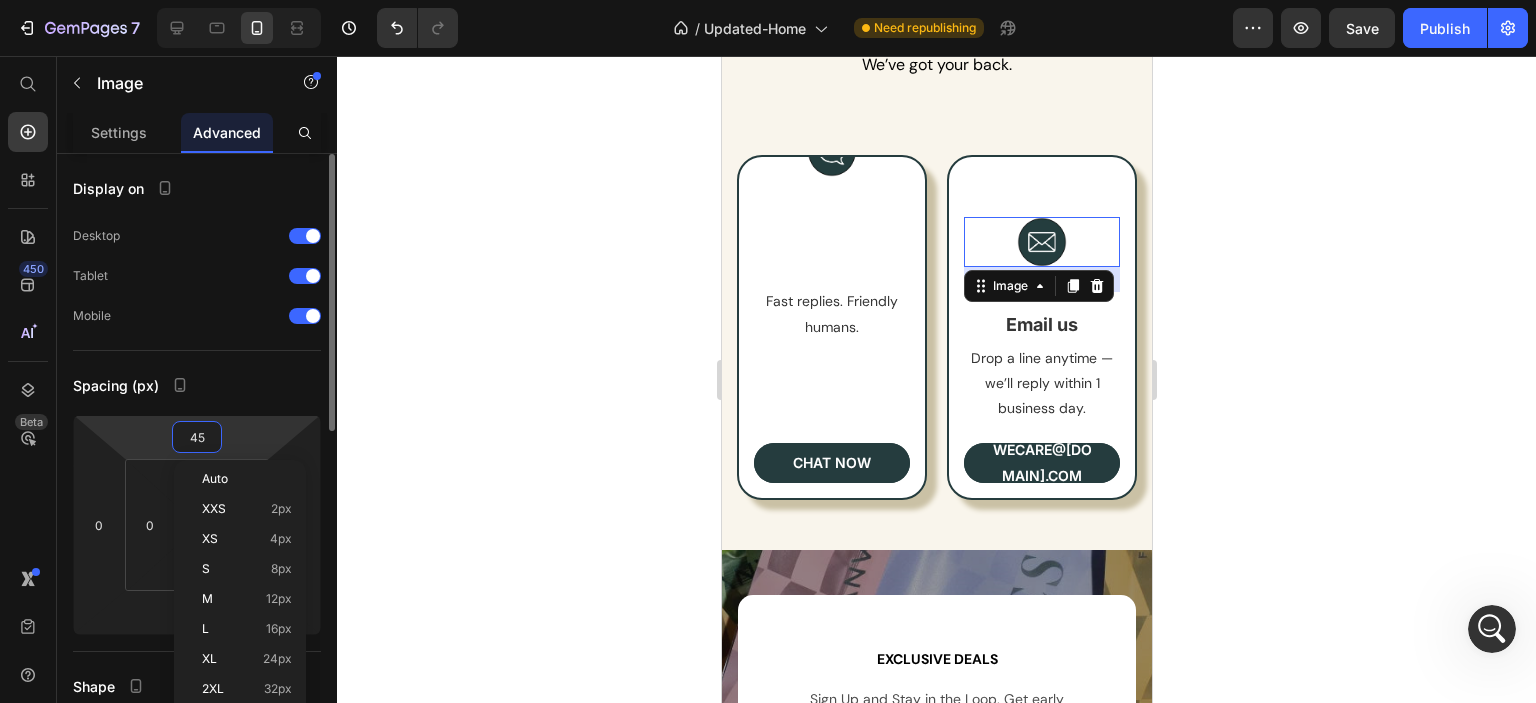 type on "-45" 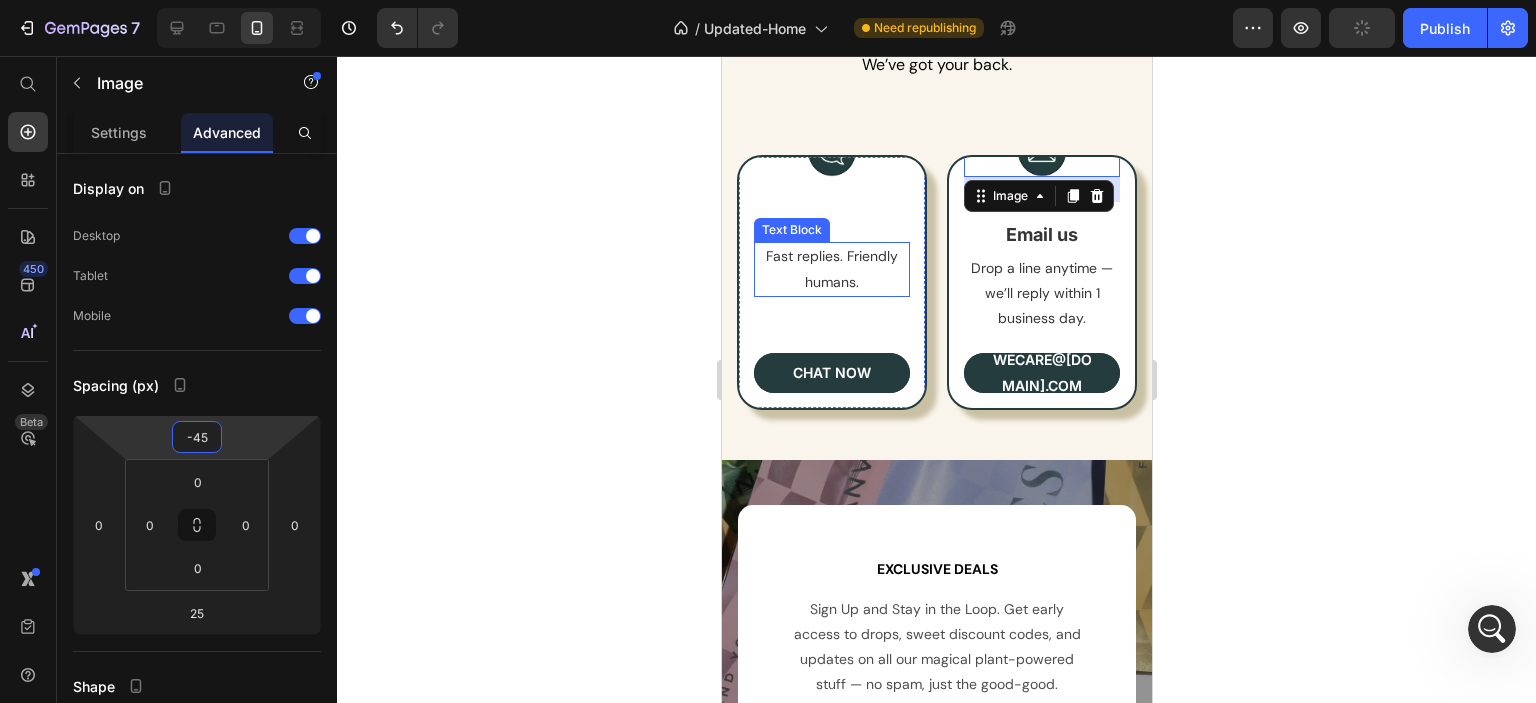 click on "Fast replies. Friendly humans." at bounding box center [831, 269] 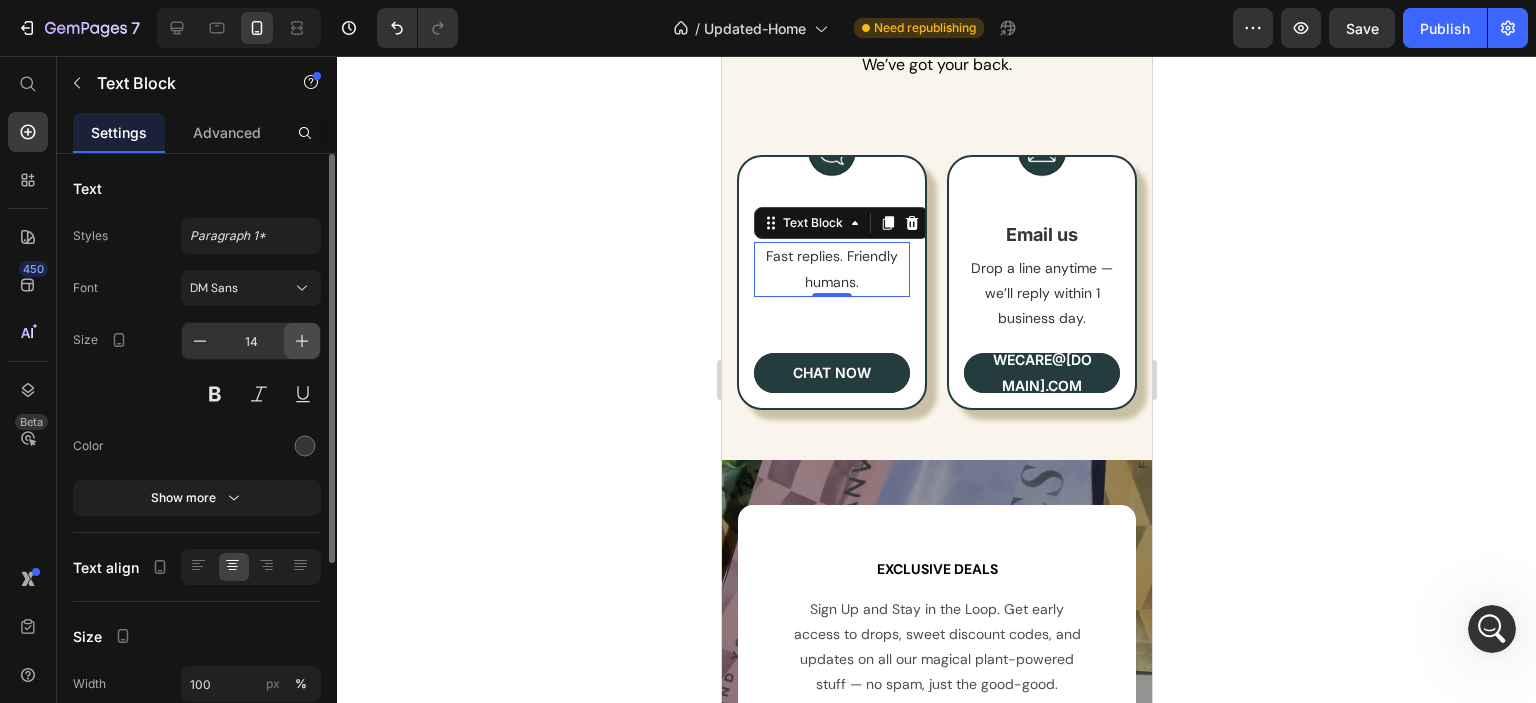 click 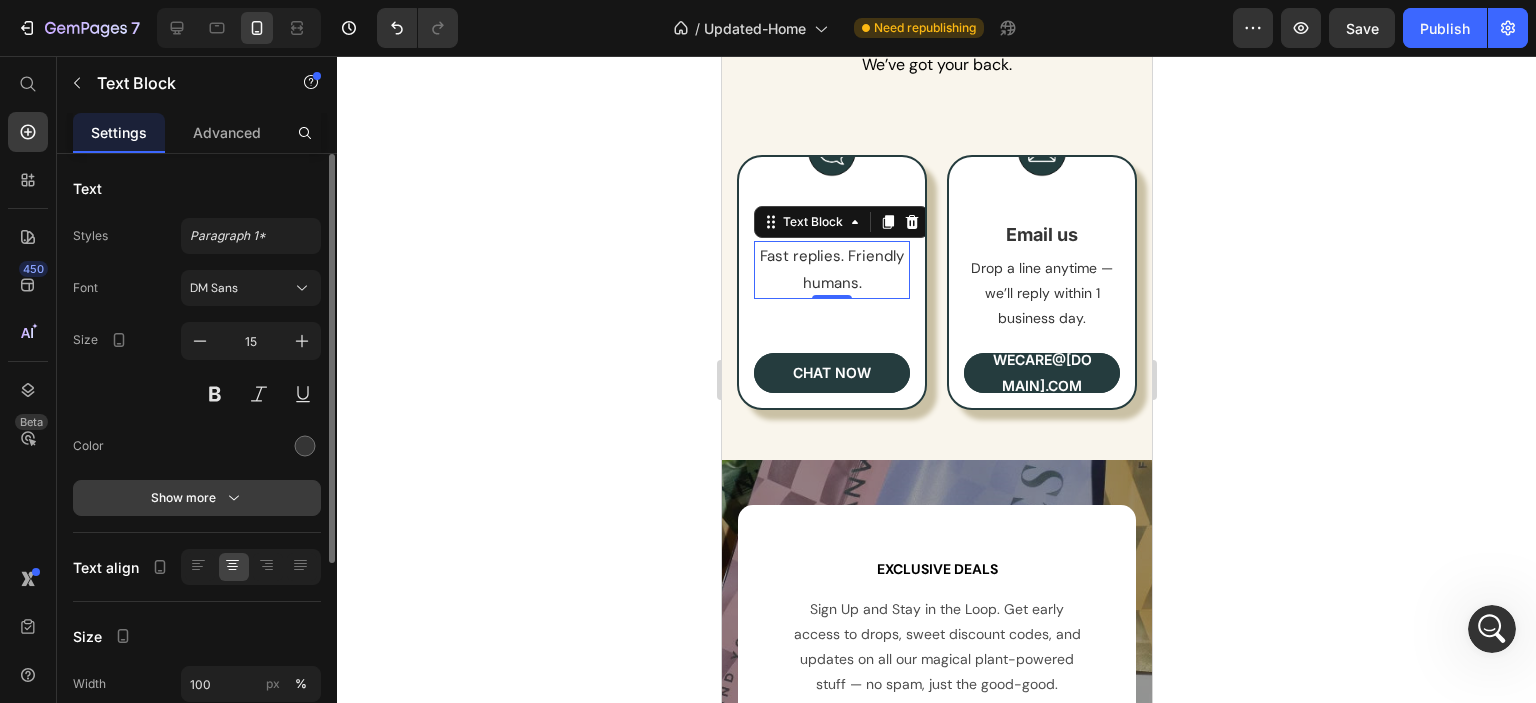 click 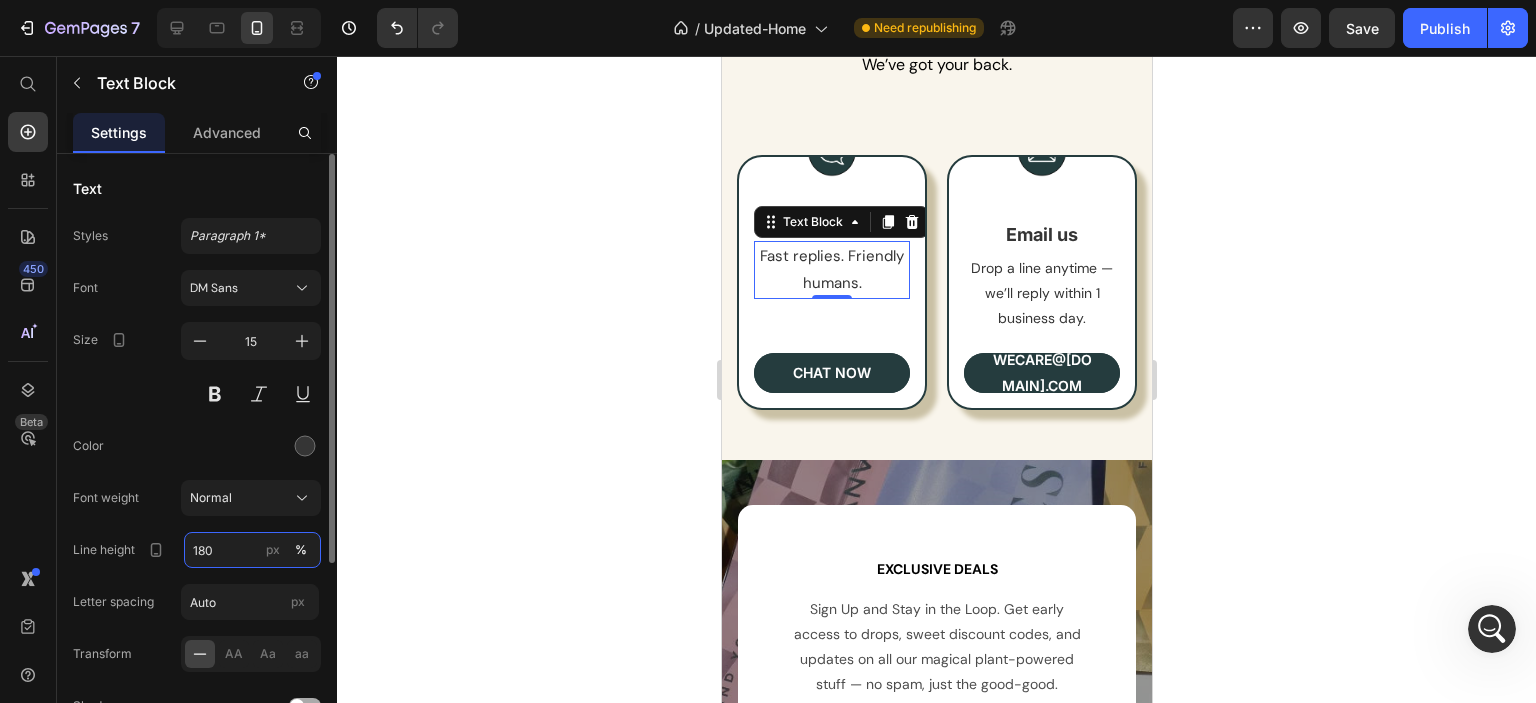 click on "180" at bounding box center (252, 550) 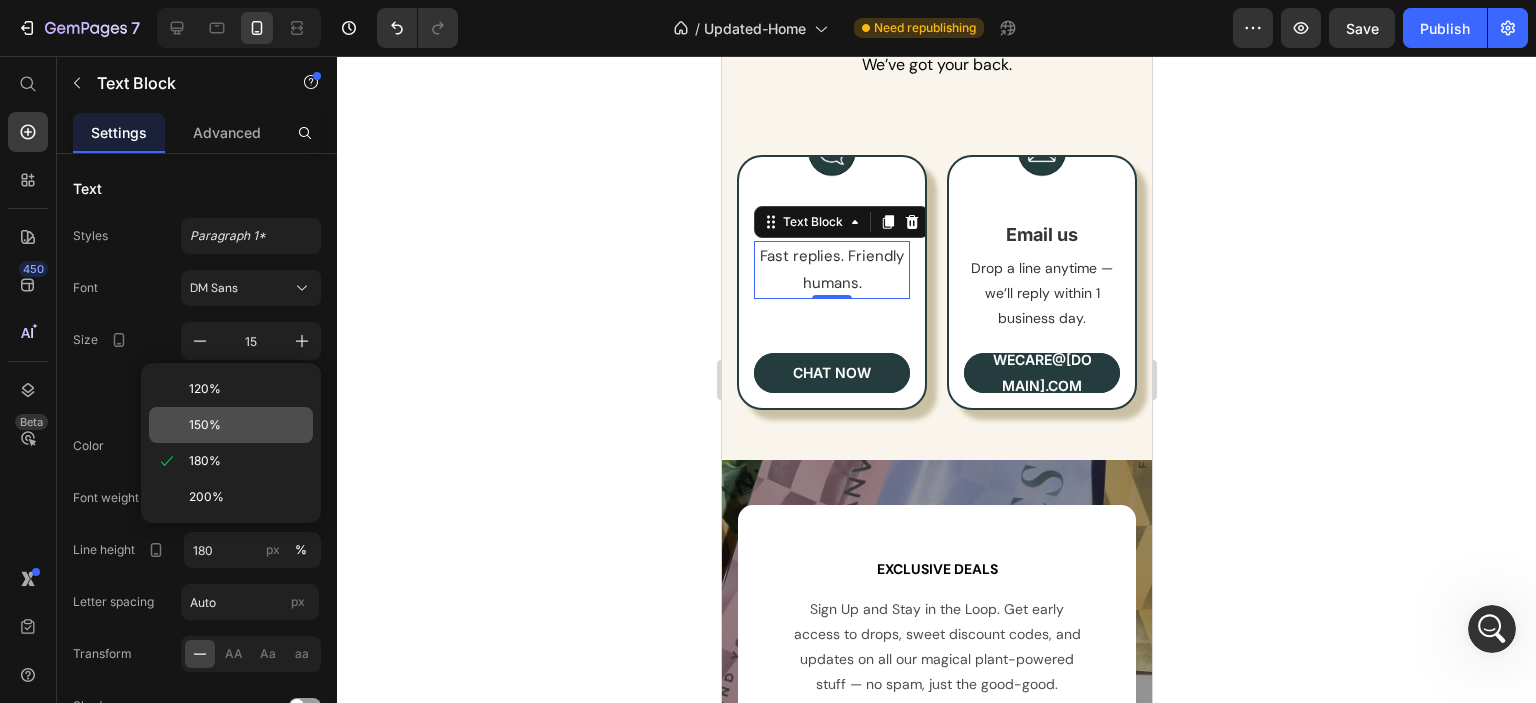 click on "150%" 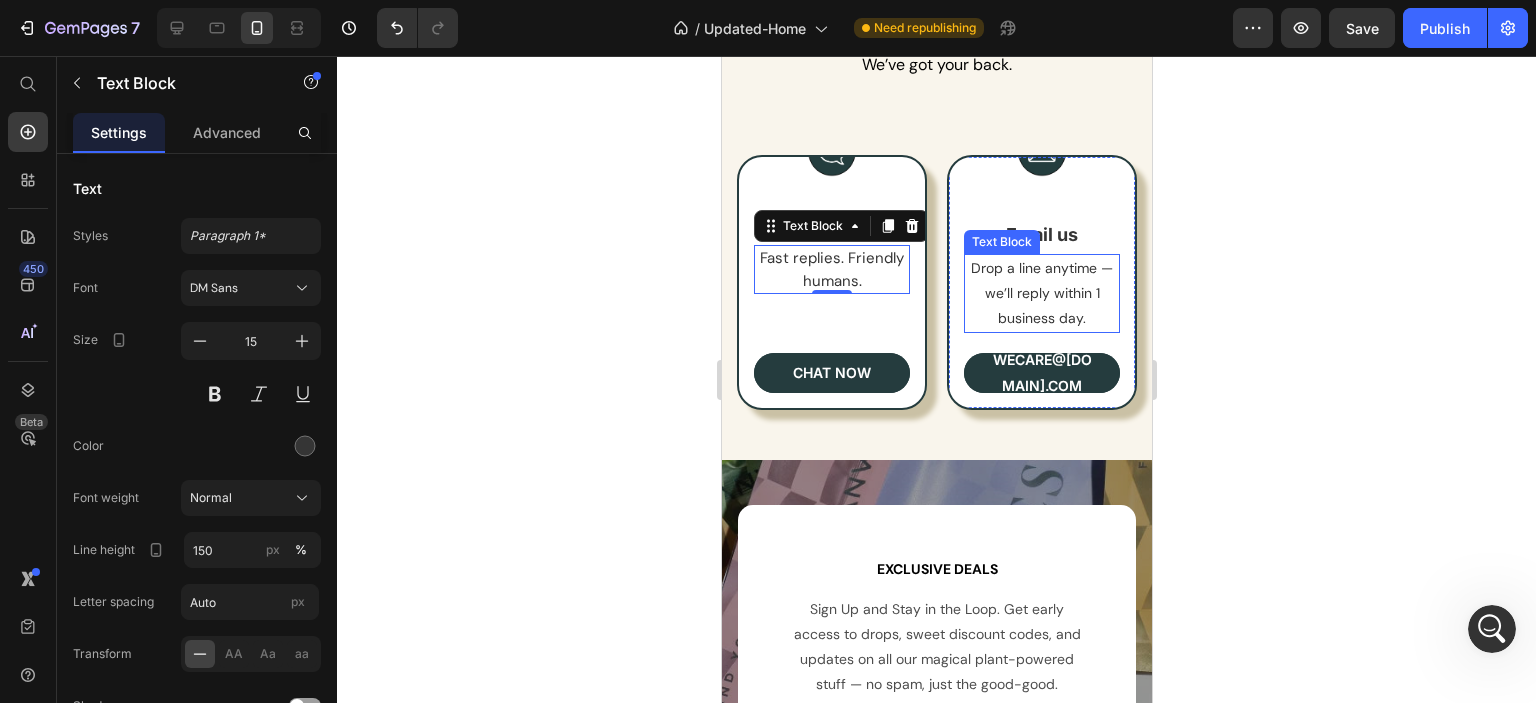 drag, startPoint x: 1037, startPoint y: 299, endPoint x: 822, endPoint y: 359, distance: 223.21515 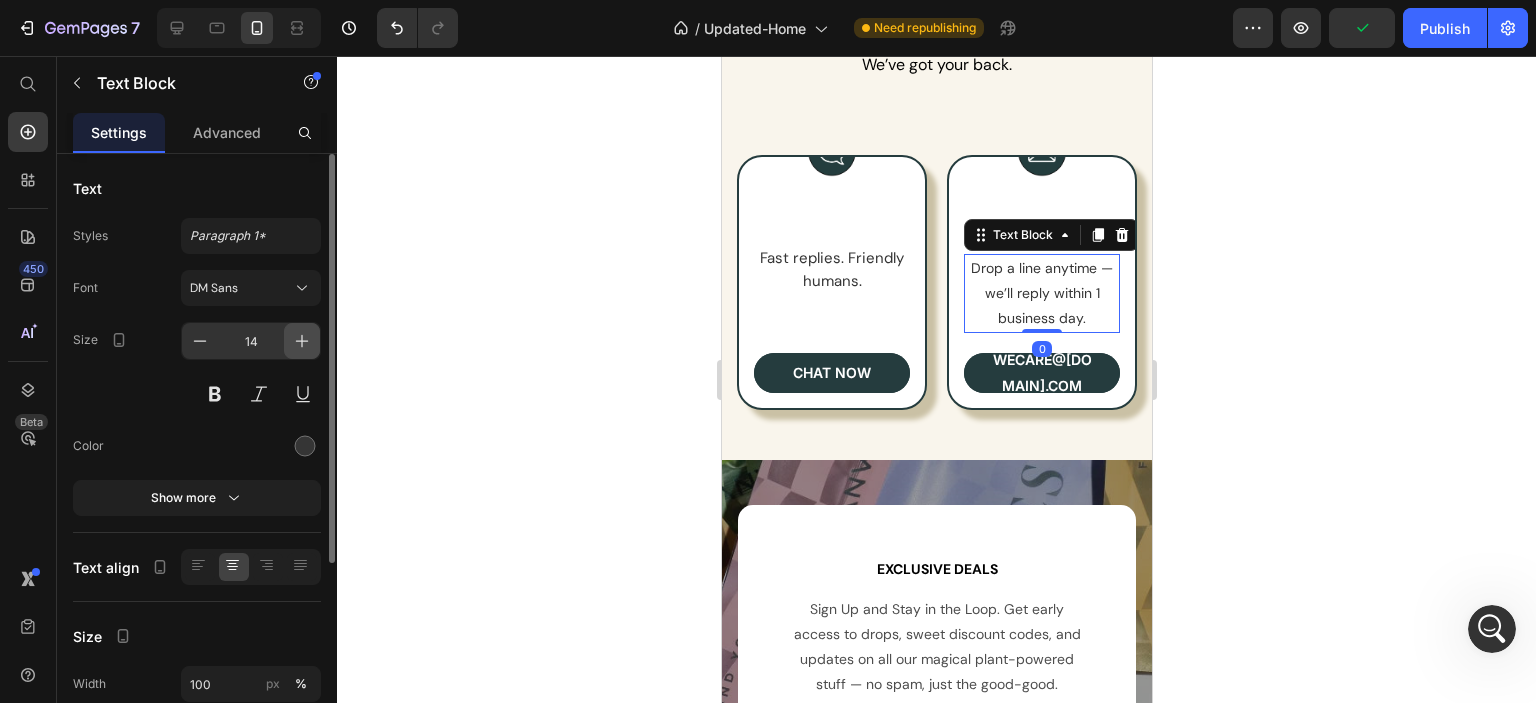 click 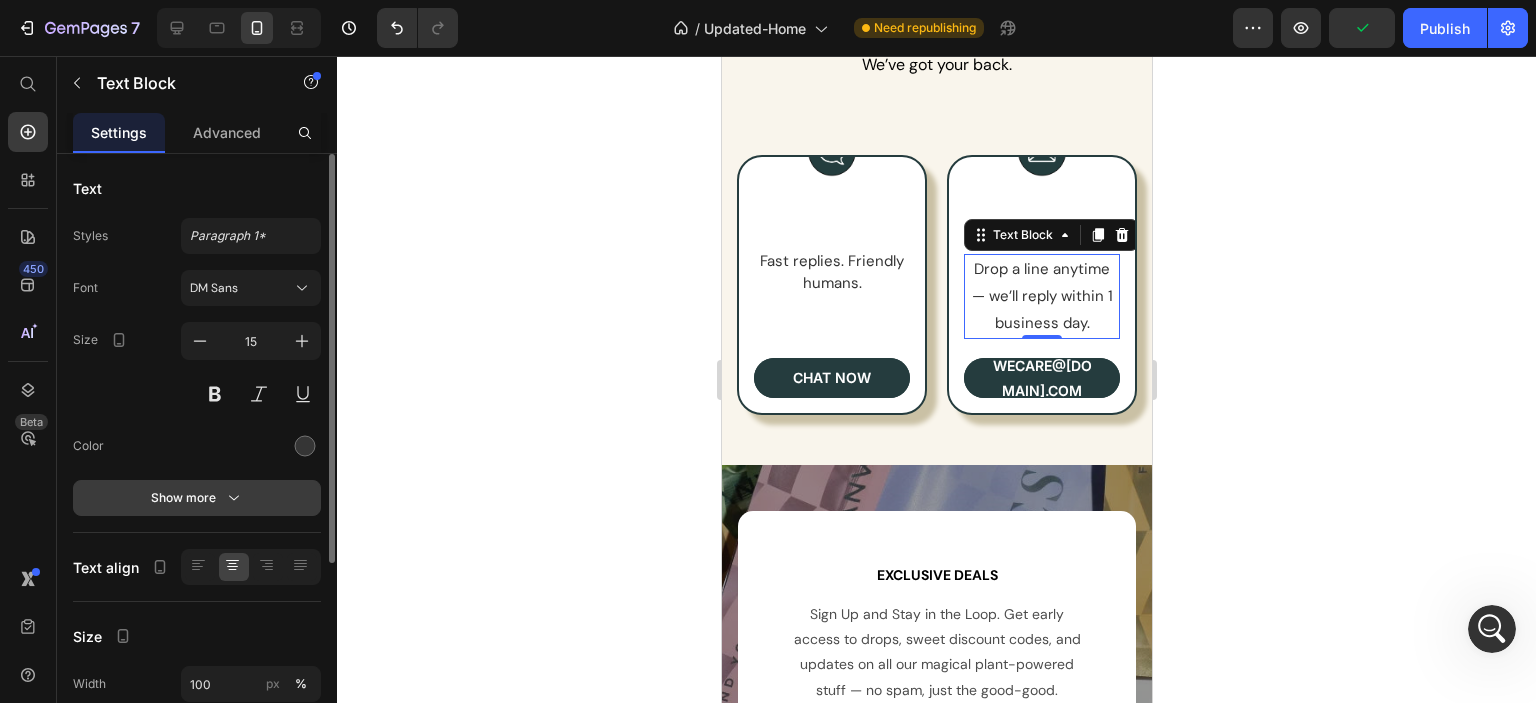 click on "Show more" at bounding box center [197, 498] 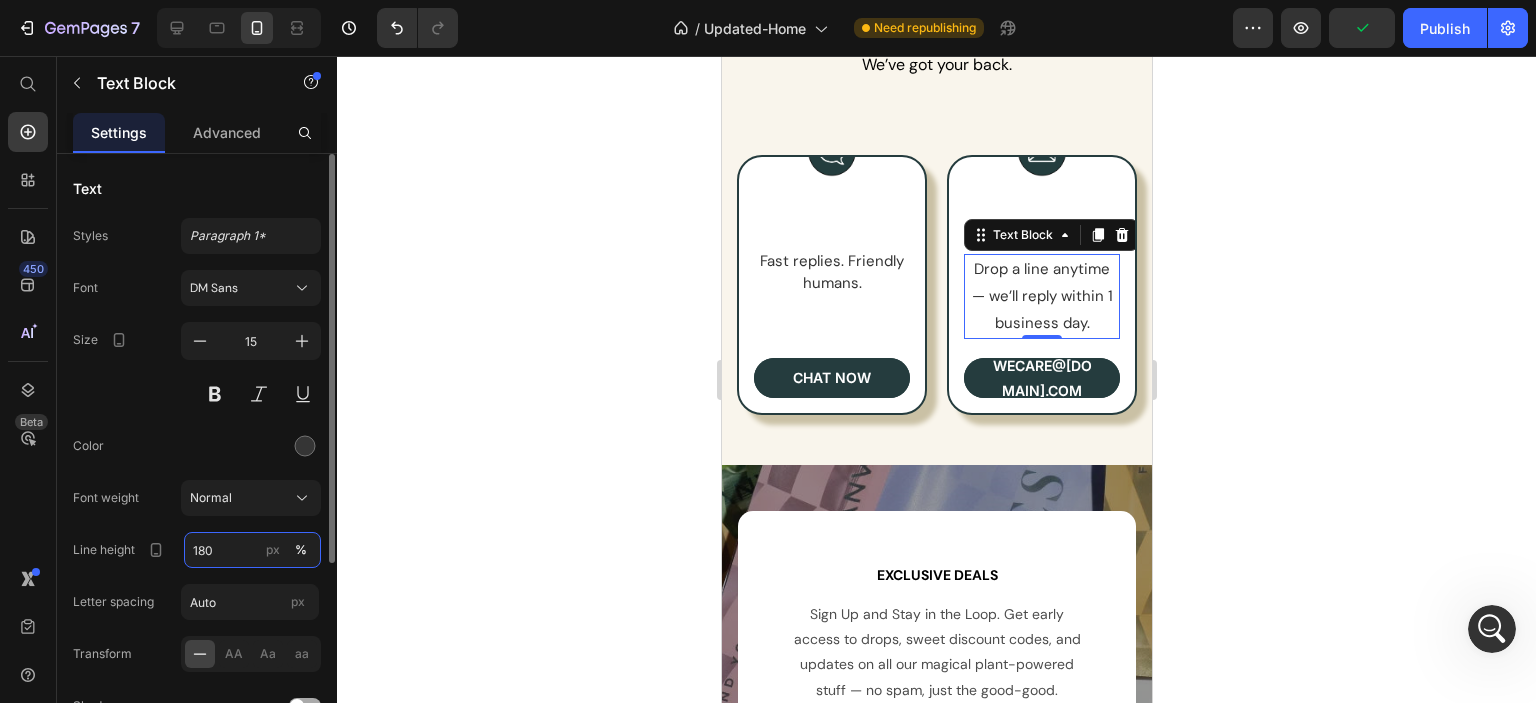 click on "180" at bounding box center [252, 550] 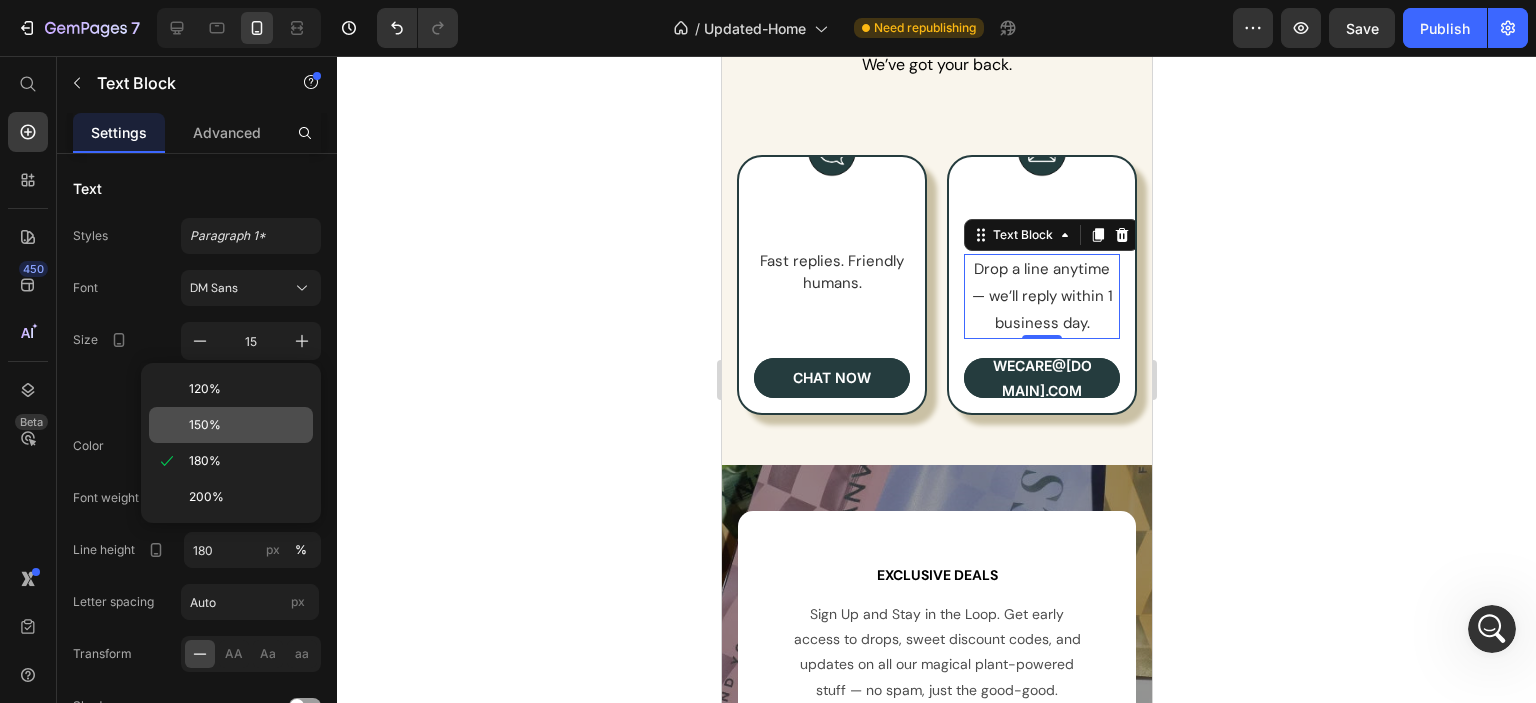 click on "150%" at bounding box center (247, 425) 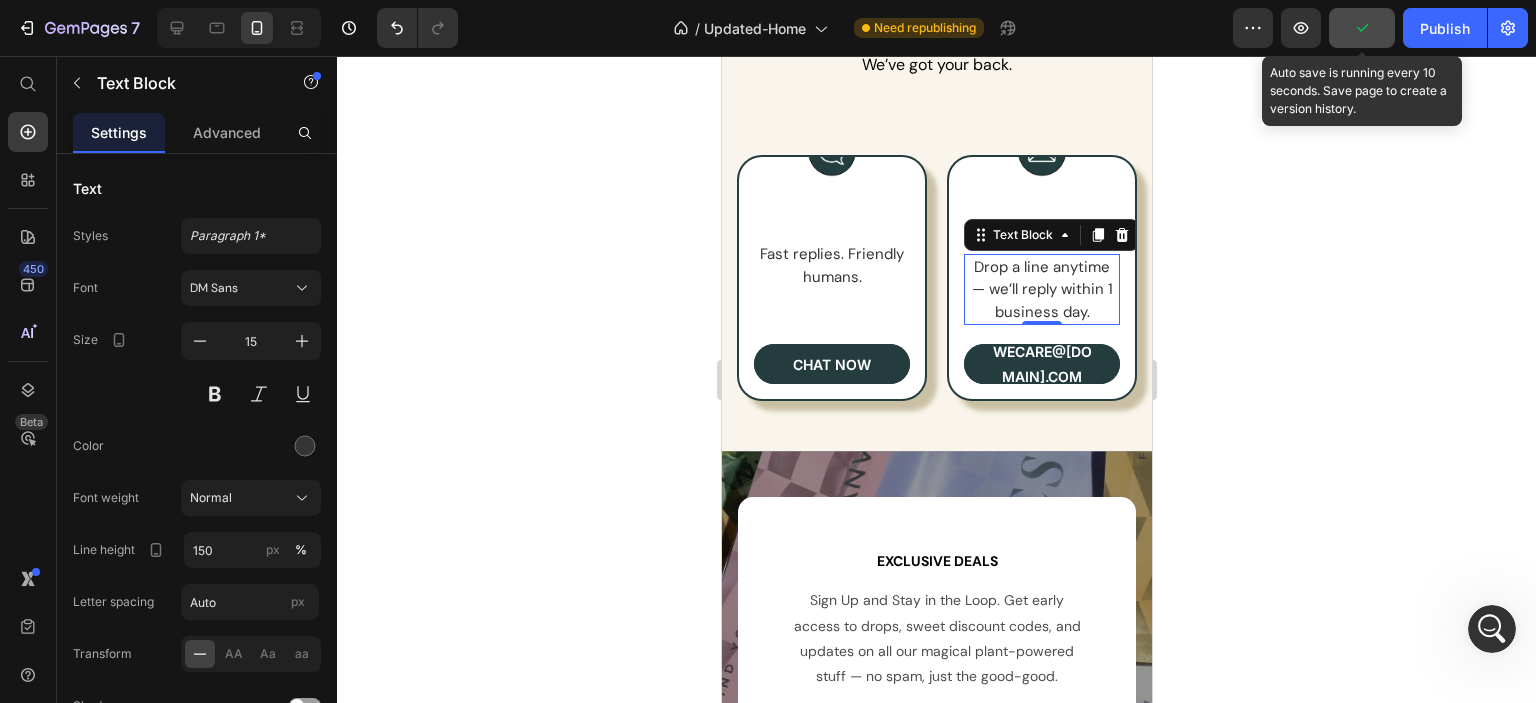 click 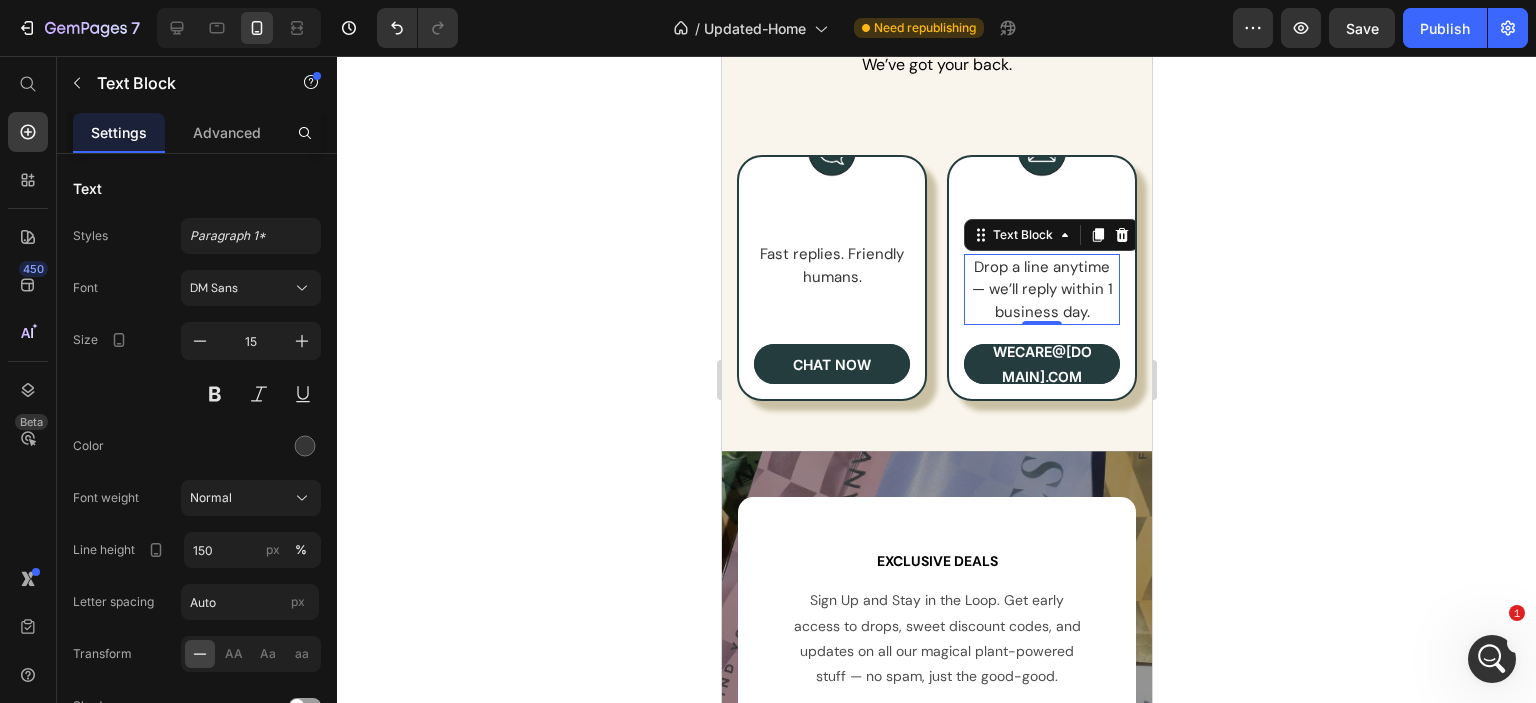 scroll, scrollTop: 2, scrollLeft: 0, axis: vertical 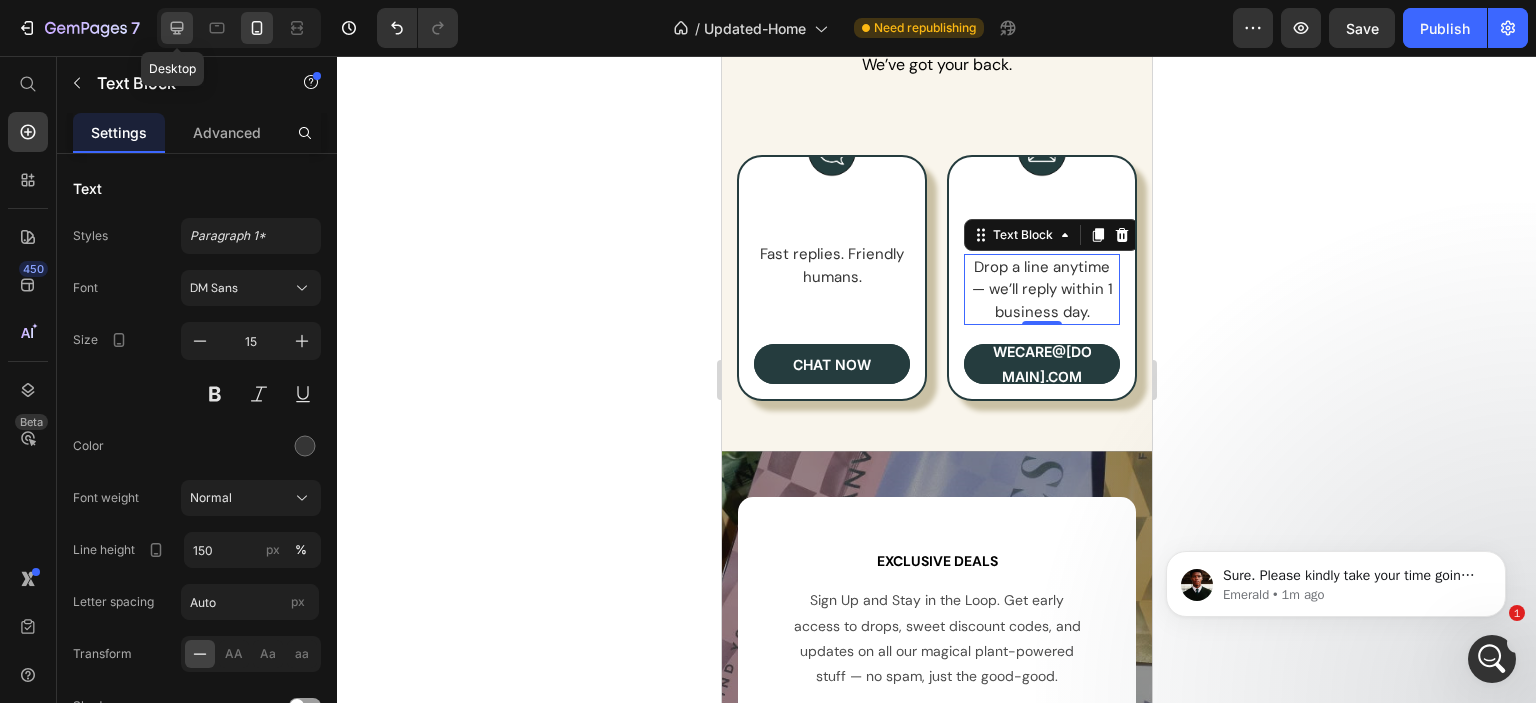 click 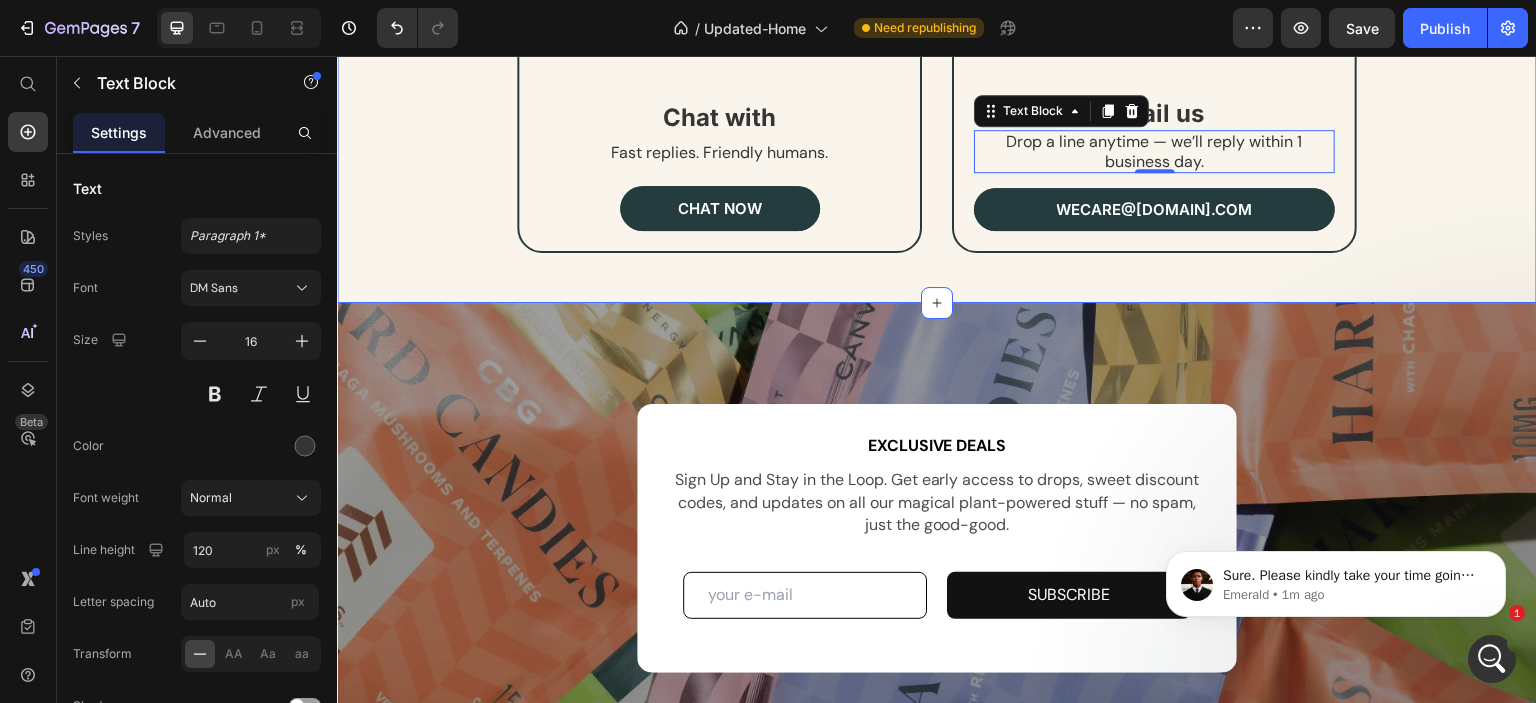 scroll, scrollTop: 10501, scrollLeft: 0, axis: vertical 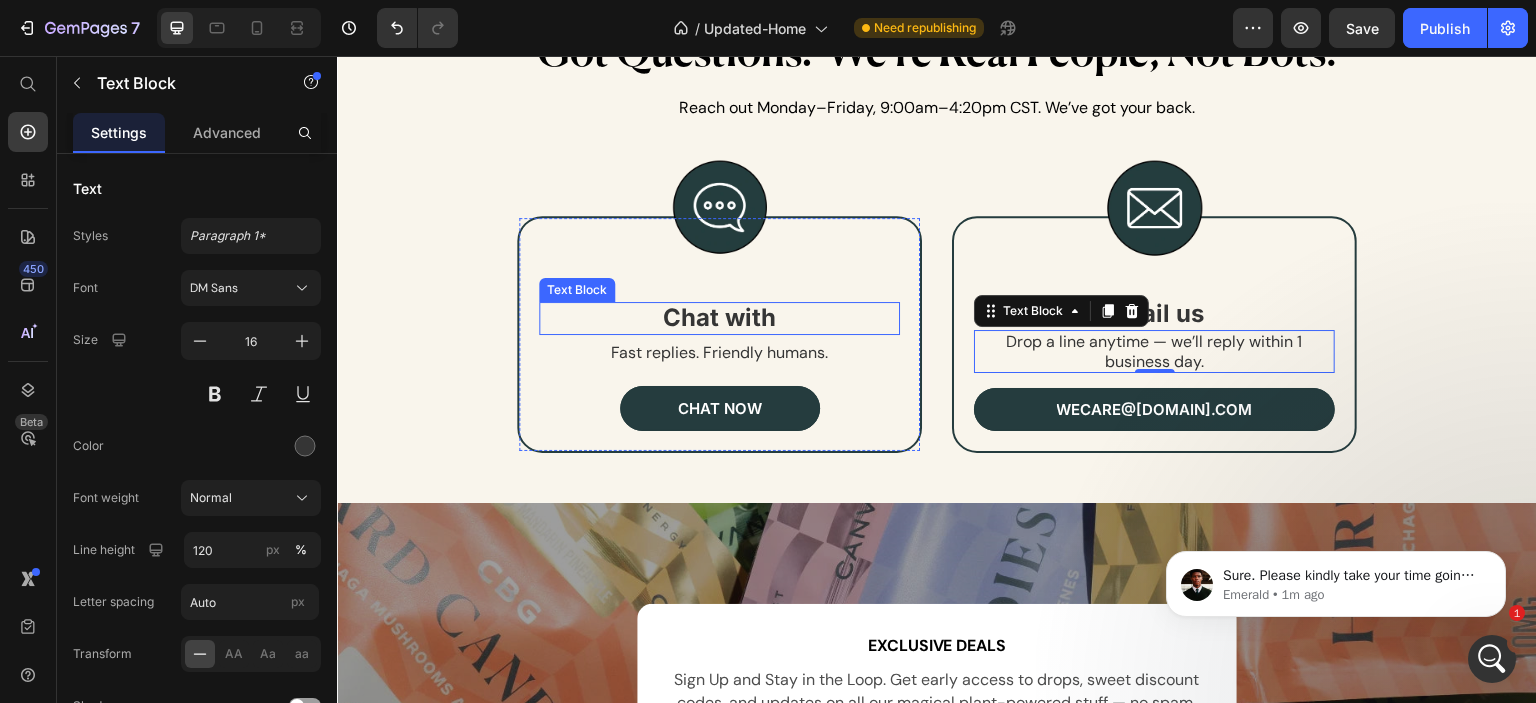 click on "Chat with" at bounding box center (719, 318) 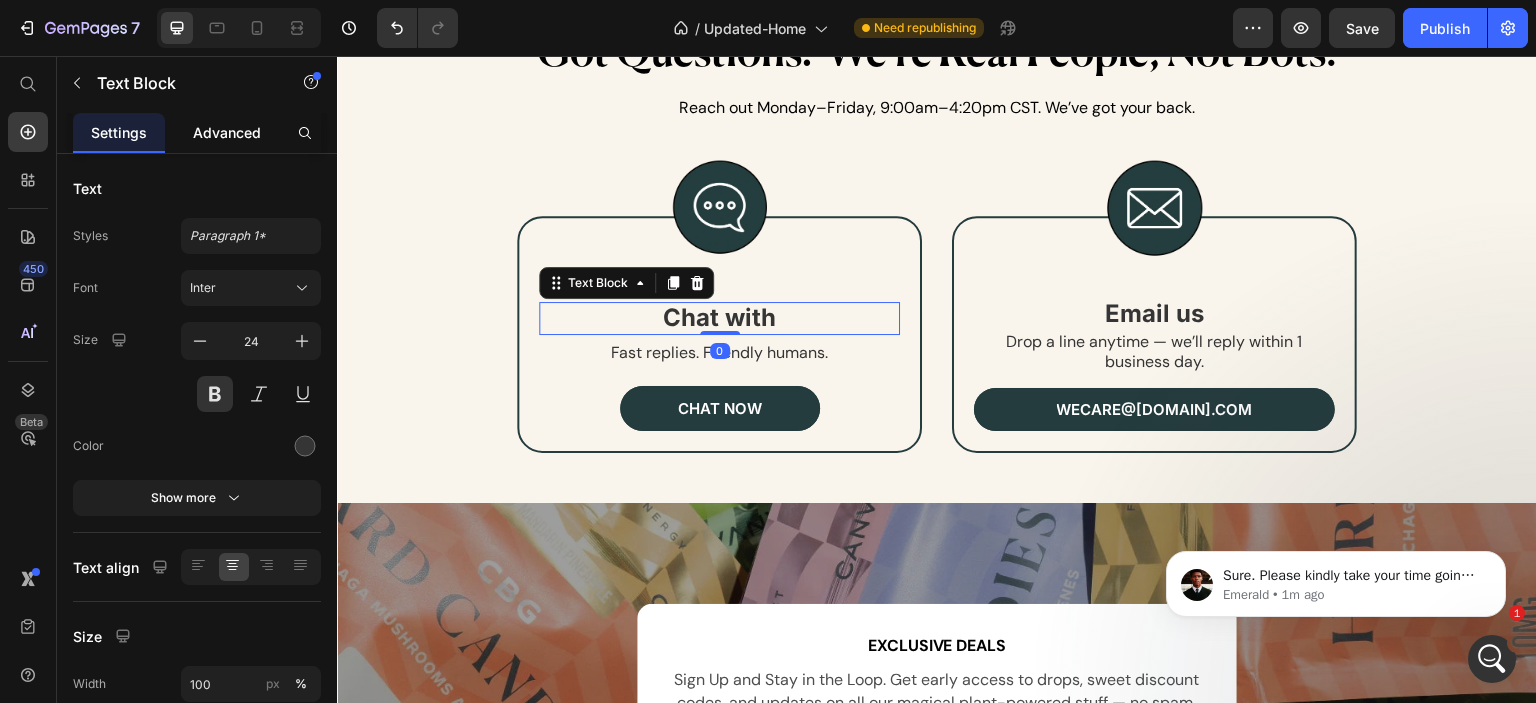 click on "Advanced" 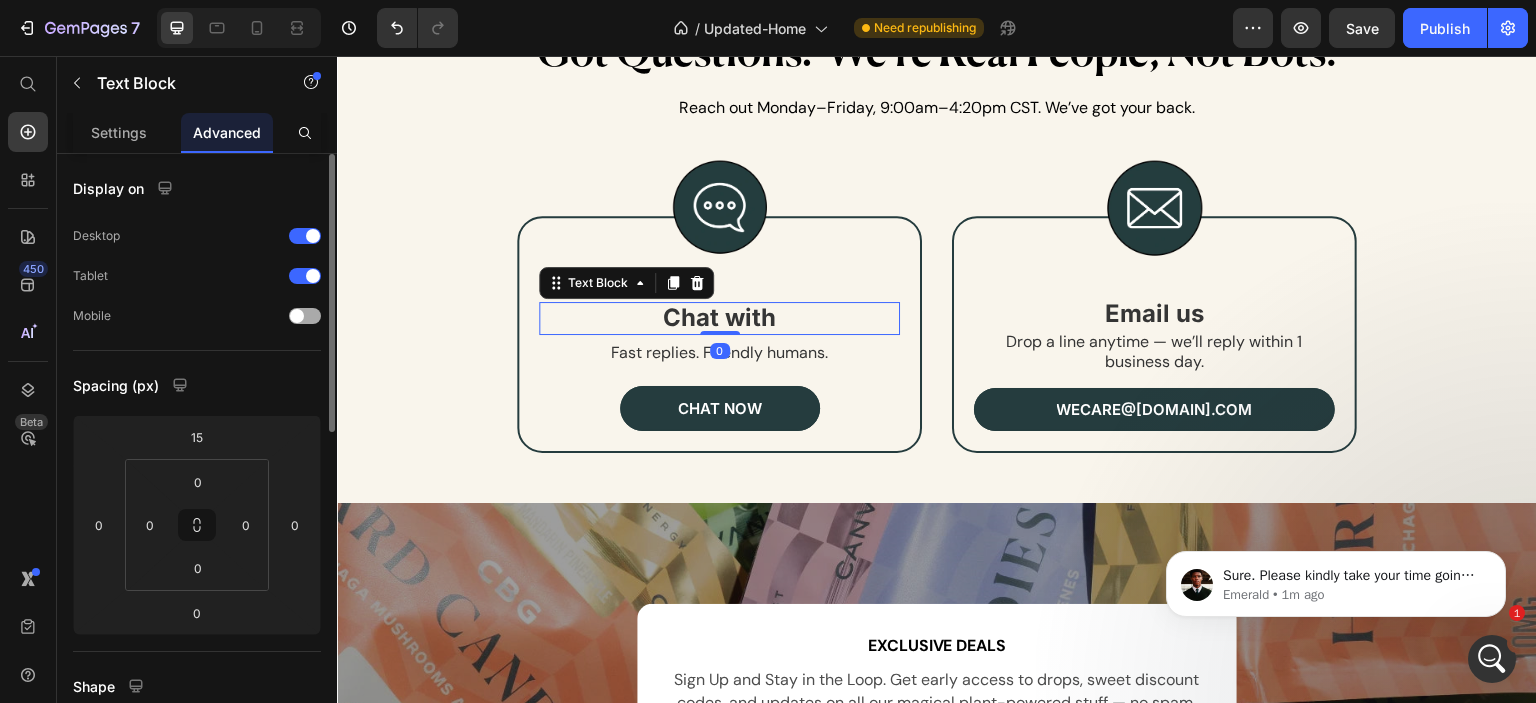 click at bounding box center (305, 316) 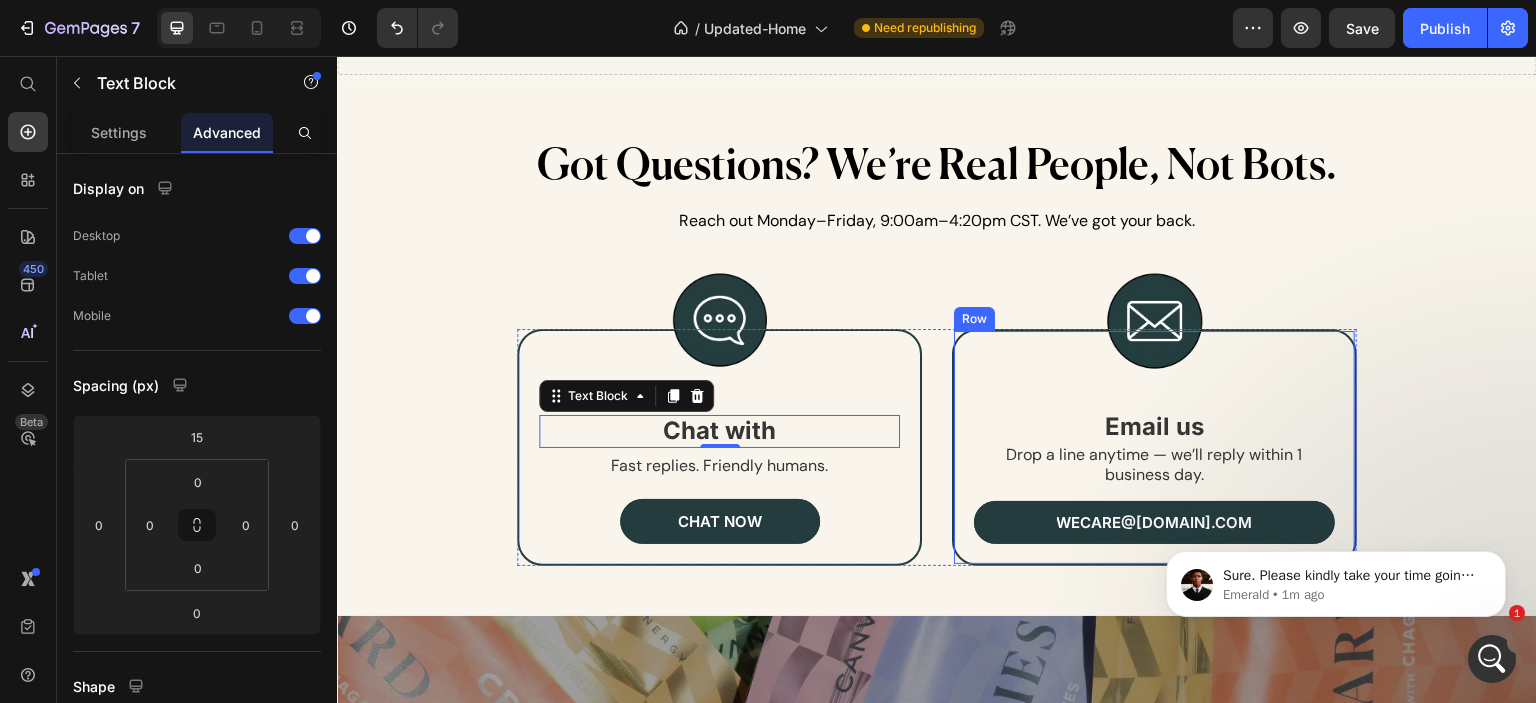 scroll, scrollTop: 10401, scrollLeft: 0, axis: vertical 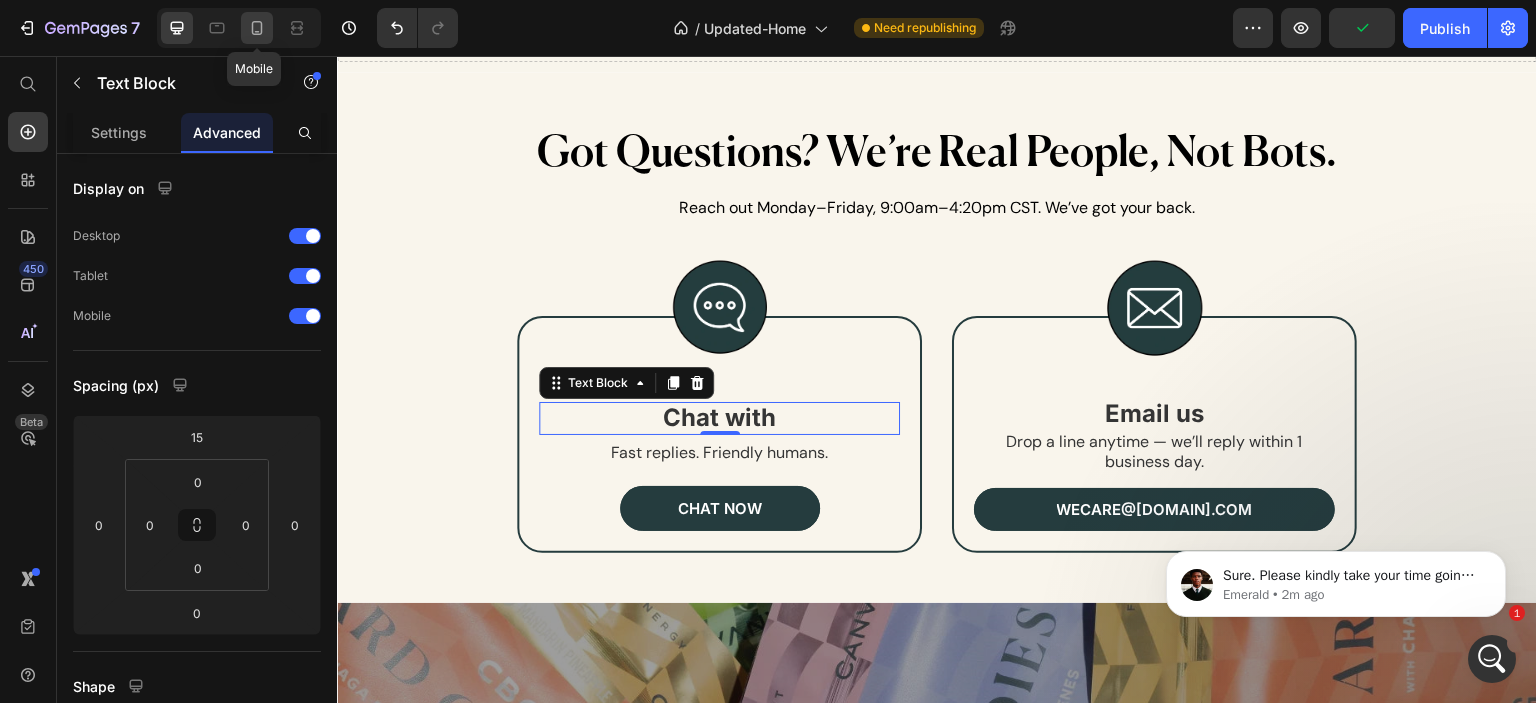 click 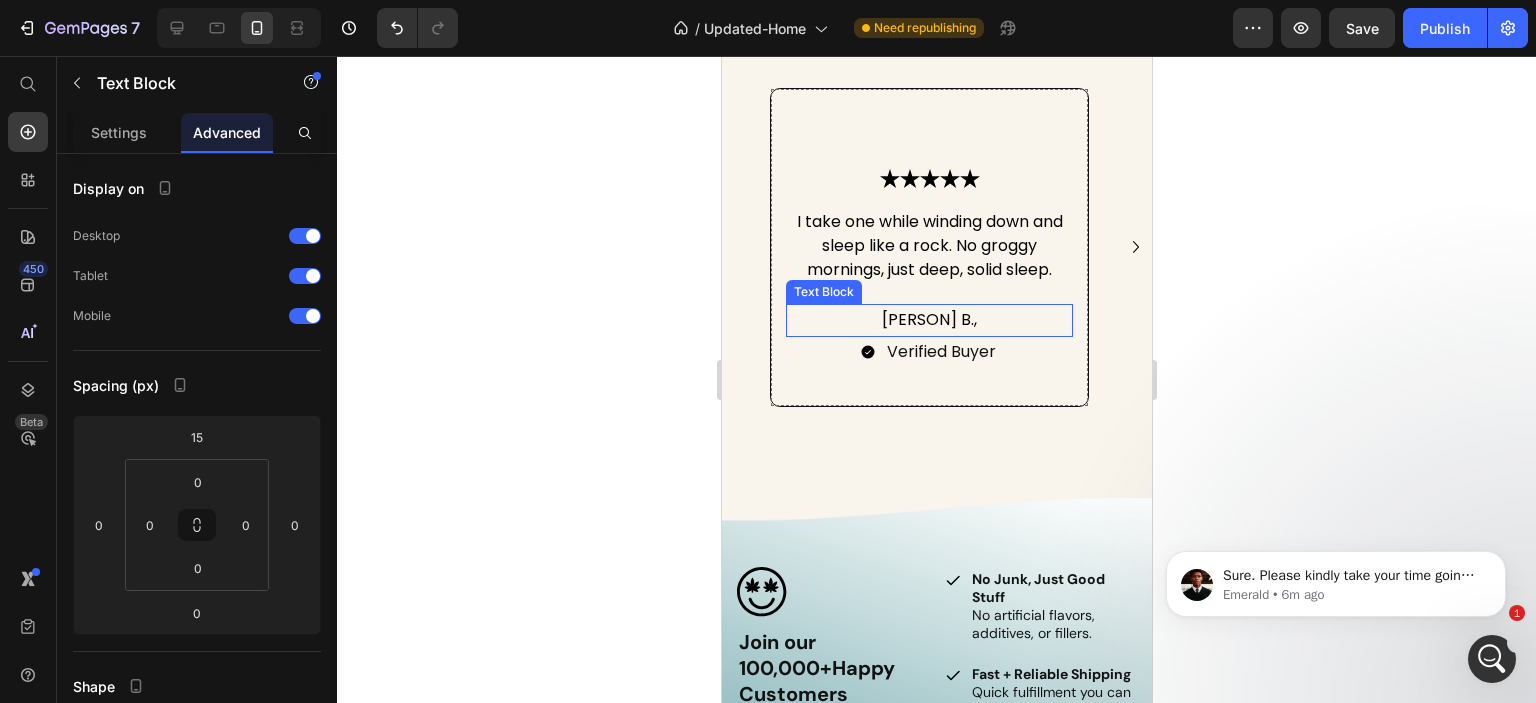 scroll, scrollTop: 3436, scrollLeft: 0, axis: vertical 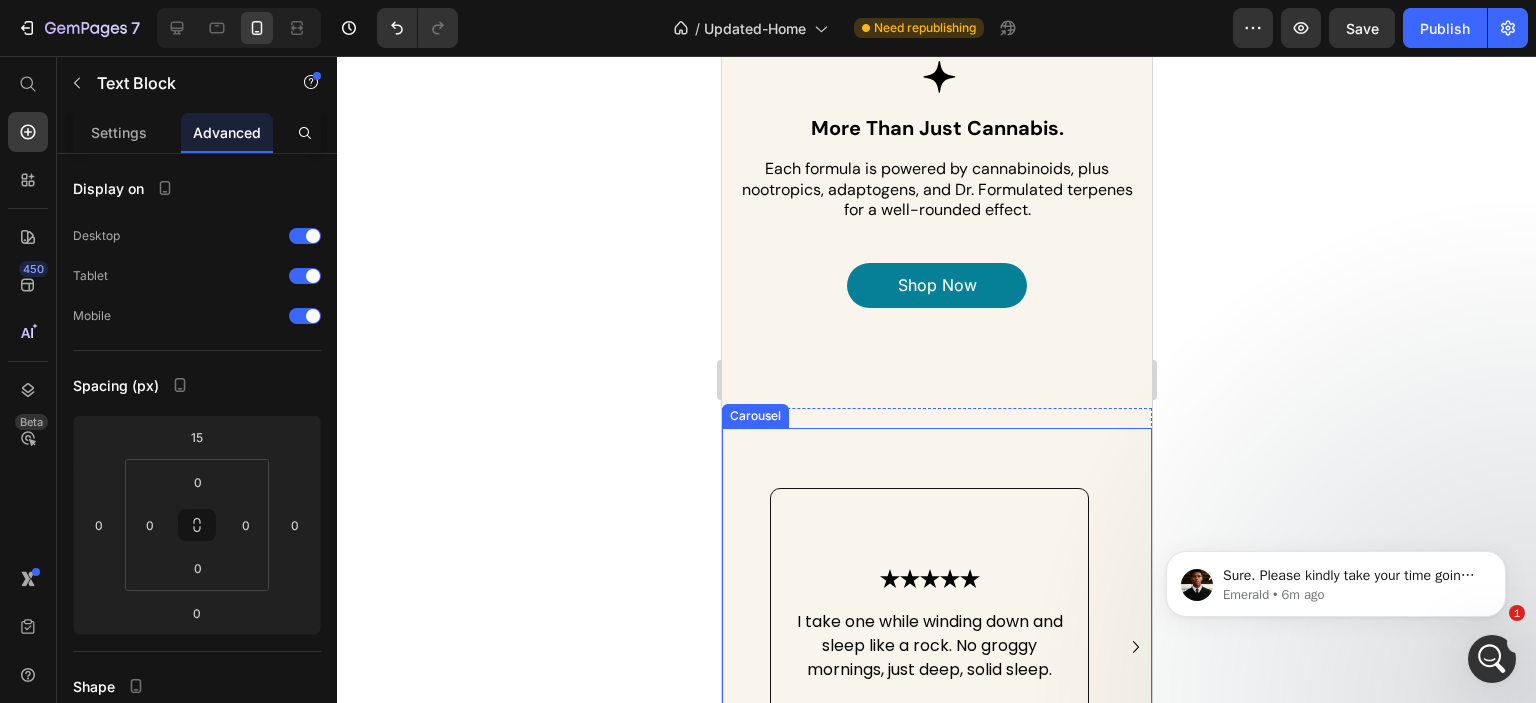 click on "Image Image I take one while winding down and sleep like a rock. No groggy mornings, just deep, solid sleep. Text Block [PERSON] B., Text Block Verified Buyer Item List Row Image Image So buttery and yum. Just the right dose to take the edge off. I unwind with one most nights — way better than a glass of wine. Text Block [PERSON] K., Text Block Verified Buyer Item List Row Image Image Broccoli's never been this smooth. Cleanest flower I've tried, hands down. Text Block [PERSON] M., Text Block Verified Buyer Item List Row Image Image These are the best gummies I've ever had (and I've tried many). Goodbye anxiety and stress! Text Block [PERSON] S., Text Block Verified Buyer Item List Row Image Image “Love these for creative days or going out. Uplifting but not over the top. Lion’s Mane is a game-changer.” Text Block [PERSON] J., Text Block Verified Buyer Item List Row Image Image Helps me wind down without feeling out of it. Consistent and gentle. Text Block [PERSON] C.," at bounding box center (936, 617) 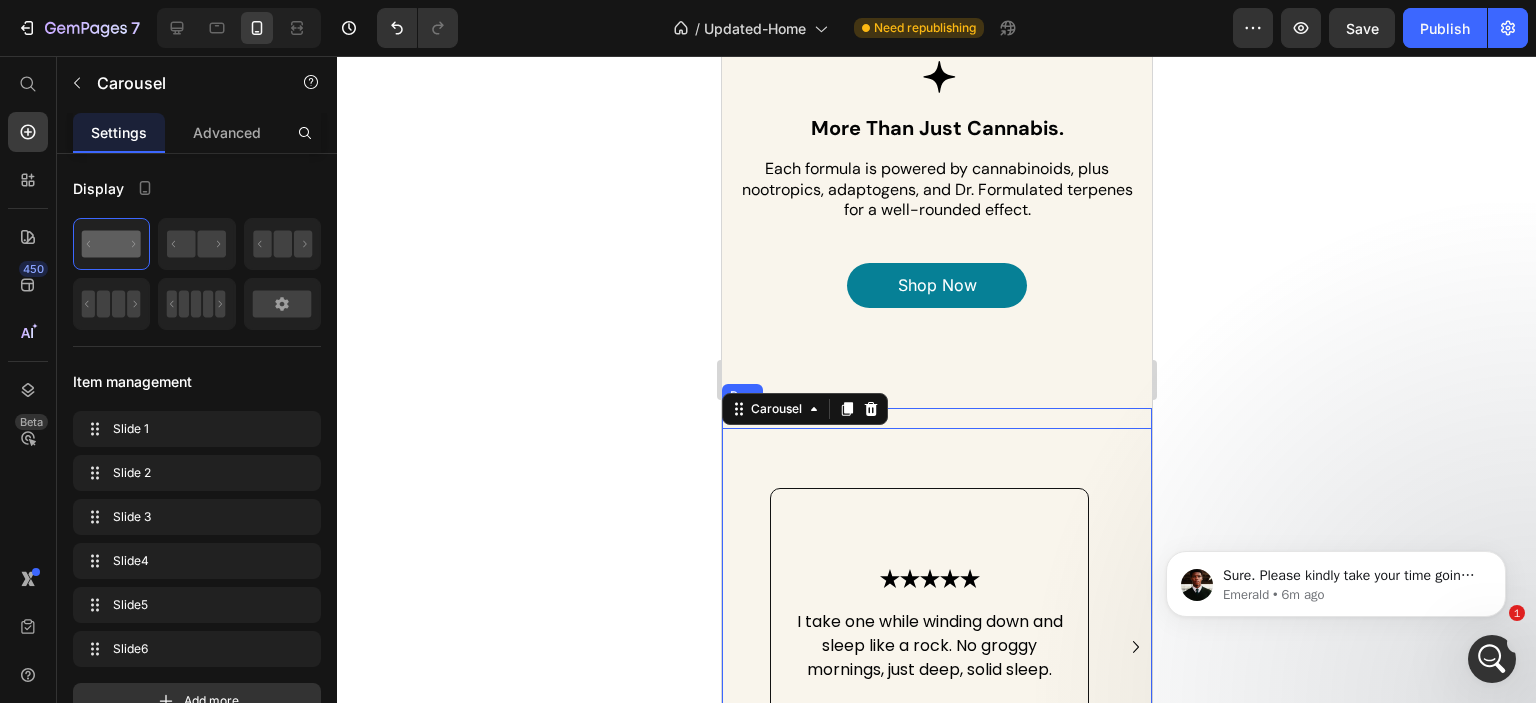 click on "Image Image I take one while winding down and sleep like a rock. No groggy mornings, just deep, solid sleep. Text Block [PERSON] B., Text Block Verified Buyer Item List Row Image Image So buttery and yum. Just the right dose to take the edge off. I unwind with one most nights — way better than a glass of wine. Text Block [PERSON] K., Text Block Verified Buyer Item List Row Image Image Broccoli's never been this smooth. Cleanest flower I've tried, hands down. Text Block [PERSON] M., Text Block Verified Buyer Item List Row Image Image These are the best gummies I've ever had (and I've tried many). Goodbye anxiety and stress! Text Block [PERSON] S., Text Block Verified Buyer Item List Row Image Image “Love these for creative days or going out. Uplifting but not over the top. Lion’s Mane is a game-changer.” Text Block [PERSON] J., Text Block Verified Buyer Item List Row Image Image Helps me wind down without feeling out of it. Consistent and gentle. Text Block [PERSON] C.," at bounding box center (936, 627) 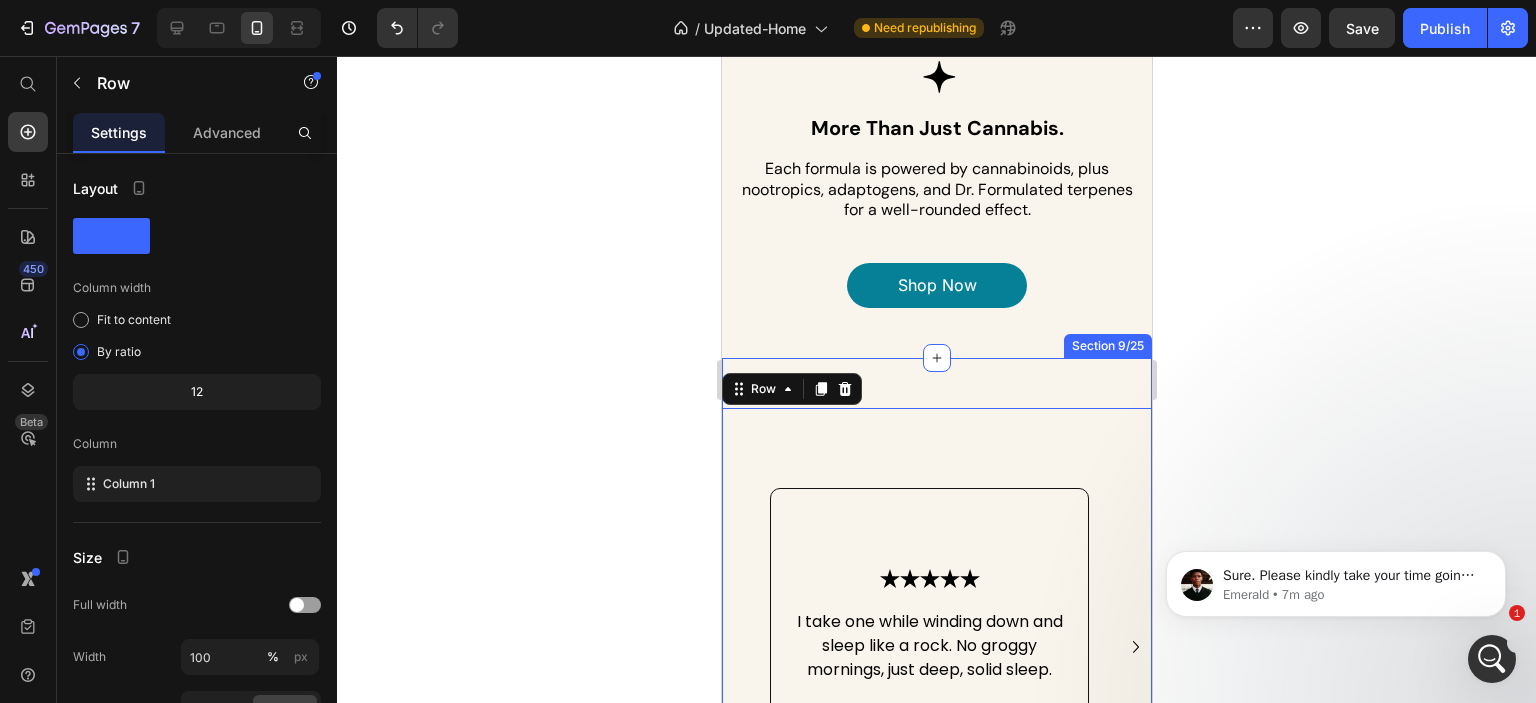 click on "Image Image I take one while winding down and sleep like a rock. No groggy mornings, just deep, solid sleep. Text Block [PERSON] B., Text Block Verified Buyer Item List Row Image Image So buttery and yum. Just the right dose to take the edge off. I unwind with one most nights — way better than a glass of wine. Text Block [PERSON] K., Text Block Verified Buyer Item List Row Image Image Broccoli's never been this smooth. Cleanest flower I've tried, hands down. Text Block [PERSON] M., Text Block Verified Buyer Item List Row Image Image These are the best gummies I've ever had (and I've tried many). Goodbye anxiety and stress! Text Block [PERSON] S., Text Block Verified Buyer Item List Row Image Image “Love these for creative days or going out. Uplifting but not over the top. Lion’s Mane is a game-changer.” Text Block [PERSON] J., Text Block Verified Buyer Item List Row Image Image Helps me wind down without feeling out of it. Consistent and gentle. Text Block [PERSON] C.," at bounding box center [936, 627] 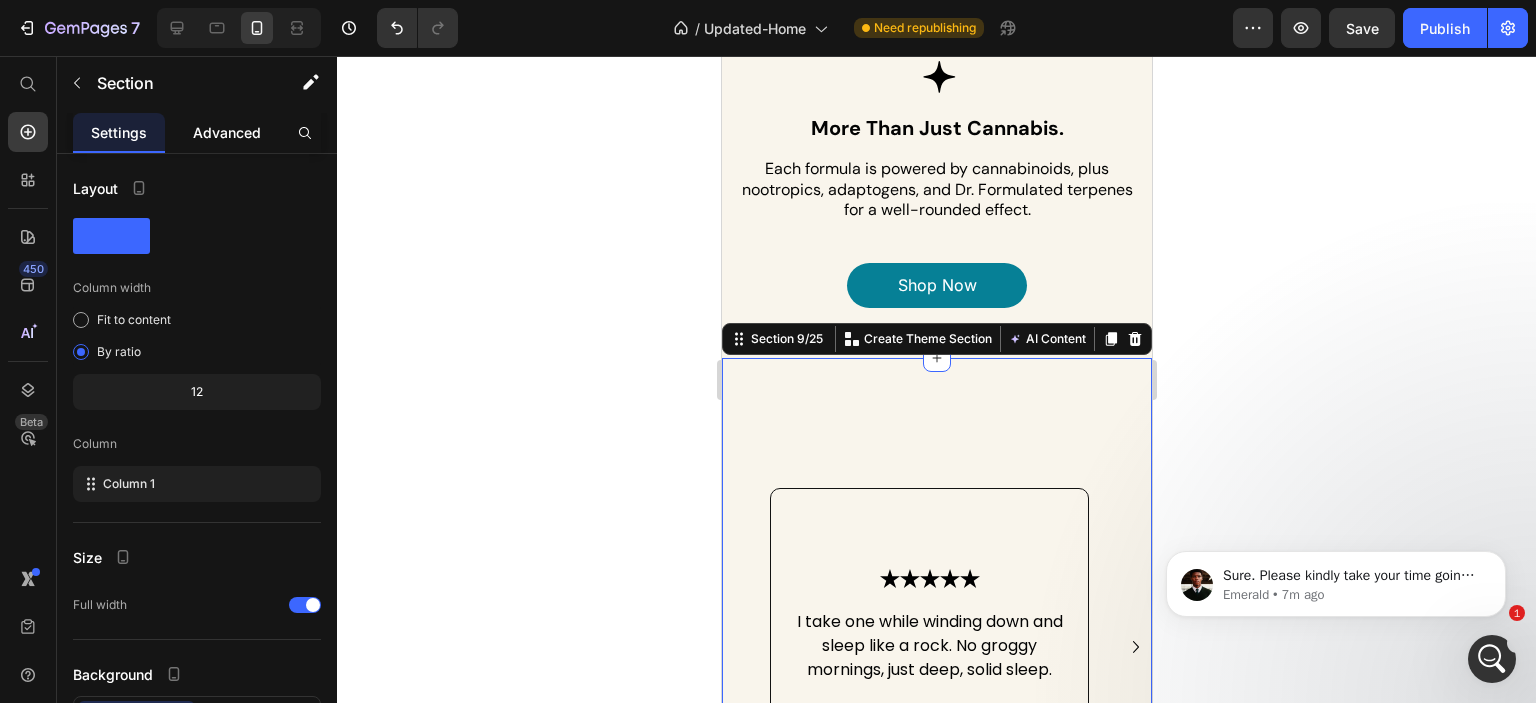 click on "Advanced" at bounding box center (227, 132) 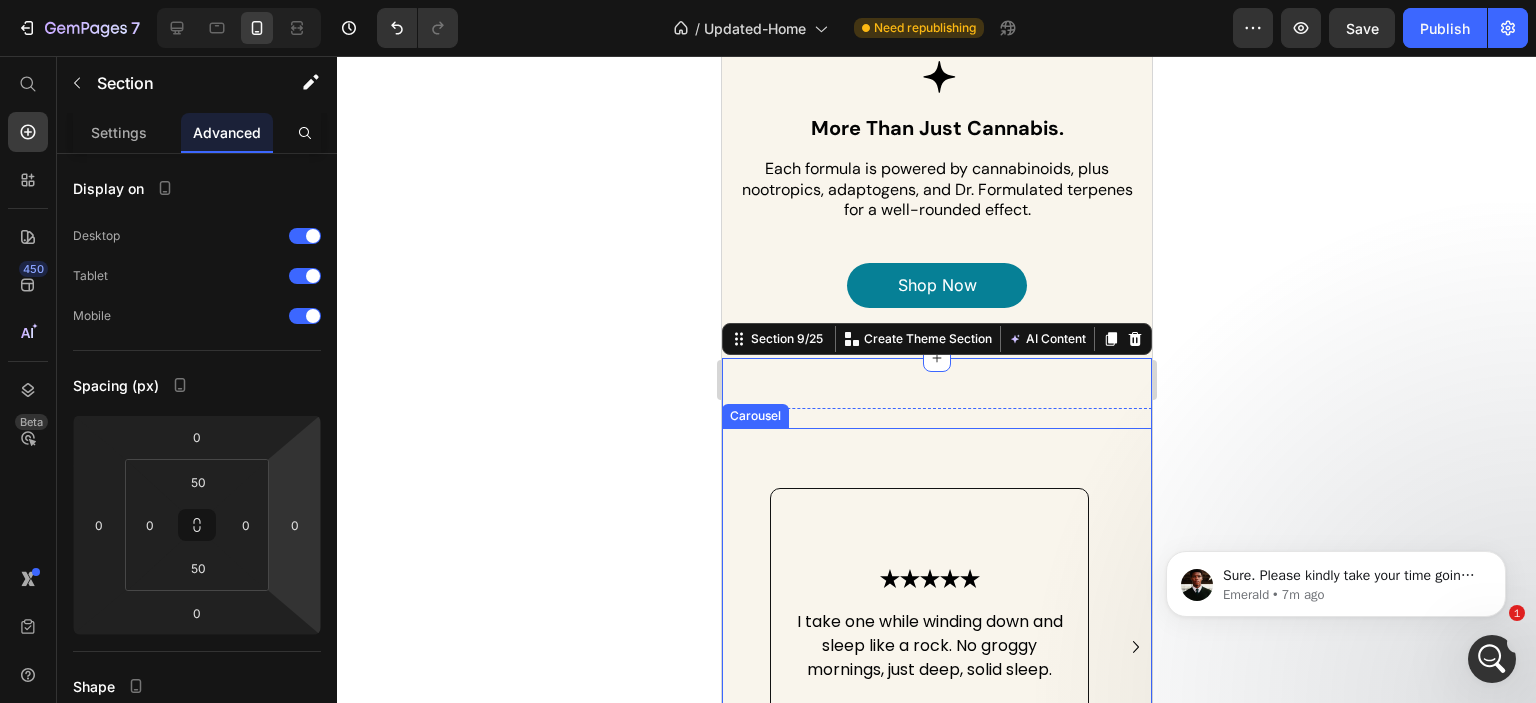 click on "Image Image I take one while winding down and sleep like a rock. No groggy mornings, just deep, solid sleep. Text Block [PERSON] B., Text Block Verified Buyer Item List Row Image Image So buttery and yum. Just the right dose to take the edge off. I unwind with one most nights — way better than a glass of wine. Text Block [PERSON] K., Text Block Verified Buyer Item List Row Image Image Broccoli's never been this smooth. Cleanest flower I've tried, hands down. Text Block [PERSON] M., Text Block Verified Buyer Item List Row Image Image These are the best gummies I've ever had (and I've tried many). Goodbye anxiety and stress! Text Block [PERSON] S., Text Block Verified Buyer Item List Row Image Image “Love these for creative days or going out. Uplifting but not over the top. Lion’s Mane is a game-changer.” Text Block [PERSON] J., Text Block Verified Buyer Item List Row Image Image Helps me wind down without feeling out of it. Consistent and gentle. Text Block [PERSON] C.," at bounding box center (936, 617) 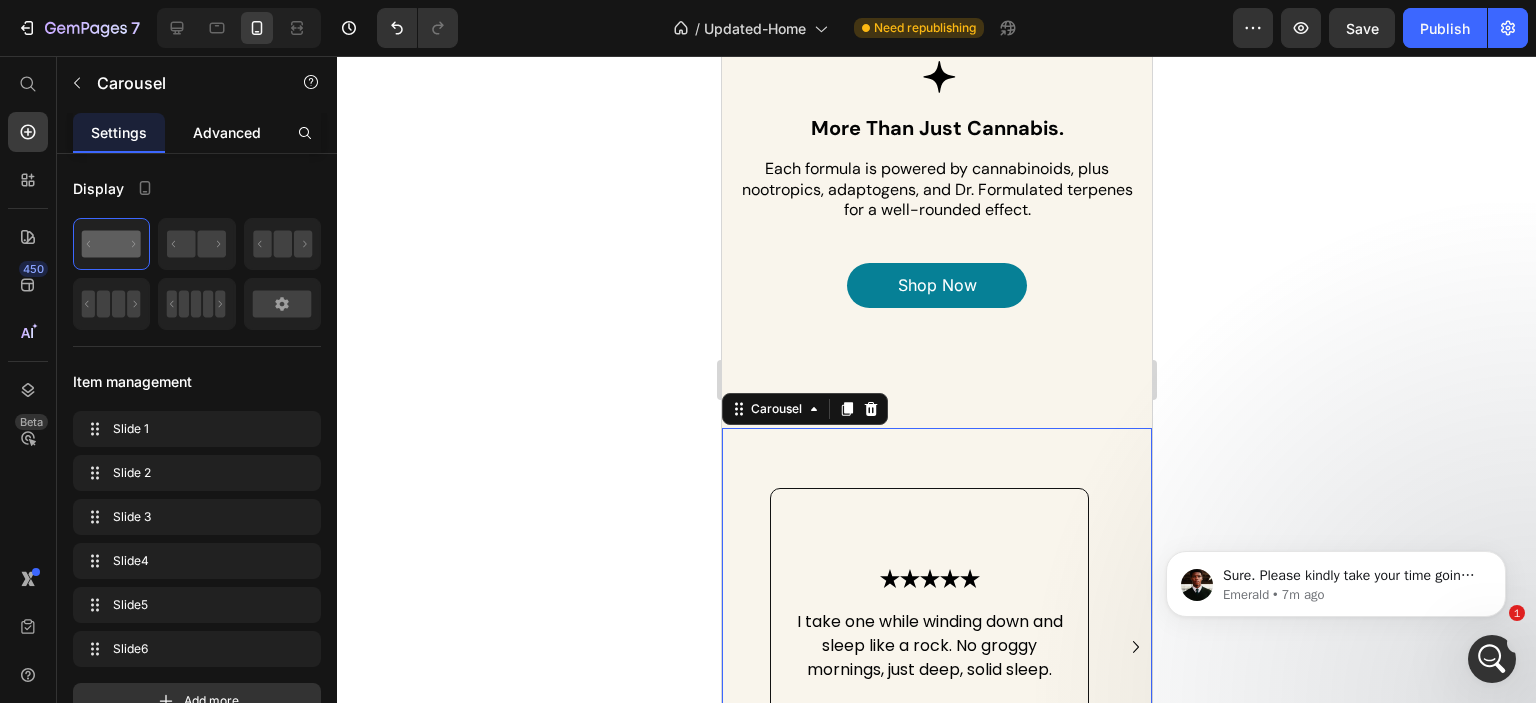 click on "Advanced" 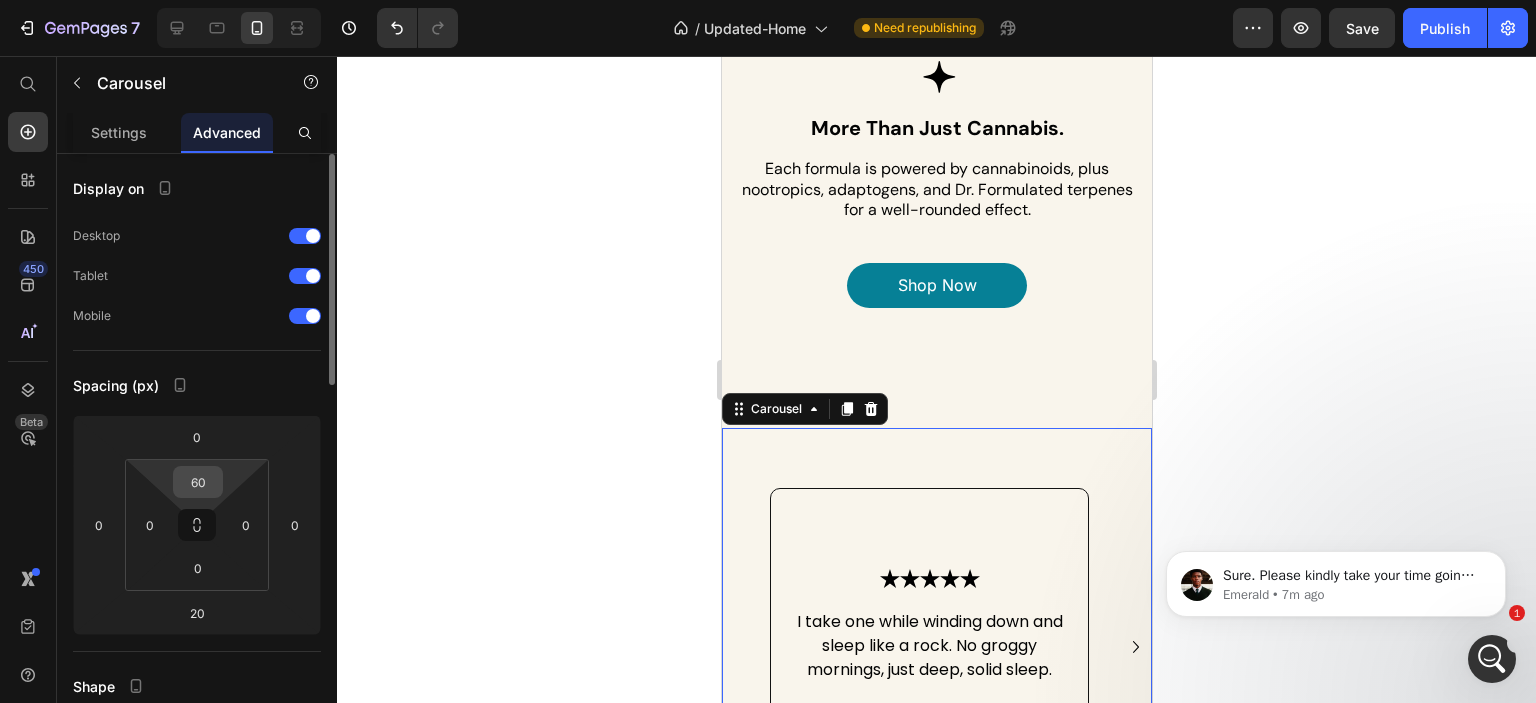 click on "60" at bounding box center (198, 482) 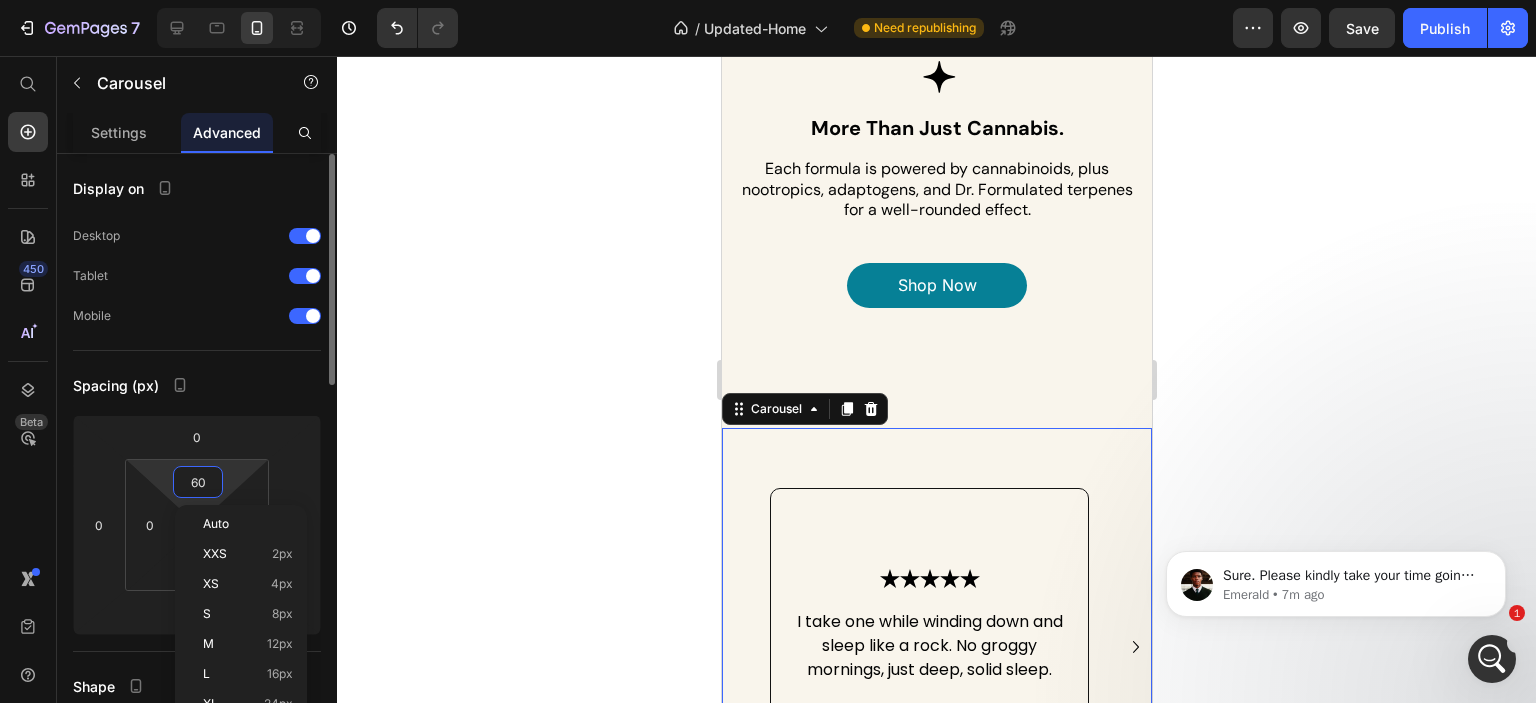 type on "0" 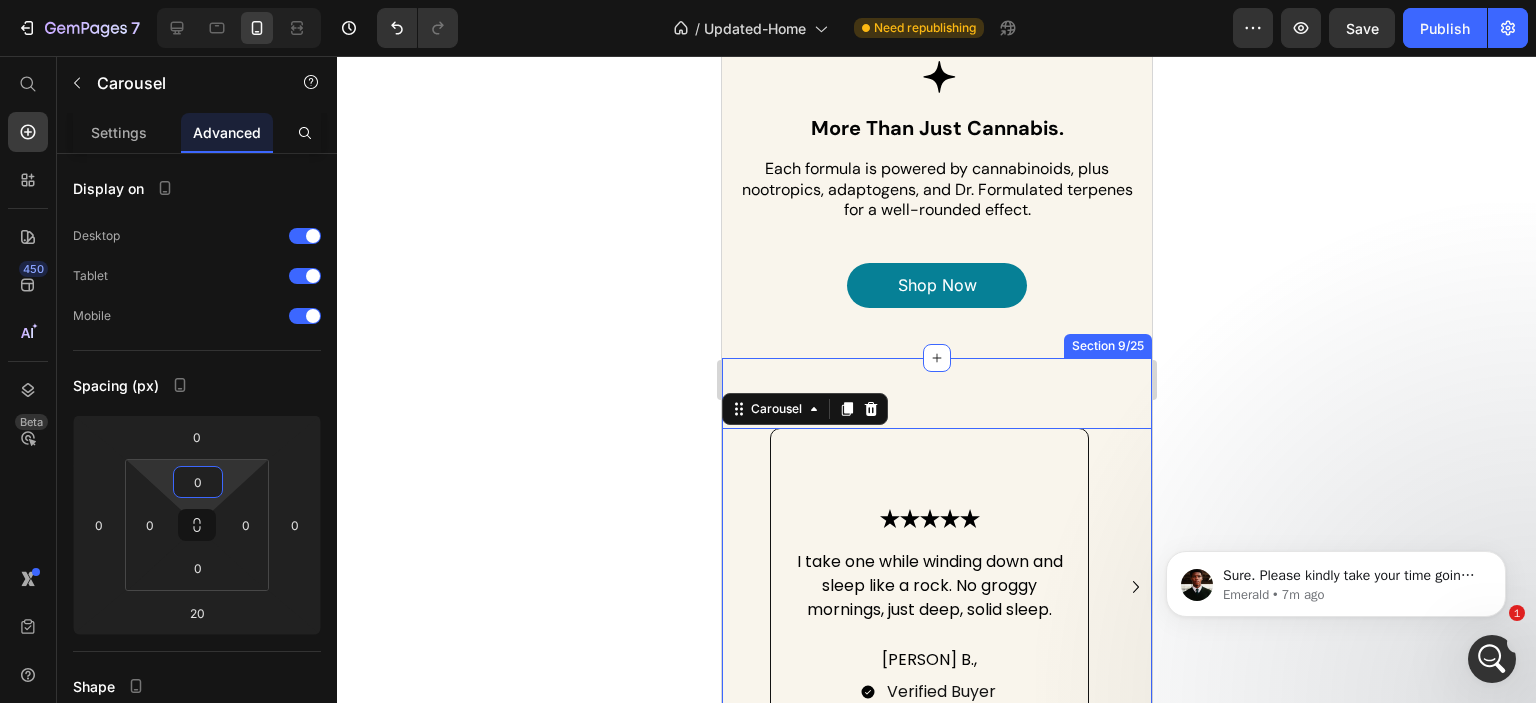 click on "Image Image I take one while winding down and sleep like a rock. No groggy mornings, just deep, solid sleep. Text Block [PERSON] B., Text Block Verified Buyer Item List Row Image Image So buttery and yum. Just the right dose to take the edge off. I unwind with one most nights — way better than a glass of wine. Text Block [PERSON] K., Text Block Verified Buyer Item List Row Image Image Broccoli's never been this smooth. Cleanest flower I've tried, hands down. Text Block [PERSON] M., Text Block Verified Buyer Item List Row Image Image These are the best gummies I've ever had (and I've tried many). Goodbye anxiety and stress! Text Block [PERSON] S., Text Block Verified Buyer Item List Row Image Image “Love these for creative days or going out. Uplifting but not over the top. Lion’s Mane is a game-changer.” Text Block [PERSON] J., Text Block Verified Buyer Item List Row Image Image Helps me wind down without feeling out of it. Consistent and gentle. Text Block [PERSON] C.," at bounding box center (936, 597) 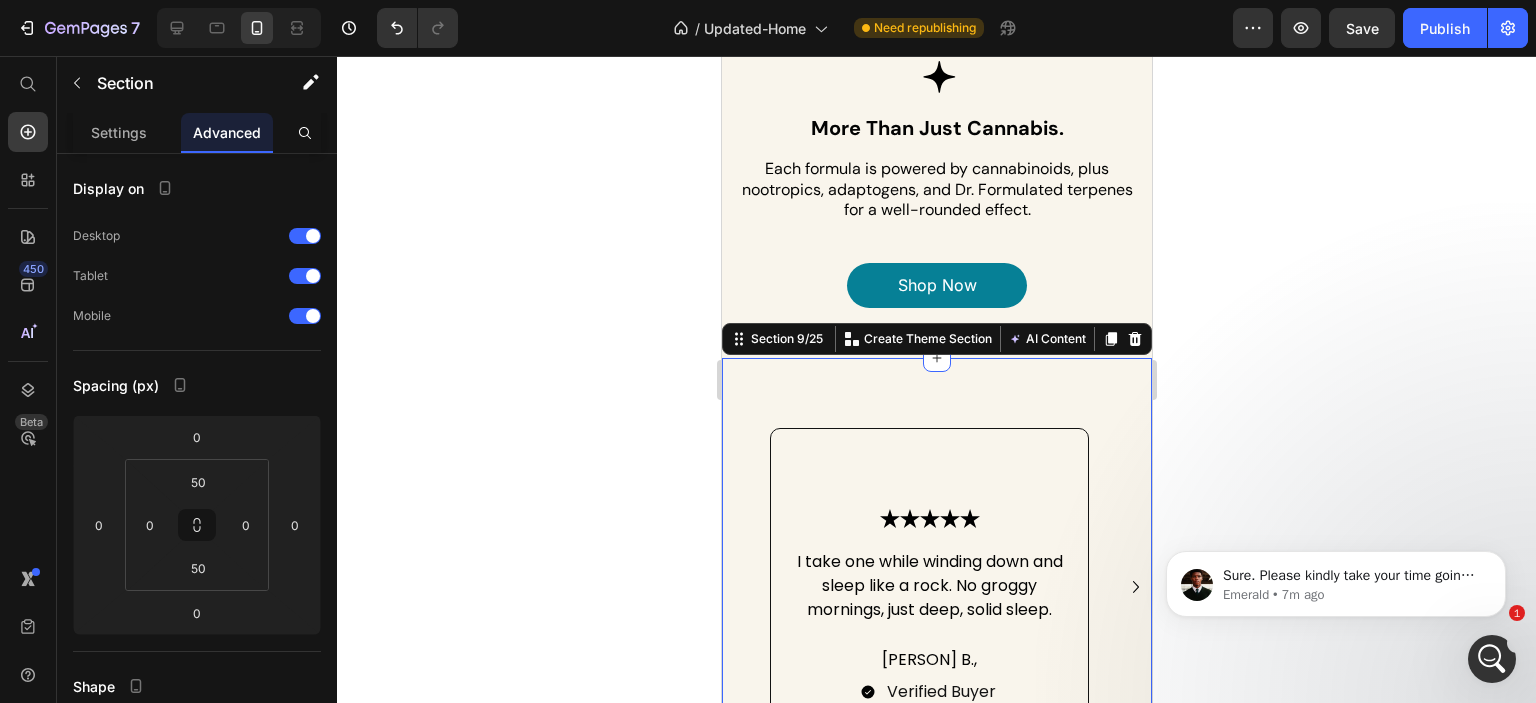 click on "Image Image I take one while winding down and sleep like a rock. No groggy mornings, just deep, solid sleep. Text Block [PERSON] B., Text Block Verified Buyer Item List Row Image Image So buttery and yum. Just the right dose to take the edge off. I unwind with one most nights — way better than a glass of wine. Text Block [PERSON] K., Text Block Verified Buyer Item List Row Image Image Broccoli's never been this smooth. Cleanest flower I've tried, hands down. Text Block [PERSON] M., Text Block Verified Buyer Item List Row Image Image These are the best gummies I've ever had (and I've tried many). Goodbye anxiety and stress! Text Block [PERSON] S., Text Block Verified Buyer Item List Row Image Image “Love these for creative days or going out. Uplifting but not over the top. Lion’s Mane is a game-changer.” Text Block [PERSON] J., Text Block Verified Buyer Item List Row Image Image Helps me wind down without feeling out of it. Consistent and gentle. Text Block [PERSON] C.," at bounding box center (936, 597) 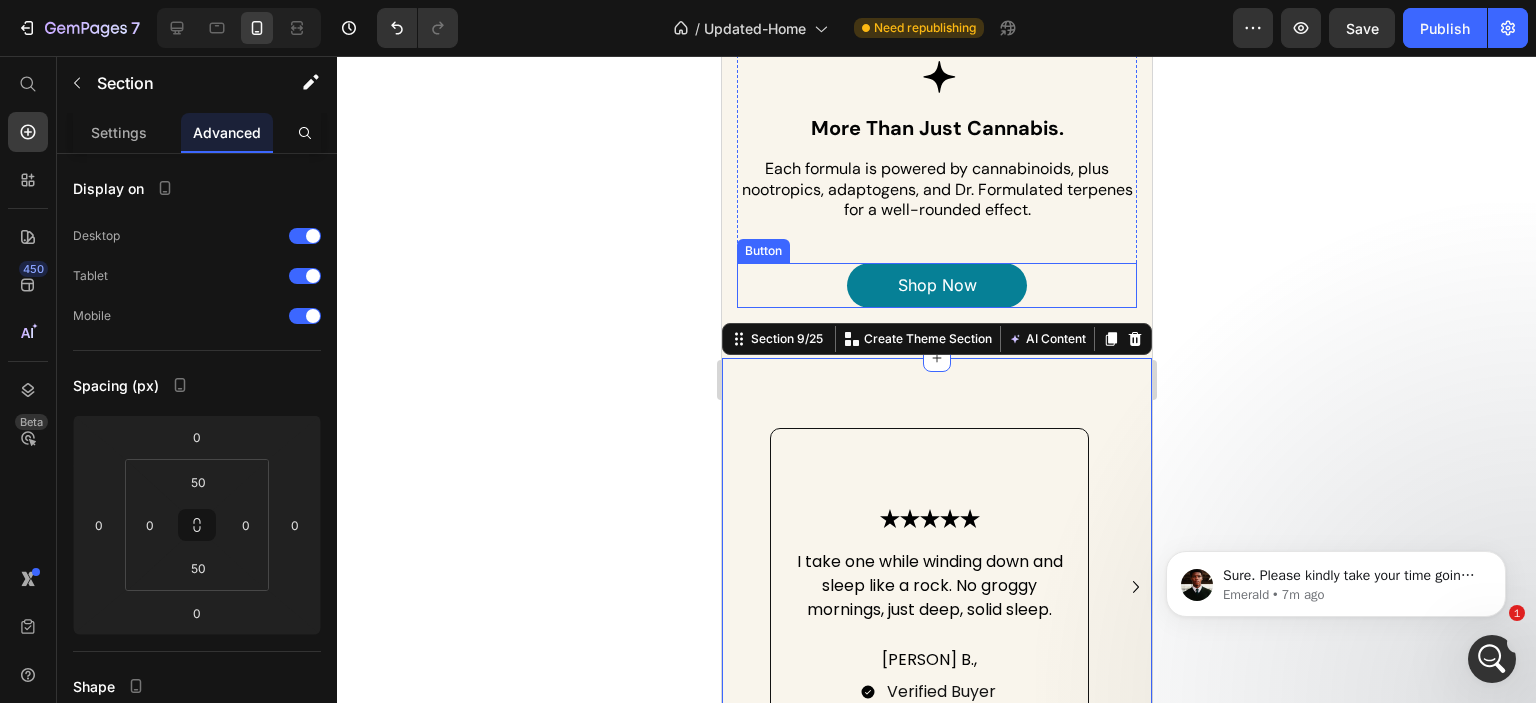 click on "shop now Button" at bounding box center [936, 285] 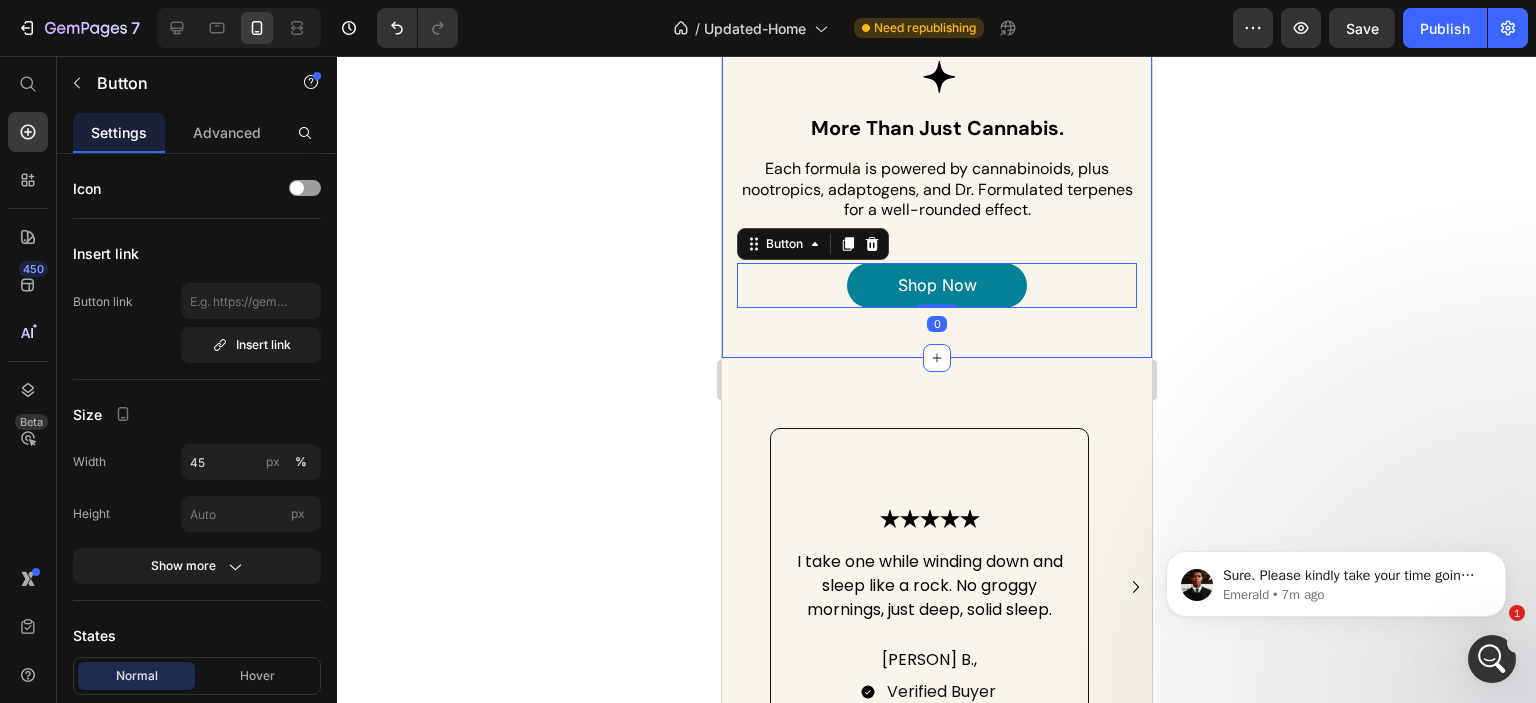 click on "OUR STANDARDS Text Block Why choose Canvast? Heading Image Your Perfect Dose, Dialed In. Text Block From microdoses to full-strength blends, our lineup helps you find the right fit — fast, effective, and formulated with function in mind.   Text Block Image Clean. Consistent. Lab-Tested. Text Block We obsess over ingredients and rigorously test every batch, so you get safe, potent blends that work every single time. Text Block Image More Than Just Cannabis. Text Block Each formula is powered by cannabinoids, plus nootropics, adaptogens, and Dr. Formulated terpenes for a well-rounded effect. Text Block Image Your Perfect Dose, Dialed In. Text Block From microdoses to full-strength blends, our lineup helps you find the right fit — fast, effective, and formulated with function in mind.   Text Block Image Clean. Consistent. Lab-Tested. Text Block We obsess over ingredients and rigorously test every batch, so you get safe, potent blends that work every single time. Text Block Image Text Block Text Block" at bounding box center [936, -36] 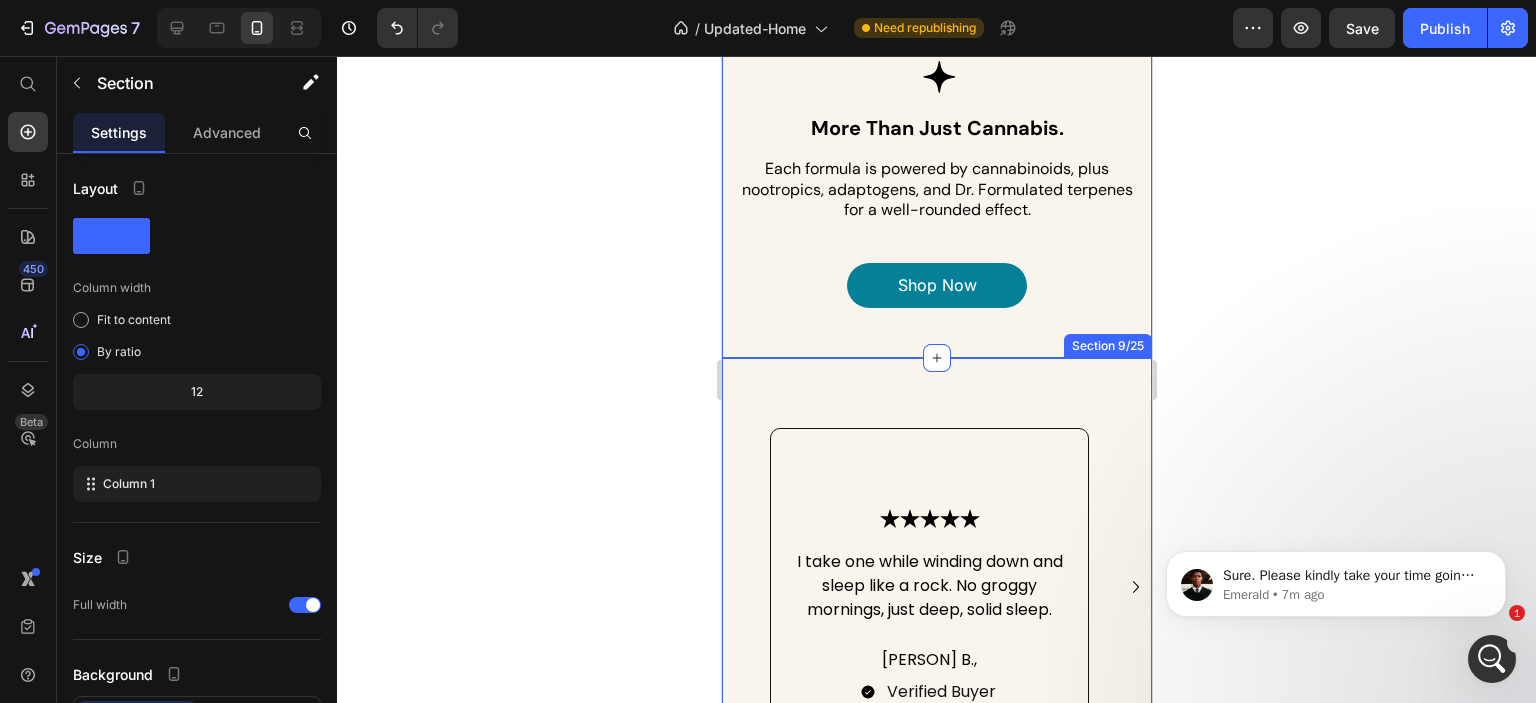 click on "Image Image I take one while winding down and sleep like a rock. No groggy mornings, just deep, solid sleep. Text Block [PERSON] B., Text Block Verified Buyer Item List Row Image Image So buttery and yum. Just the right dose to take the edge off. I unwind with one most nights — way better than a glass of wine. Text Block [PERSON] K., Text Block Verified Buyer Item List Row Image Image Broccoli's never been this smooth. Cleanest flower I've tried, hands down. Text Block [PERSON] M., Text Block Verified Buyer Item List Row Image Image These are the best gummies I've ever had (and I've tried many). Goodbye anxiety and stress! Text Block [PERSON] S., Text Block Verified Buyer Item List Row Image Image “Love these for creative days or going out. Uplifting but not over the top. Lion’s Mane is a game-changer.” Text Block [PERSON] J., Text Block Verified Buyer Item List Row Image Image Helps me wind down without feeling out of it. Consistent and gentle. Text Block [PERSON] C.," at bounding box center (936, 597) 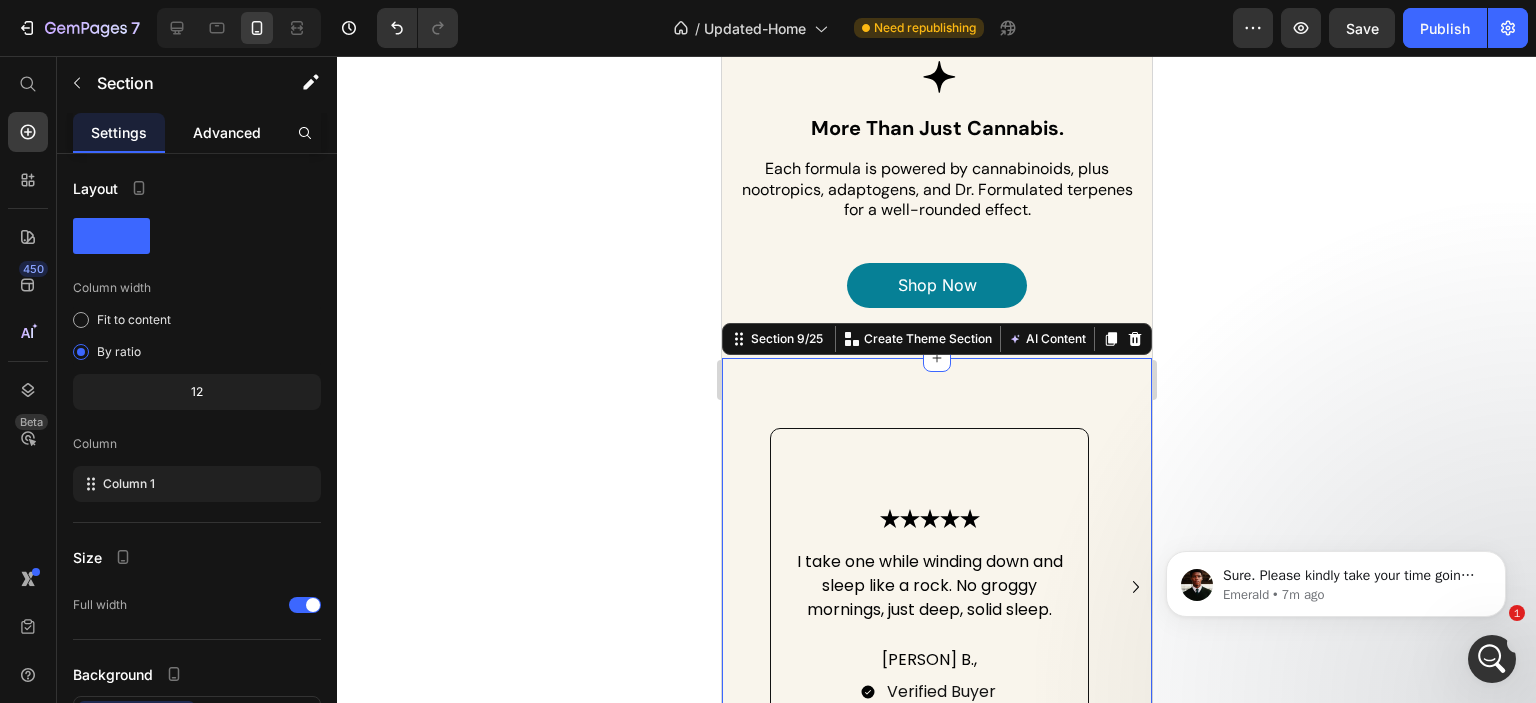 click on "Advanced" at bounding box center (227, 132) 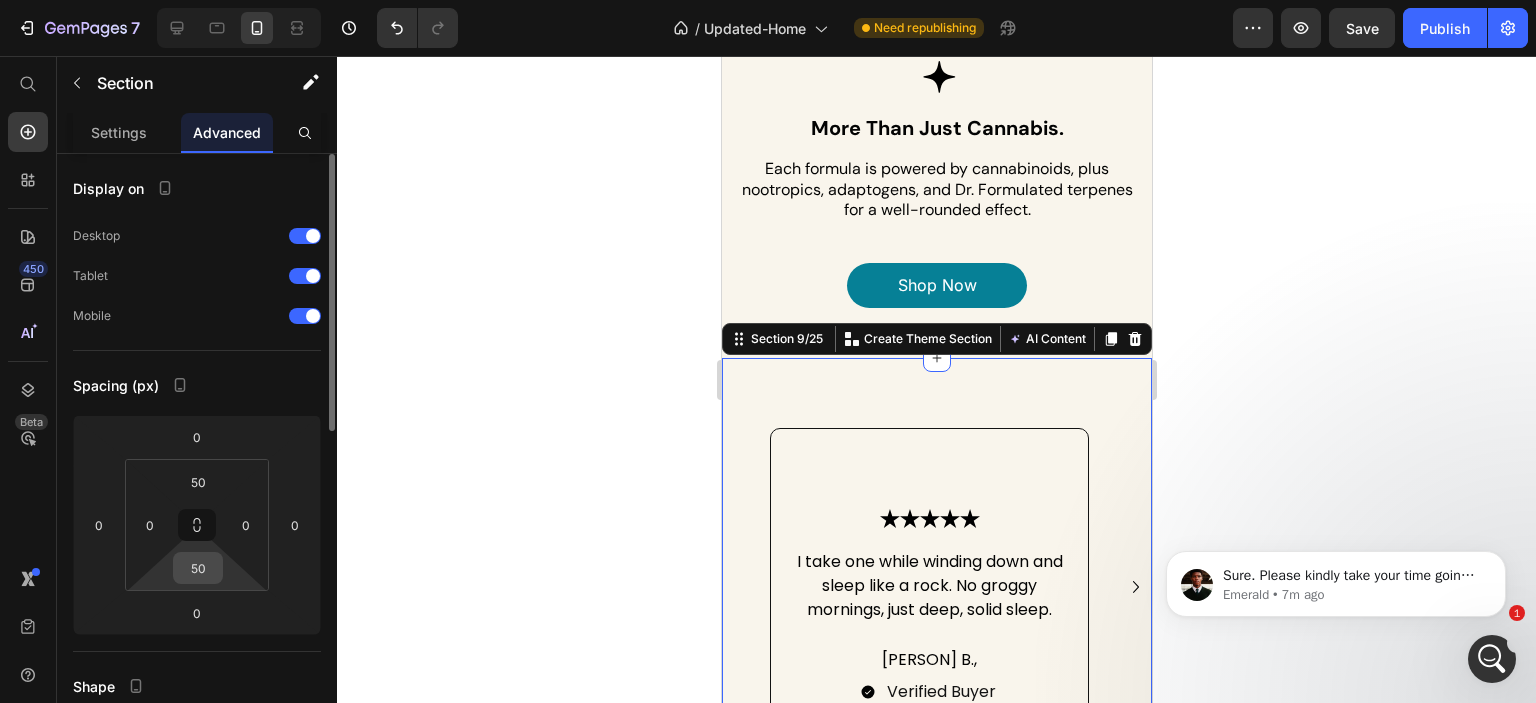 click on "50" at bounding box center [198, 568] 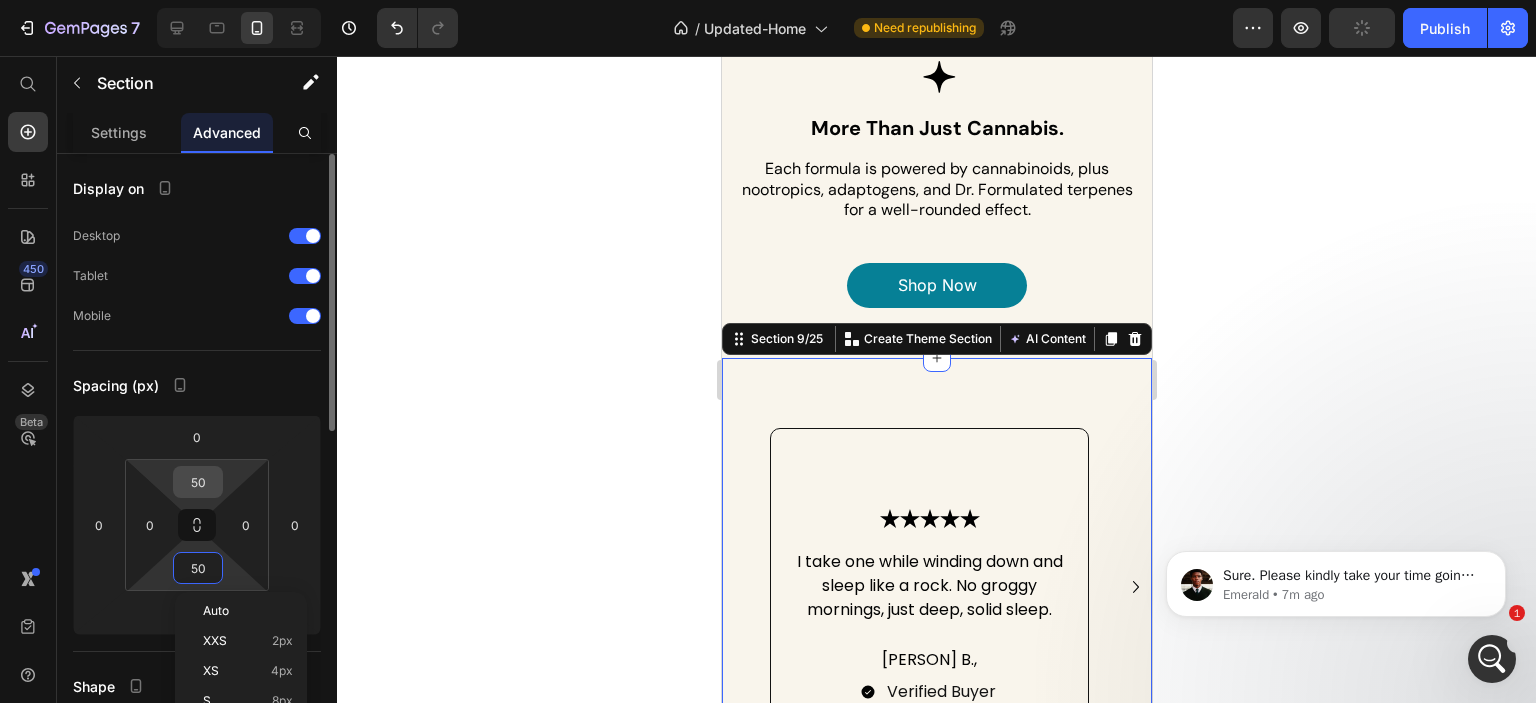 click on "50" at bounding box center (198, 482) 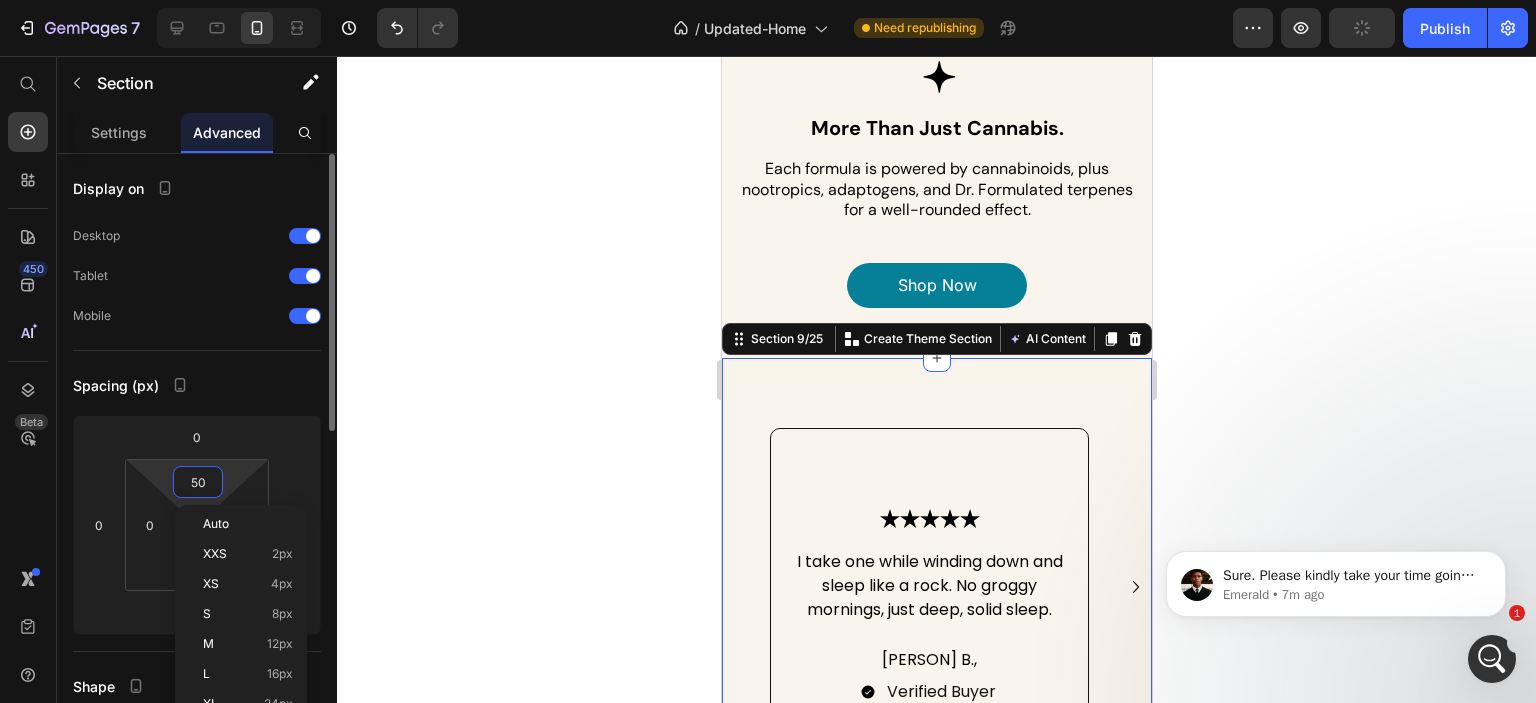type on "0" 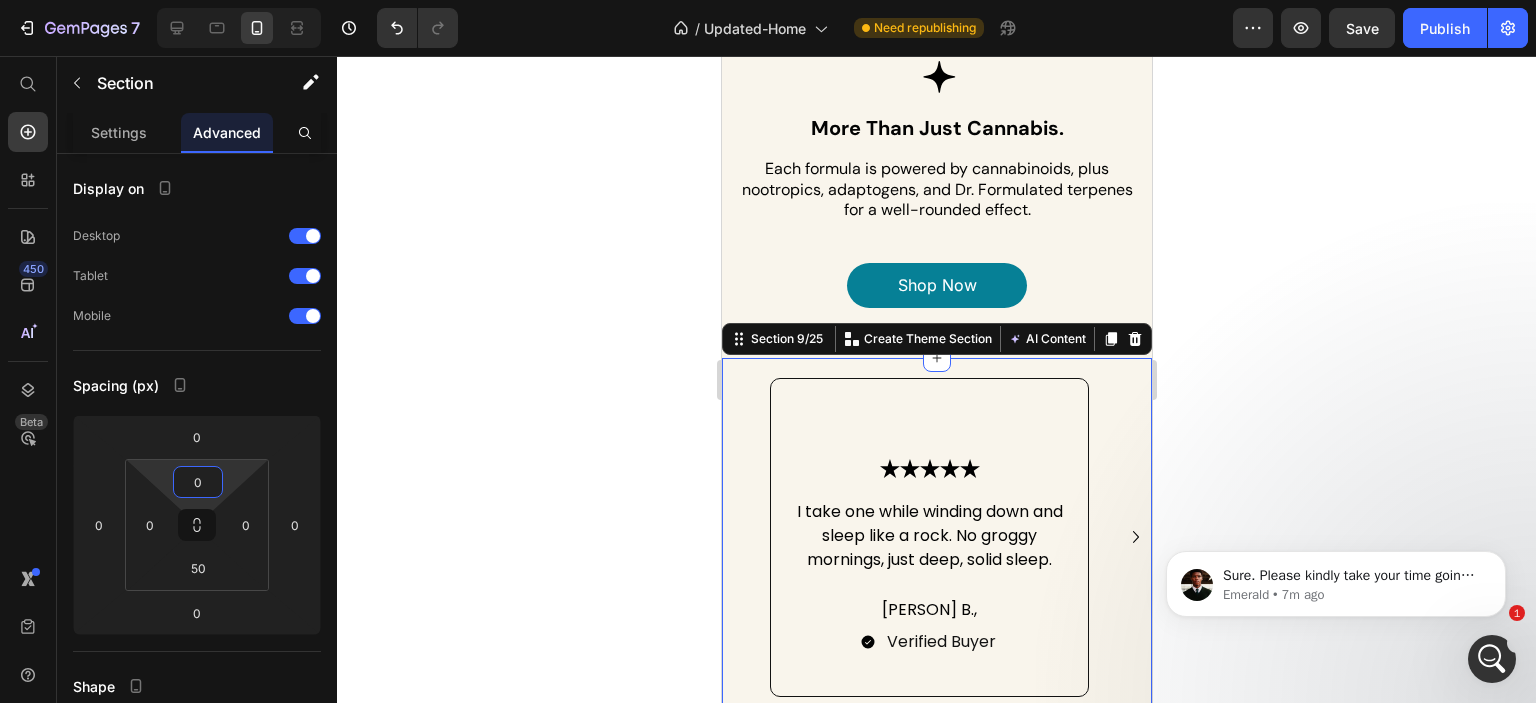 click 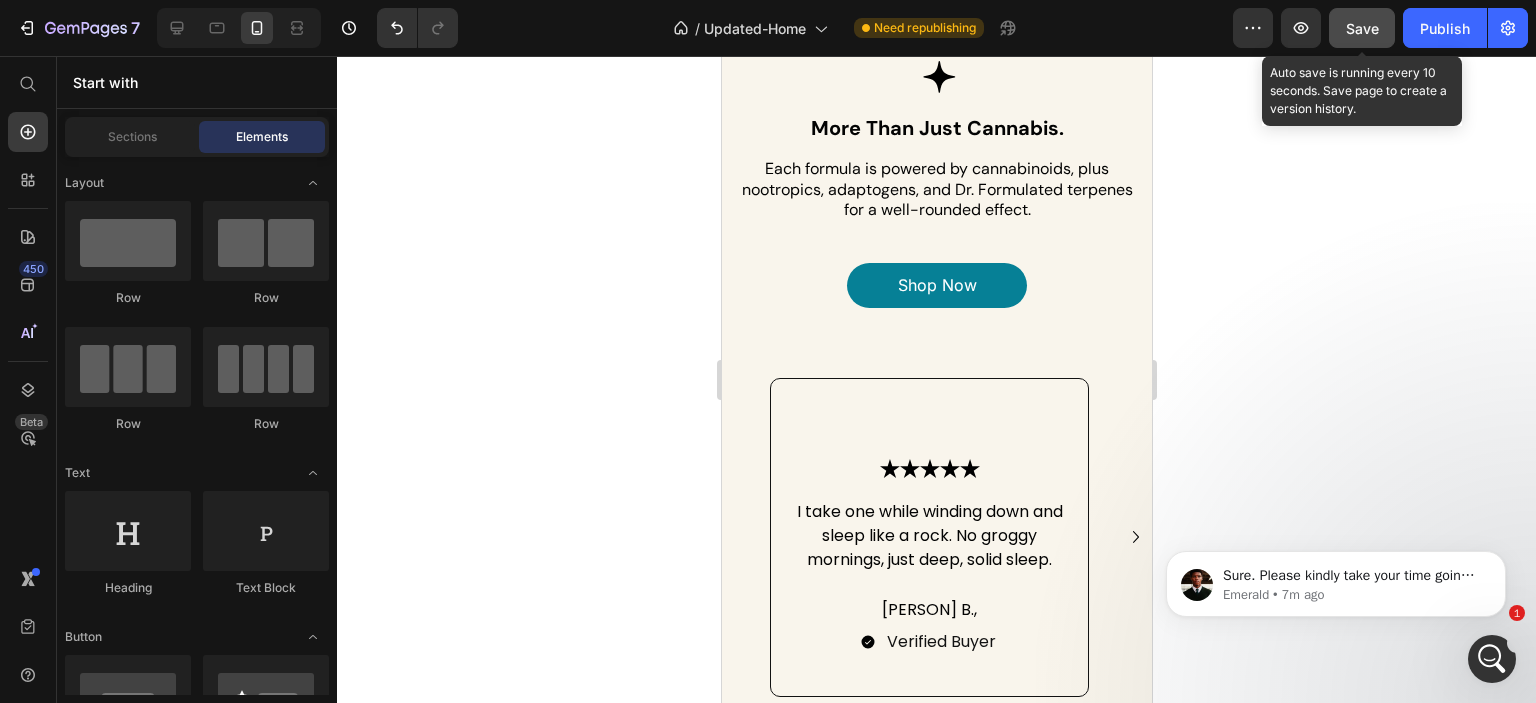 click on "Save" at bounding box center [1362, 28] 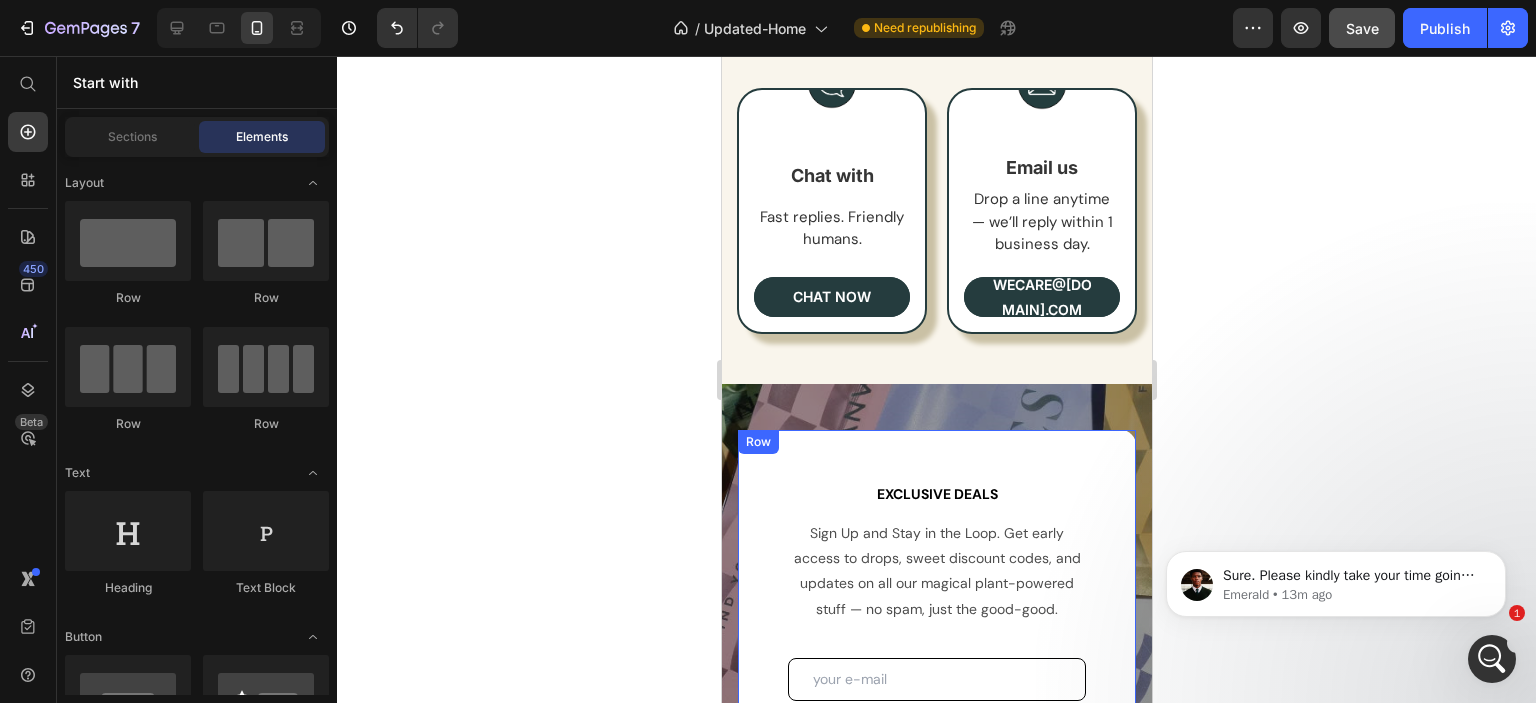 scroll, scrollTop: 10636, scrollLeft: 0, axis: vertical 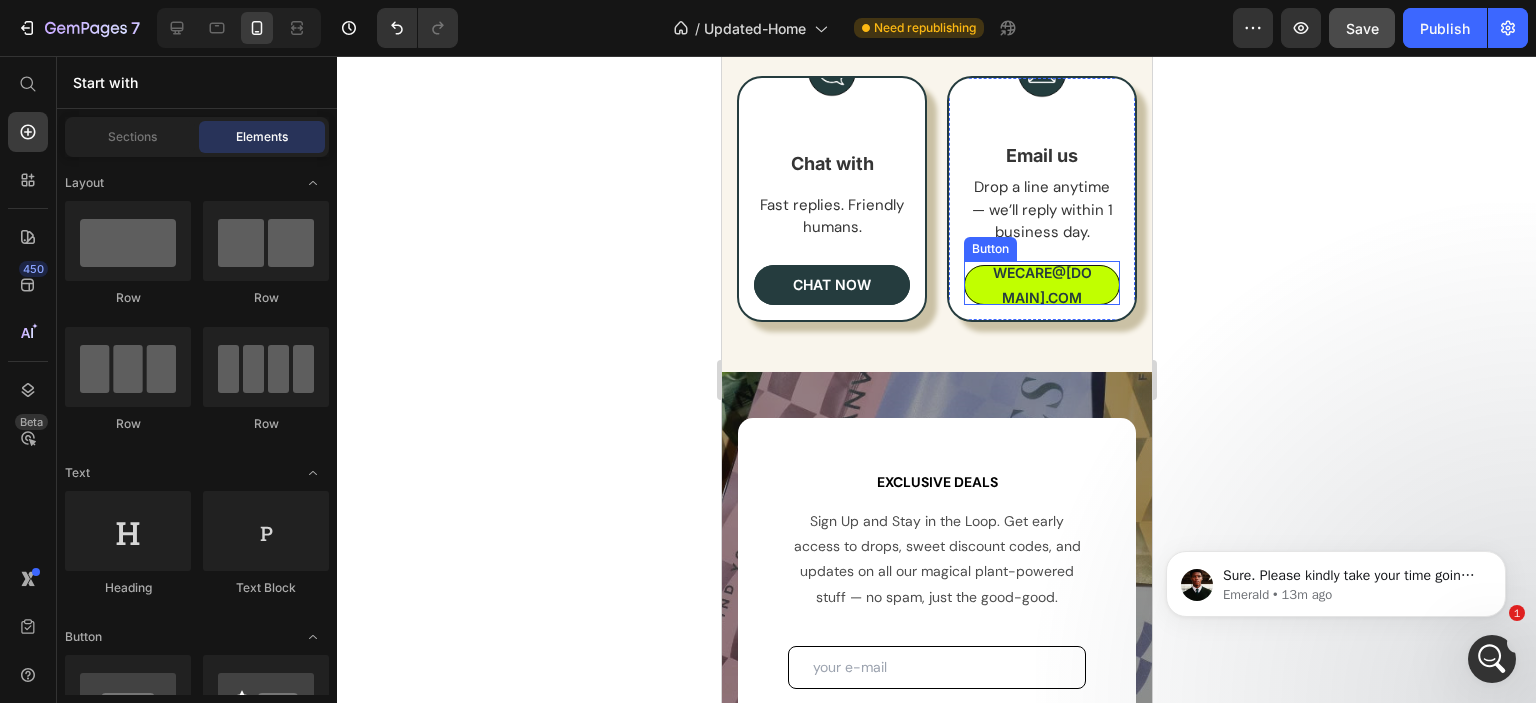 click on "wecare@[DOMAIN].com" at bounding box center (1041, 285) 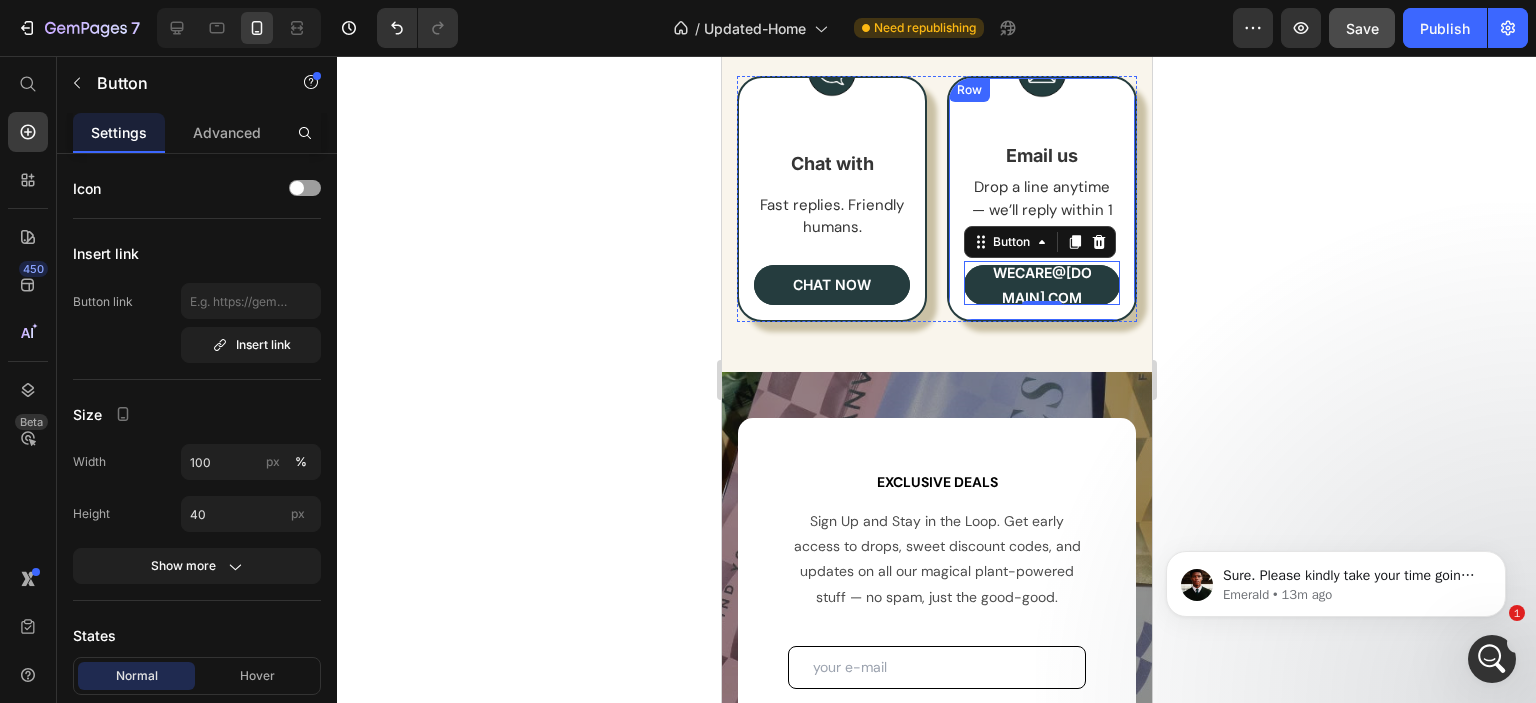 click on "Image Email us Text Block Drop a line anytime — we’ll reply within 1 business day. Text Block wecare@[DOMAIN].com Button 0 Row" at bounding box center [1041, 199] 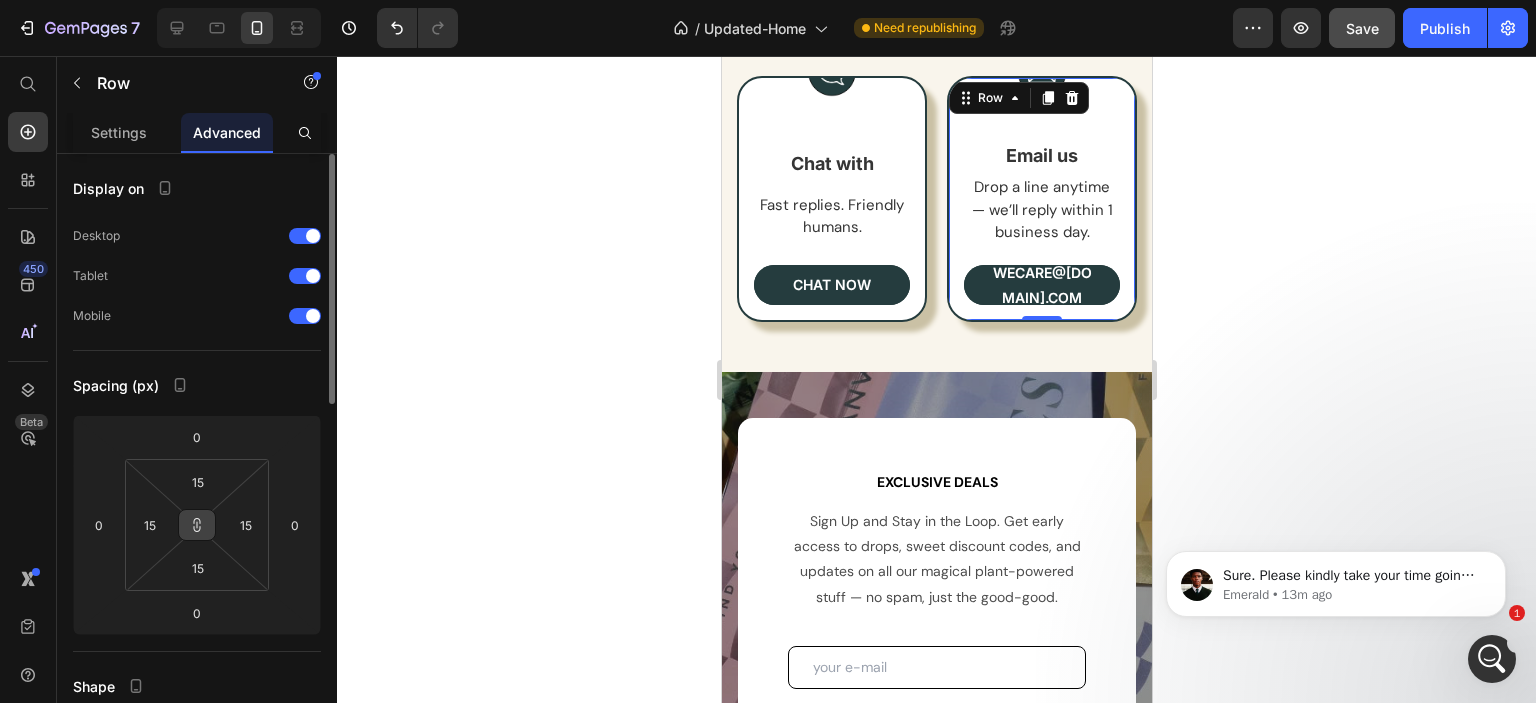 click 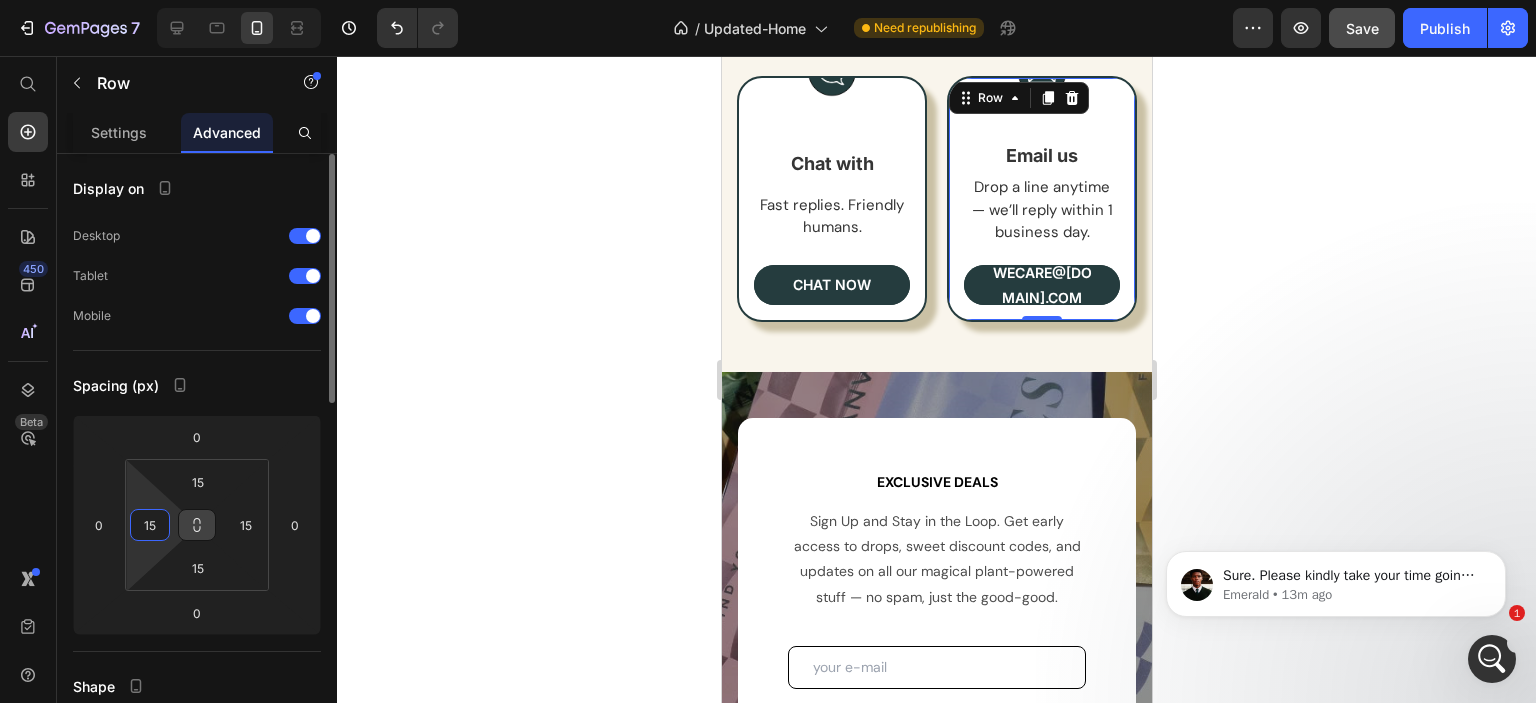click on "15" at bounding box center (150, 525) 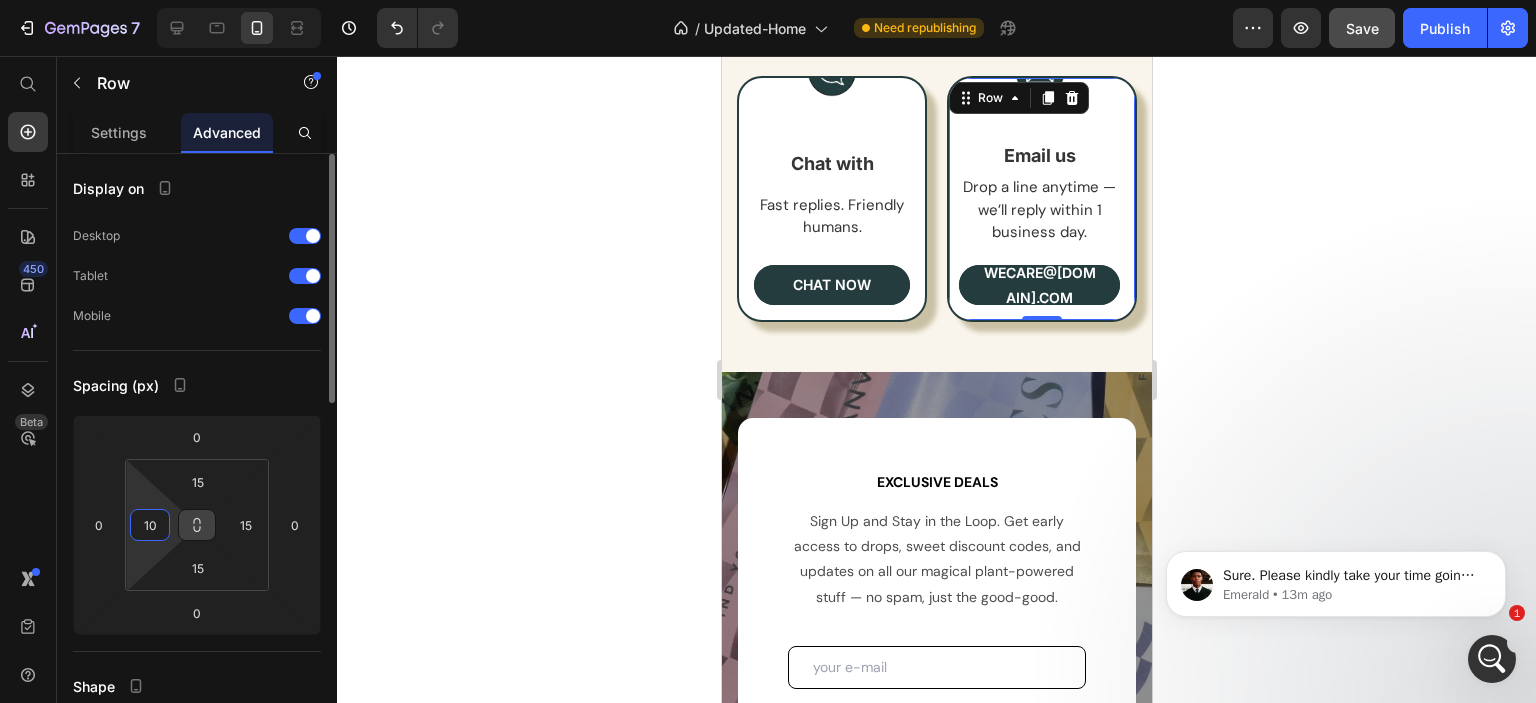 type on "10" 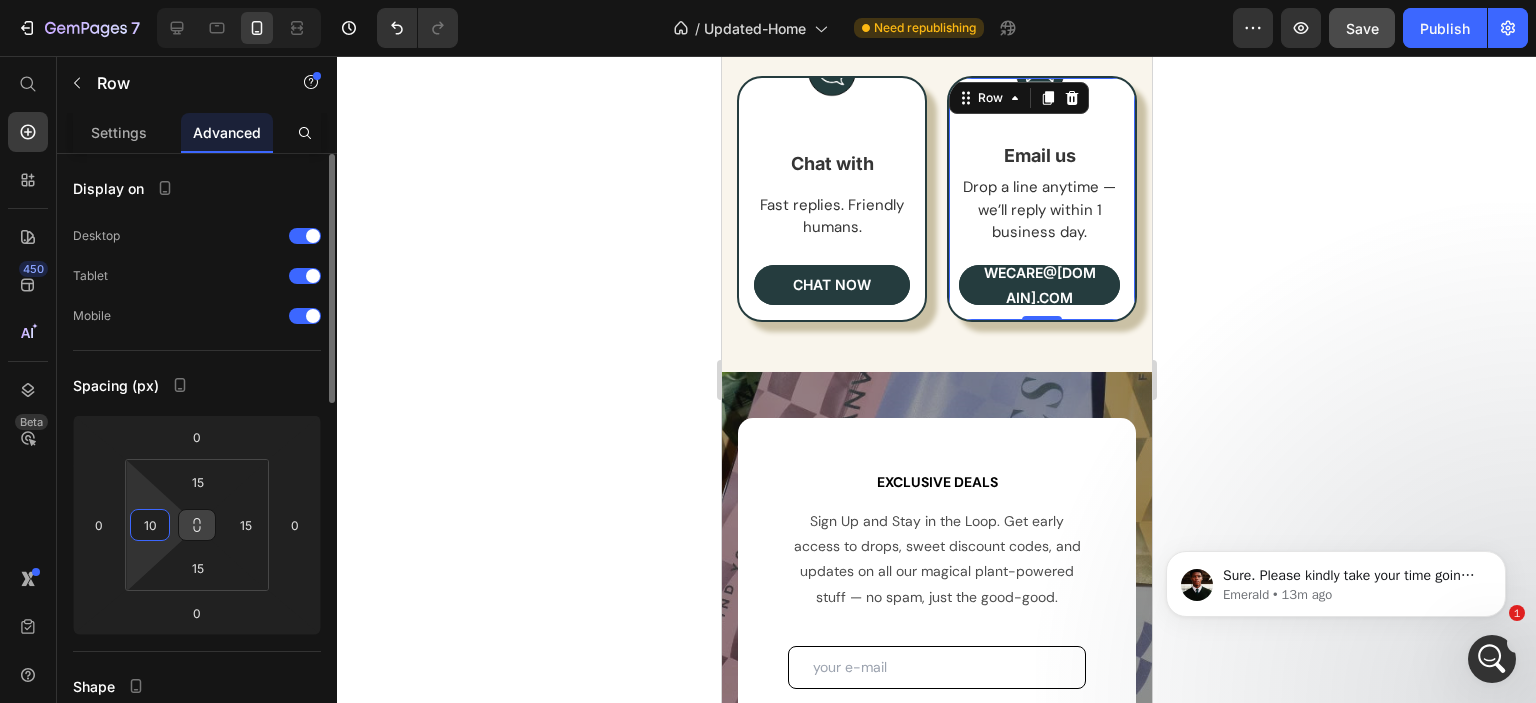 click 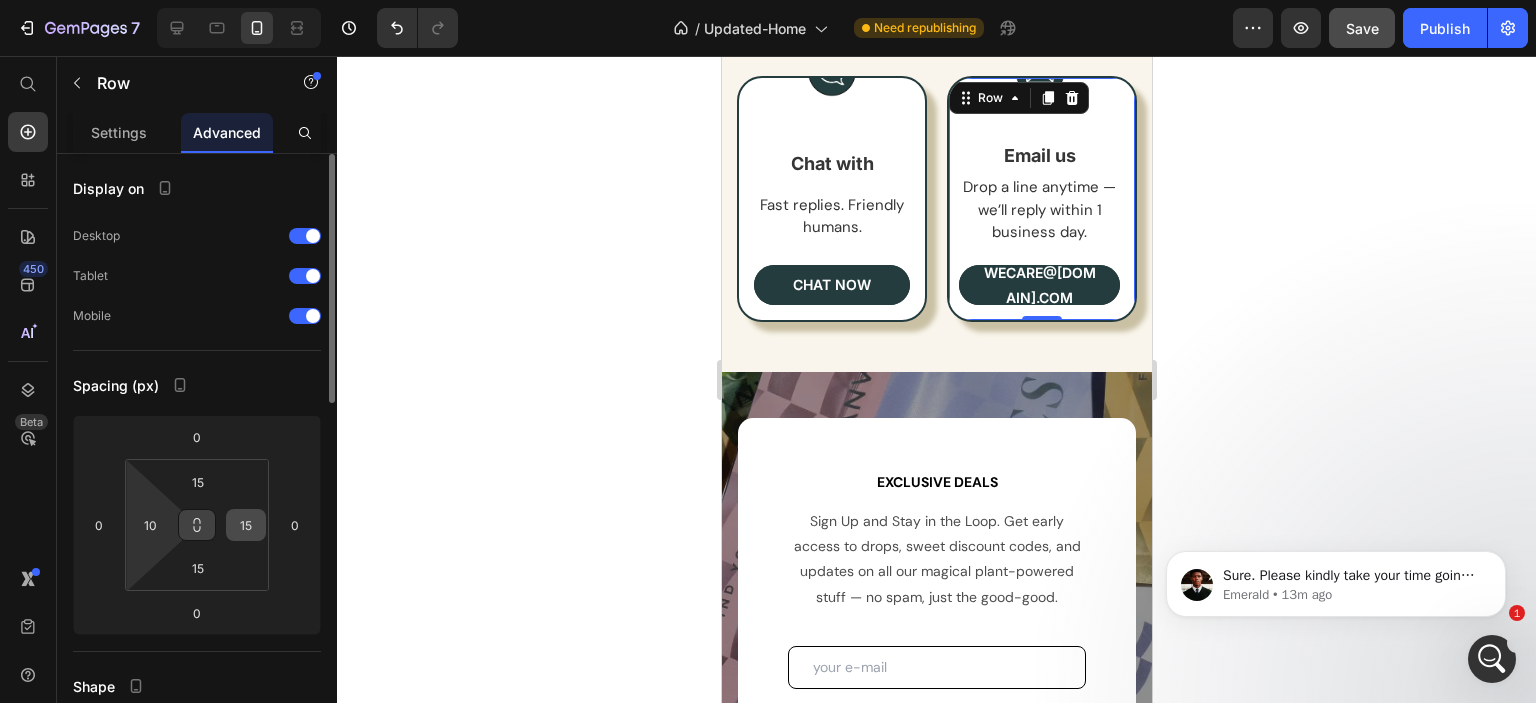 click on "15" at bounding box center (246, 525) 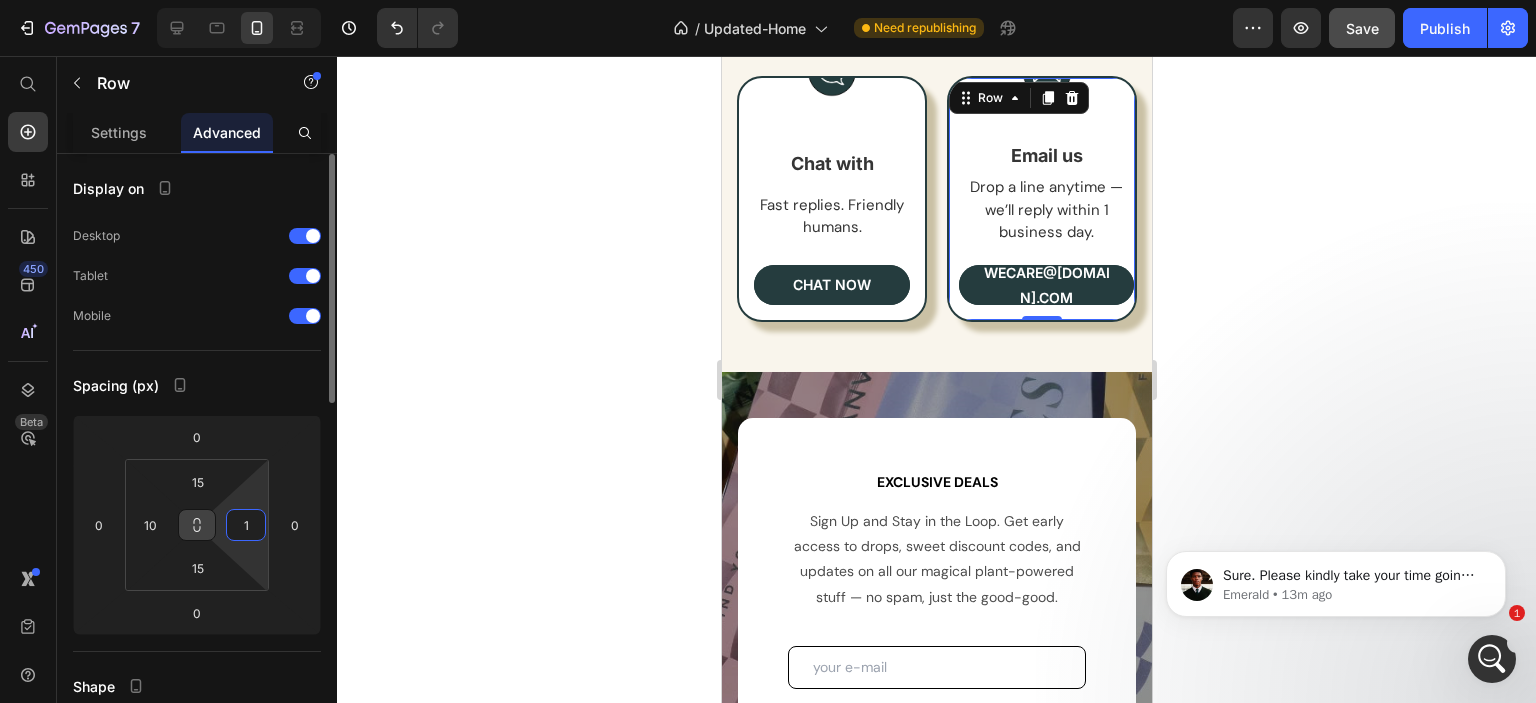 type on "10" 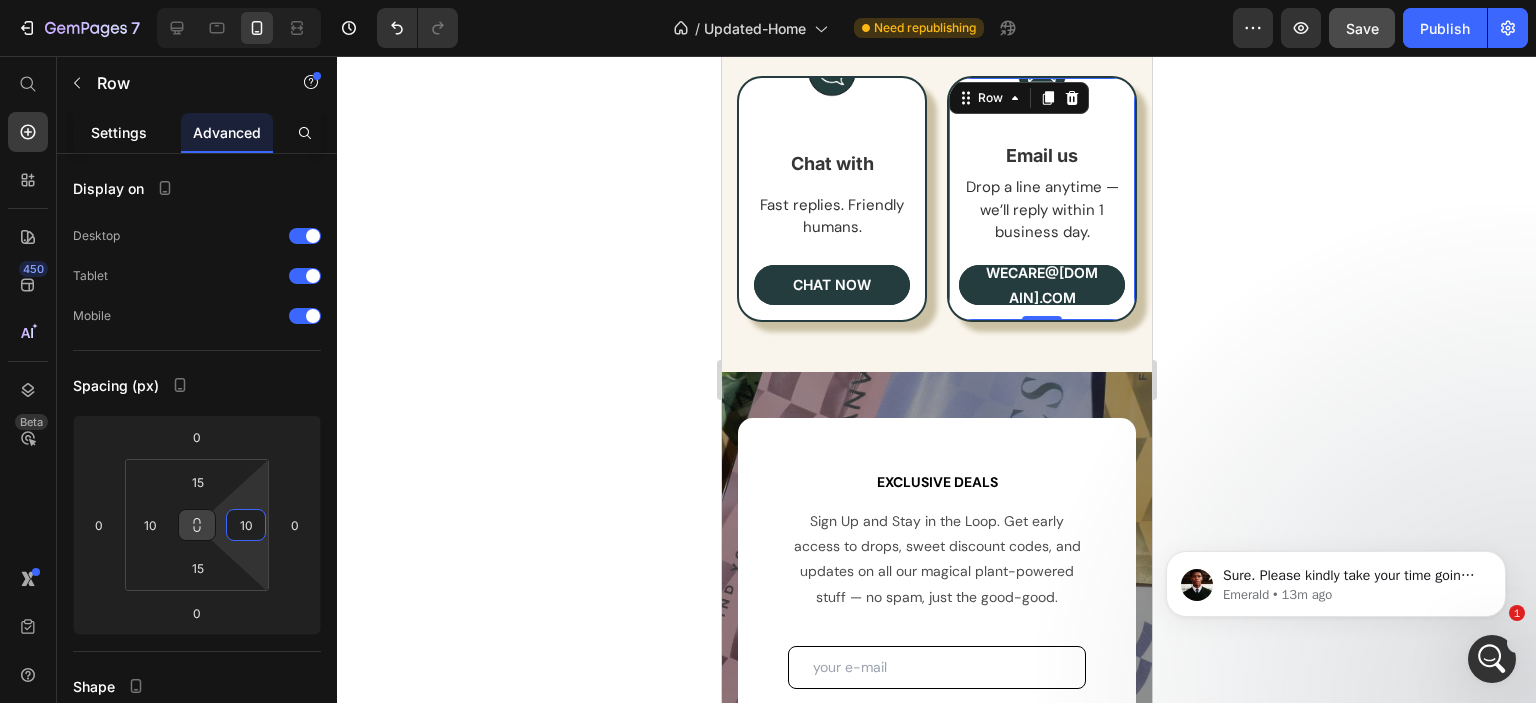 click on "Settings" at bounding box center (119, 132) 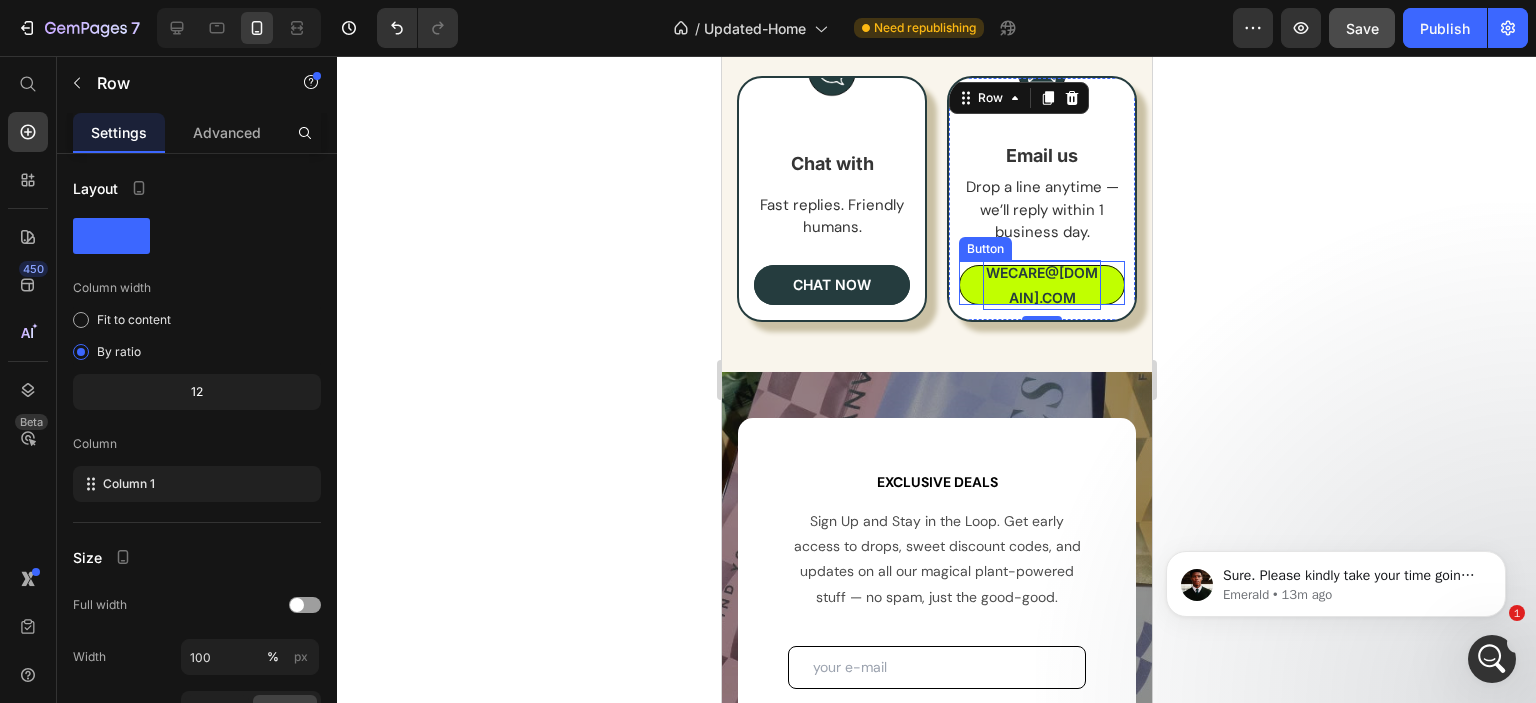 click on "wecare@[DOMAIN].com" at bounding box center [1041, 285] 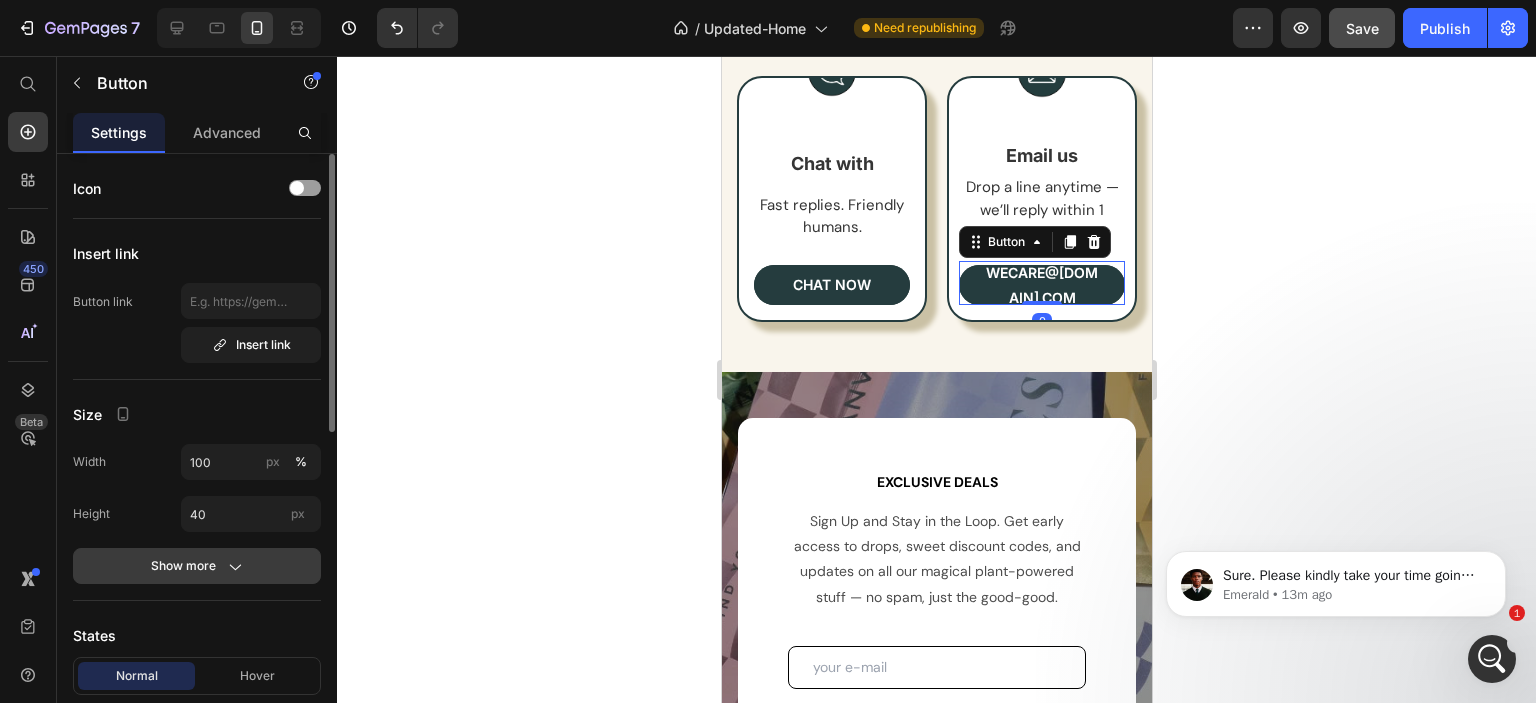click on "Show more" at bounding box center (197, 566) 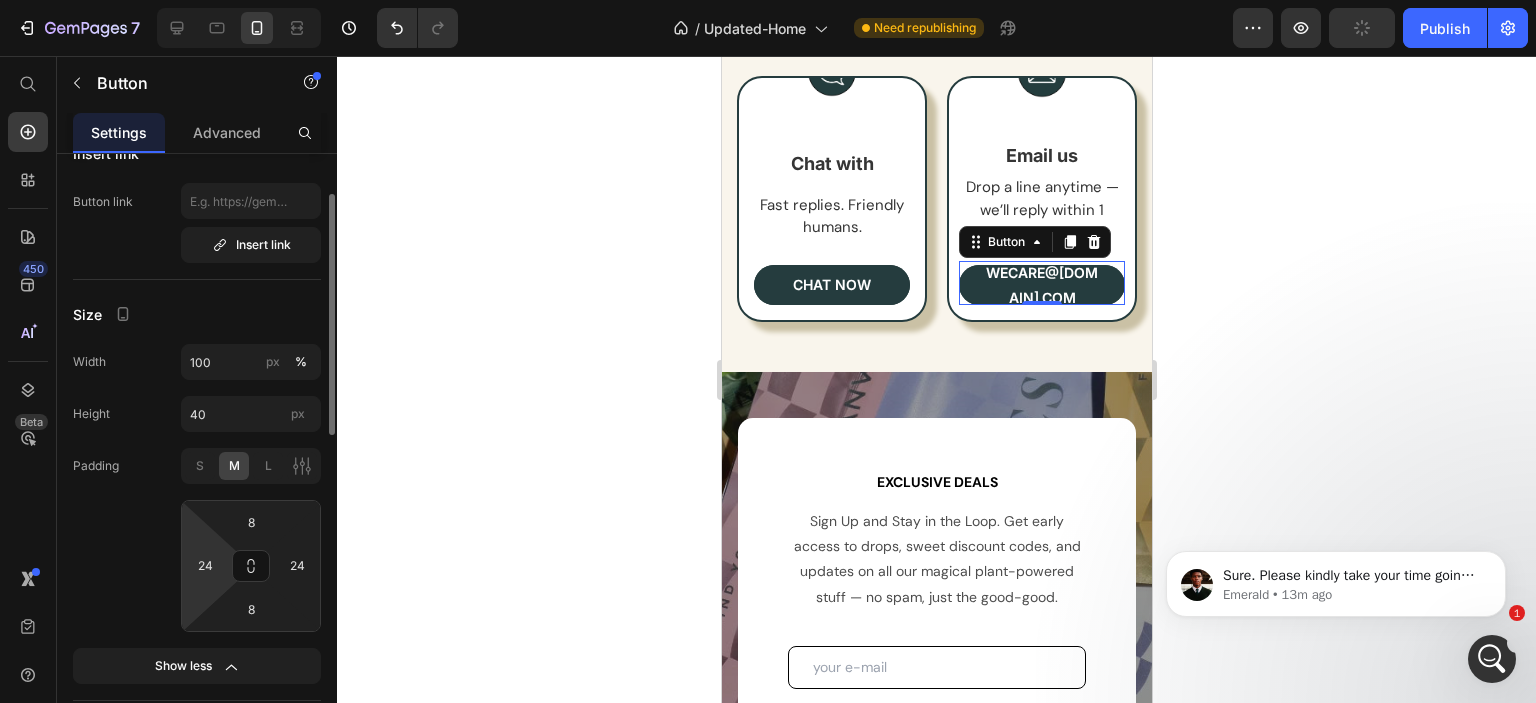 scroll, scrollTop: 200, scrollLeft: 0, axis: vertical 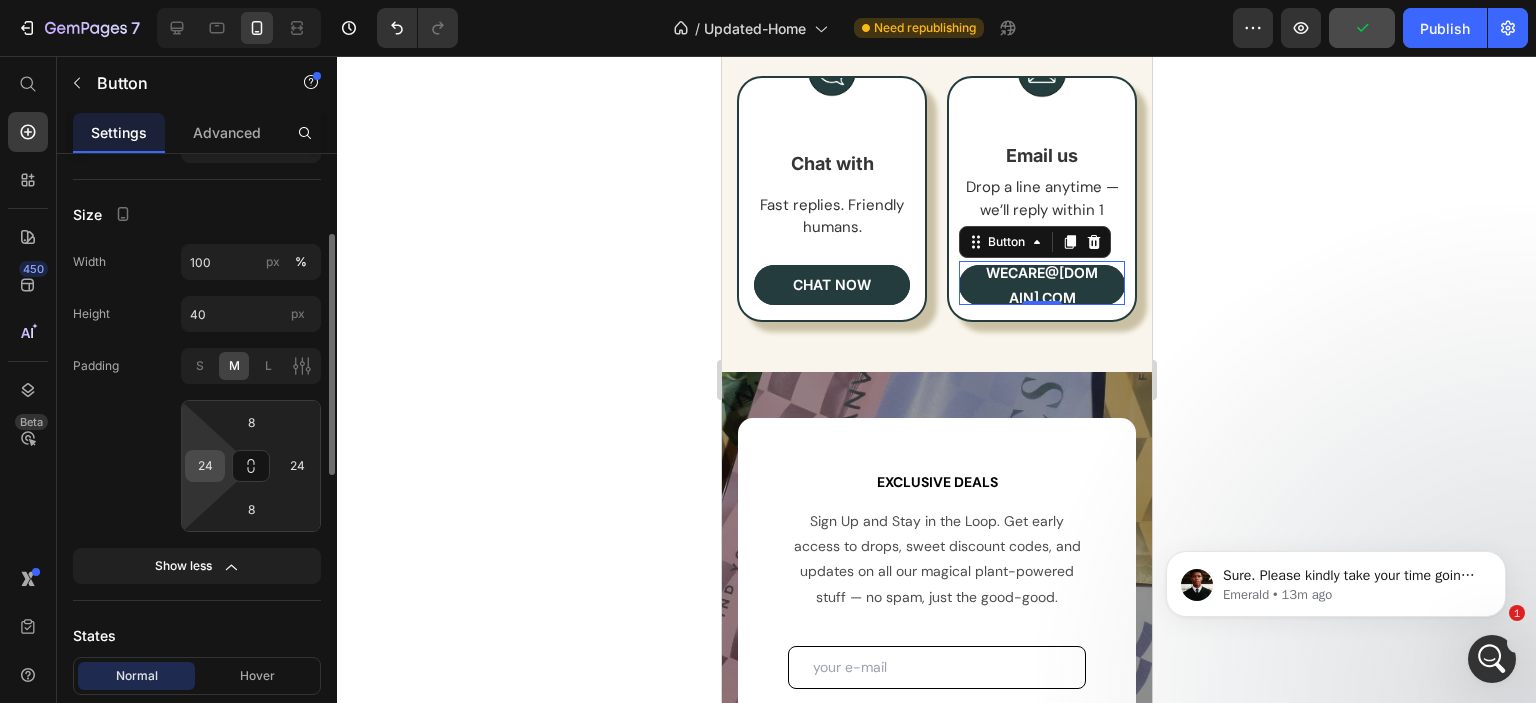 click on "24" at bounding box center [205, 466] 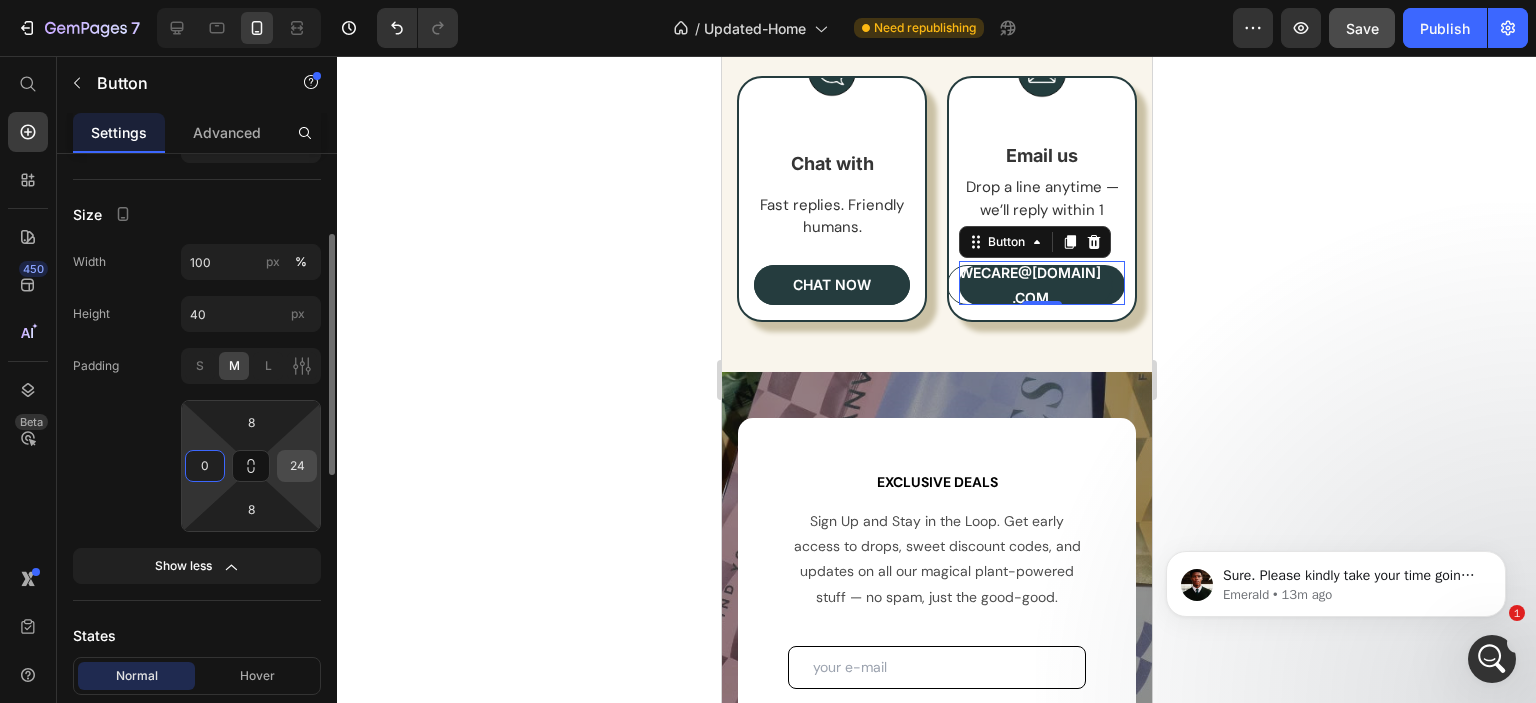 type on "0" 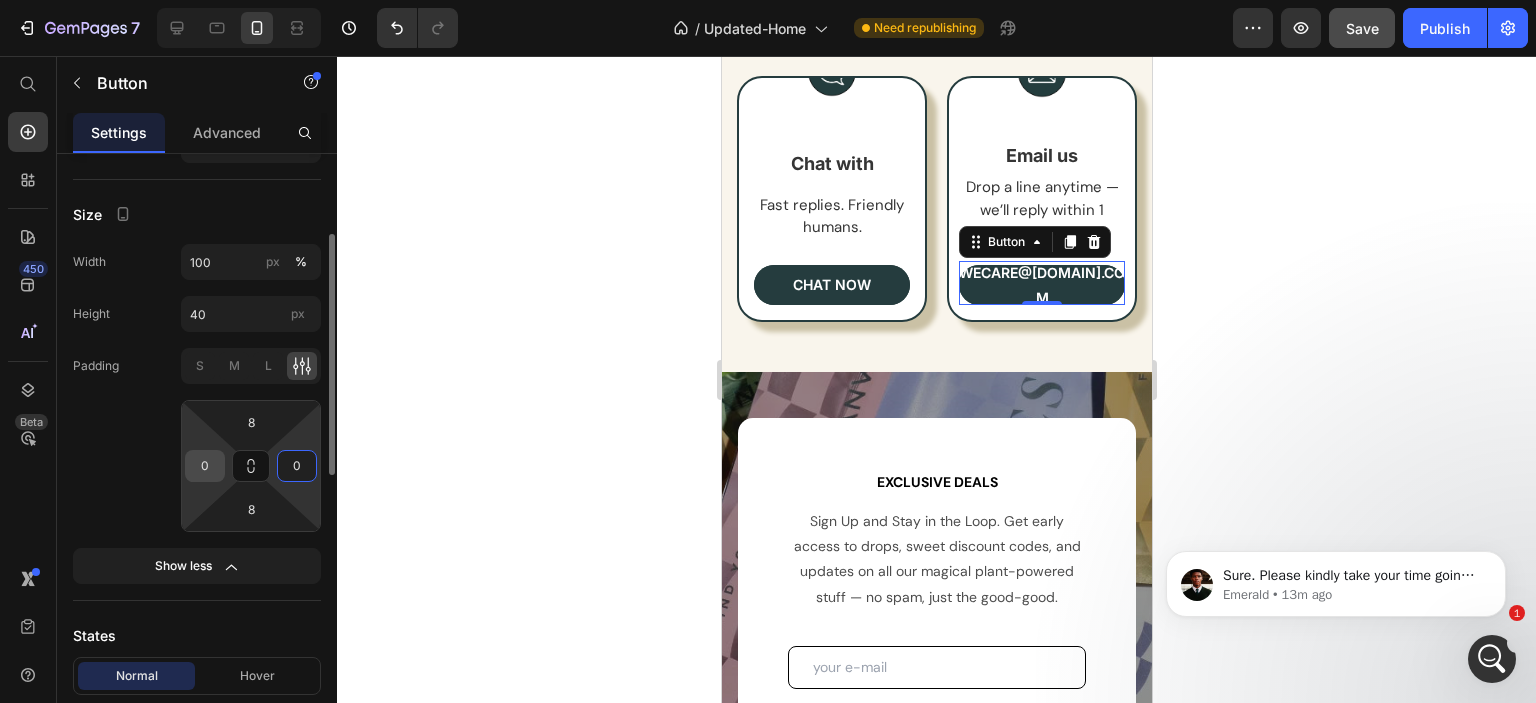type on "0" 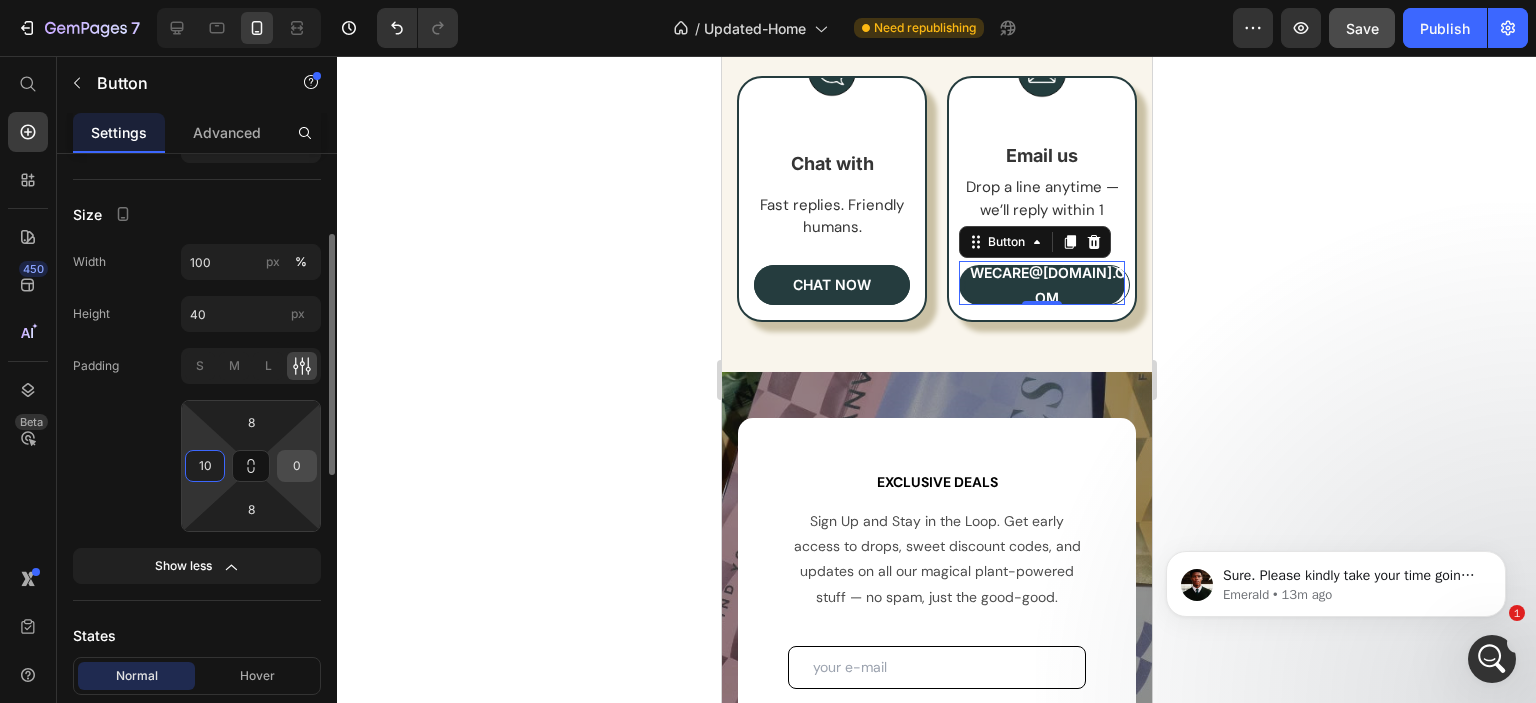 click on "0" at bounding box center (297, 466) 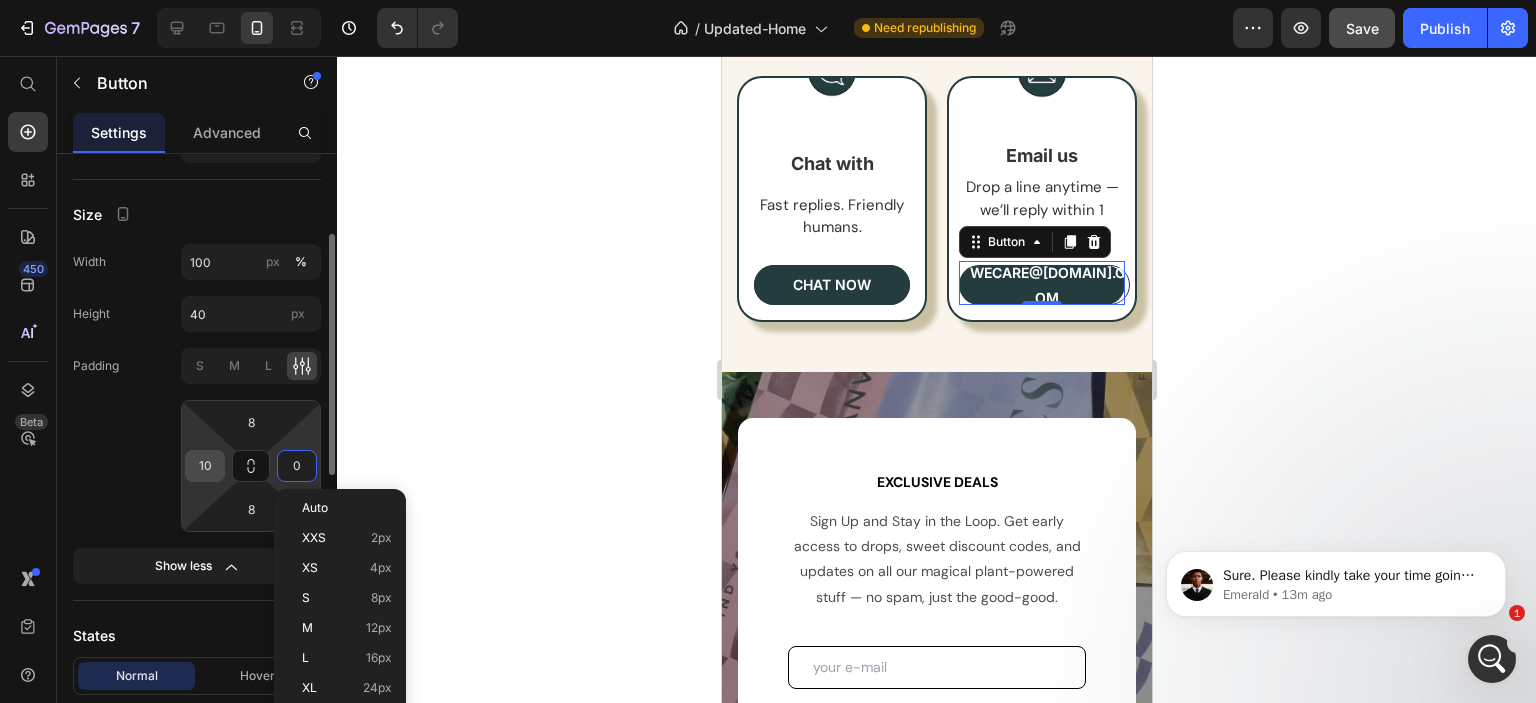 click on "10" at bounding box center (205, 466) 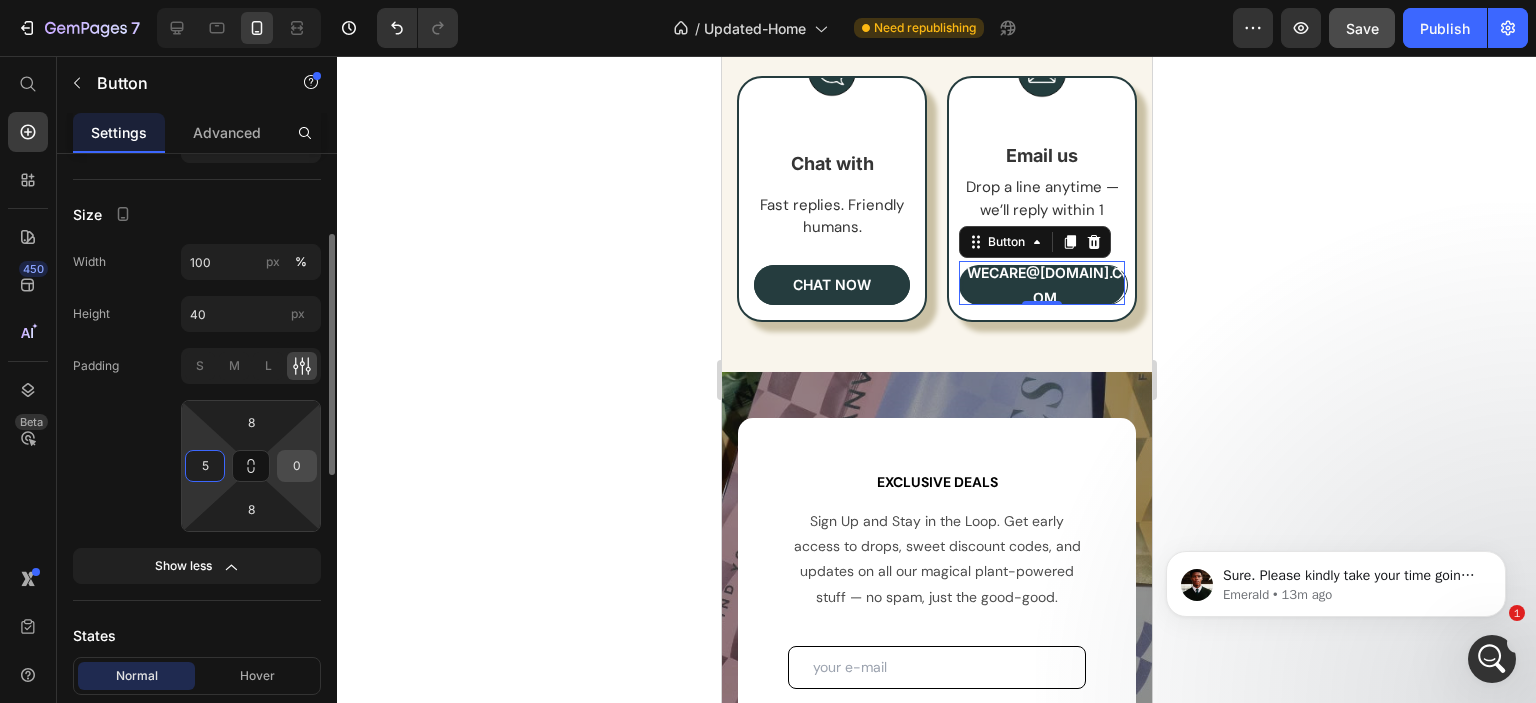 type on "5" 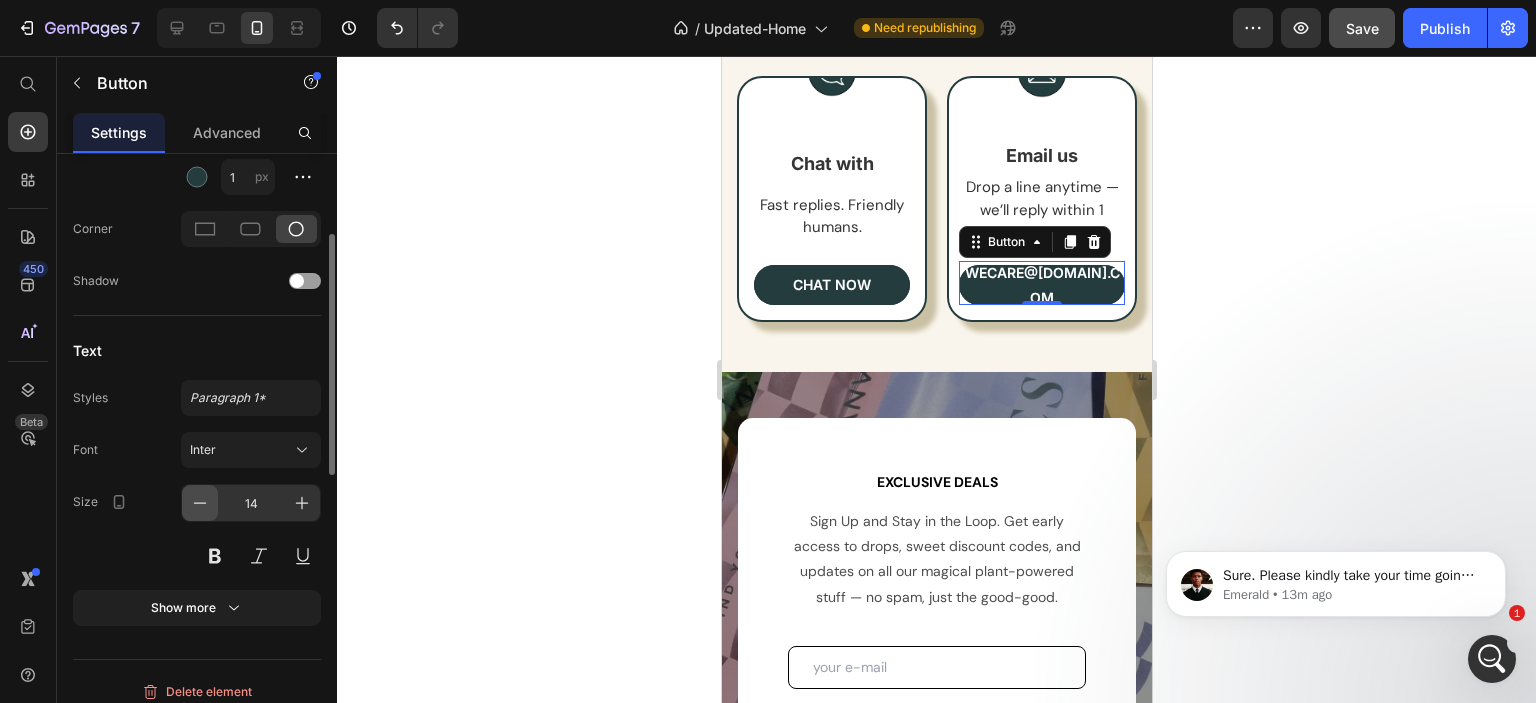 scroll, scrollTop: 912, scrollLeft: 0, axis: vertical 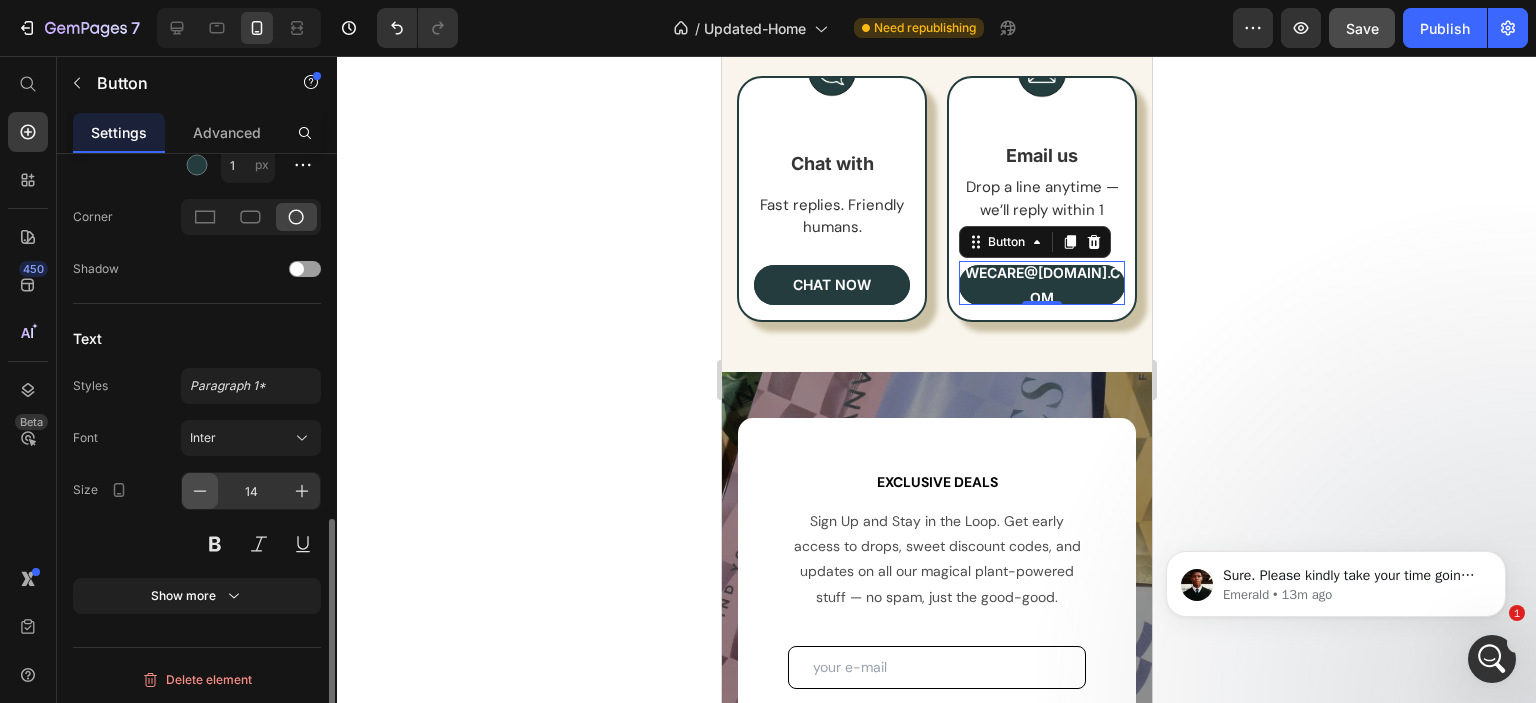 type on "5" 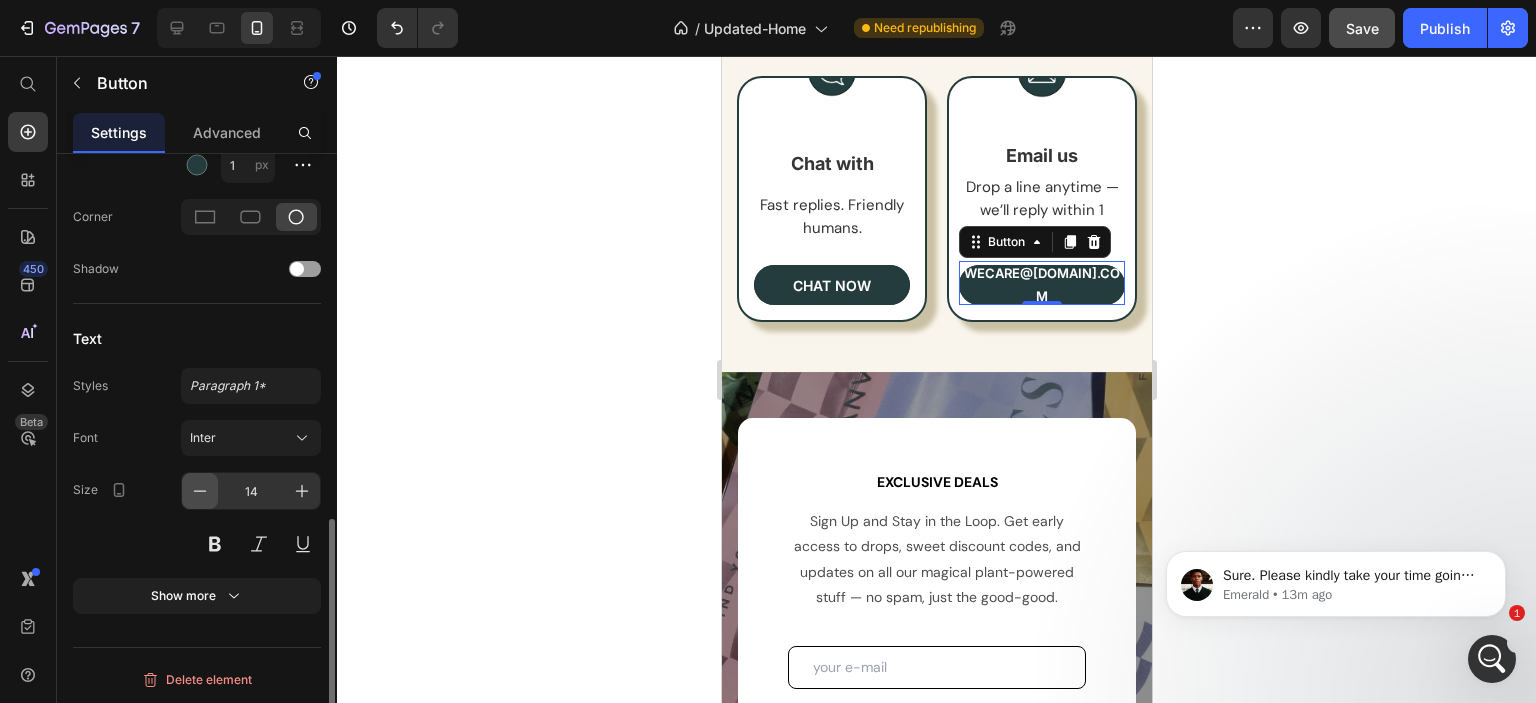 click 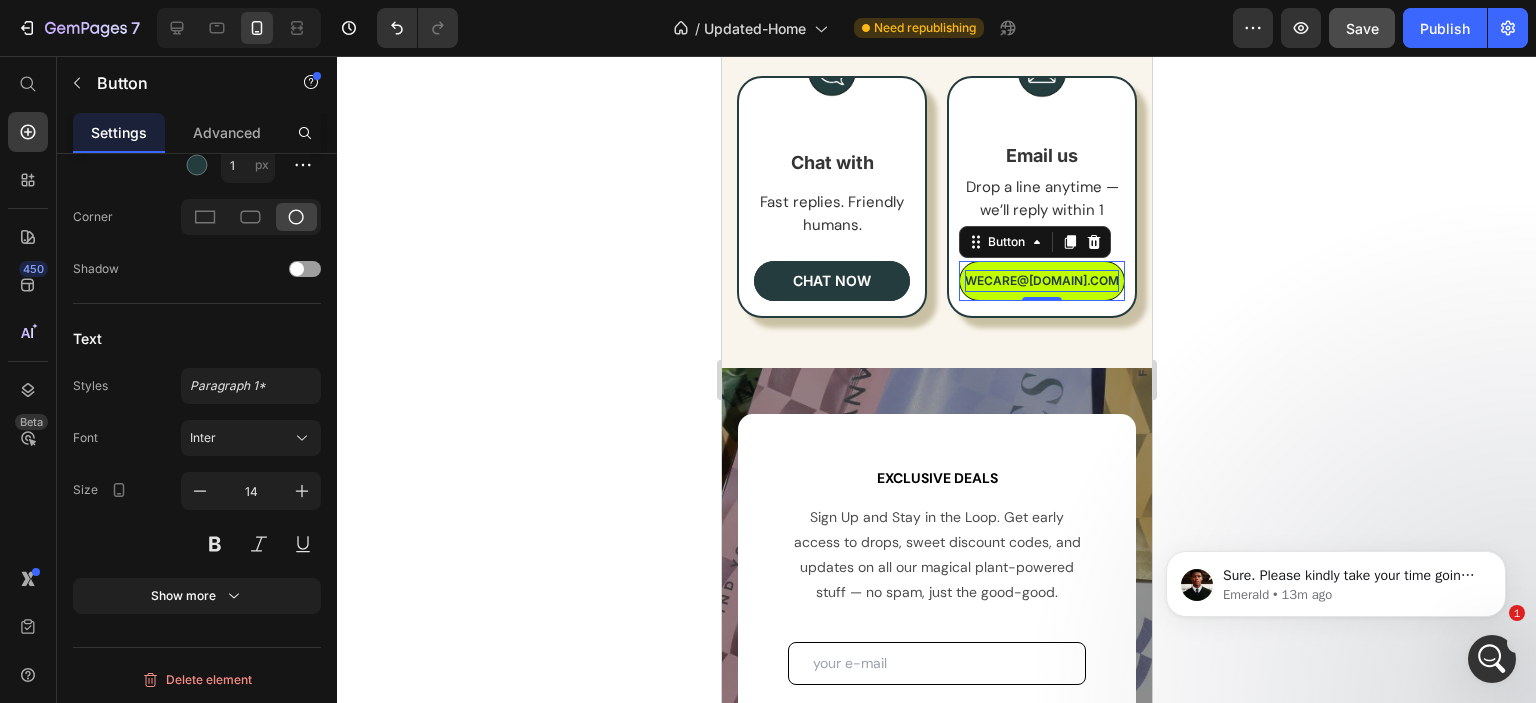 click on "wecare@[DOMAIN].com" at bounding box center (1041, 281) 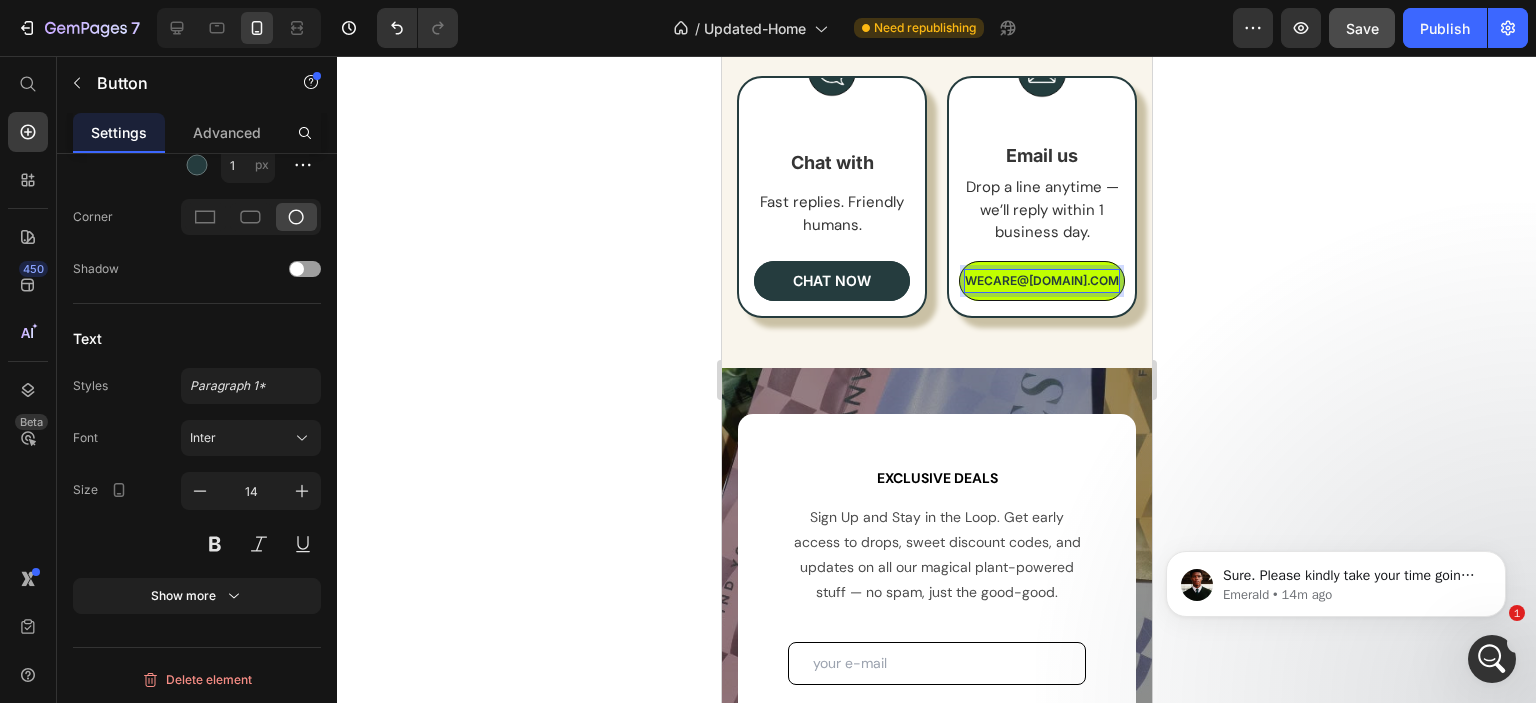 click on "wecare@[DOMAIN].com" at bounding box center [1041, 281] 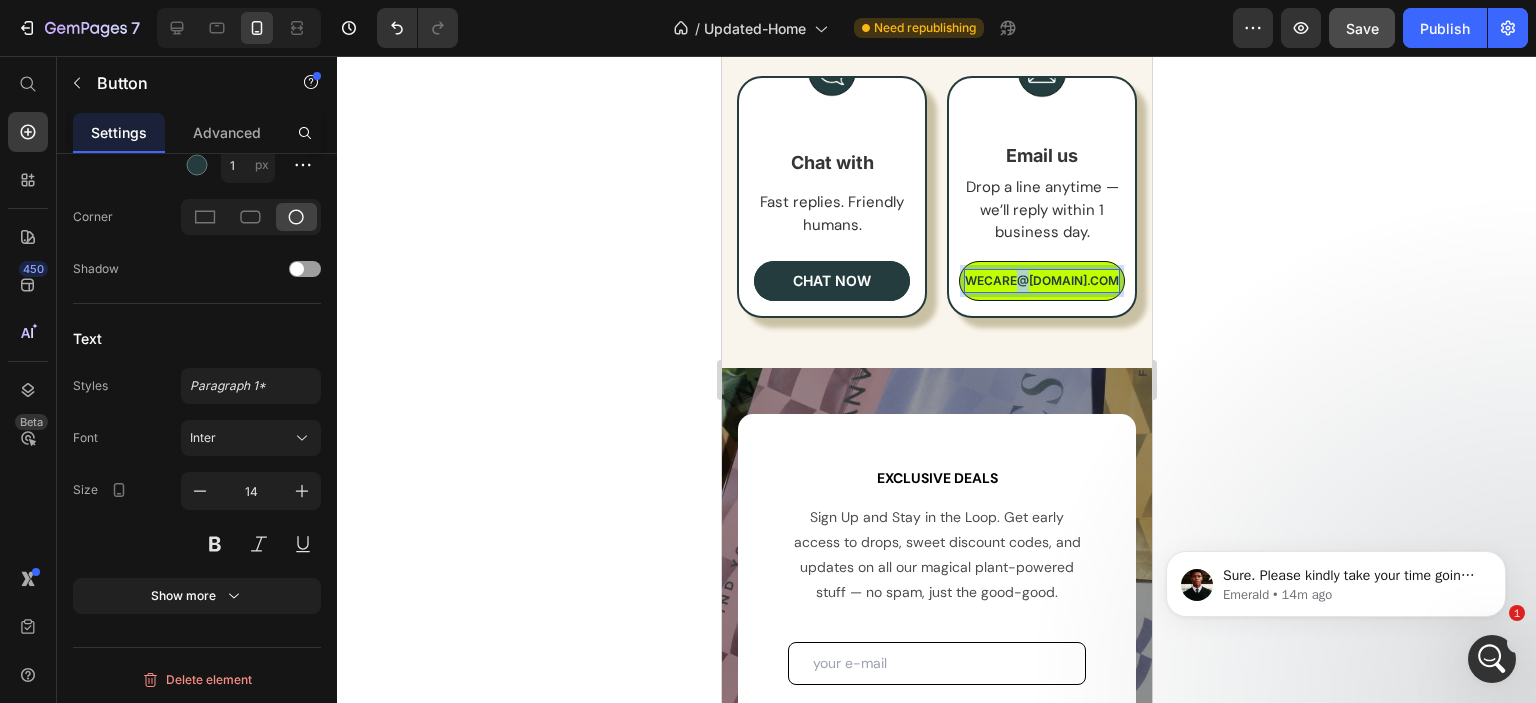 click on "wecare@[DOMAIN].com" at bounding box center [1041, 281] 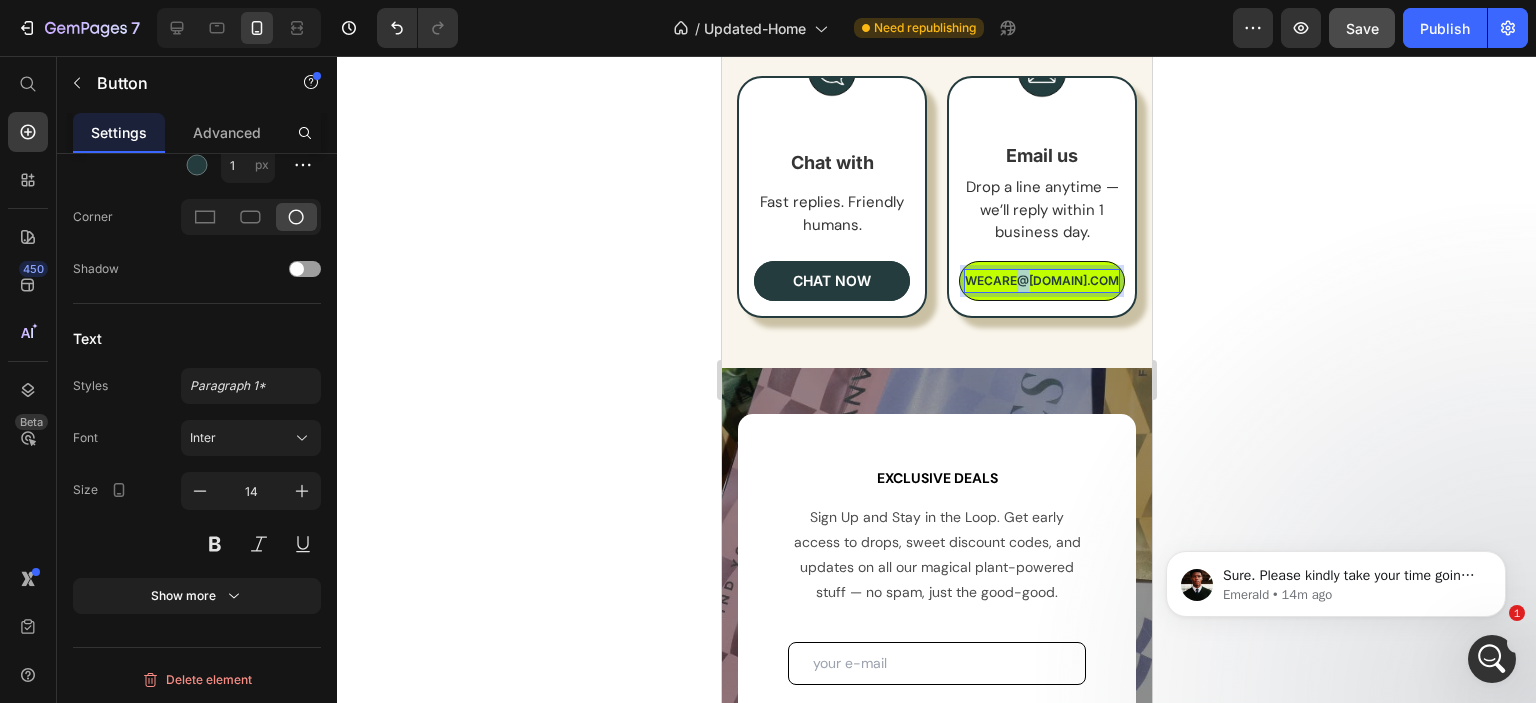 click on "wecare@[DOMAIN].com" at bounding box center (1041, 281) 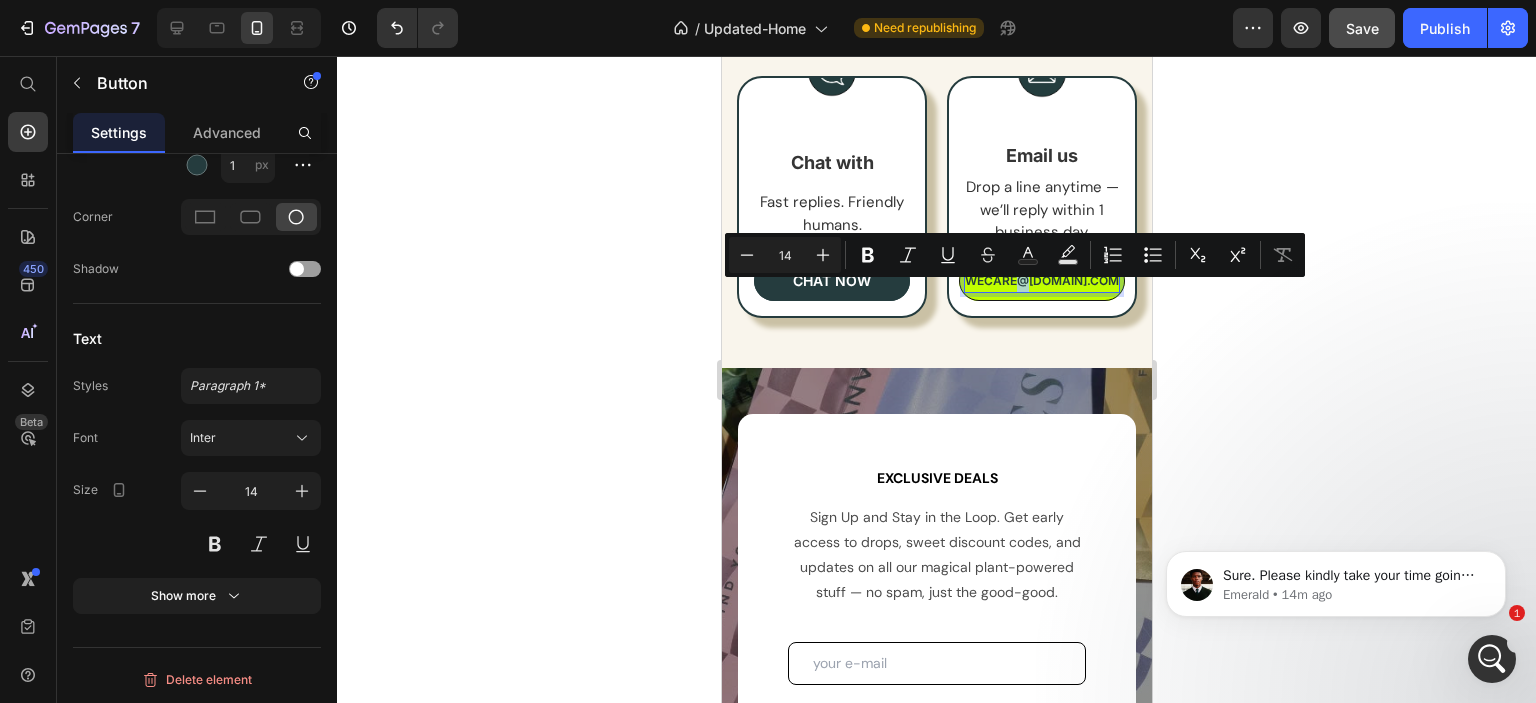 click on "wecare@[DOMAIN].com" at bounding box center [1041, 281] 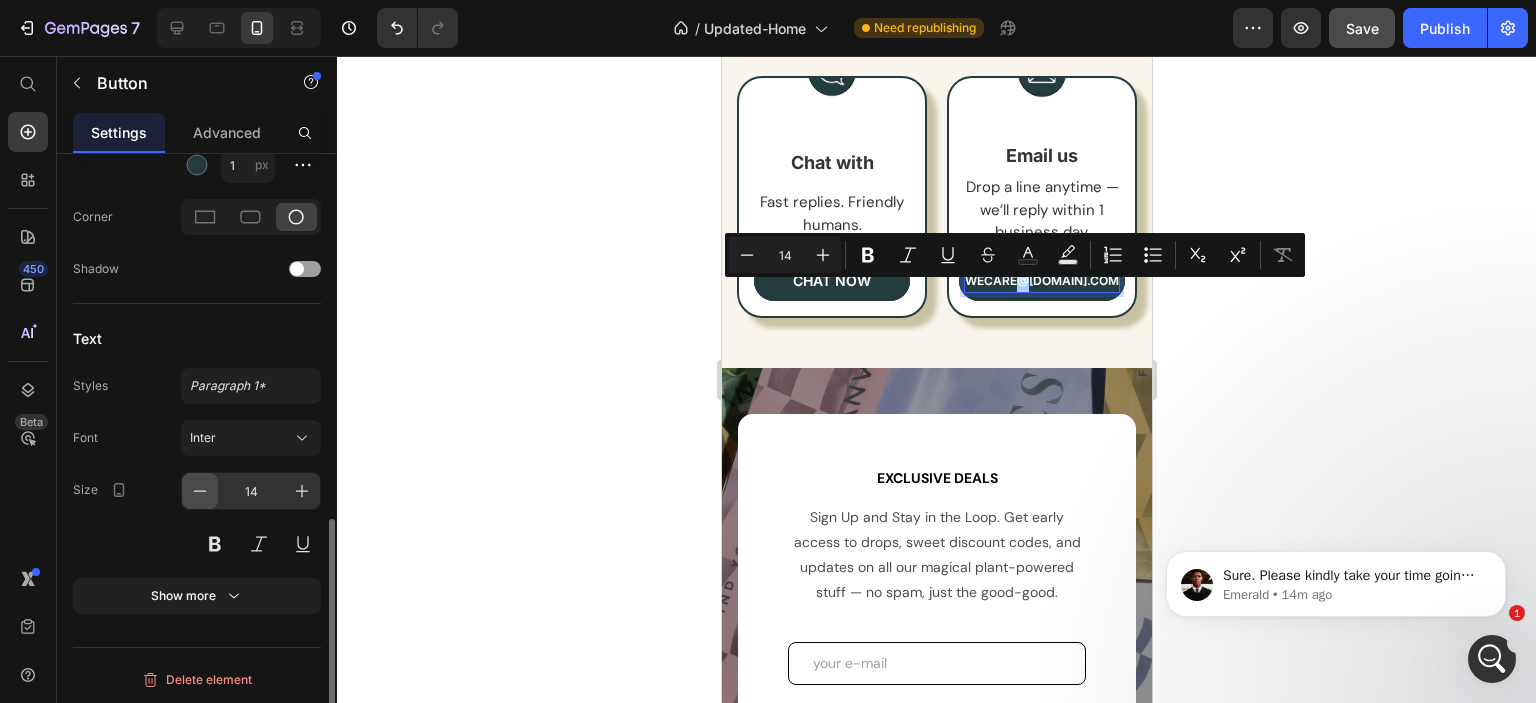 click 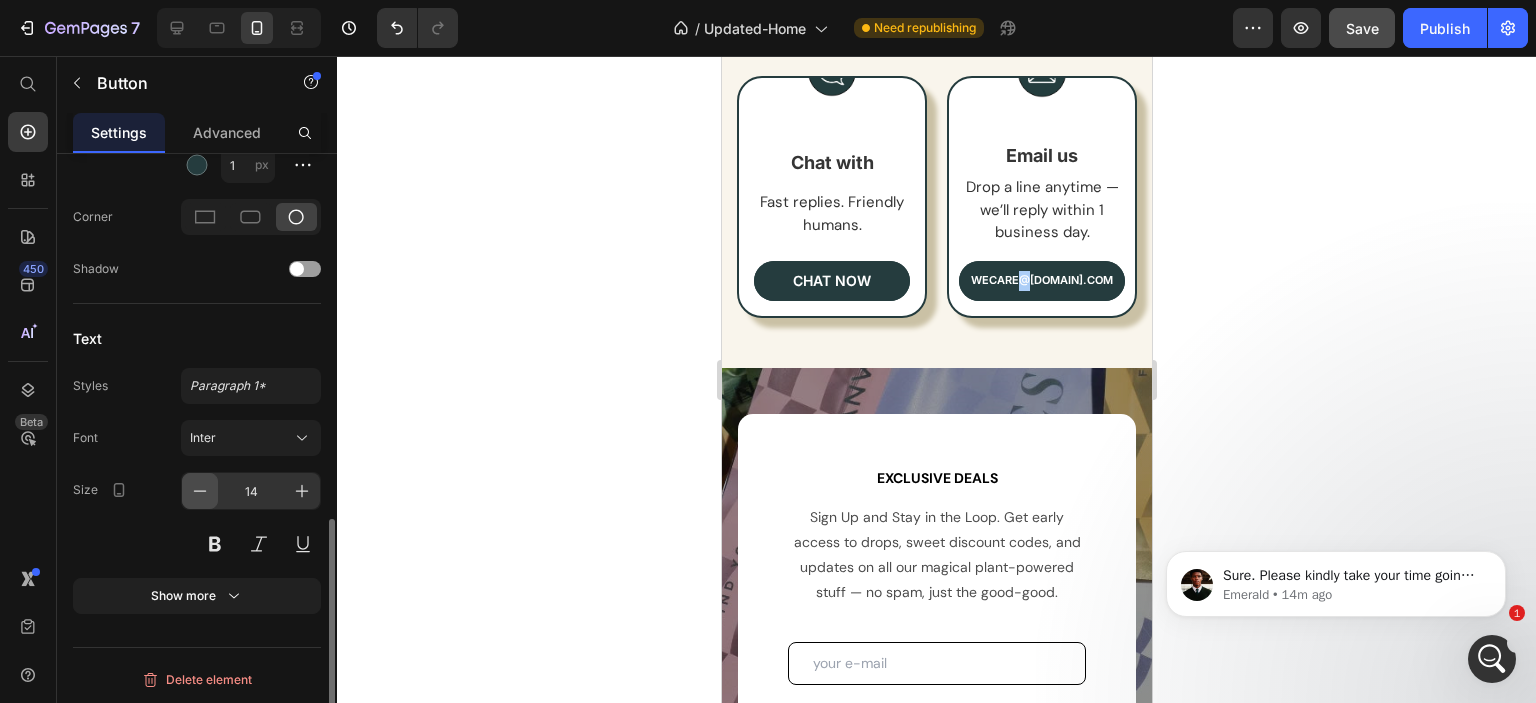 click 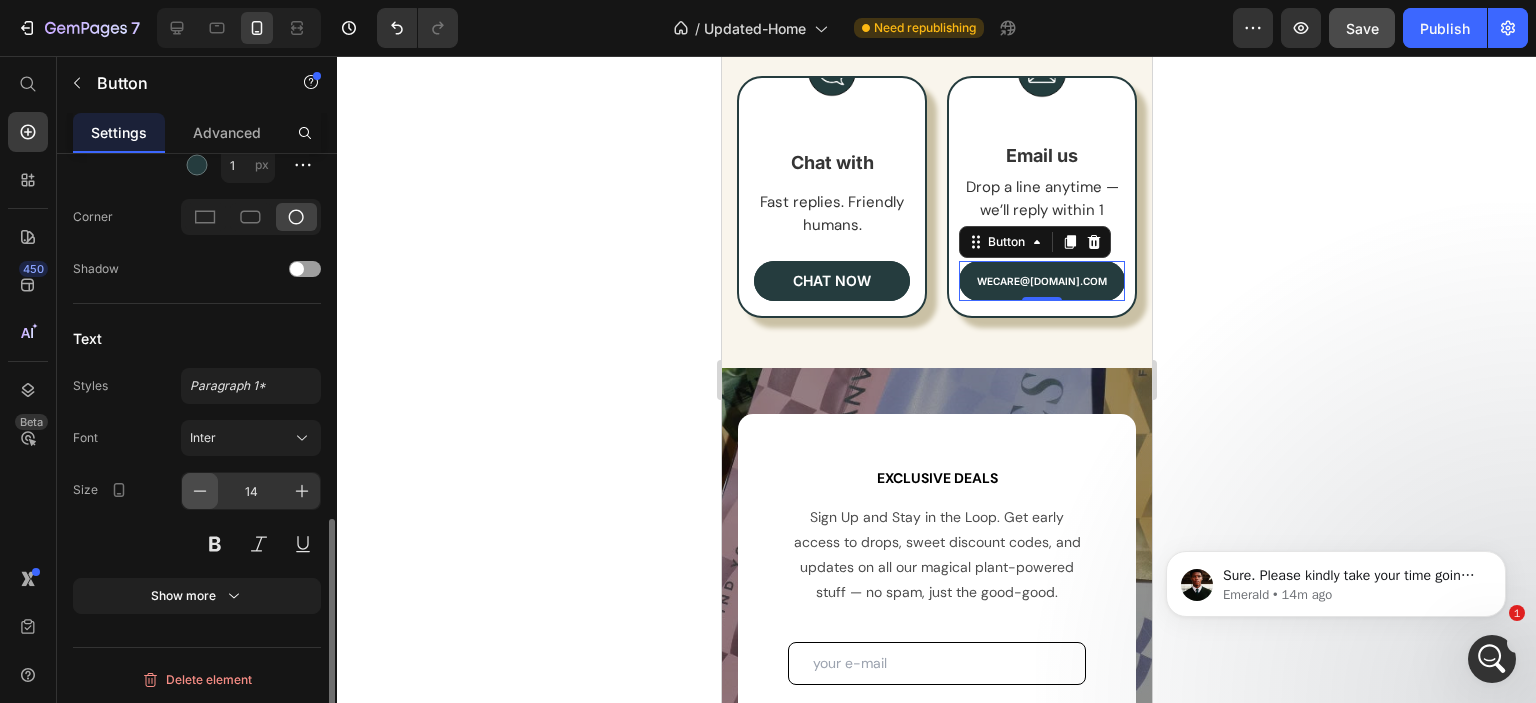 click 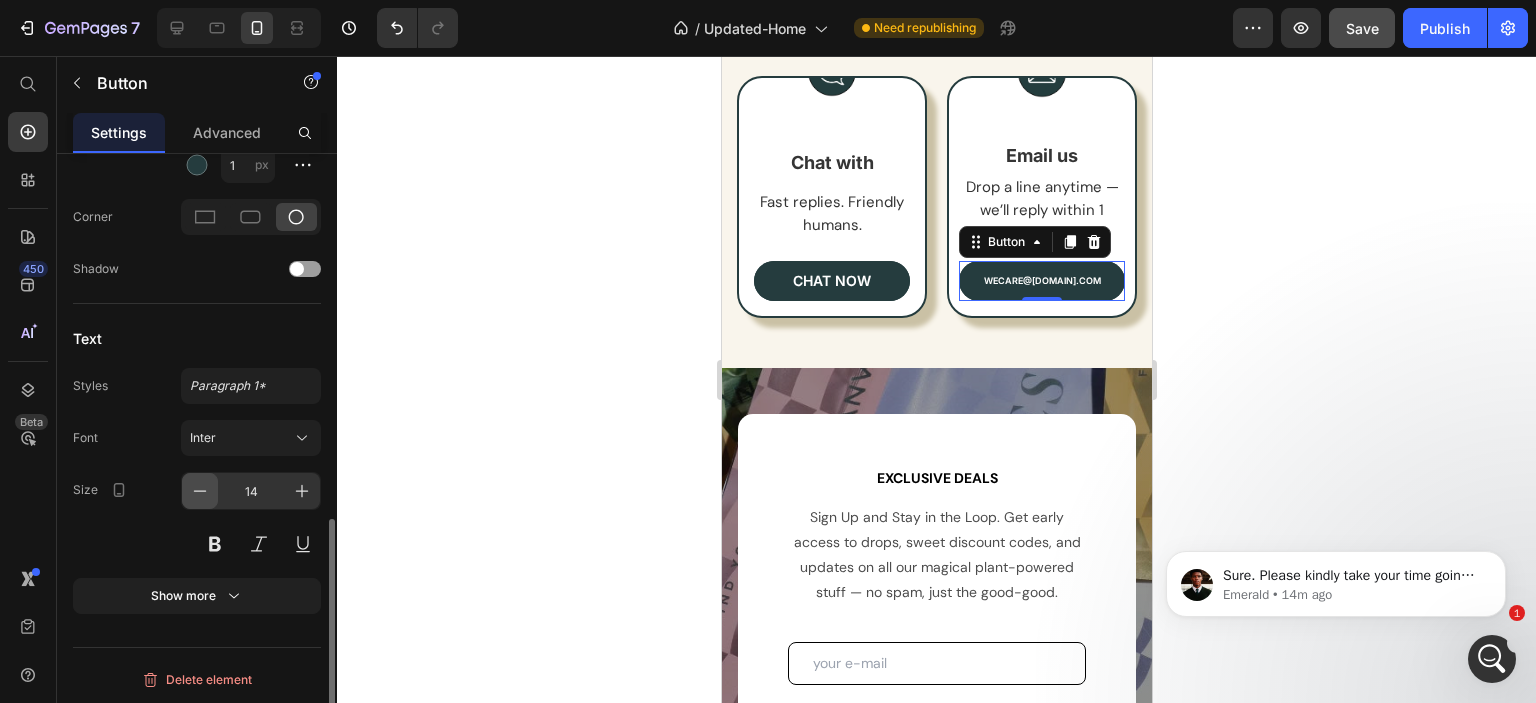 click 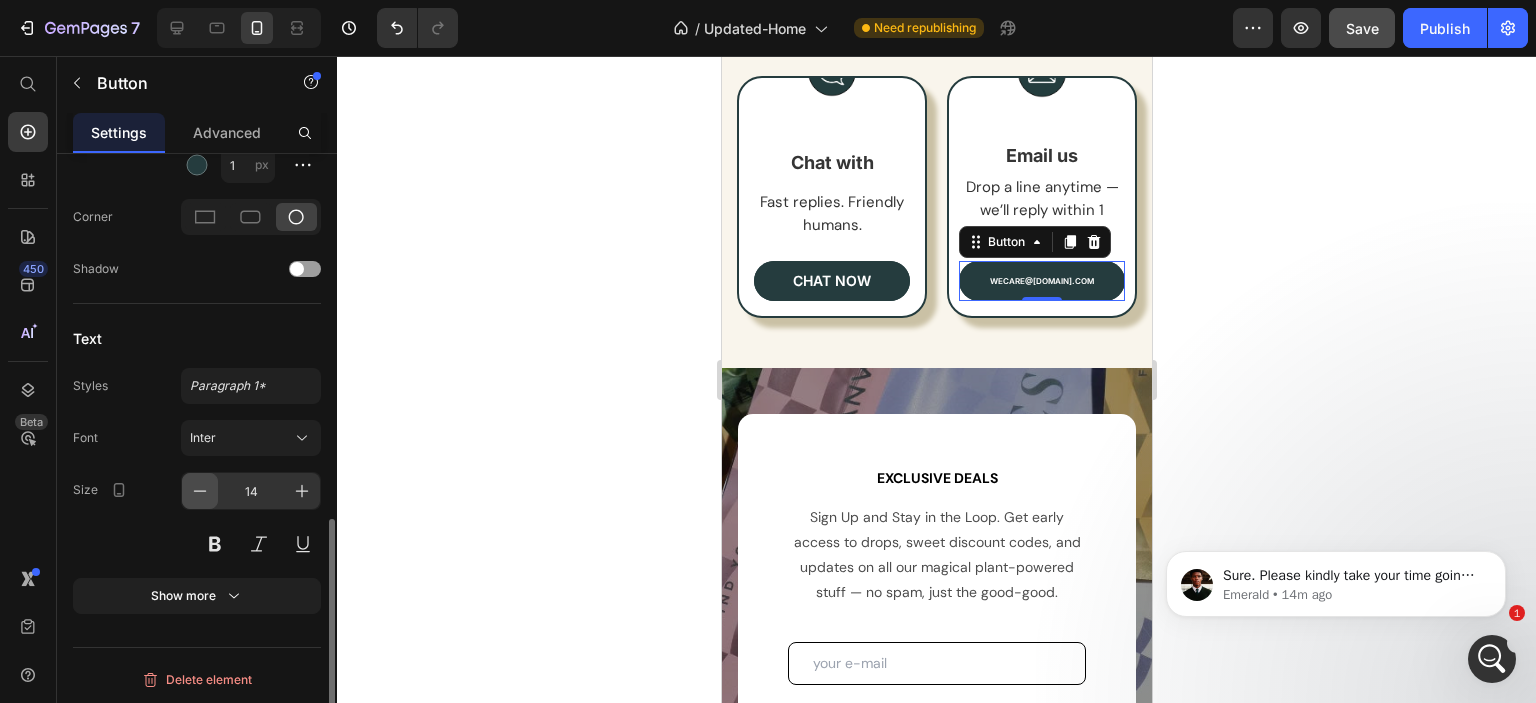 click 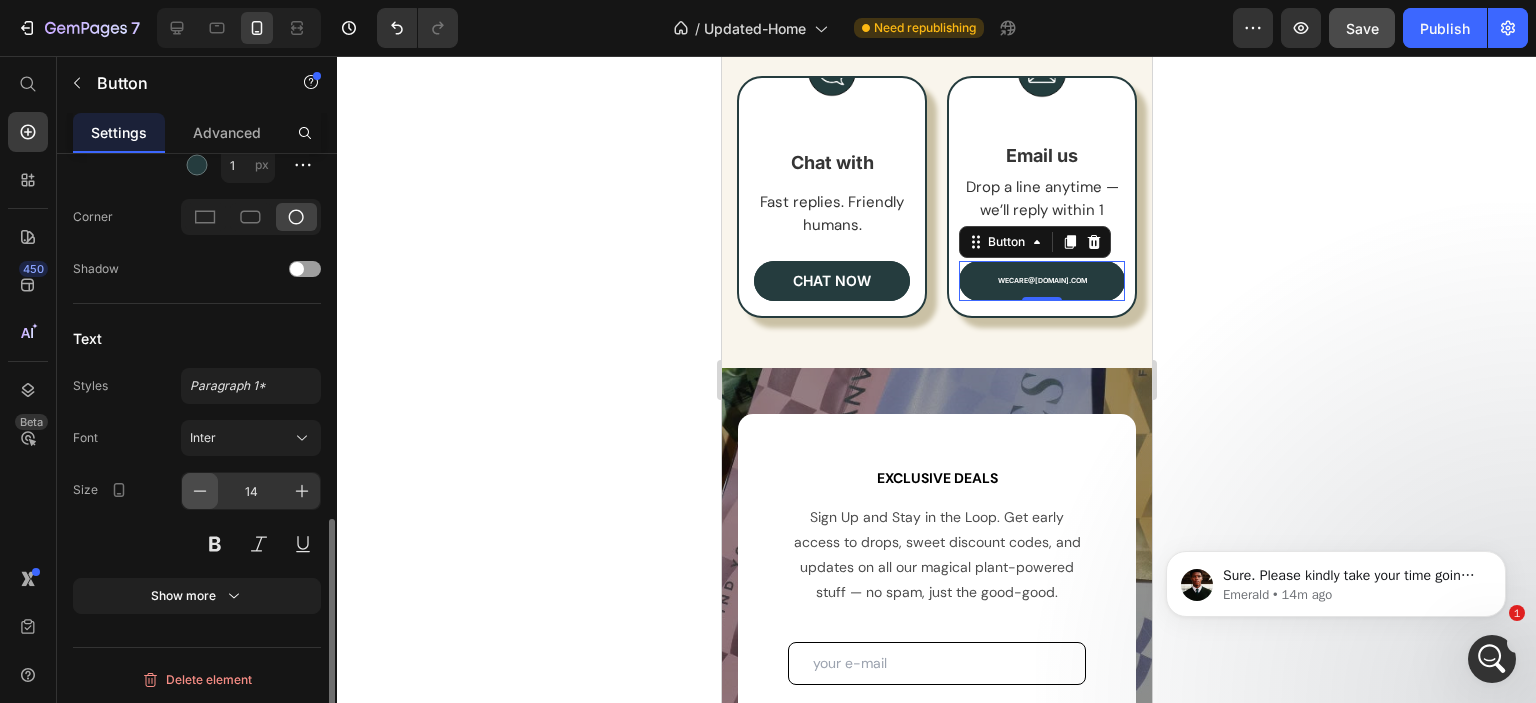 click 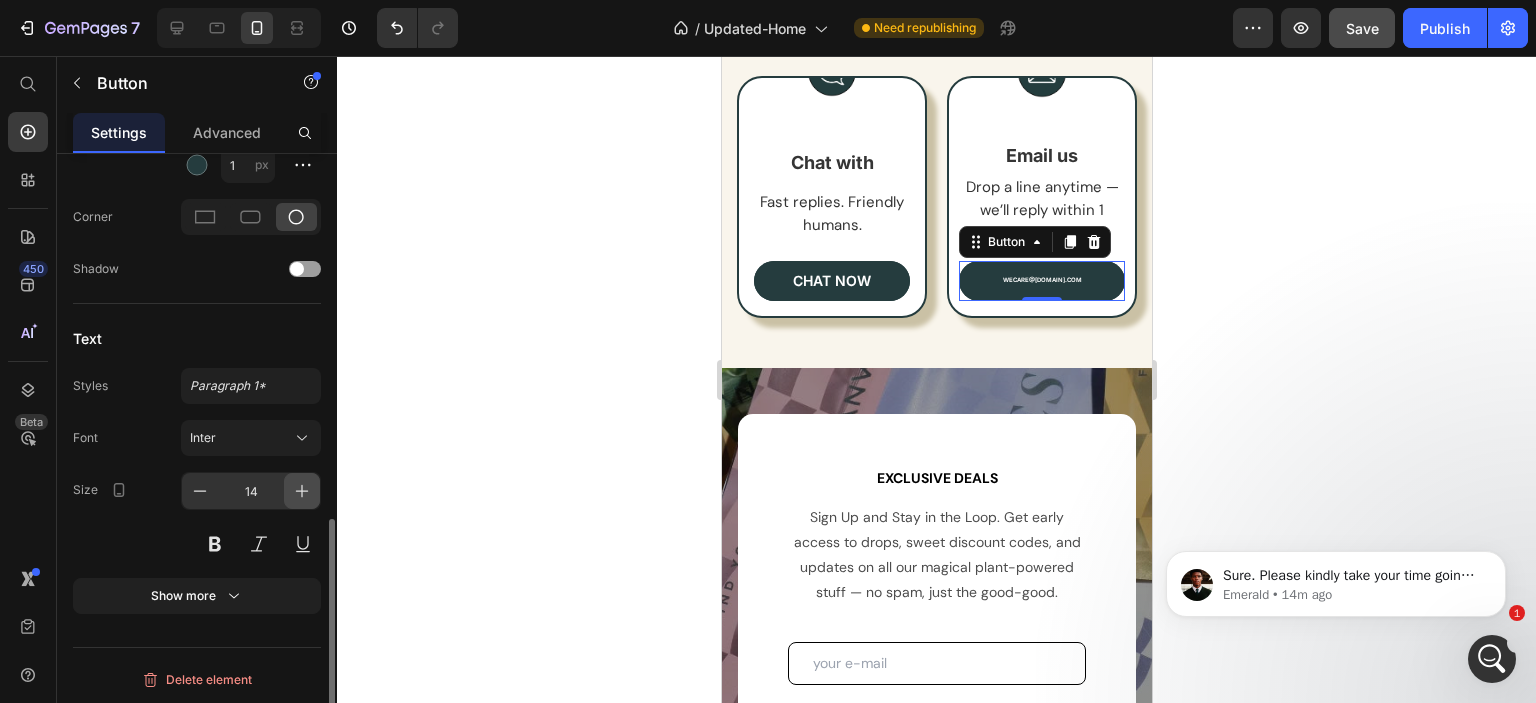 click at bounding box center [302, 491] 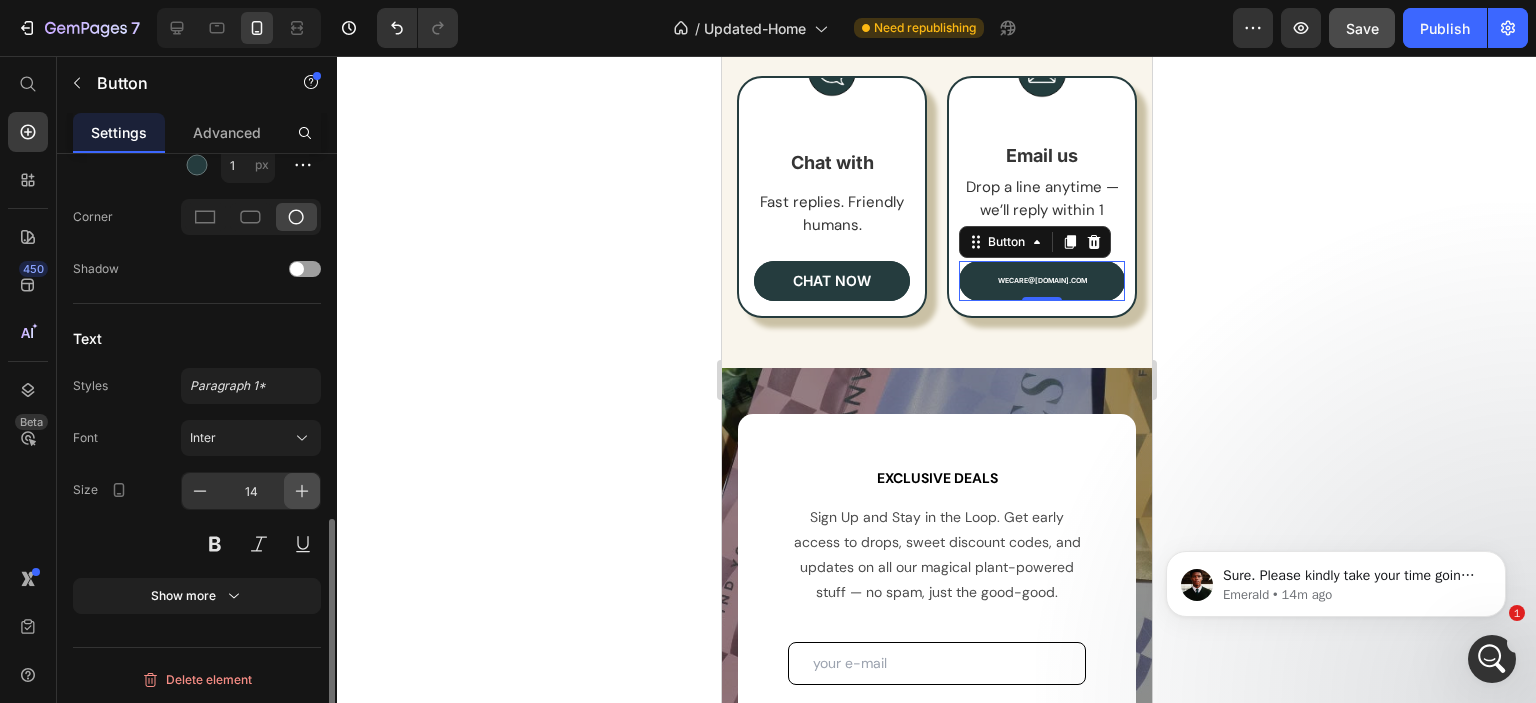 click 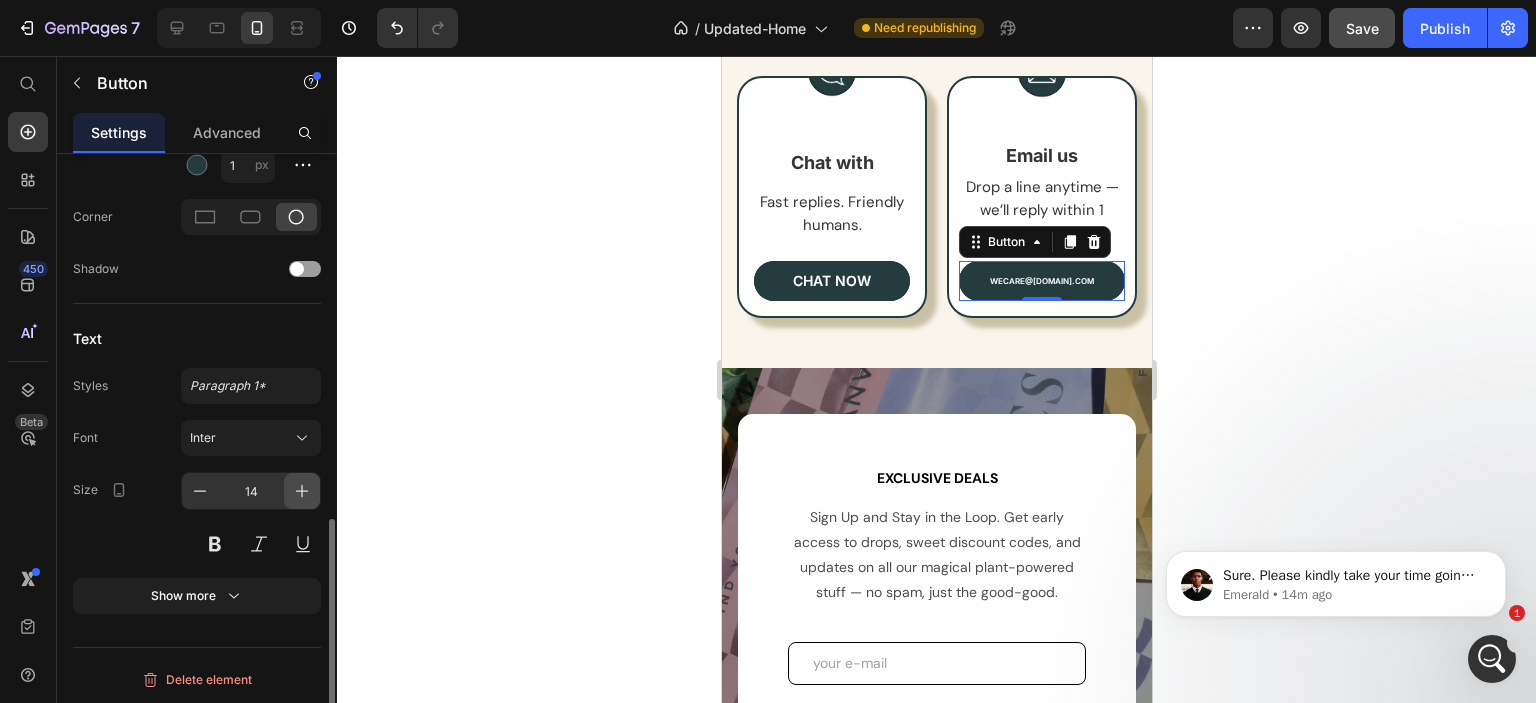 click 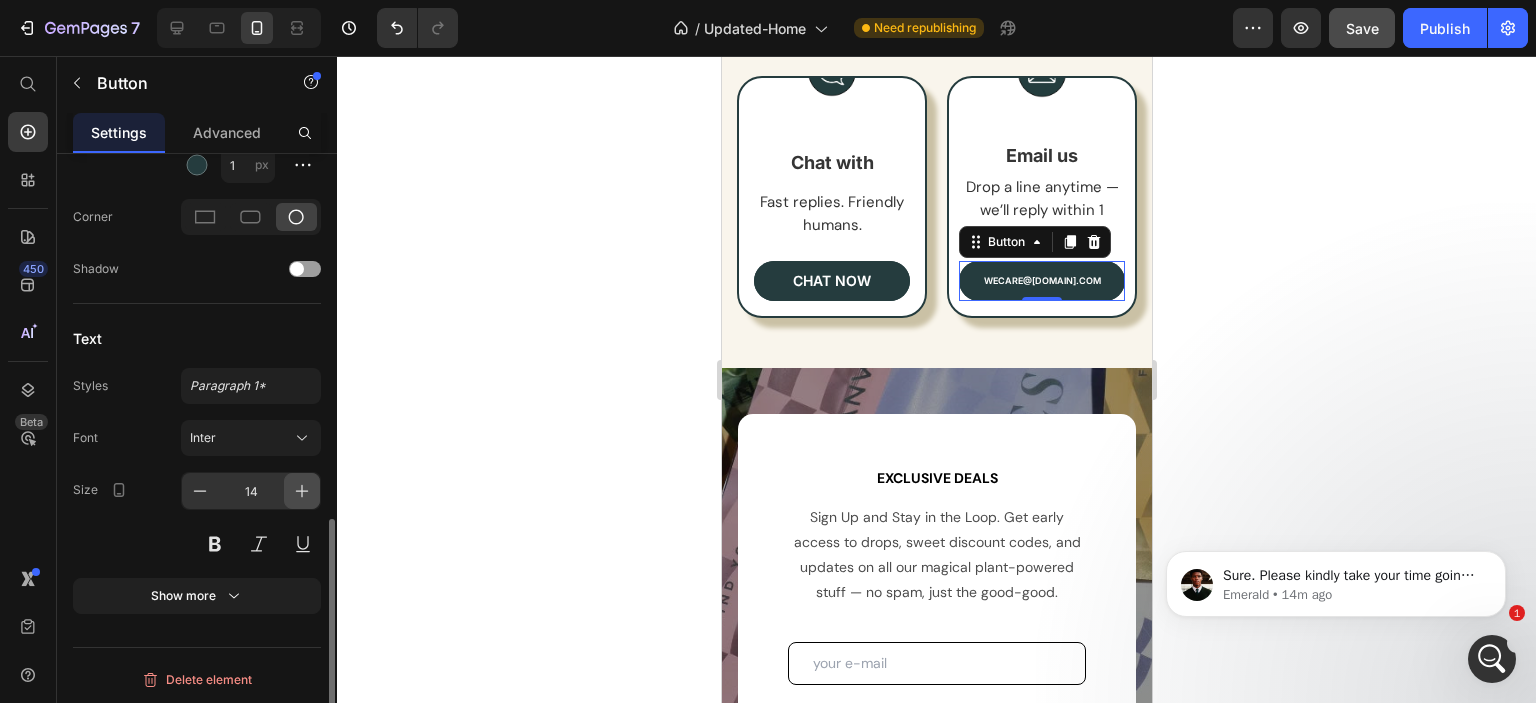 click 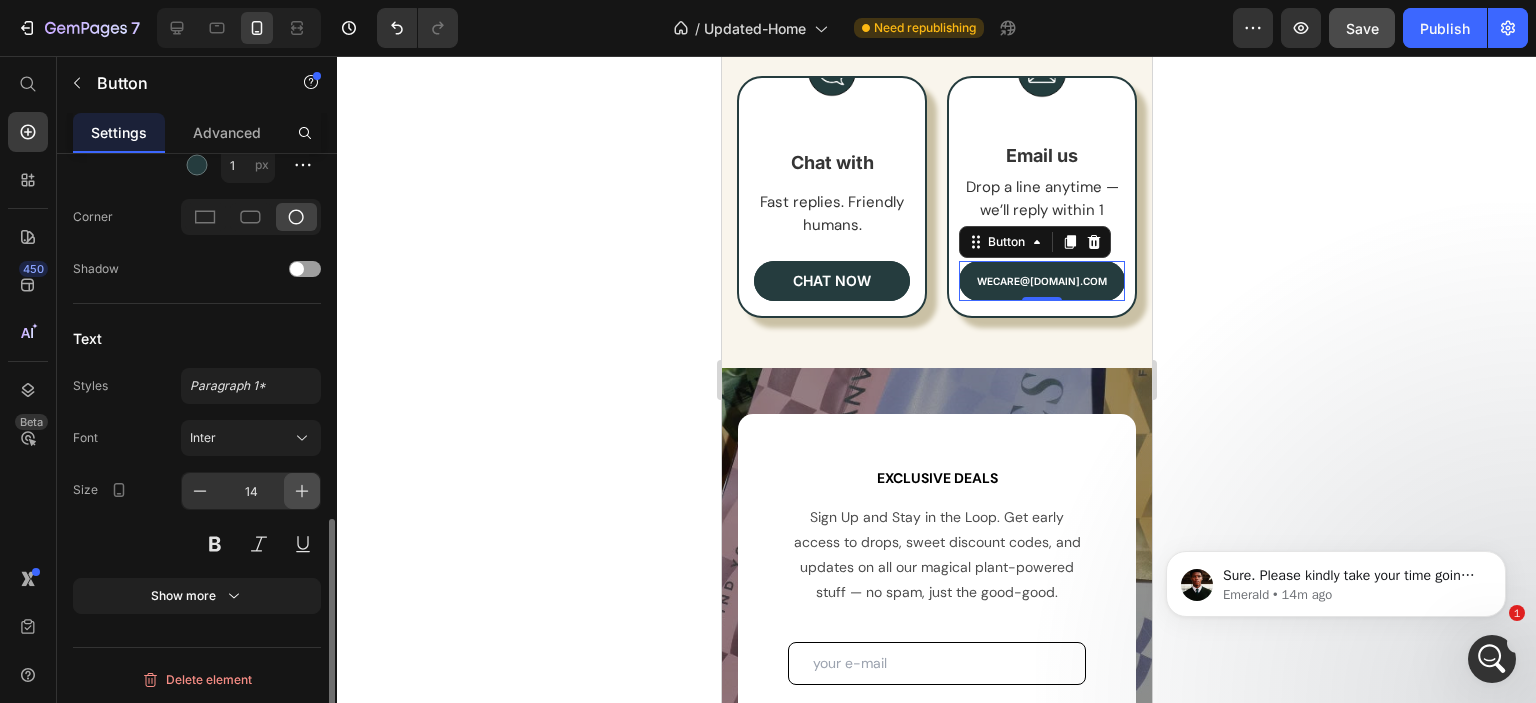 click 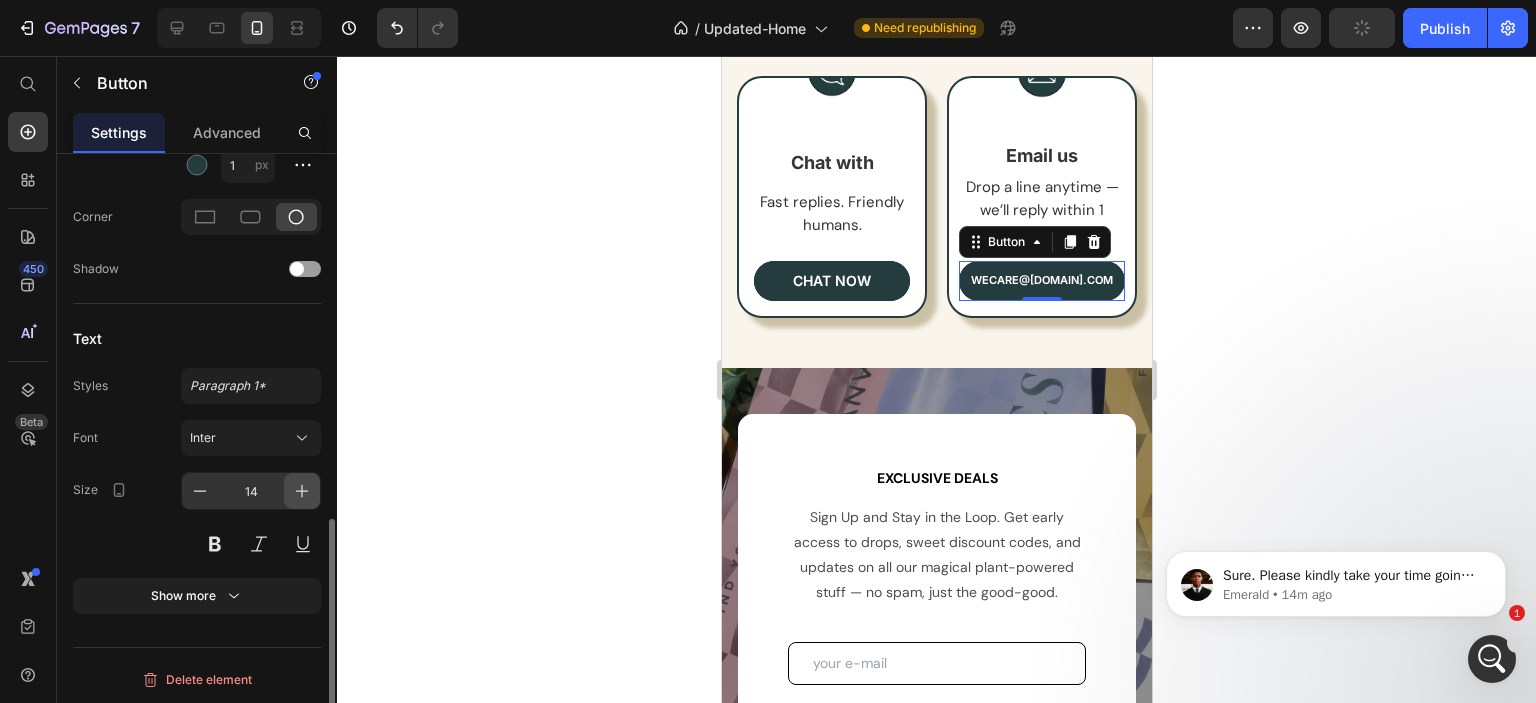 click 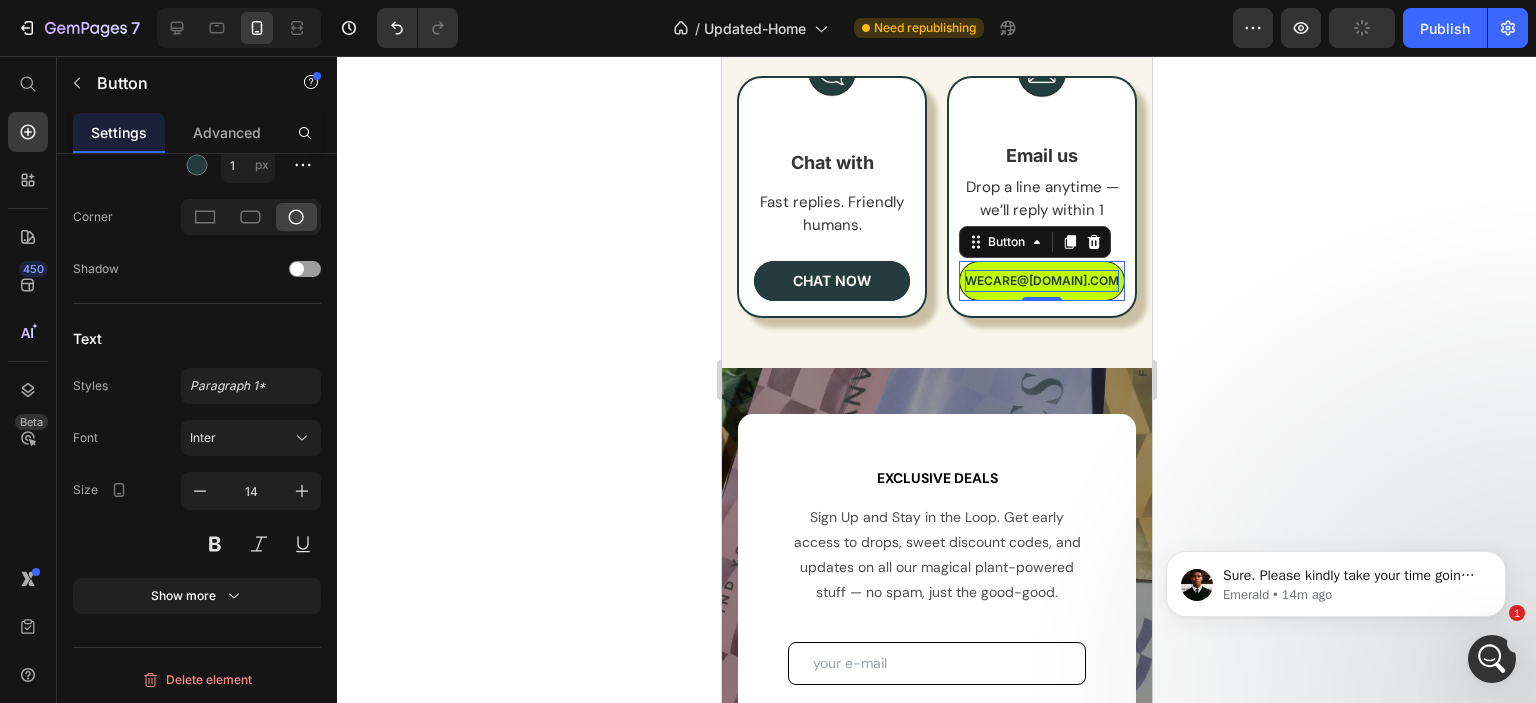 click on "wecare@[DOMAIN].com" at bounding box center [1041, 281] 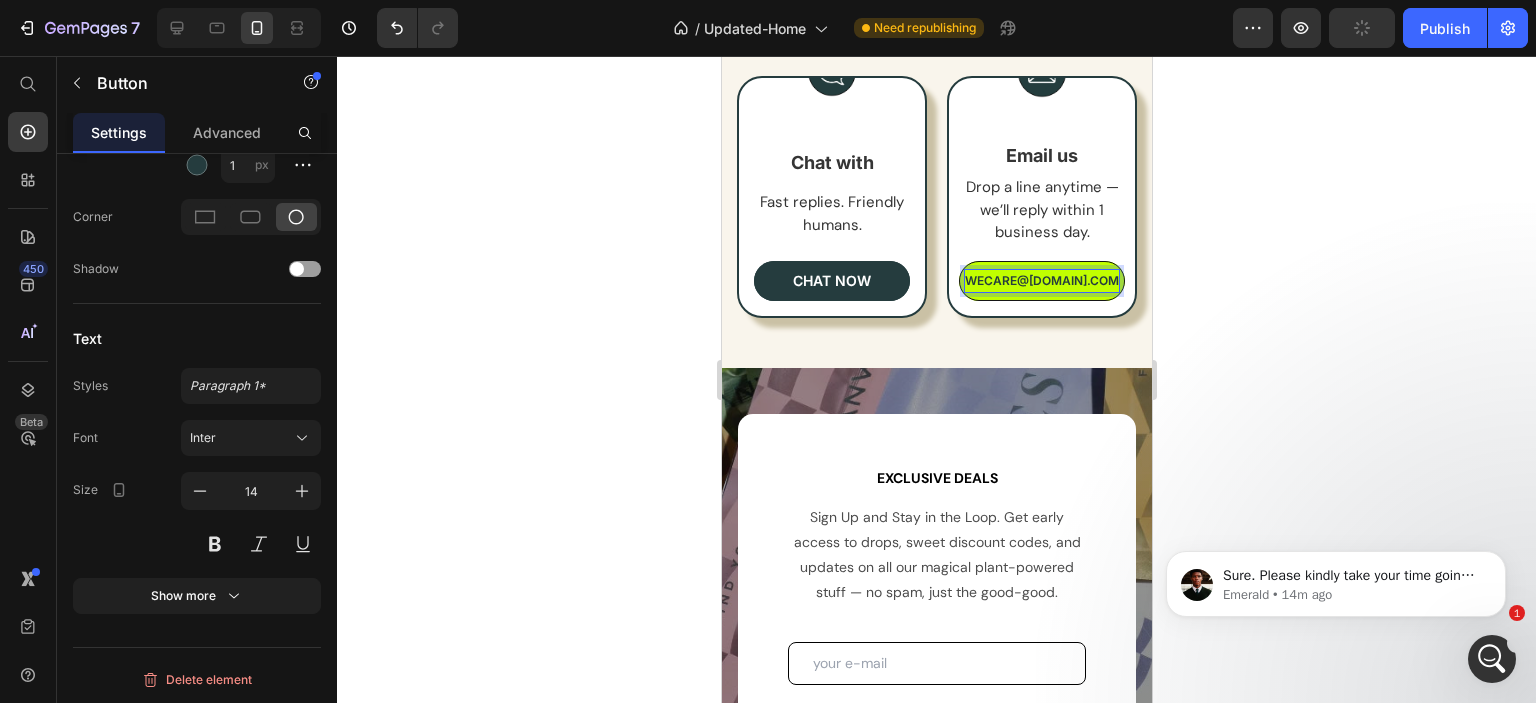 click on "wecare@[DOMAIN].com" at bounding box center (1041, 281) 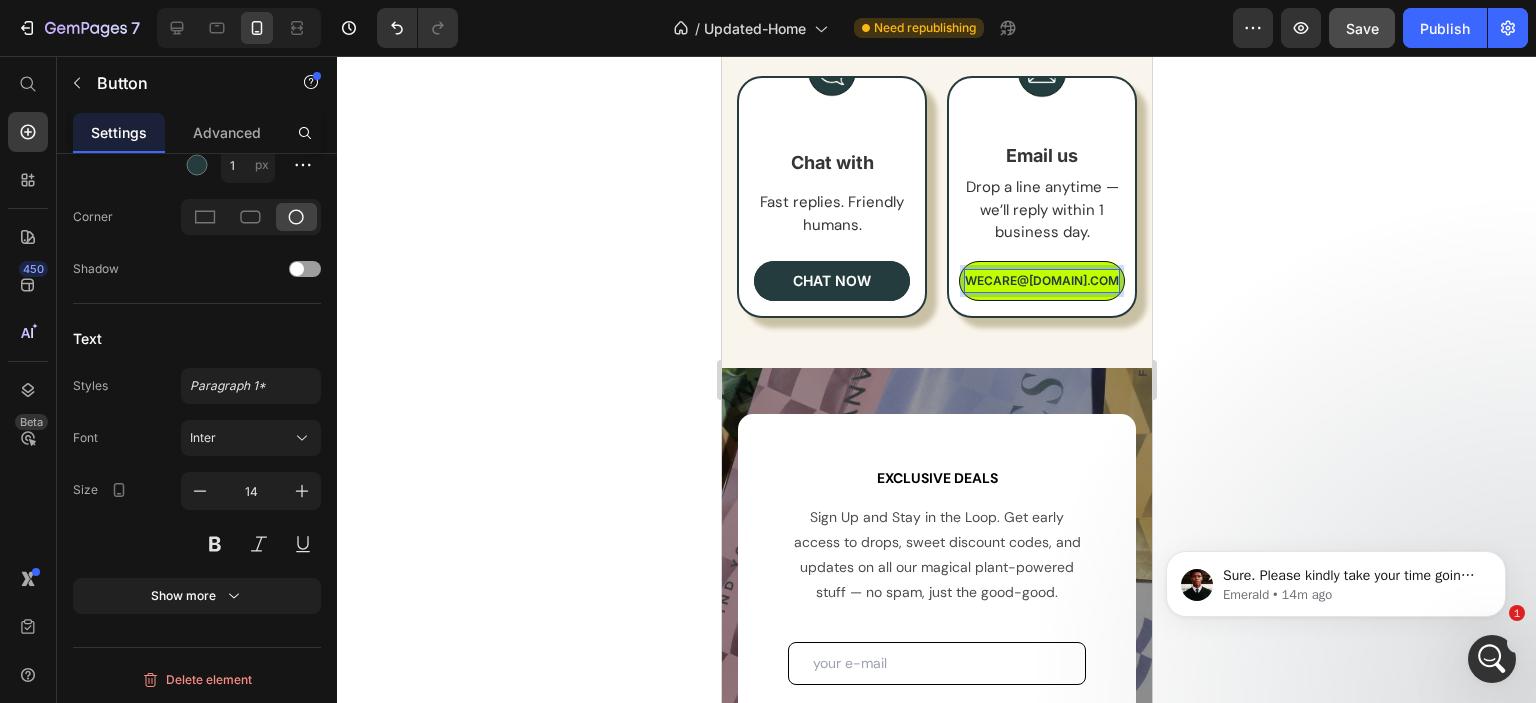 click on "wecare@[DOMAIN].com" at bounding box center [1041, 281] 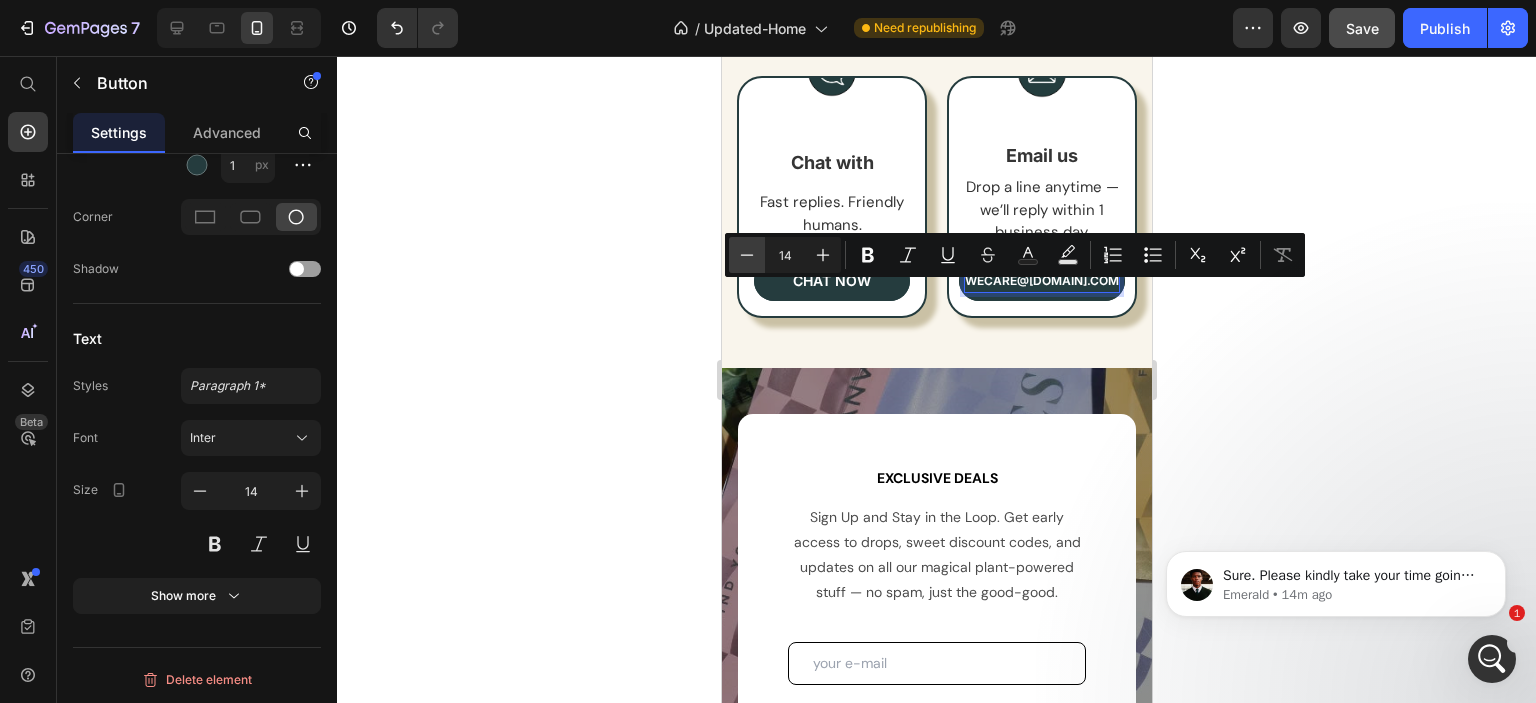 click 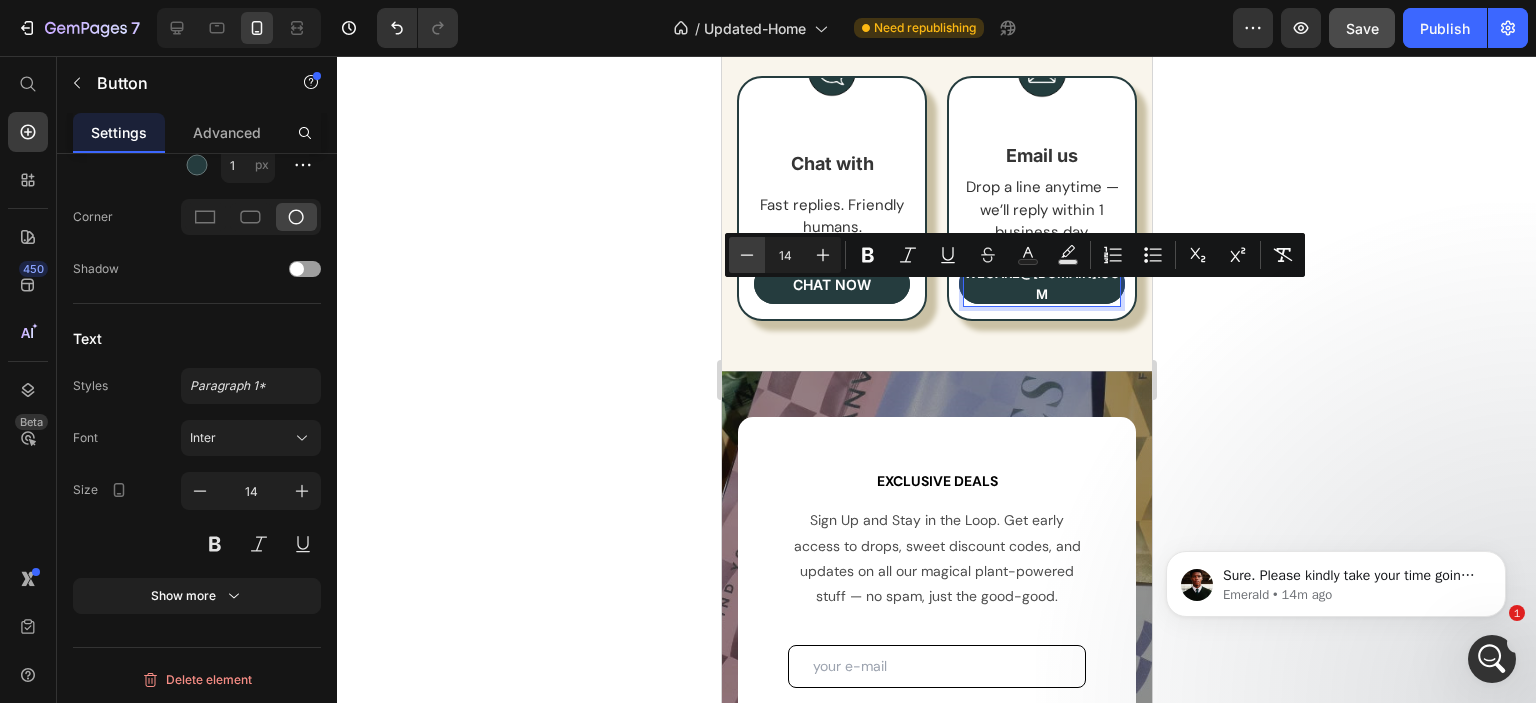 click 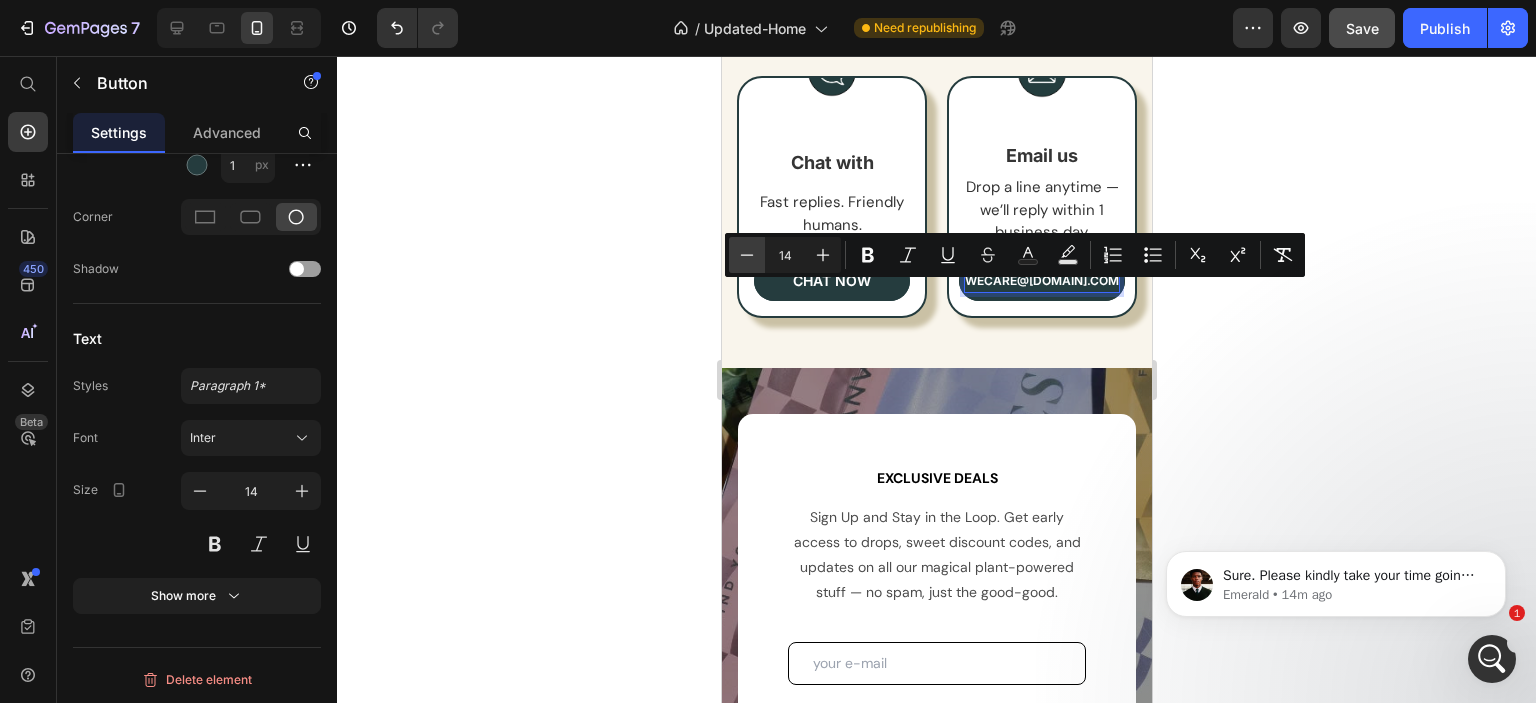 click 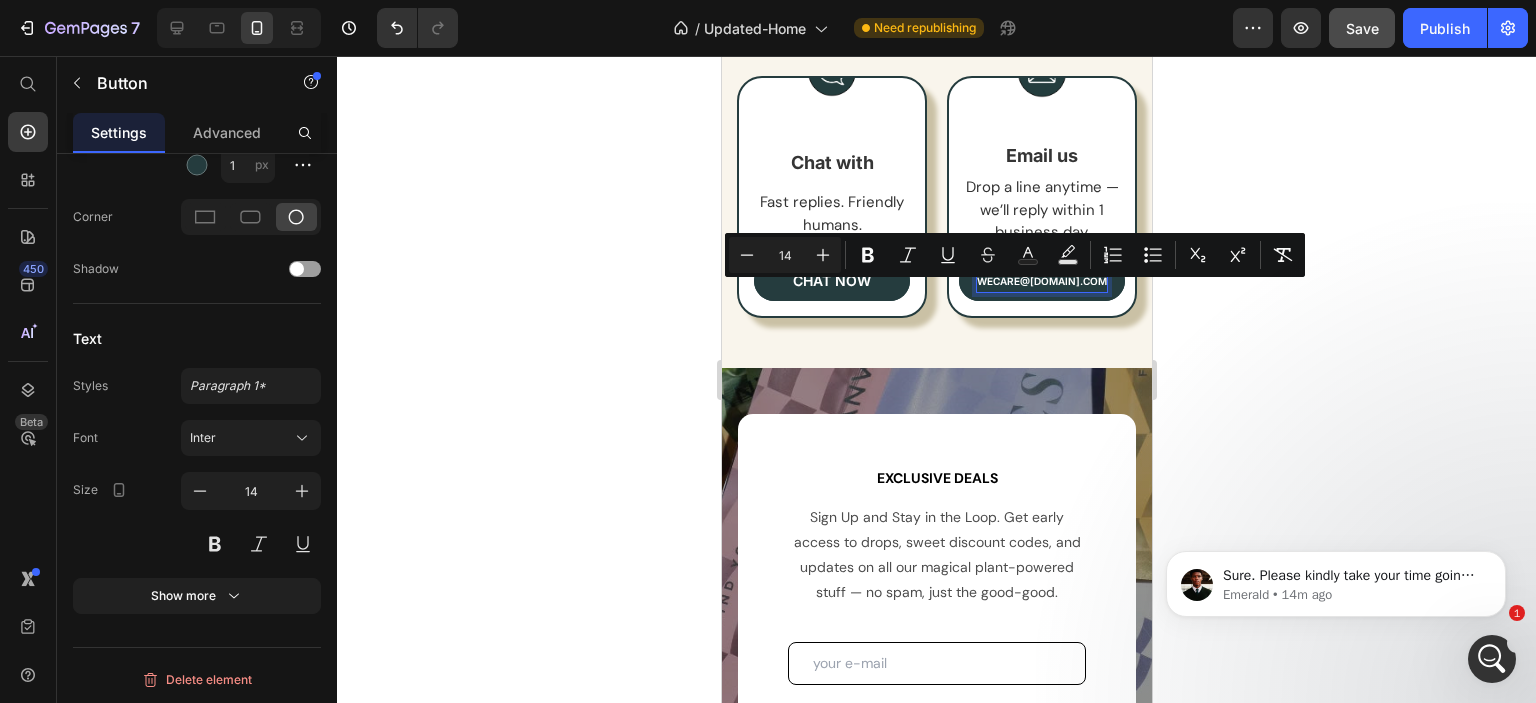 click 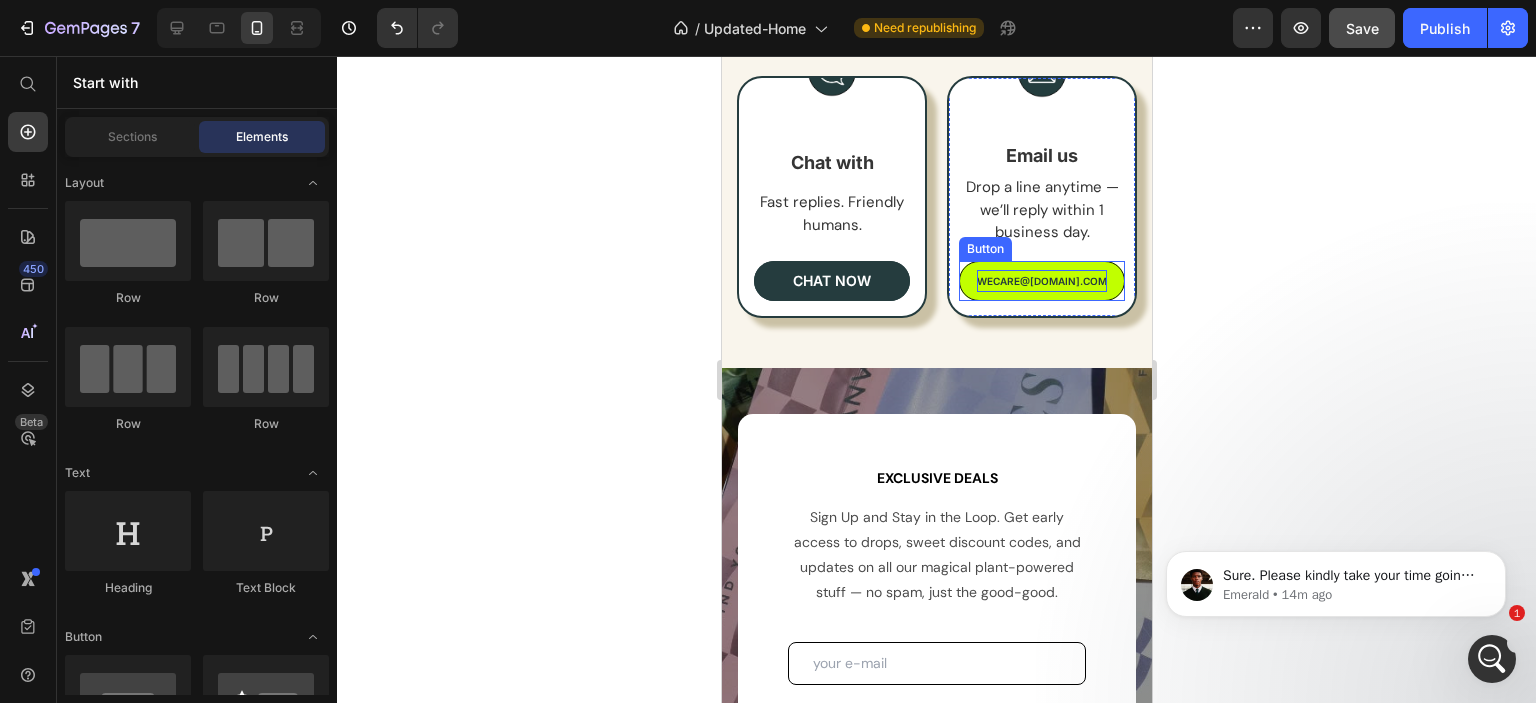 click on "wecare@[DOMAIN].com" at bounding box center (1041, 281) 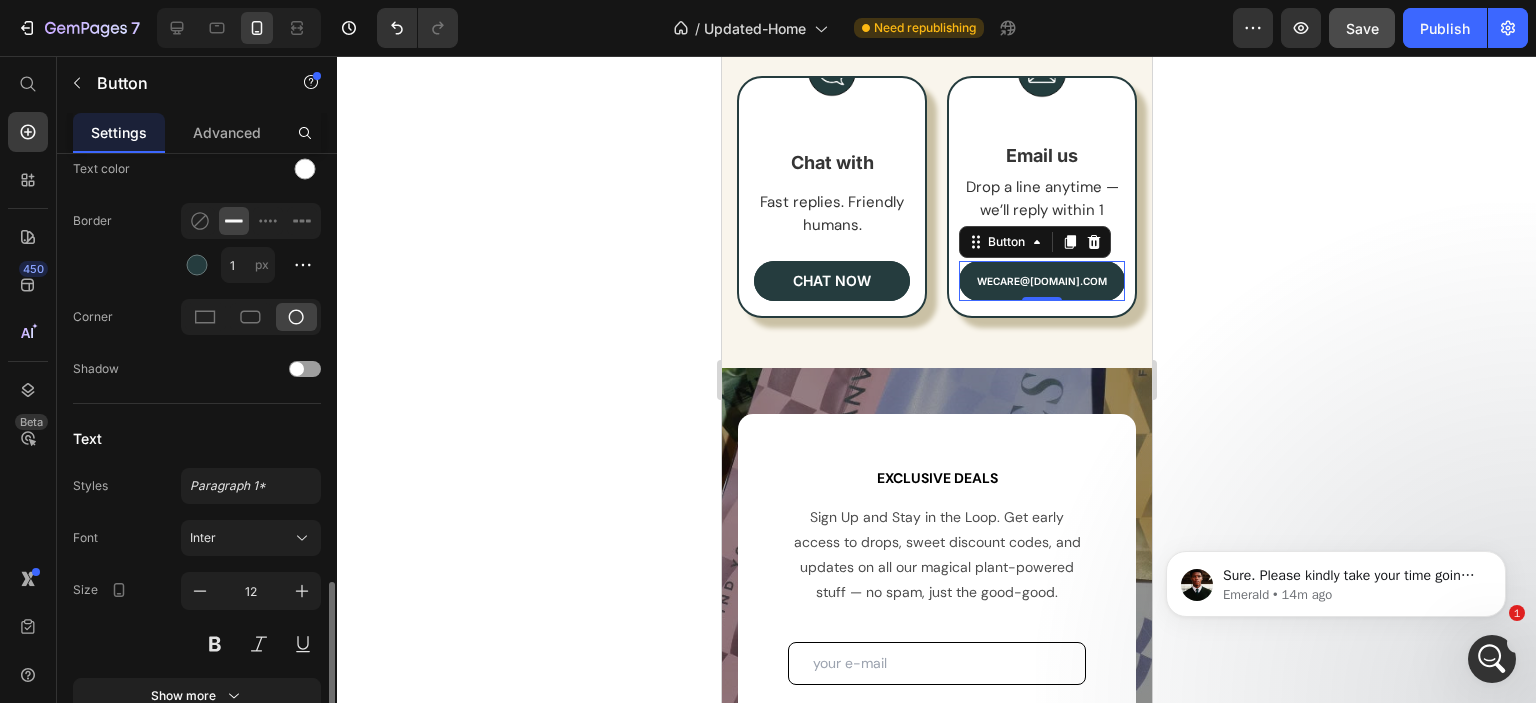 scroll, scrollTop: 712, scrollLeft: 0, axis: vertical 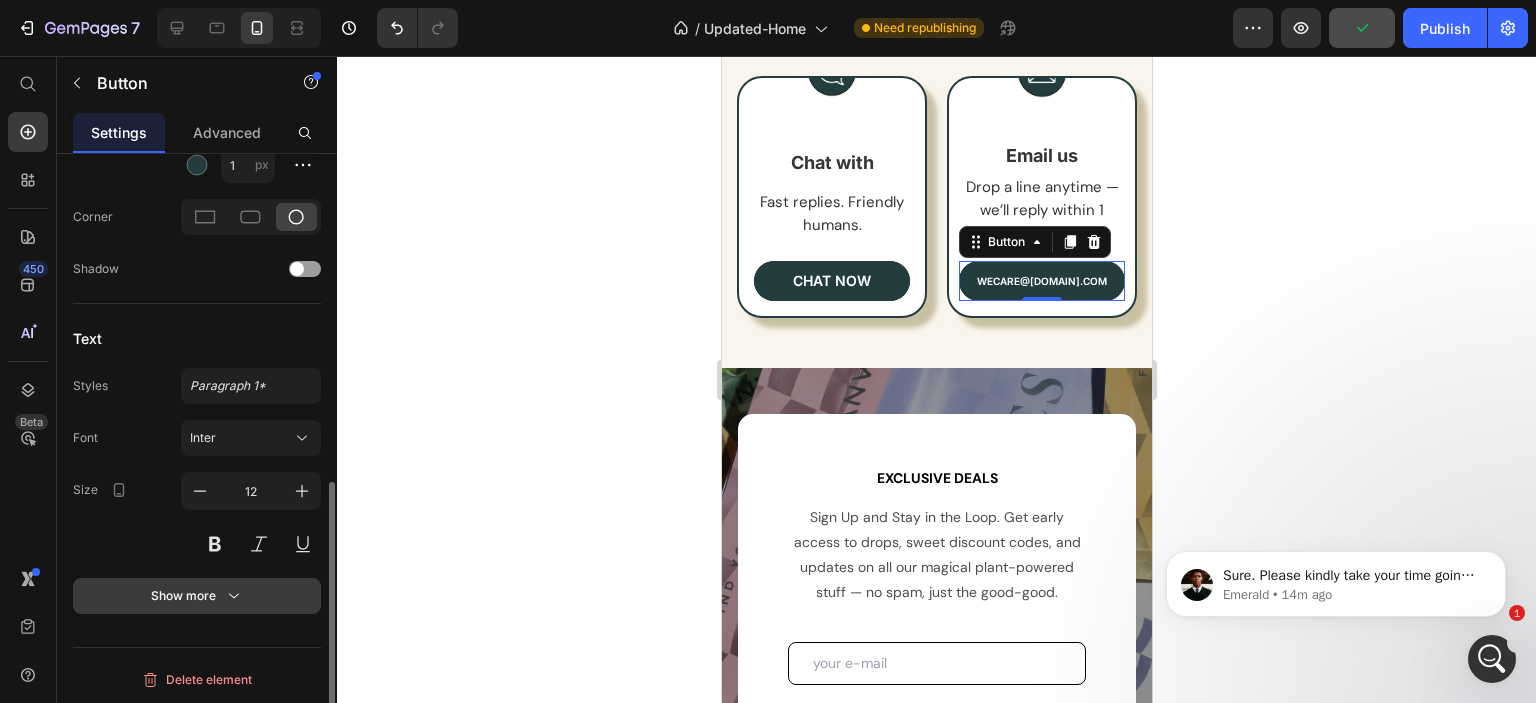 click on "Show more" at bounding box center (197, 596) 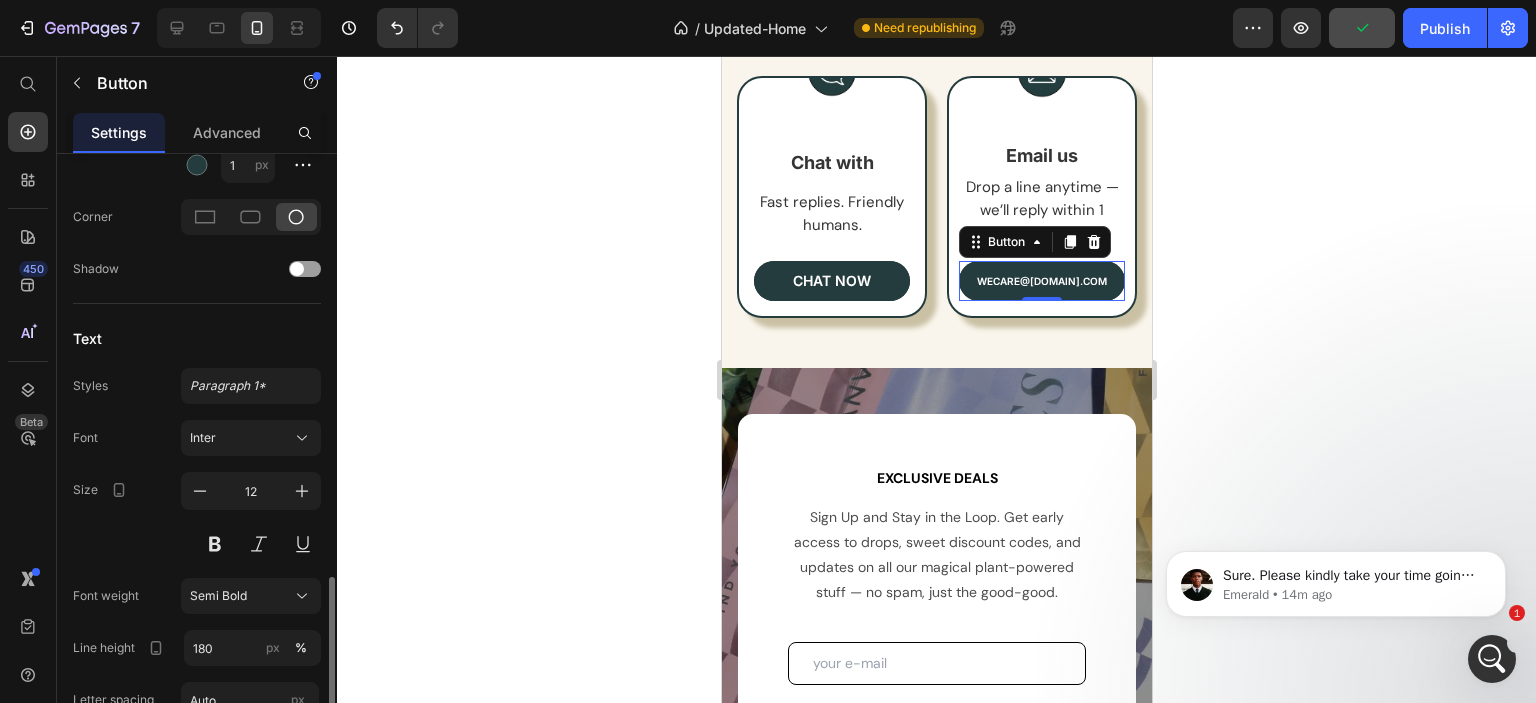 scroll, scrollTop: 912, scrollLeft: 0, axis: vertical 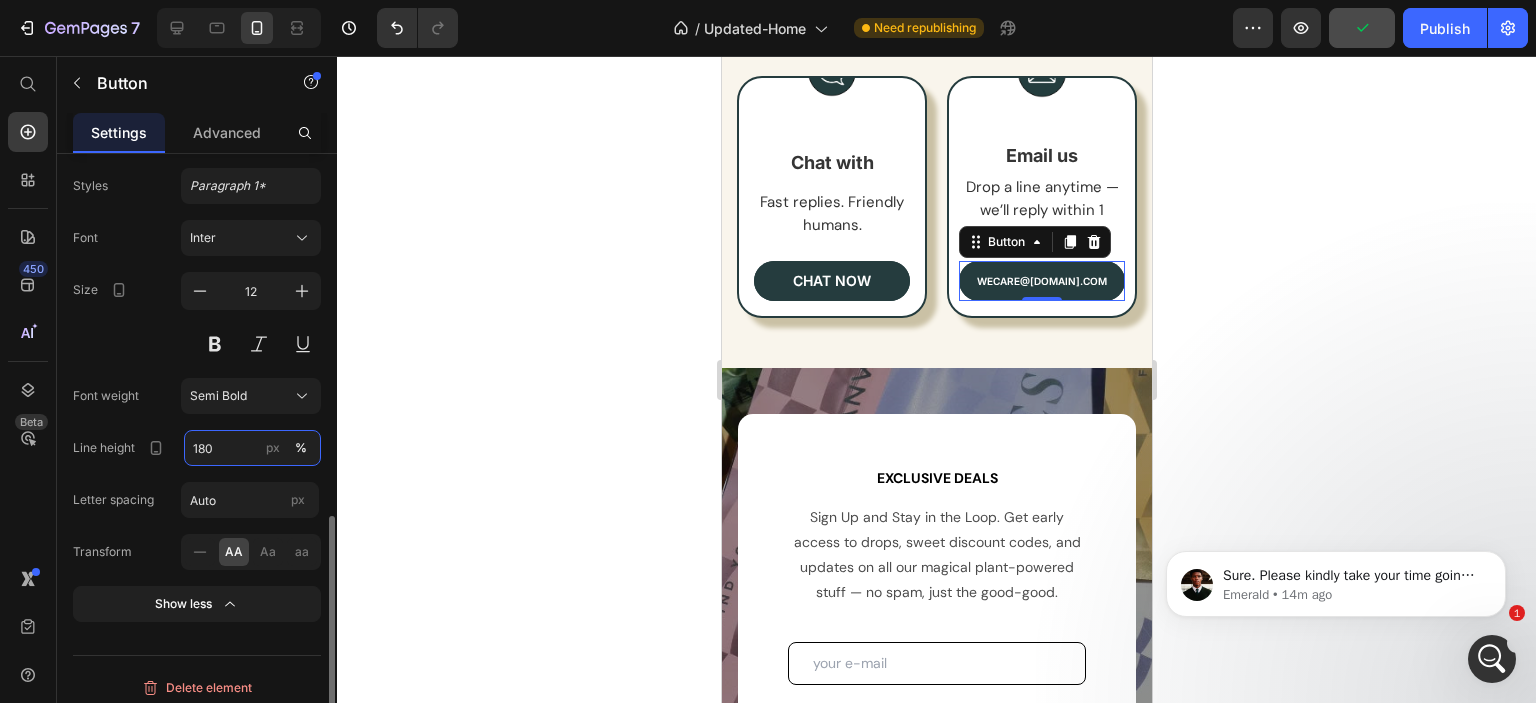 click on "180" at bounding box center (252, 448) 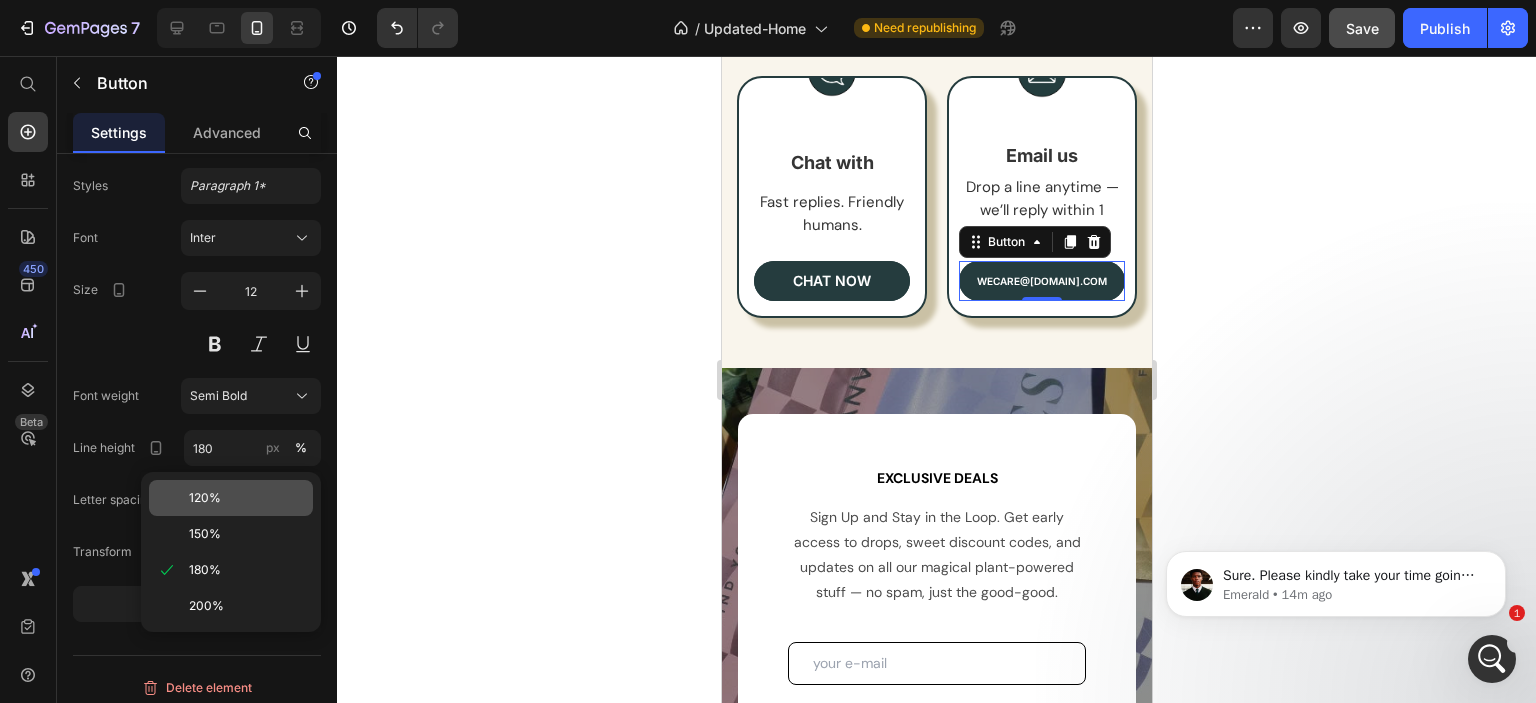click on "120%" at bounding box center [247, 498] 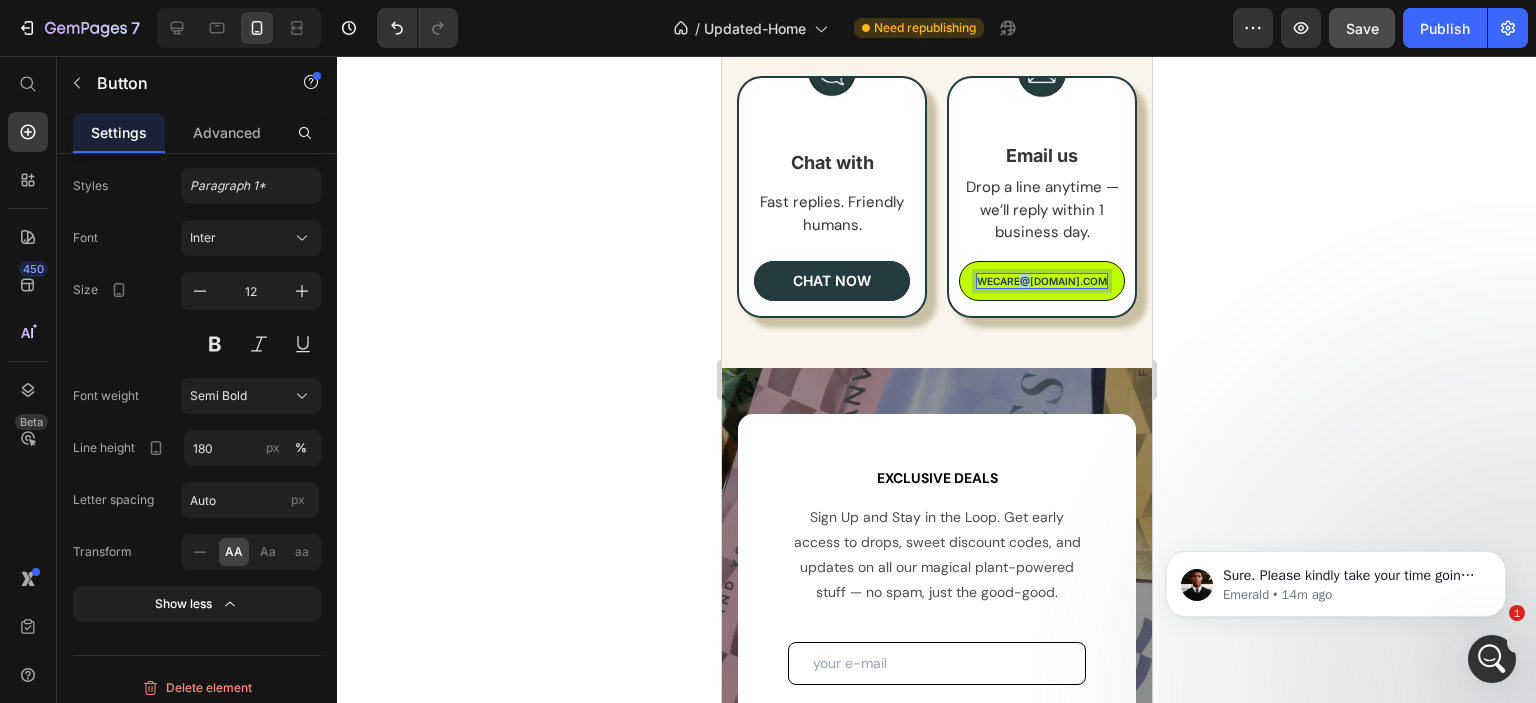 click on "wecare@[DOMAIN].com" at bounding box center (1041, 281) 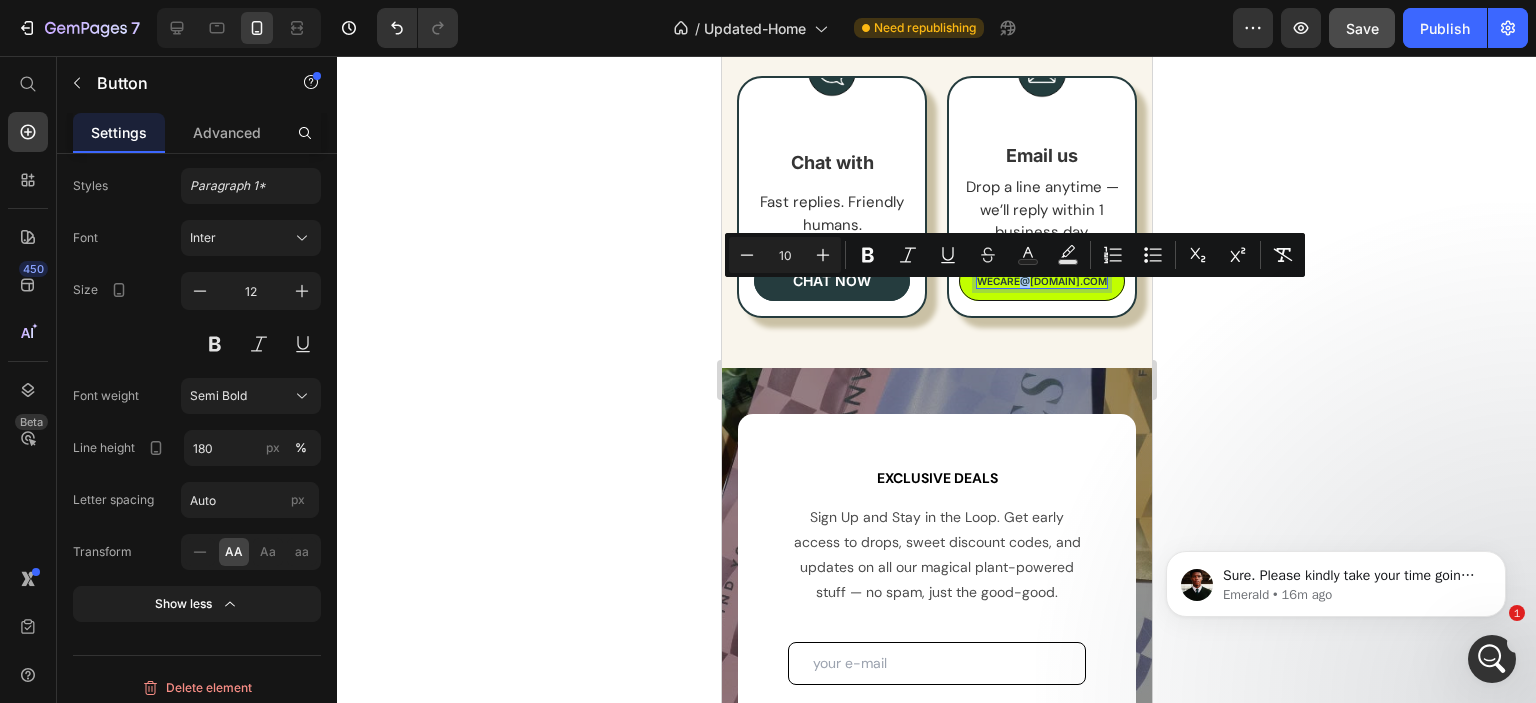 click 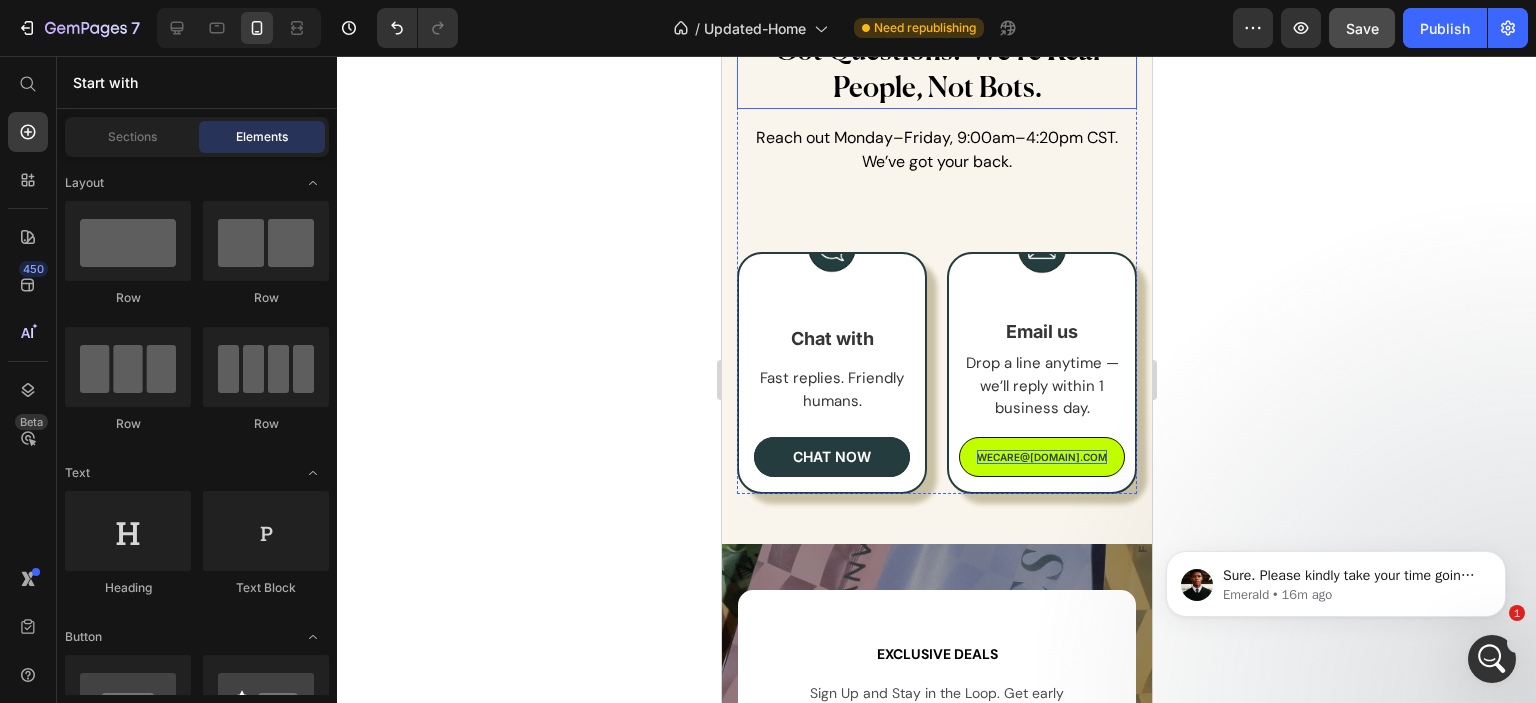 scroll, scrollTop: 10436, scrollLeft: 0, axis: vertical 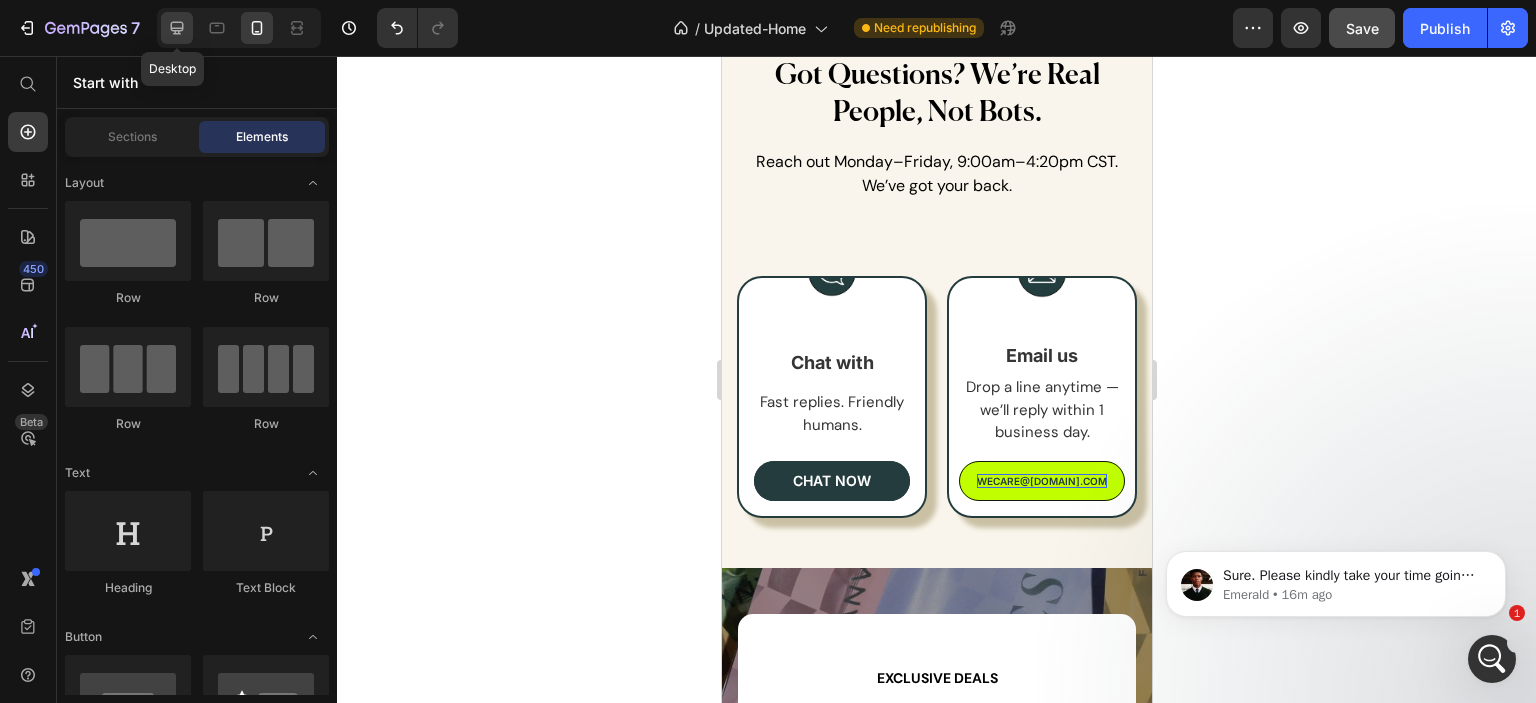 click 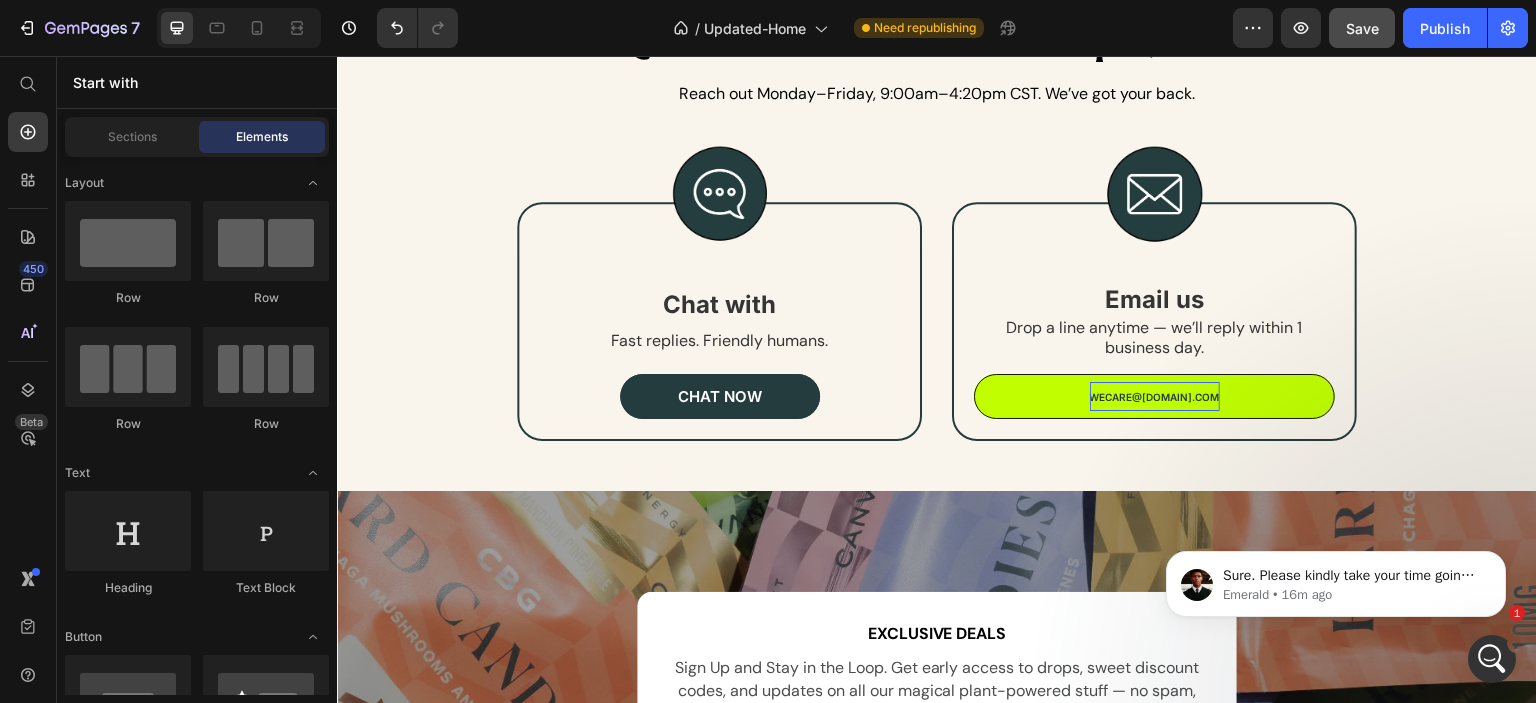 scroll, scrollTop: 10085, scrollLeft: 0, axis: vertical 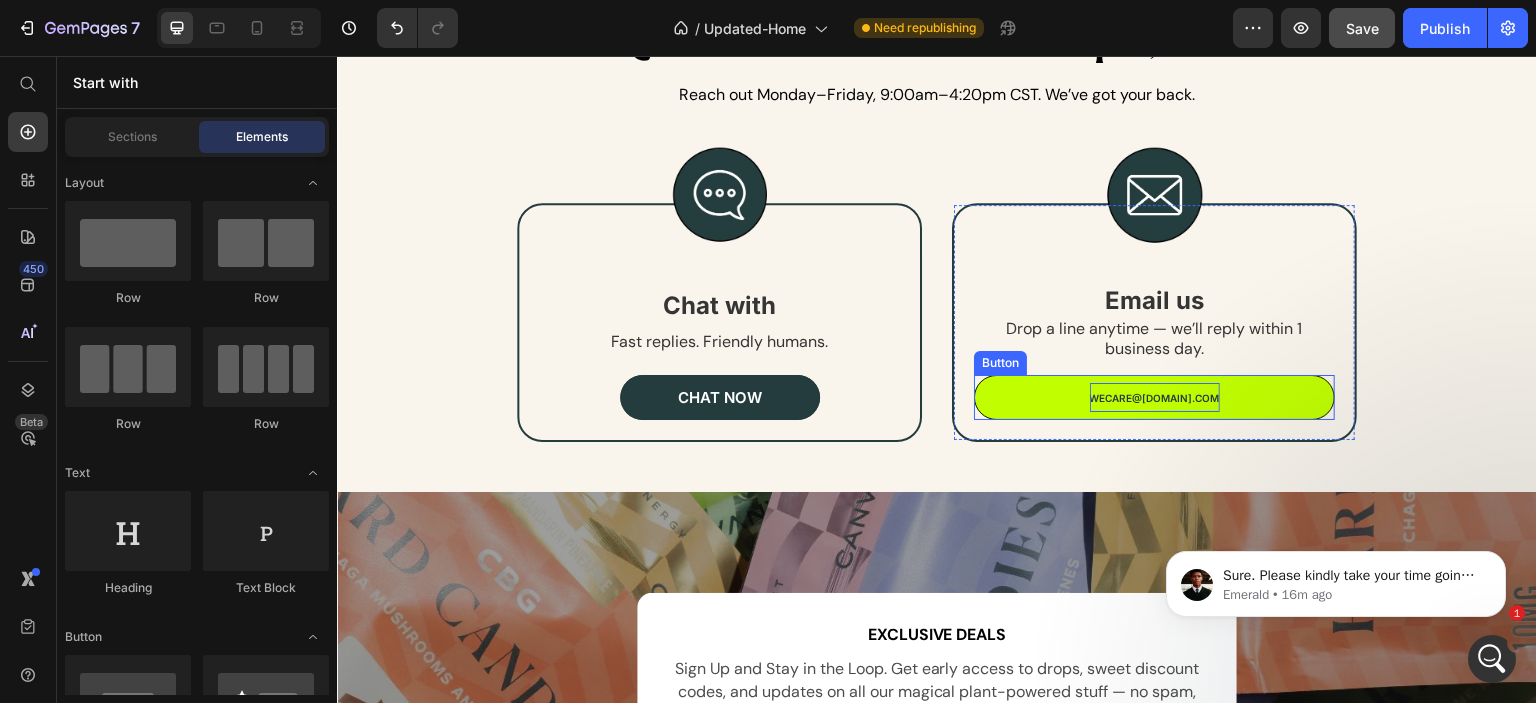 click on "wecare@[DOMAIN].com" at bounding box center (1155, 398) 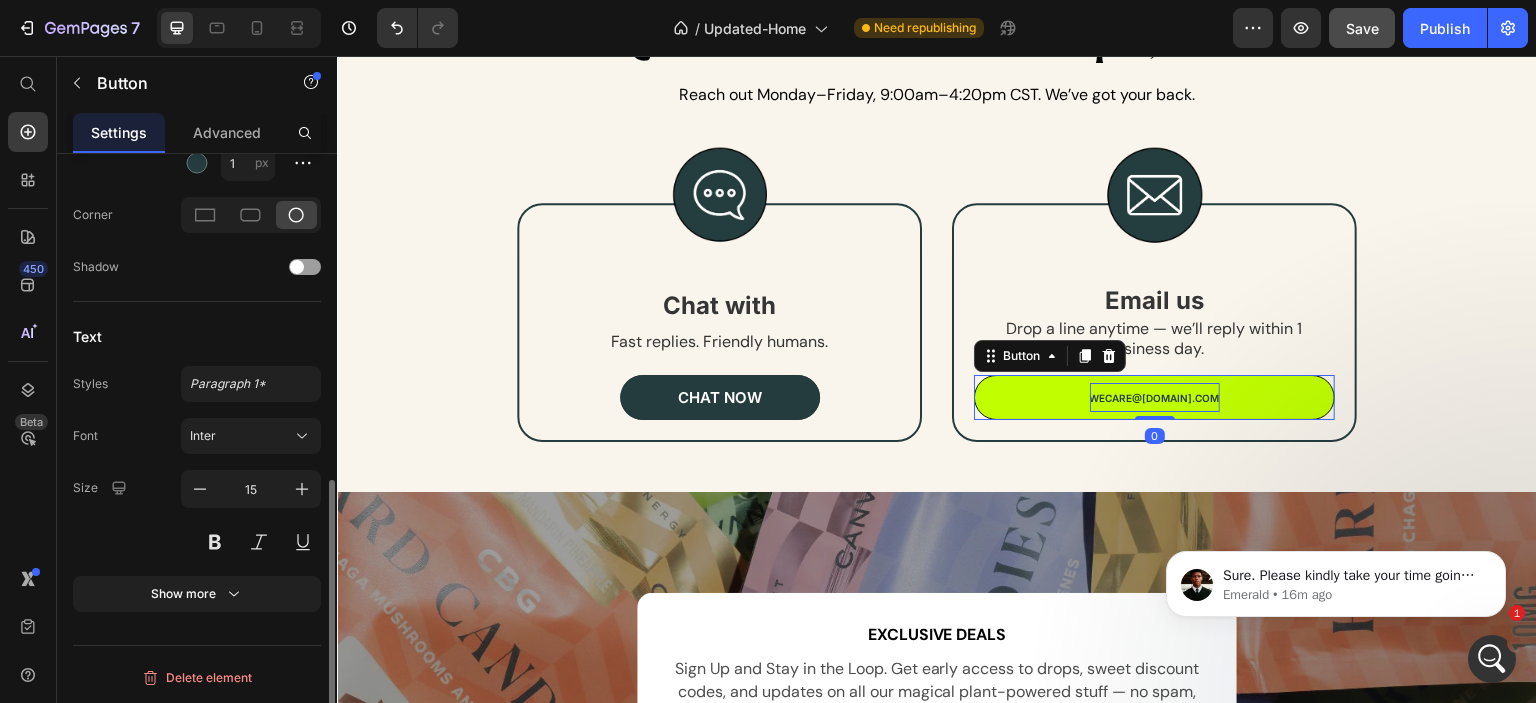 scroll, scrollTop: 712, scrollLeft: 0, axis: vertical 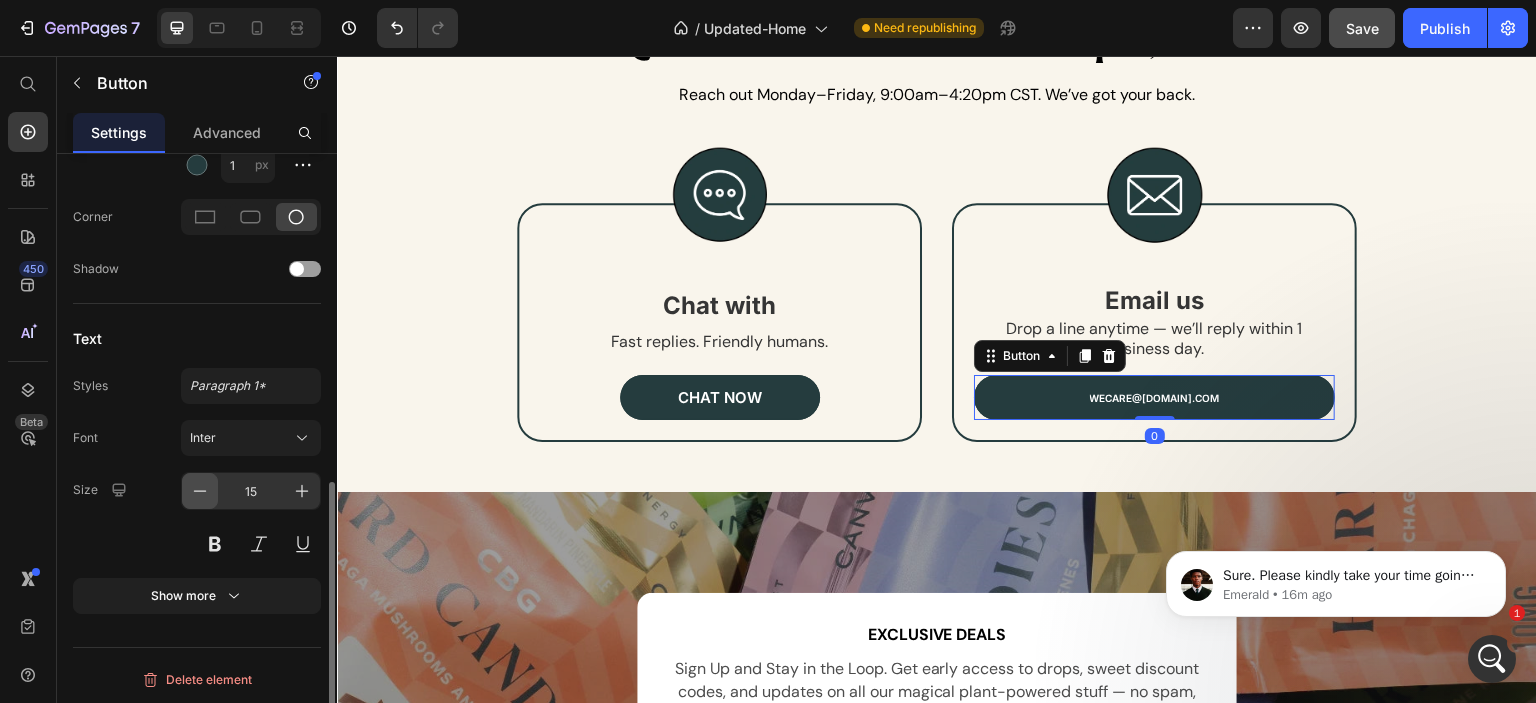 click 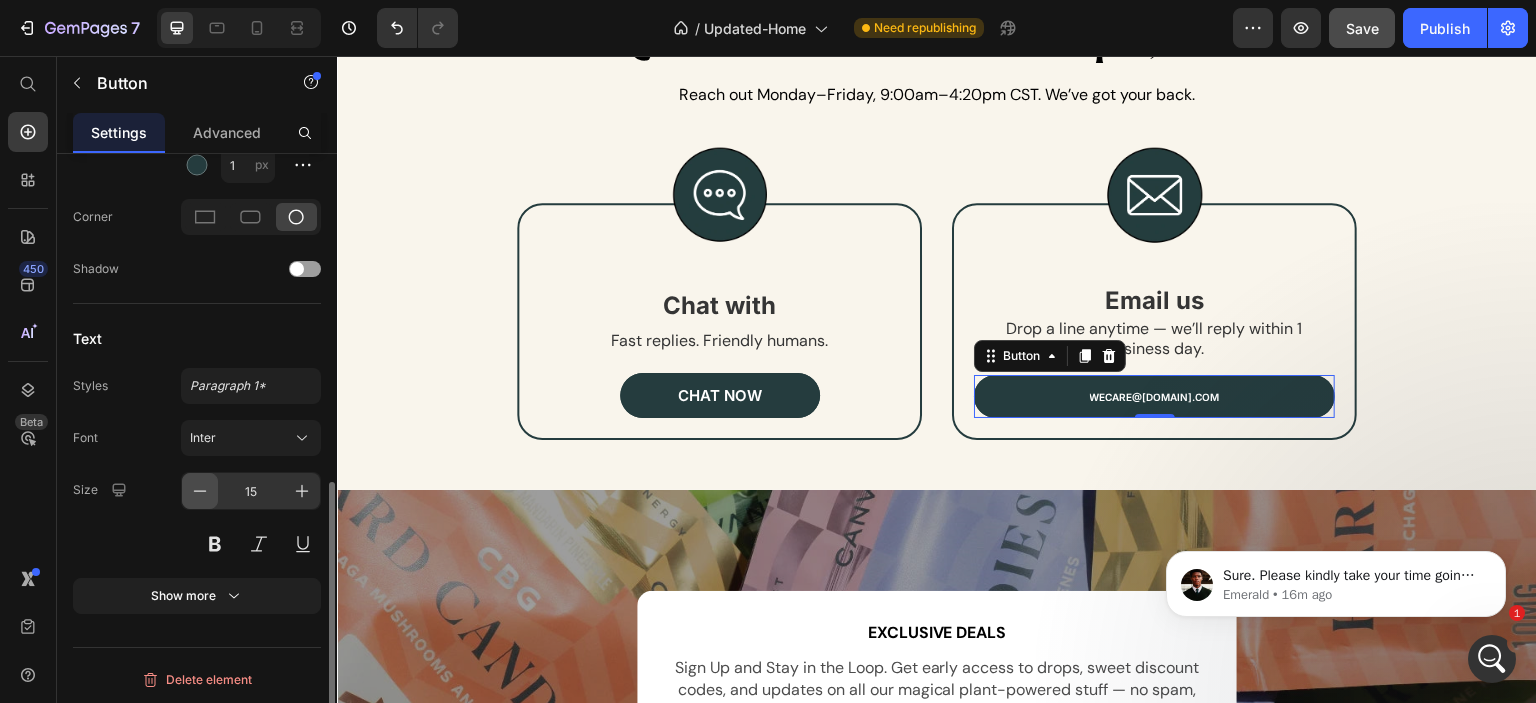 click 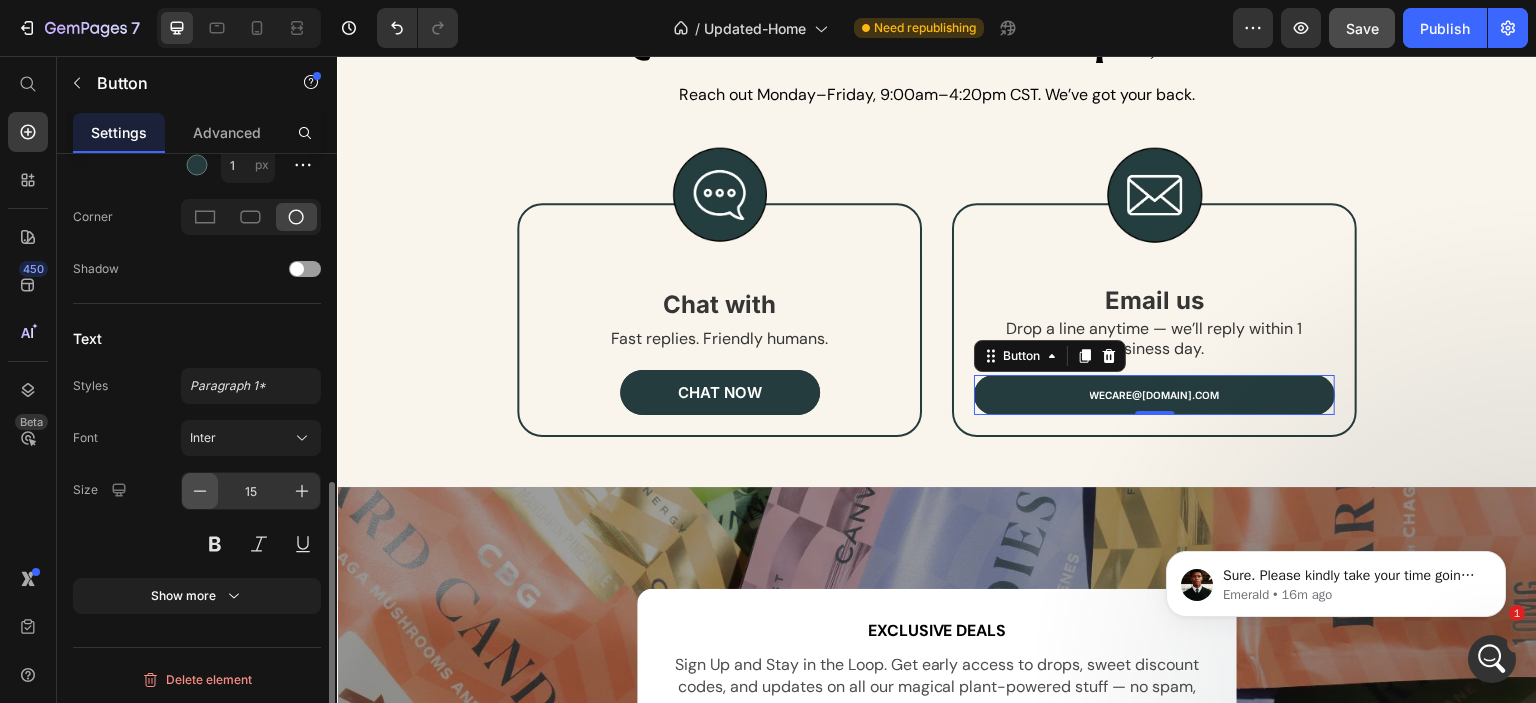 click 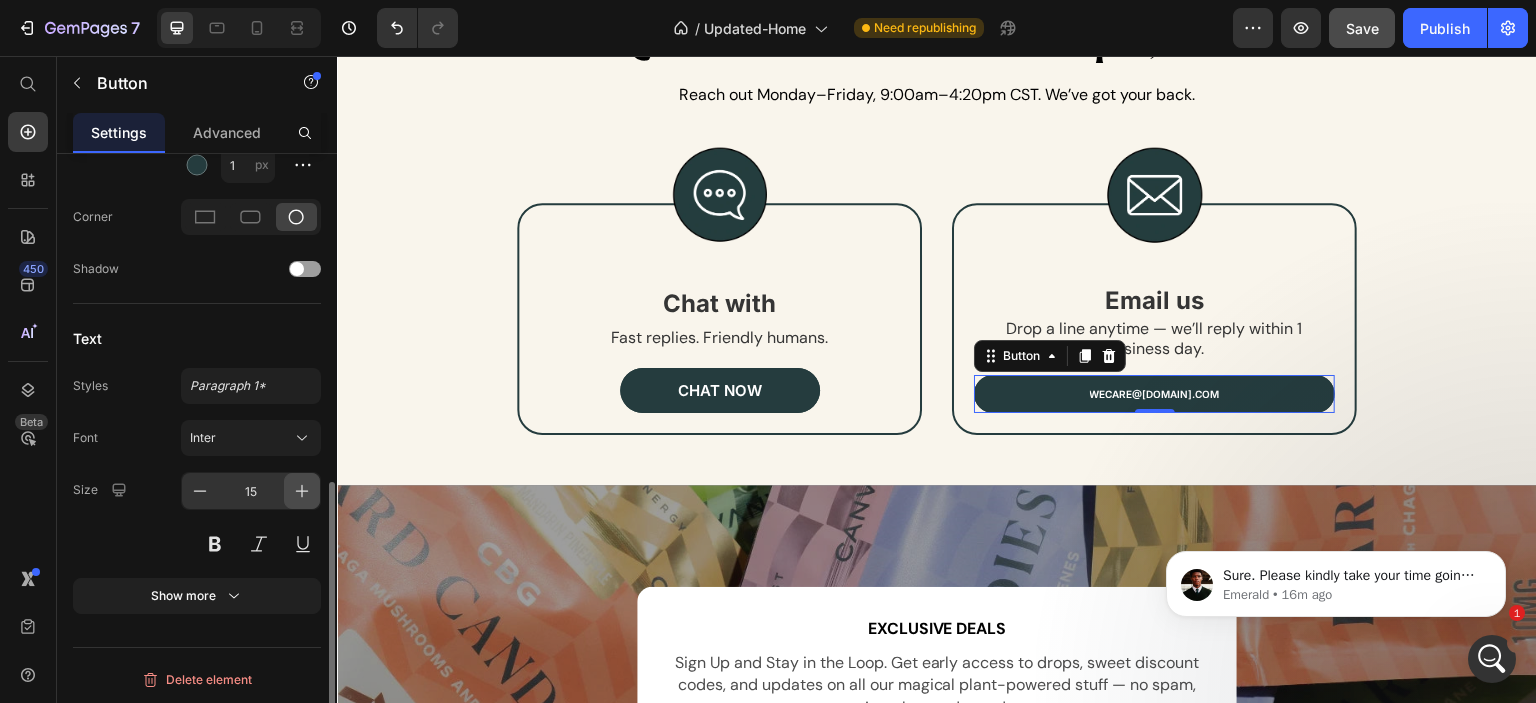 click 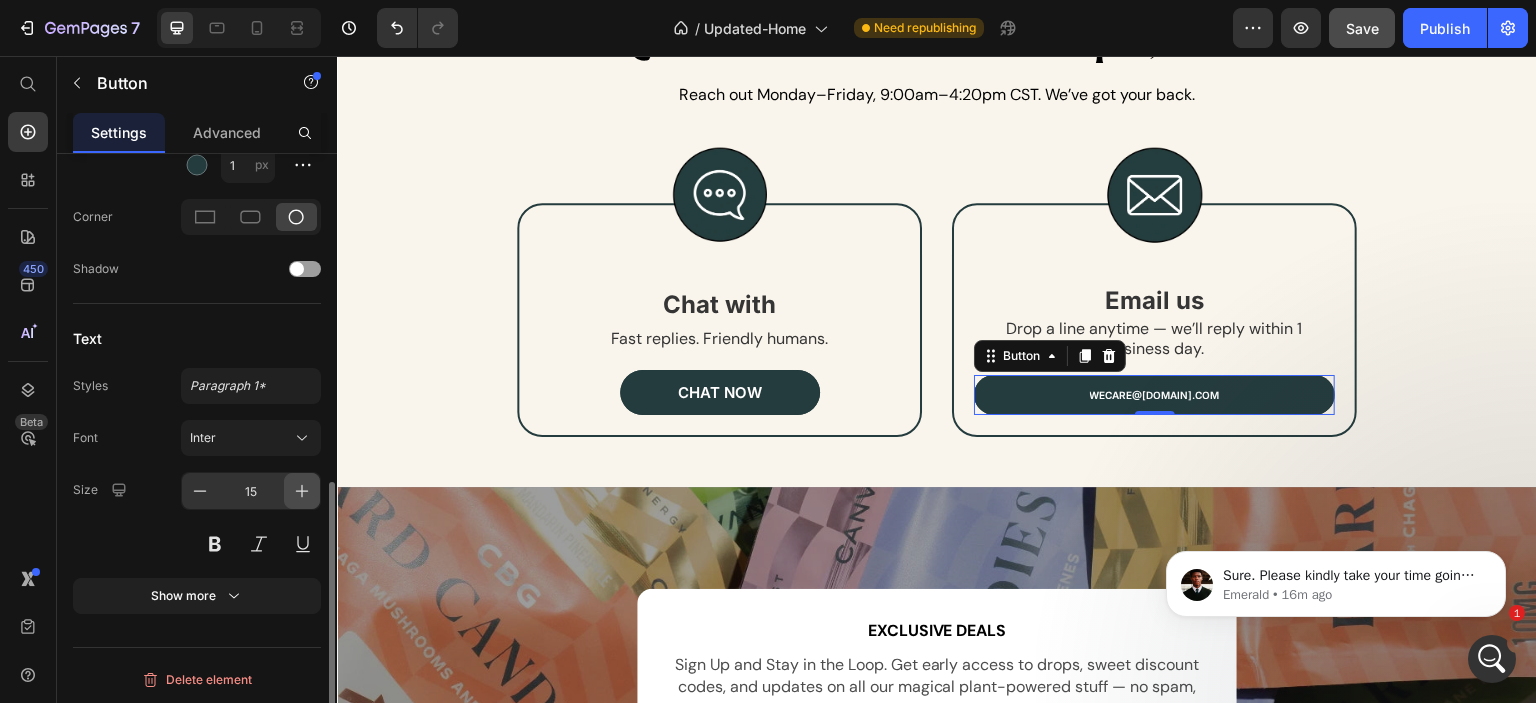 click 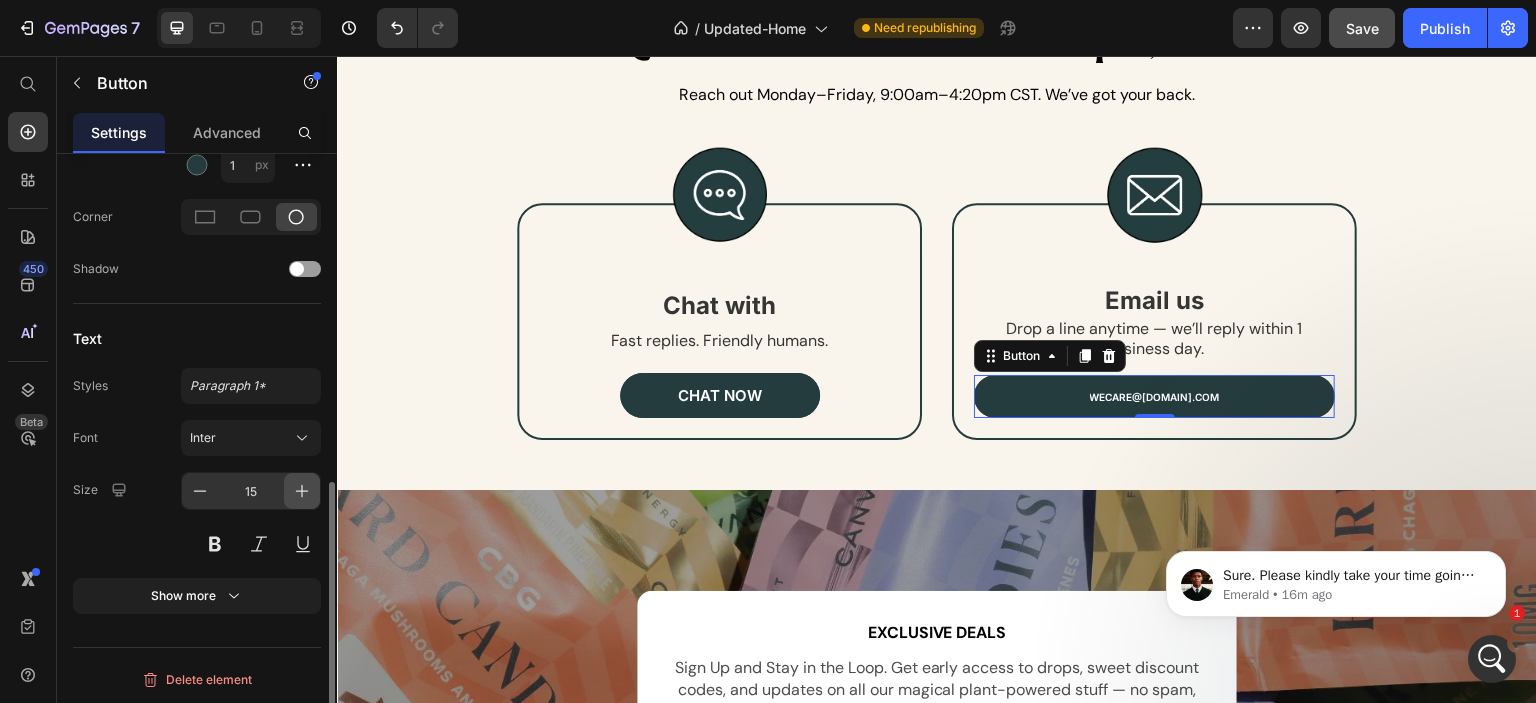click 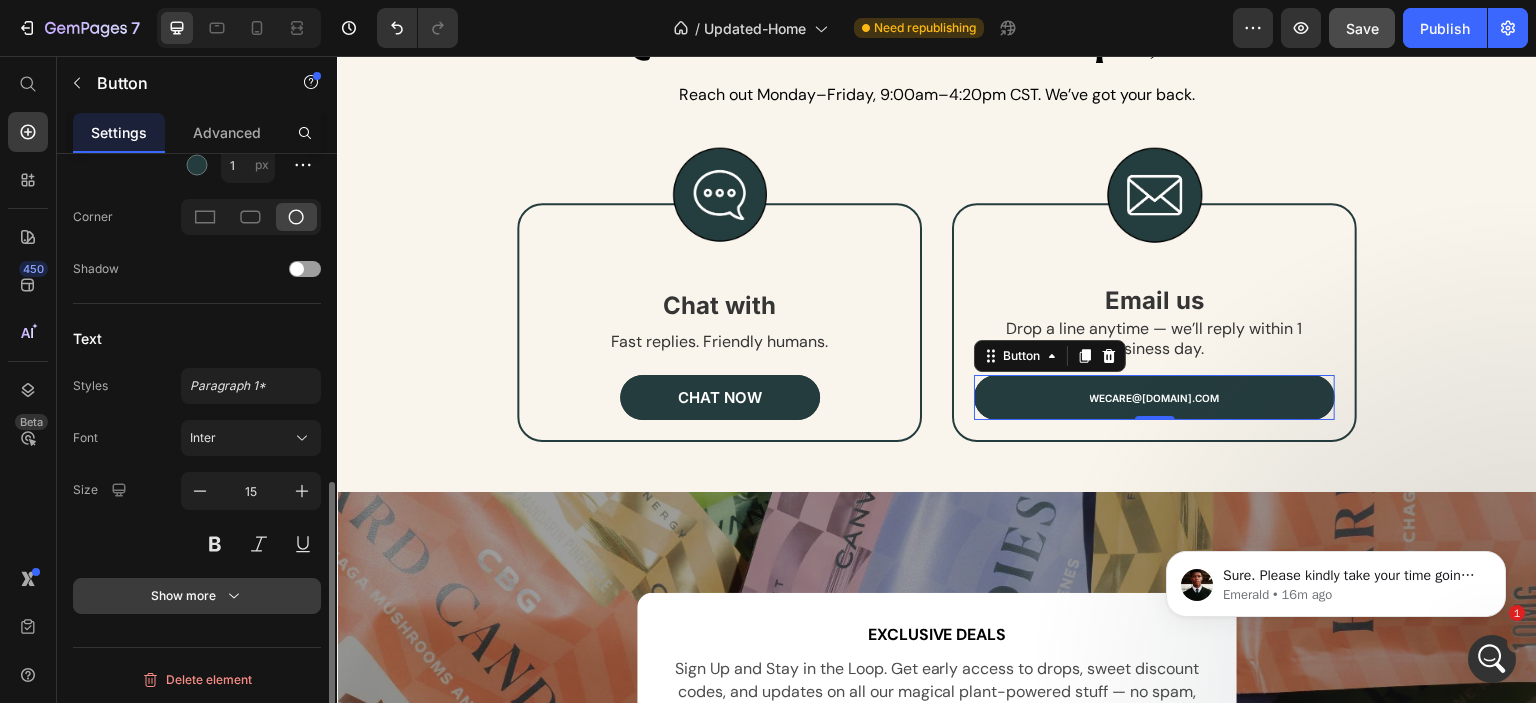 click on "Show more" at bounding box center (197, 596) 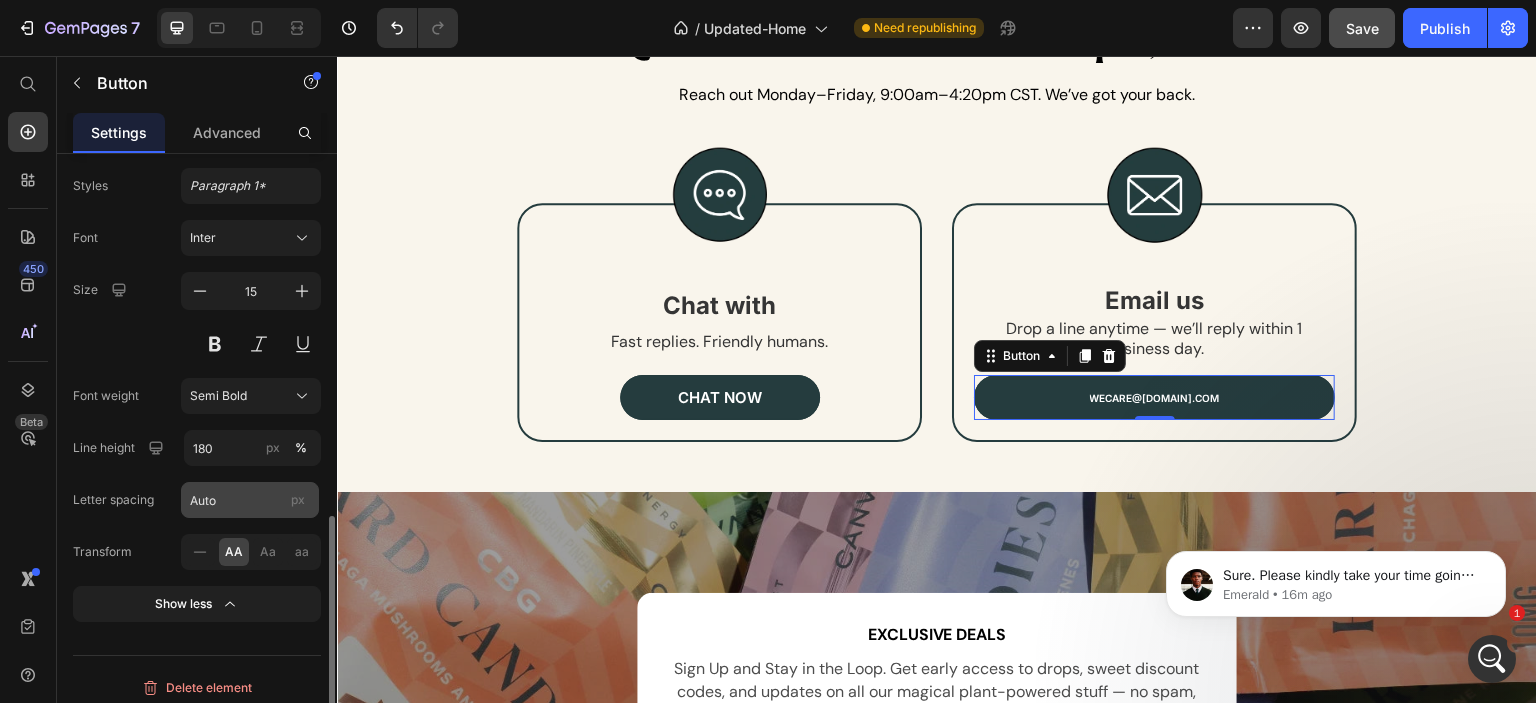 scroll, scrollTop: 920, scrollLeft: 0, axis: vertical 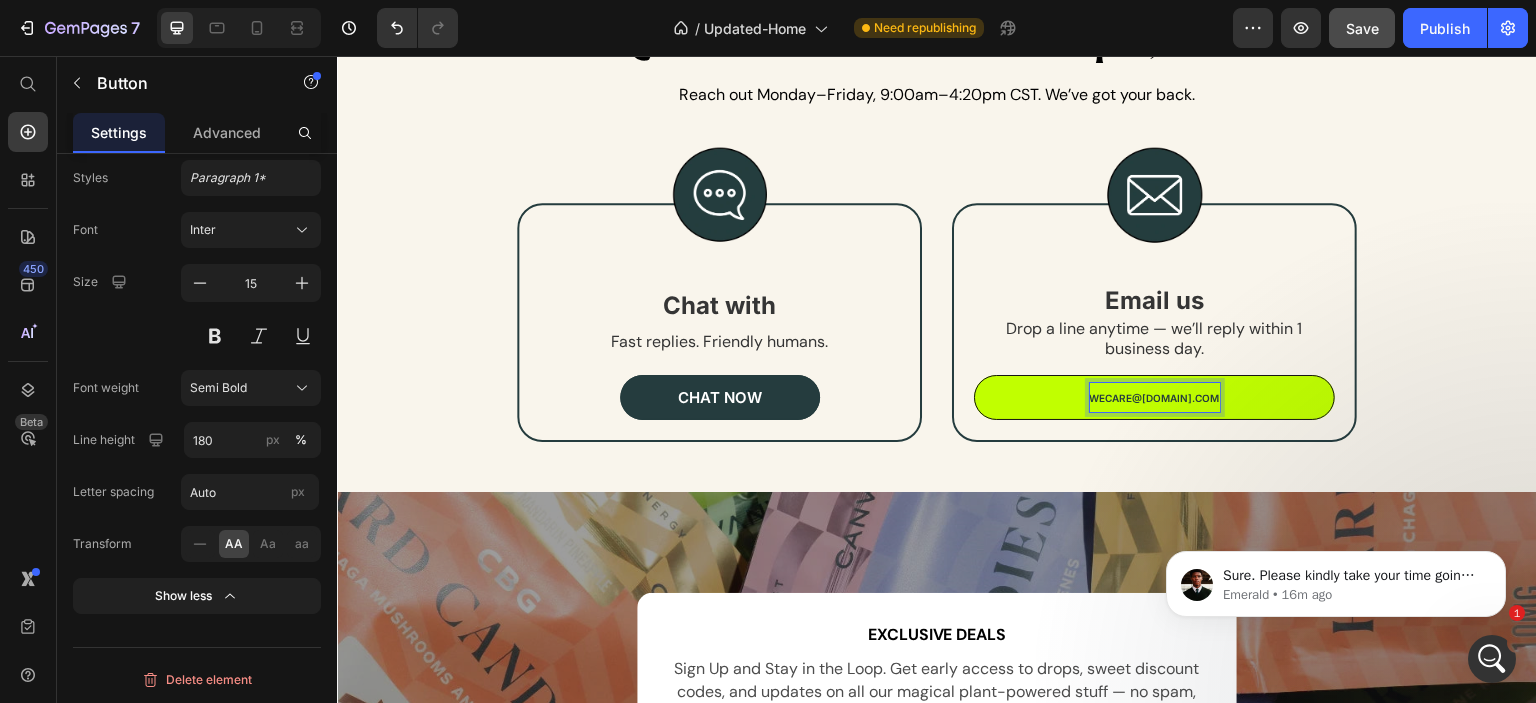 click on "wecare@[DOMAIN].com" at bounding box center [1155, 398] 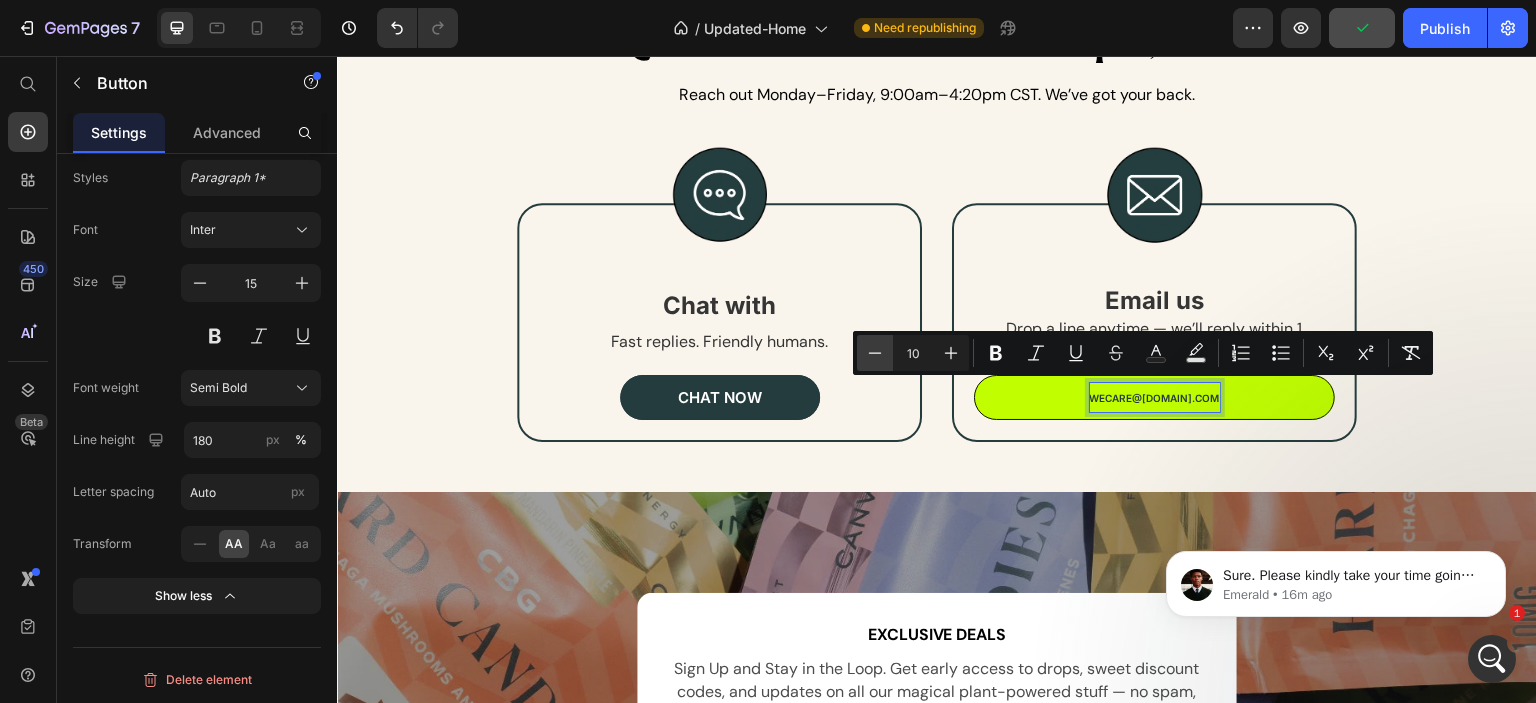 click on "Minus" at bounding box center (875, 353) 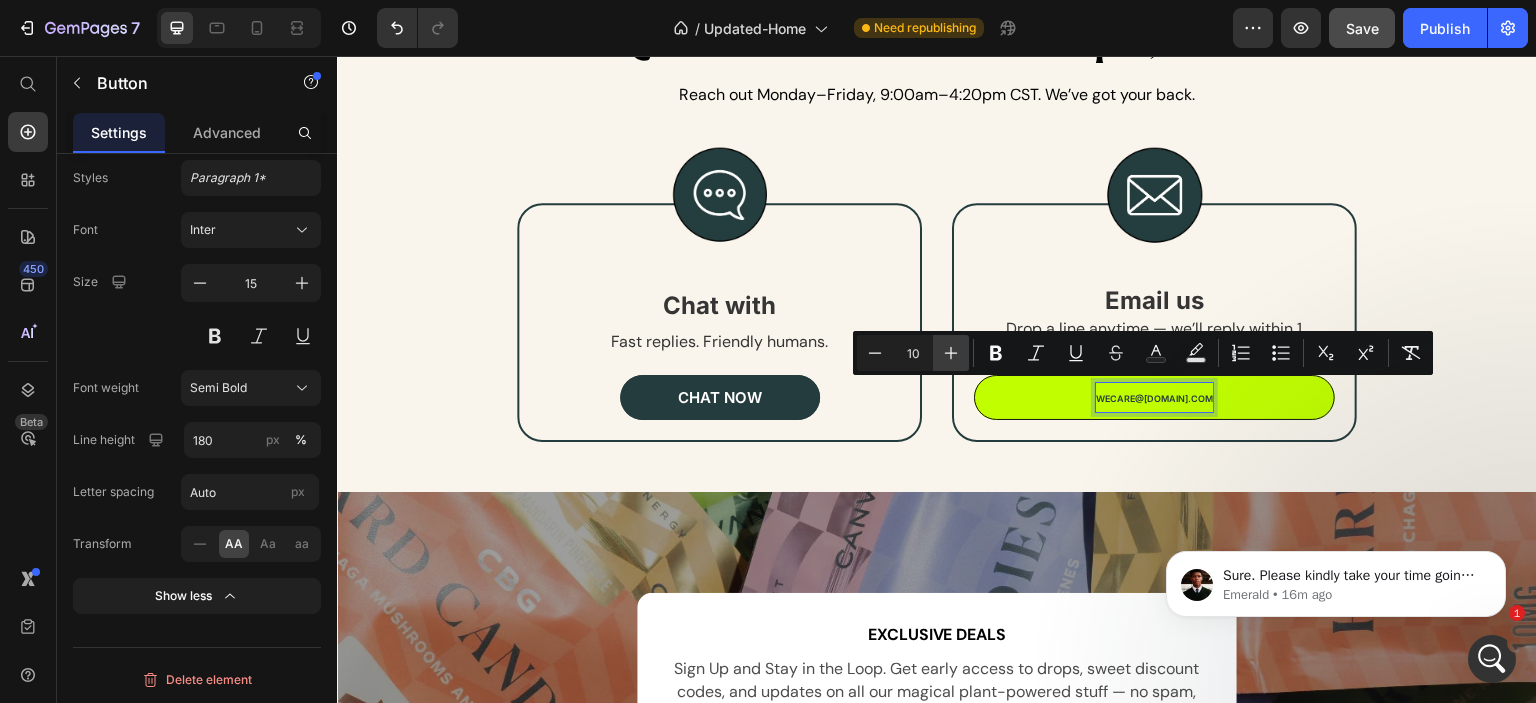 click on "Plus" at bounding box center (951, 353) 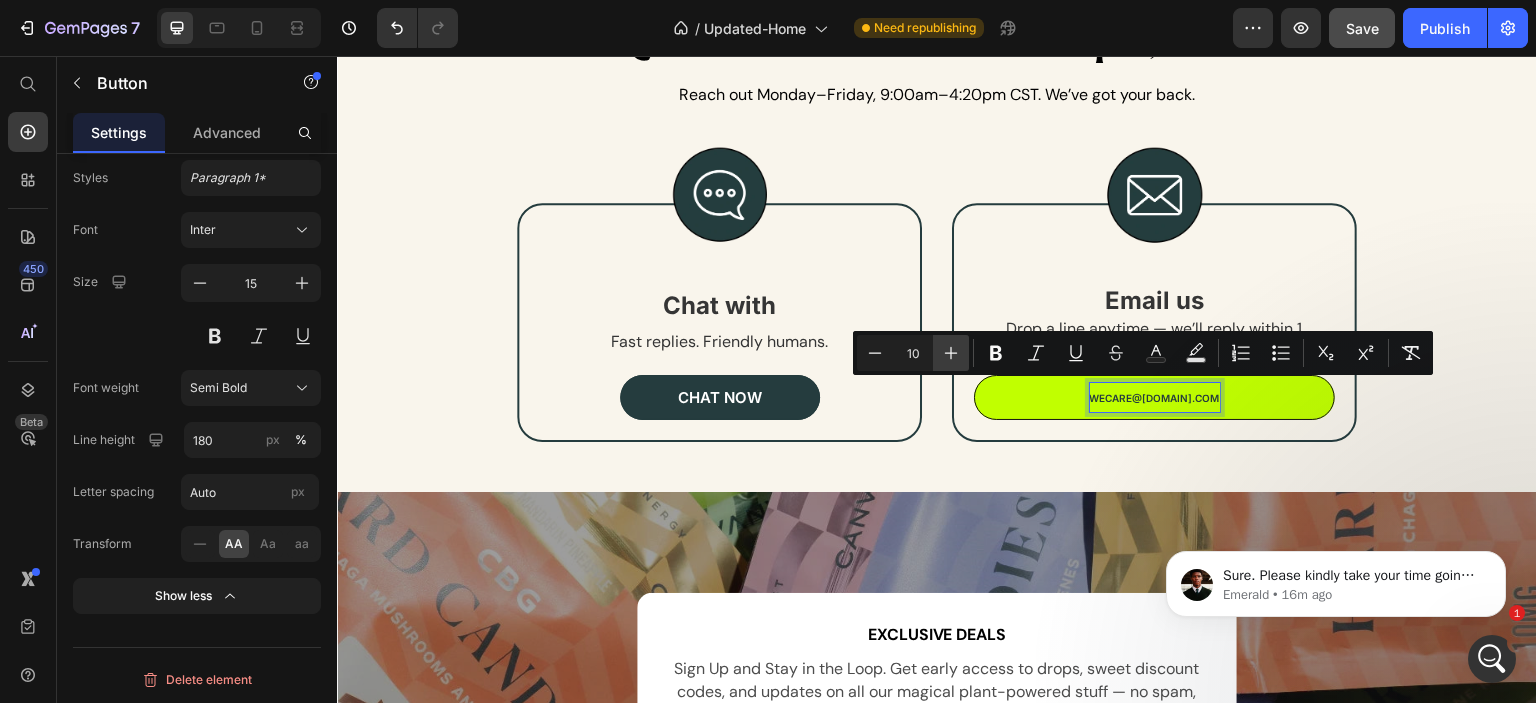 click 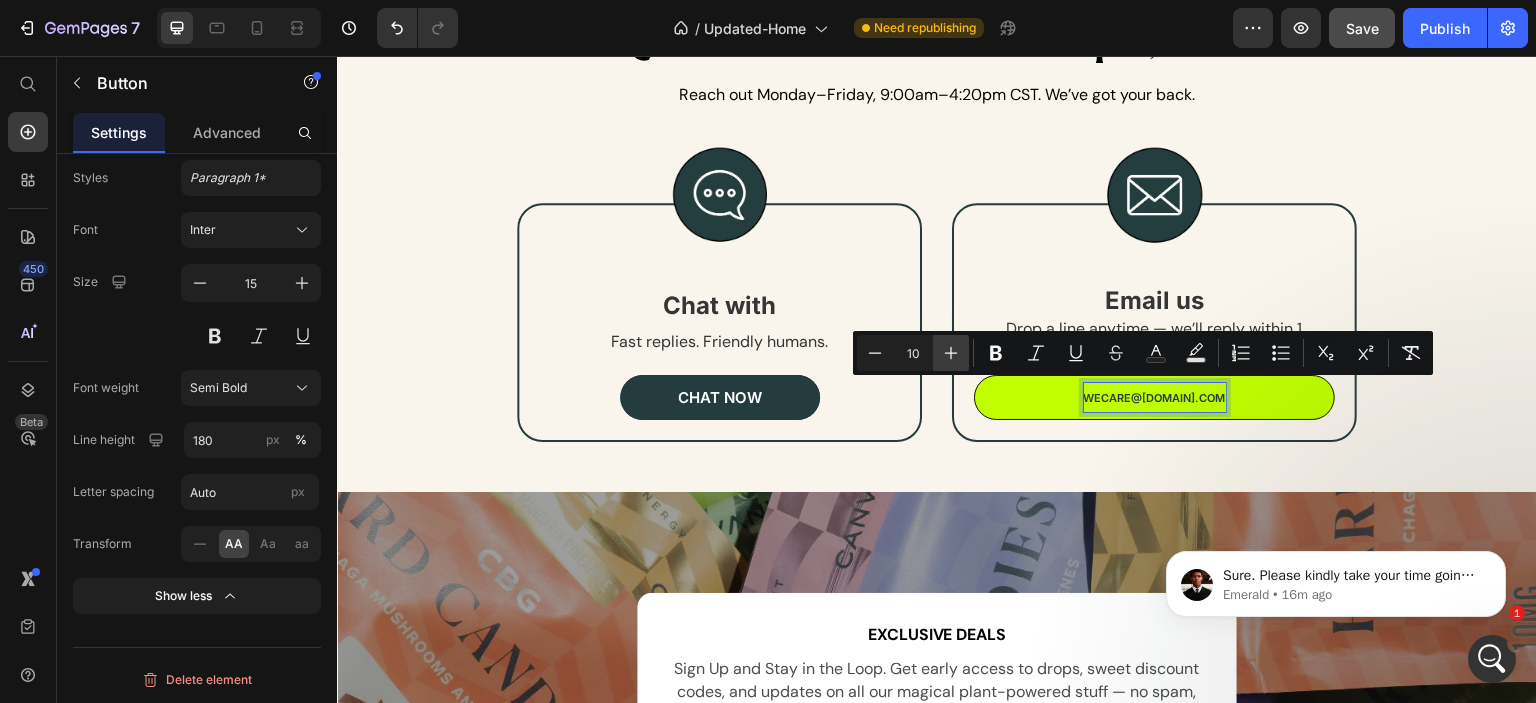 click 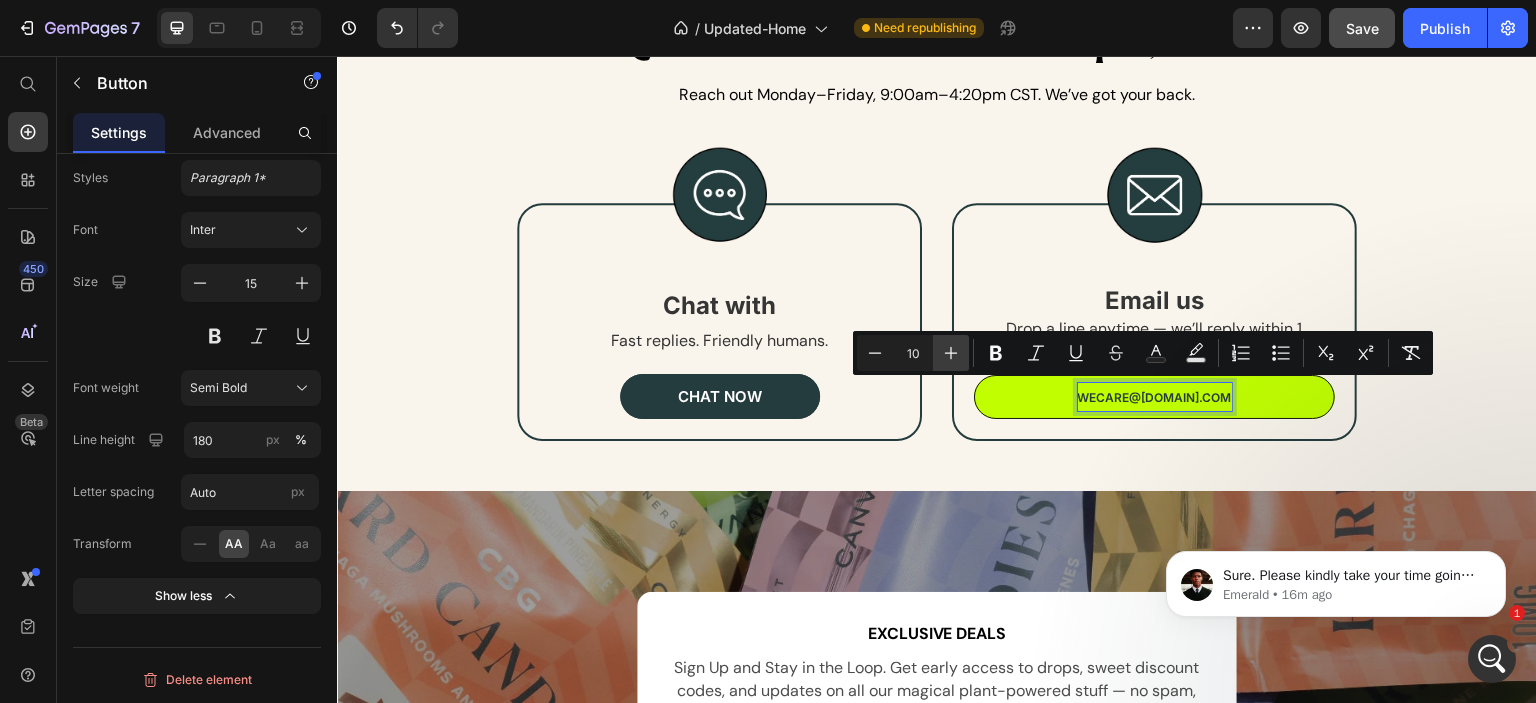 click 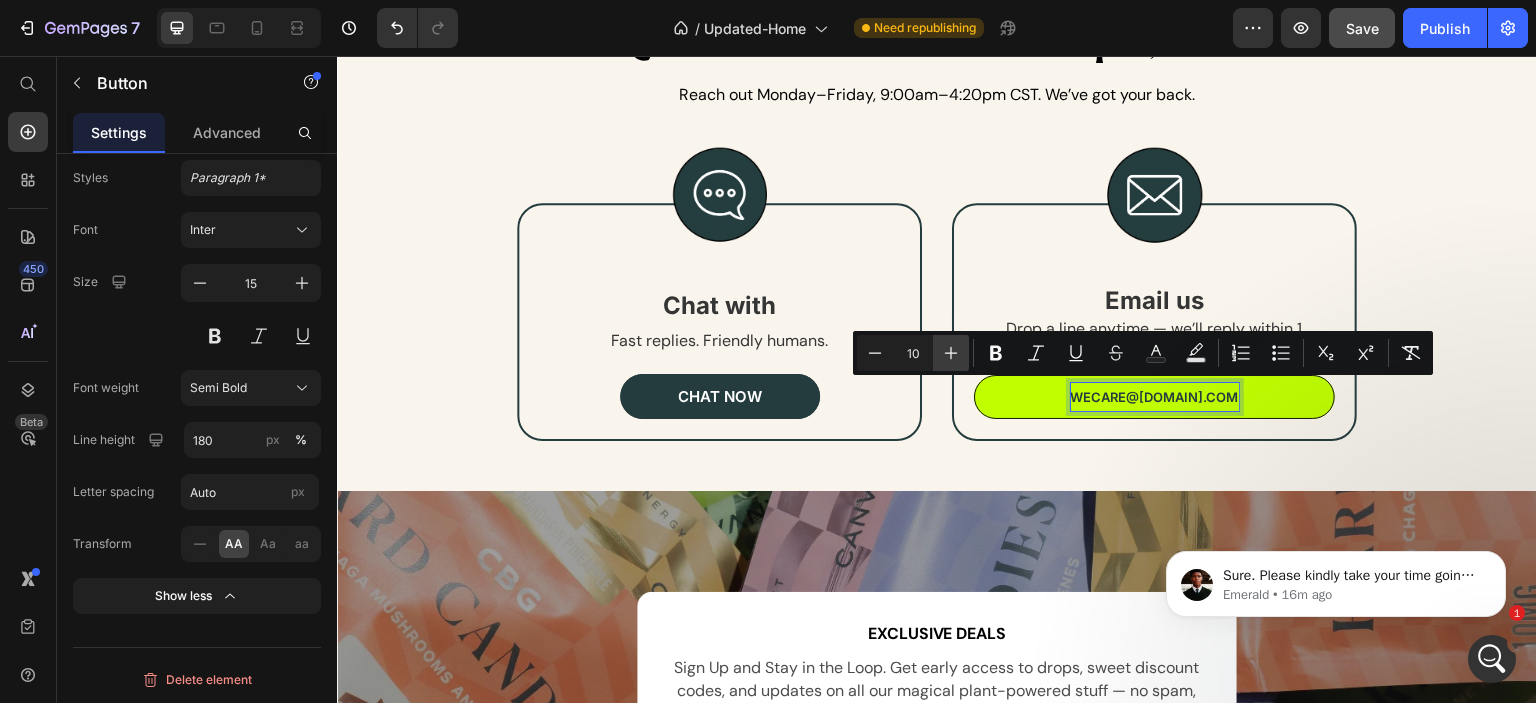 click 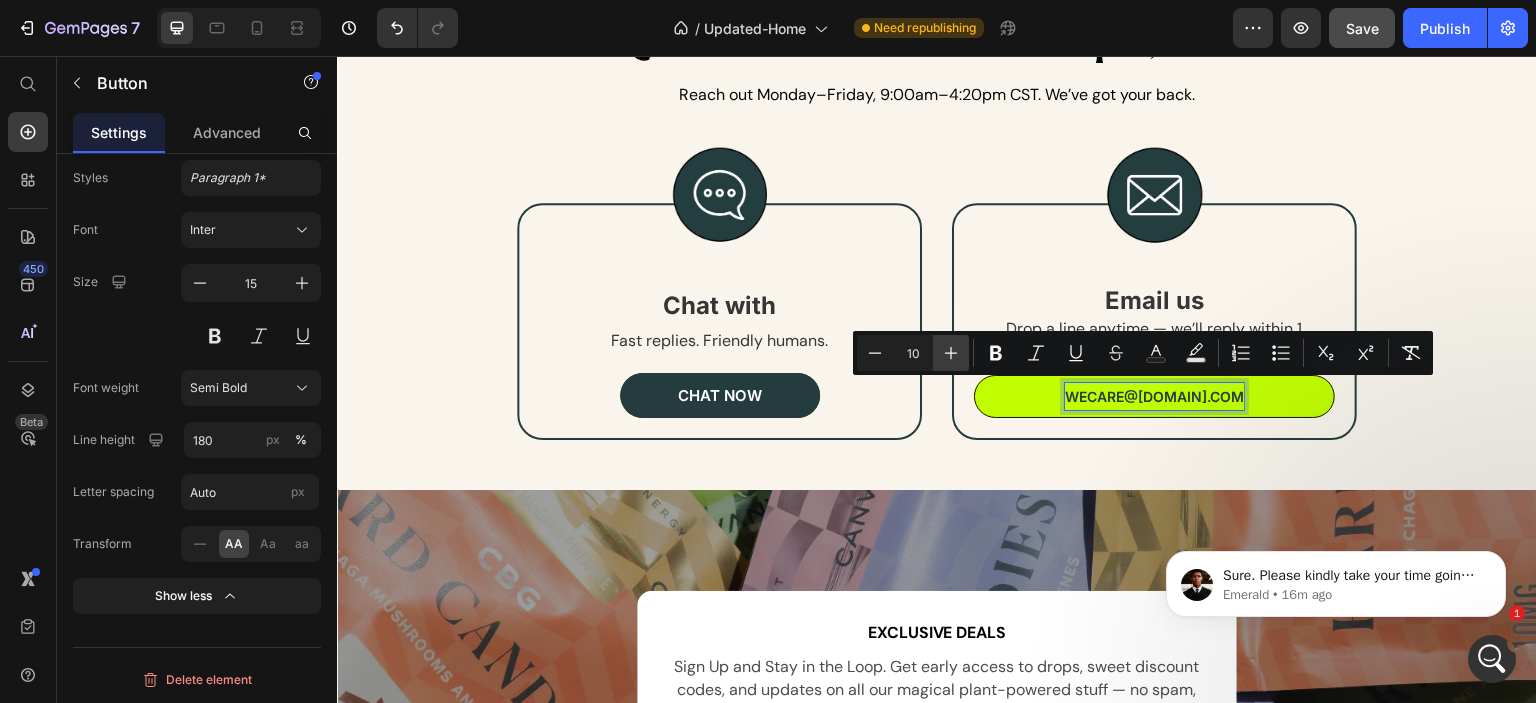 click 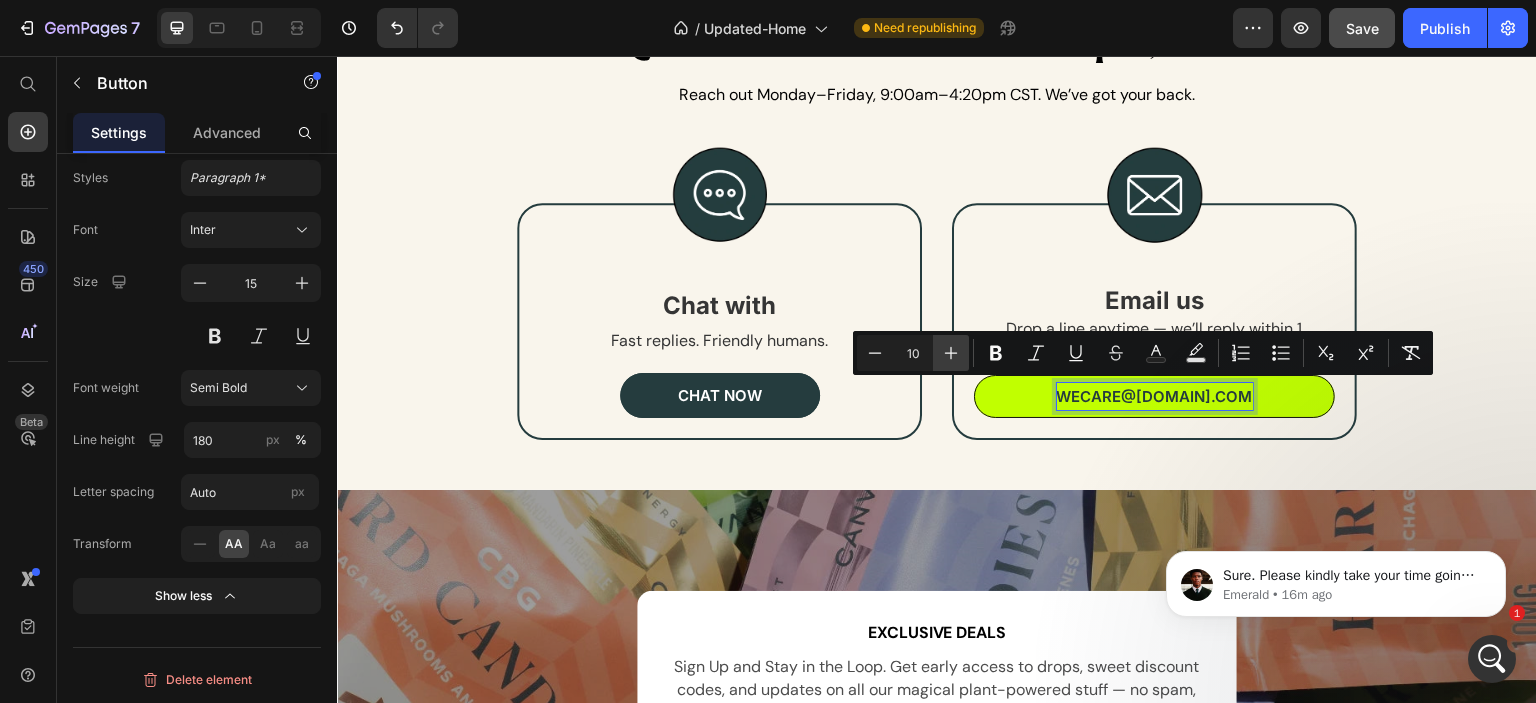click 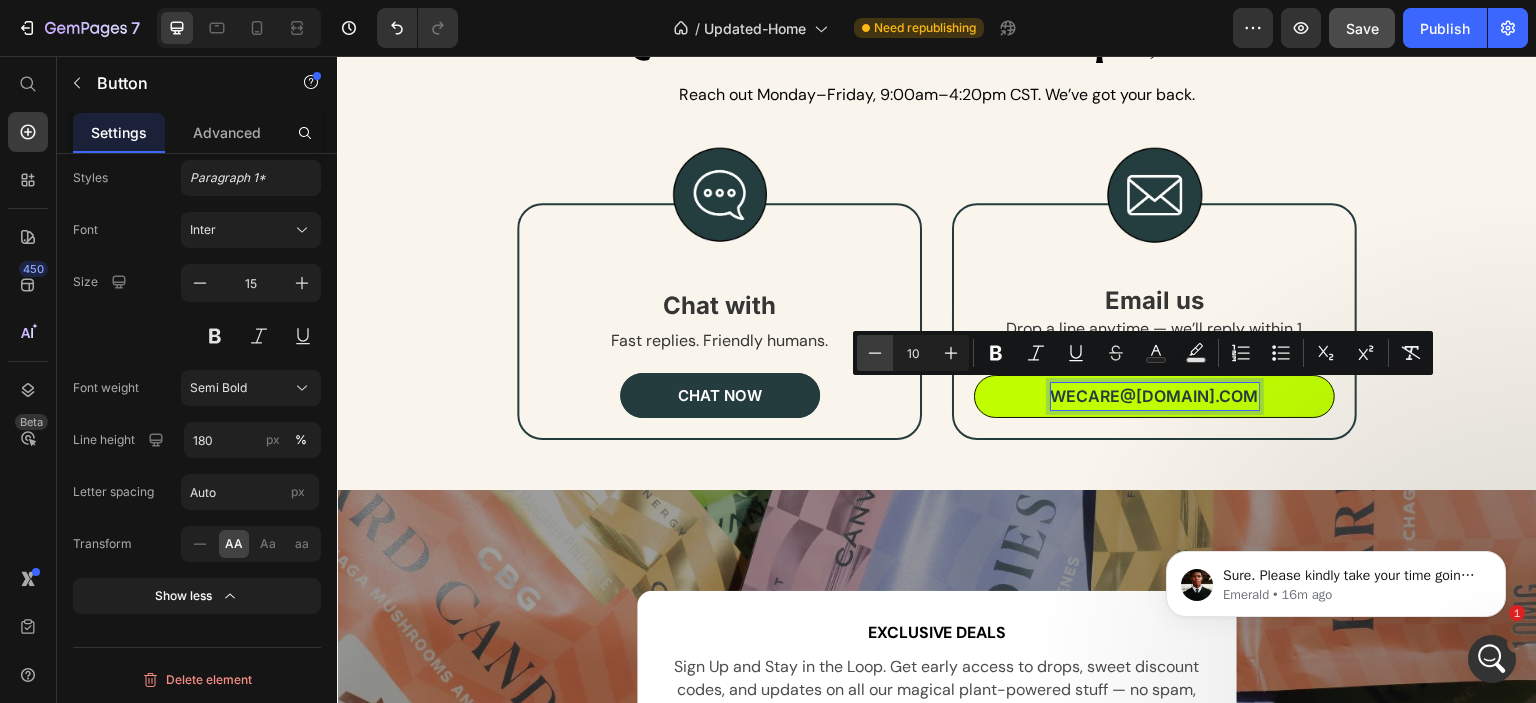 click 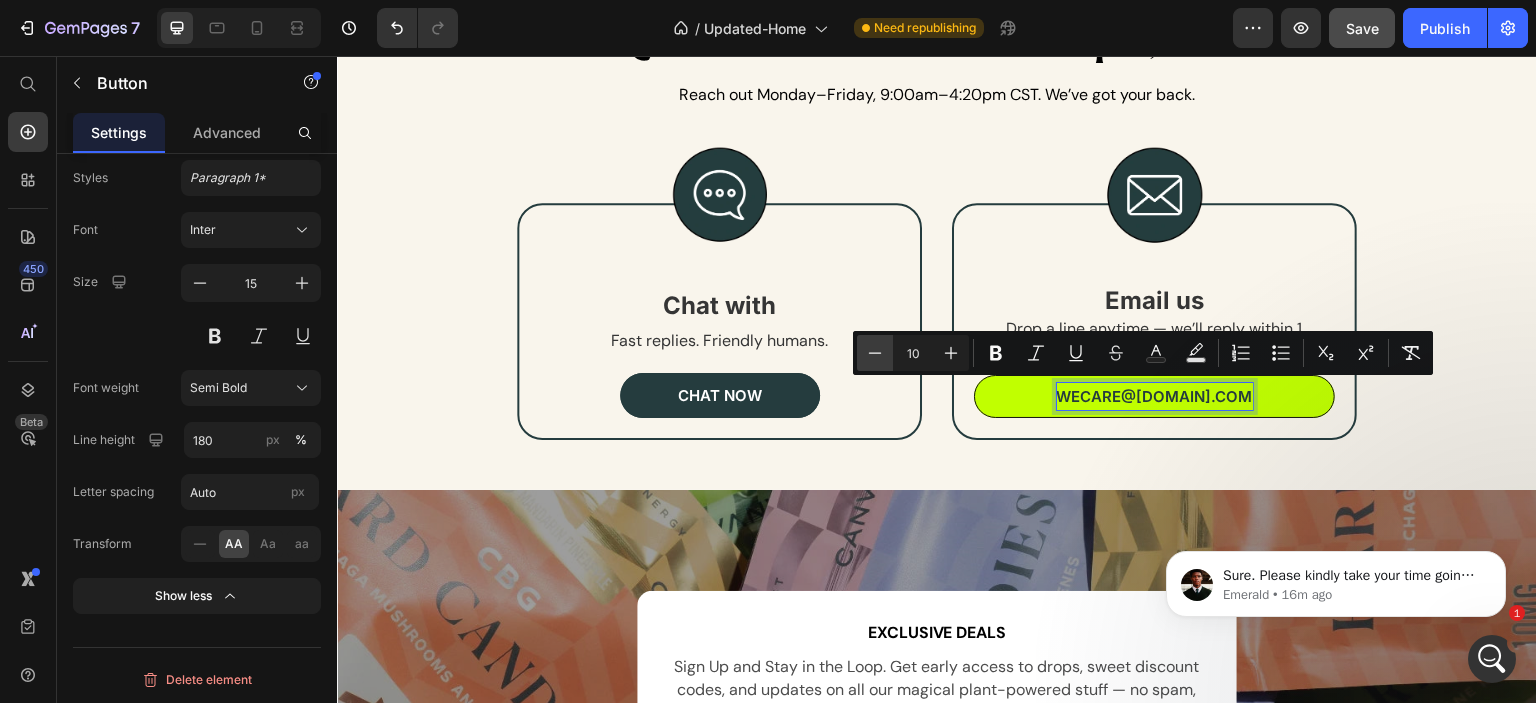 click 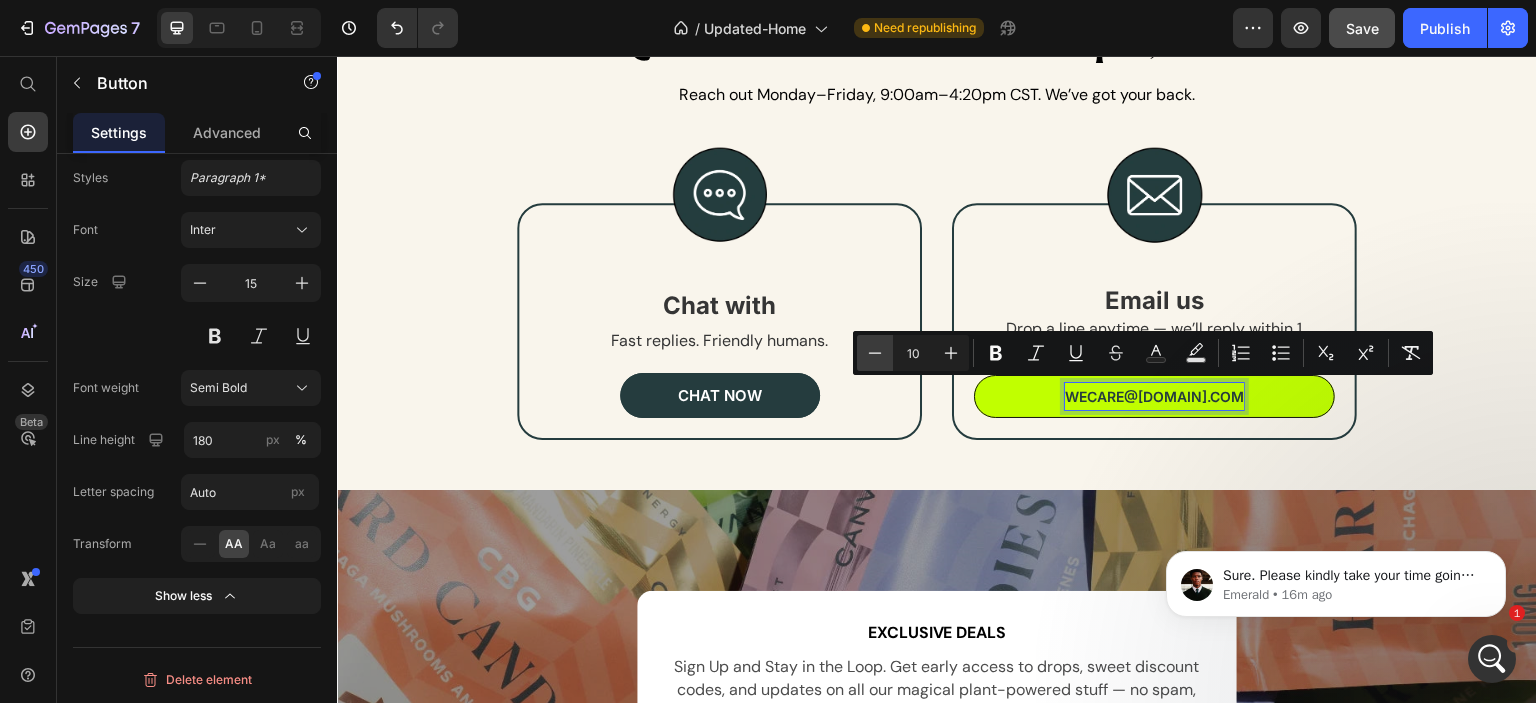 click 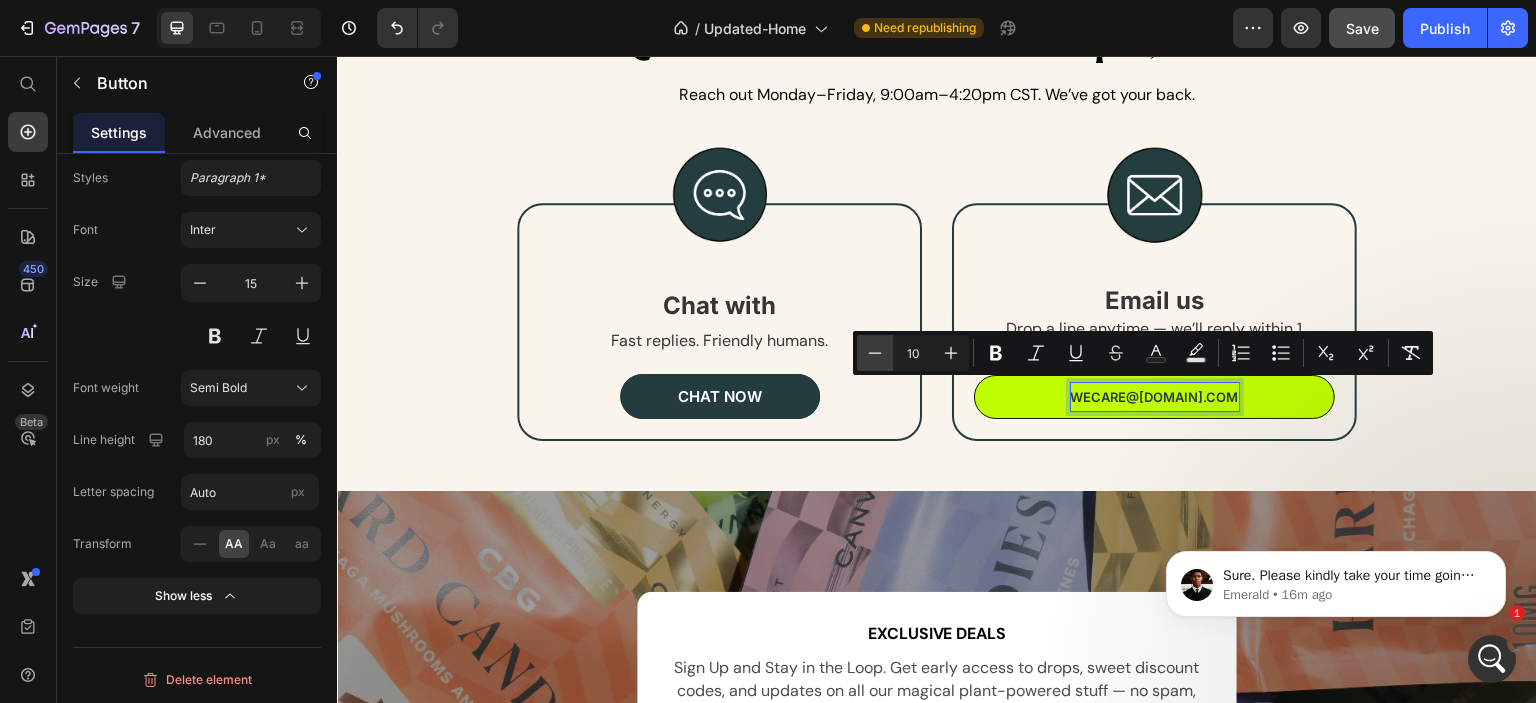 click 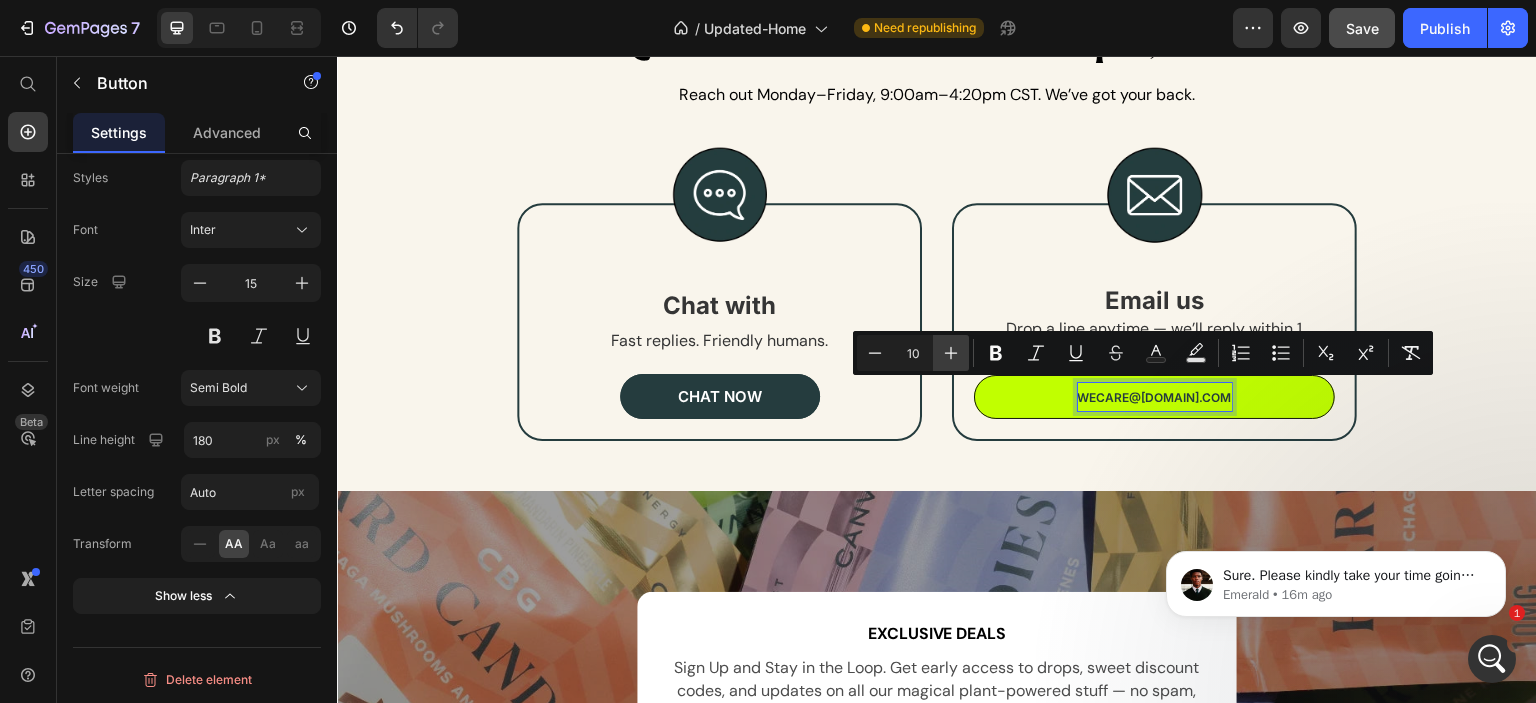 click 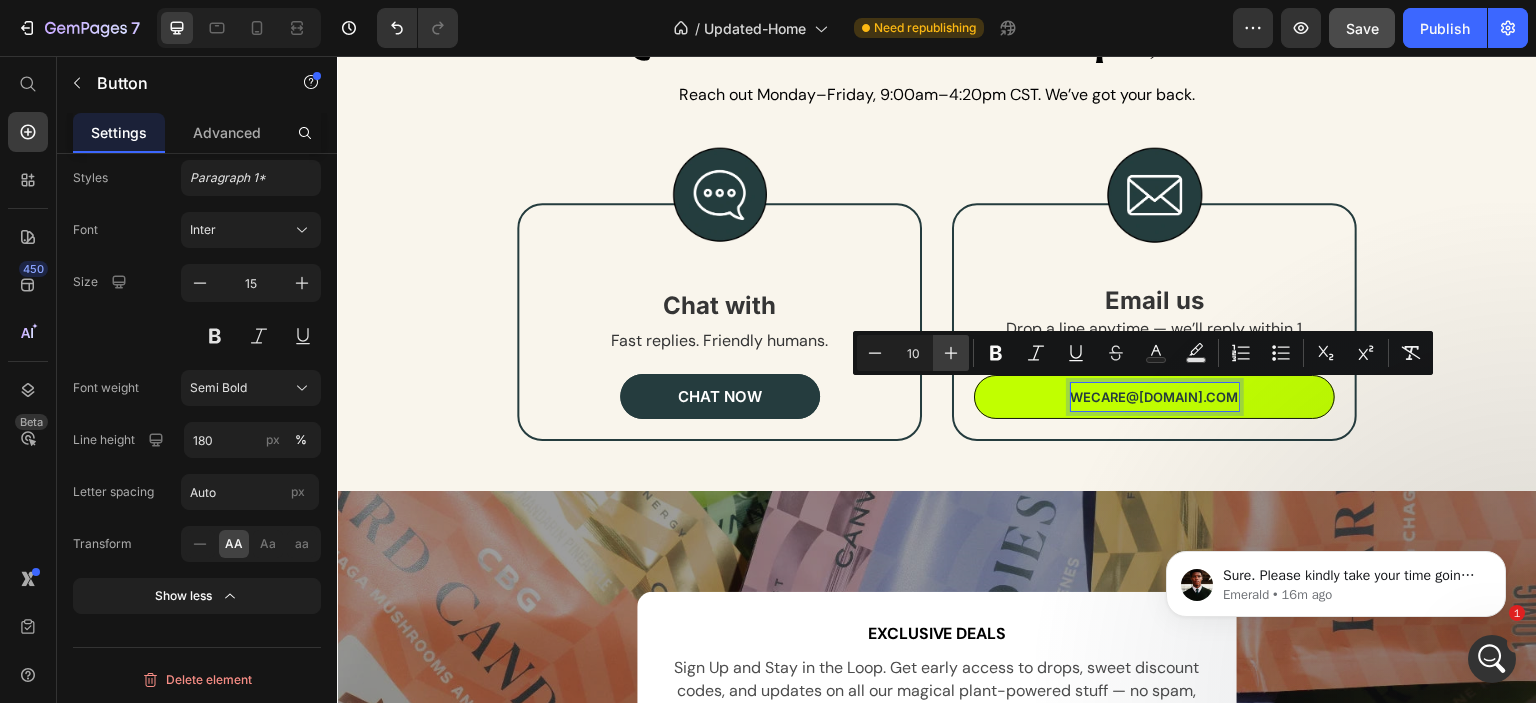 click 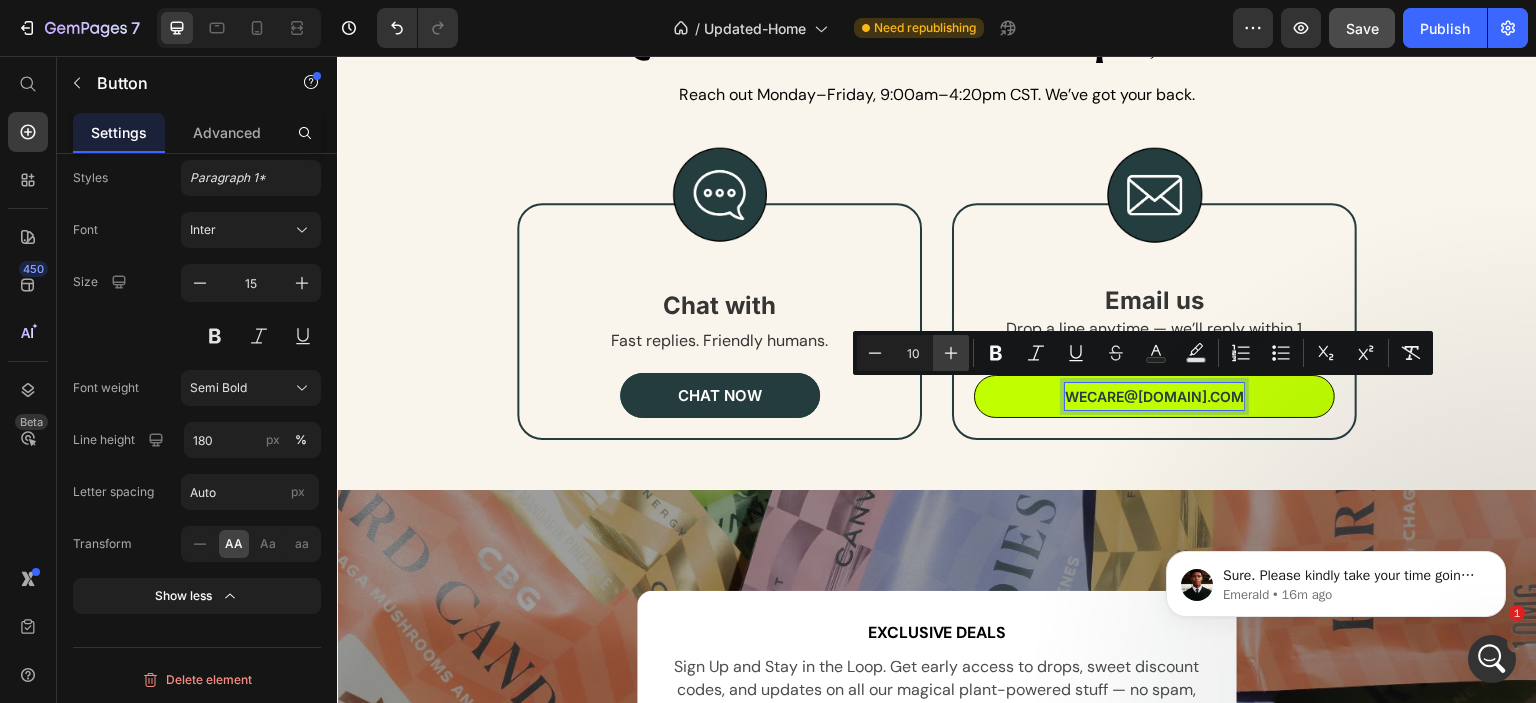 click 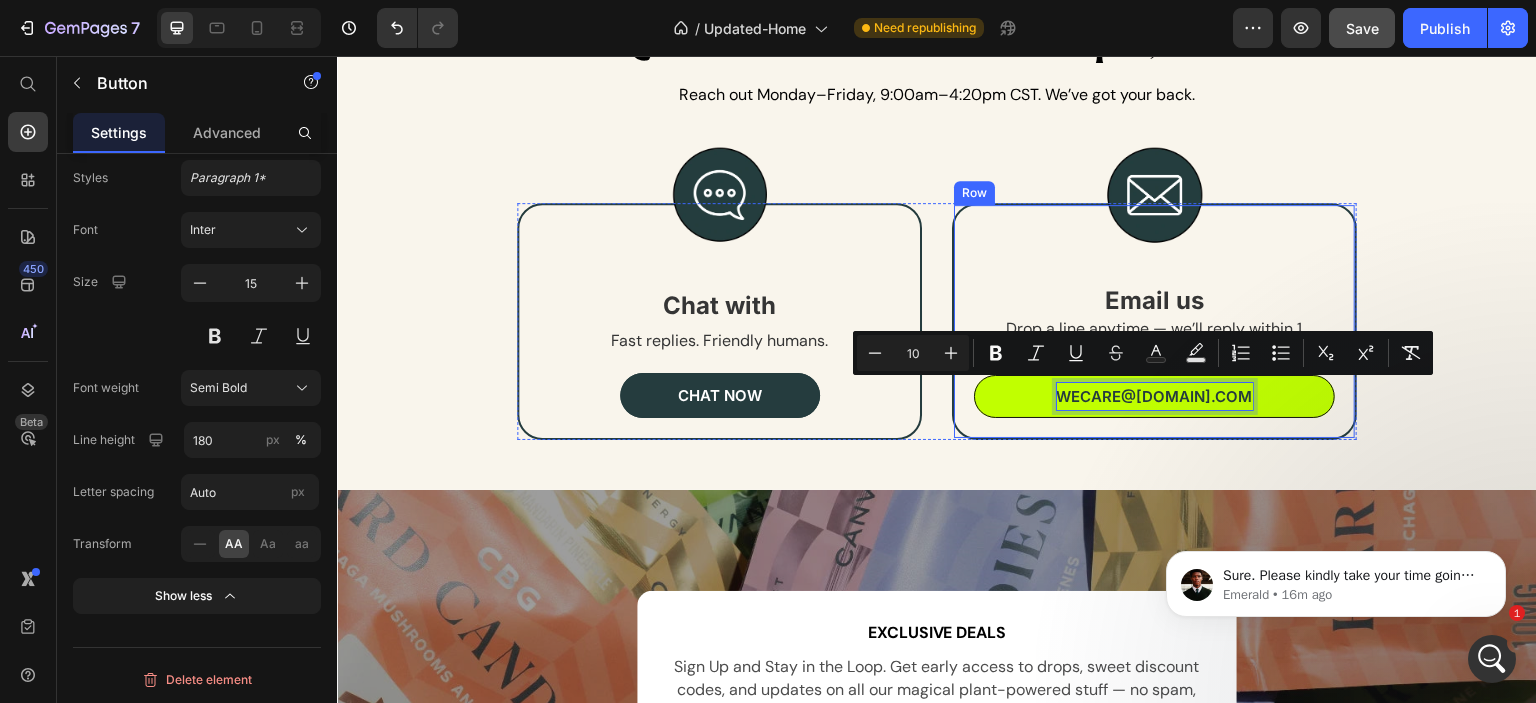 click on "Image Email us Text Block Drop a line anytime — we’ll reply within 1 business day. Text Block wecare@[DOMAIN].com Button 0 Row" at bounding box center [1154, 321] 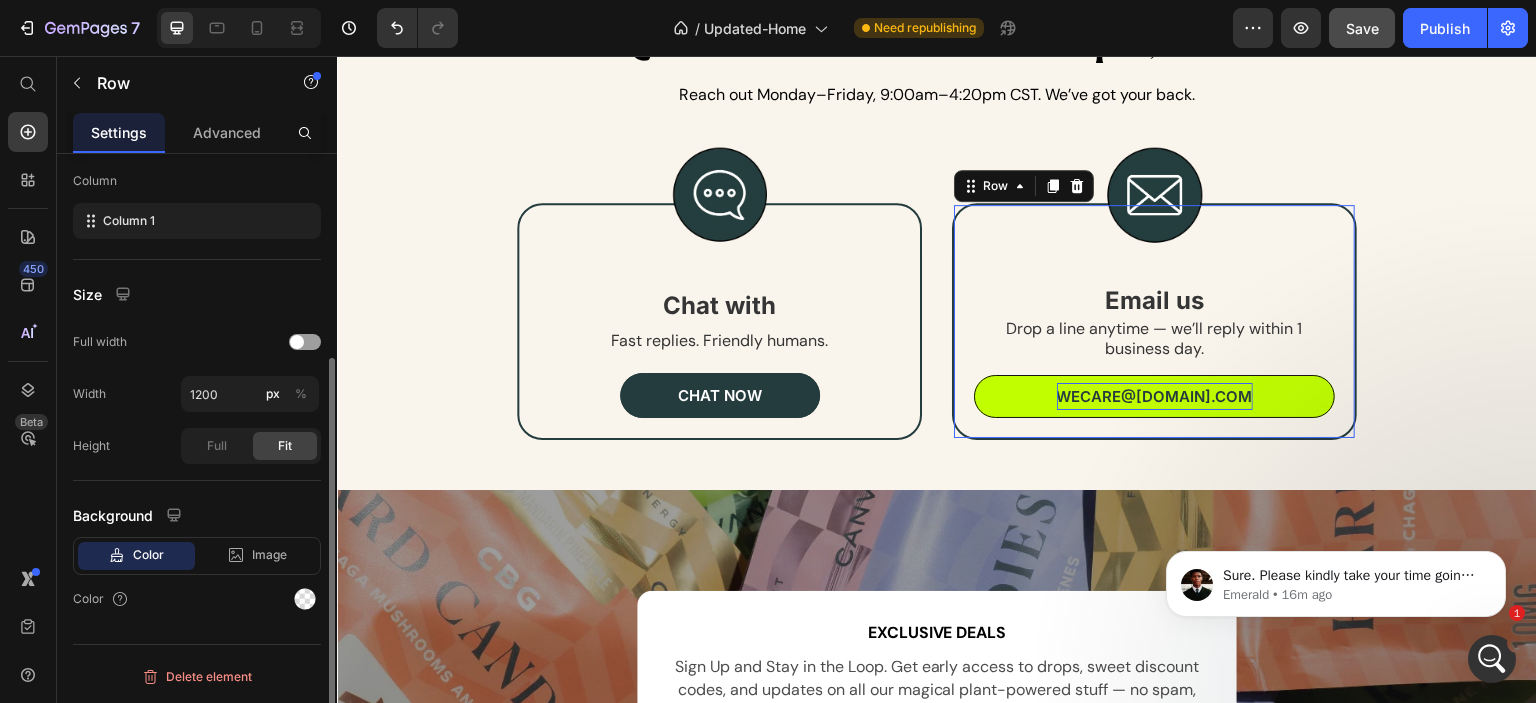 scroll, scrollTop: 0, scrollLeft: 0, axis: both 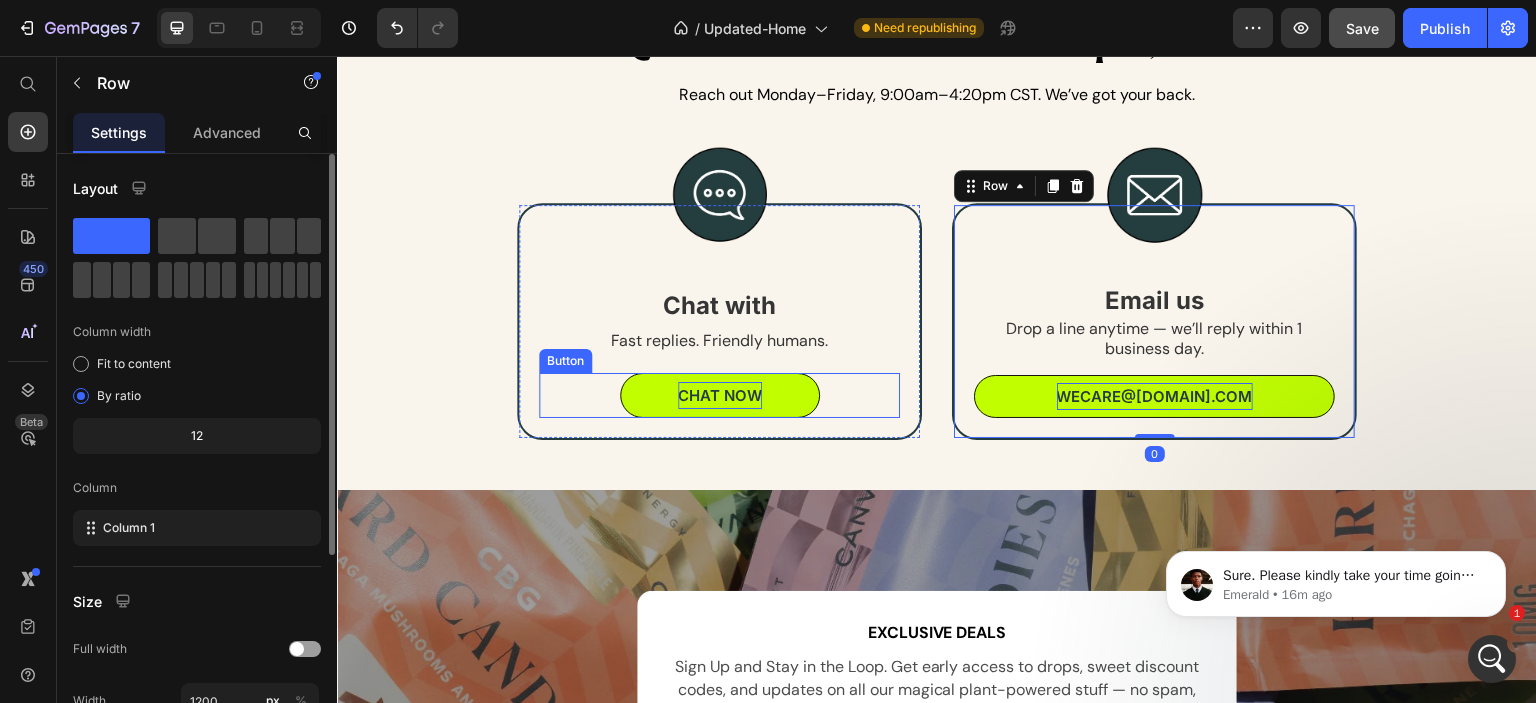 click on "chat now" at bounding box center [720, 395] 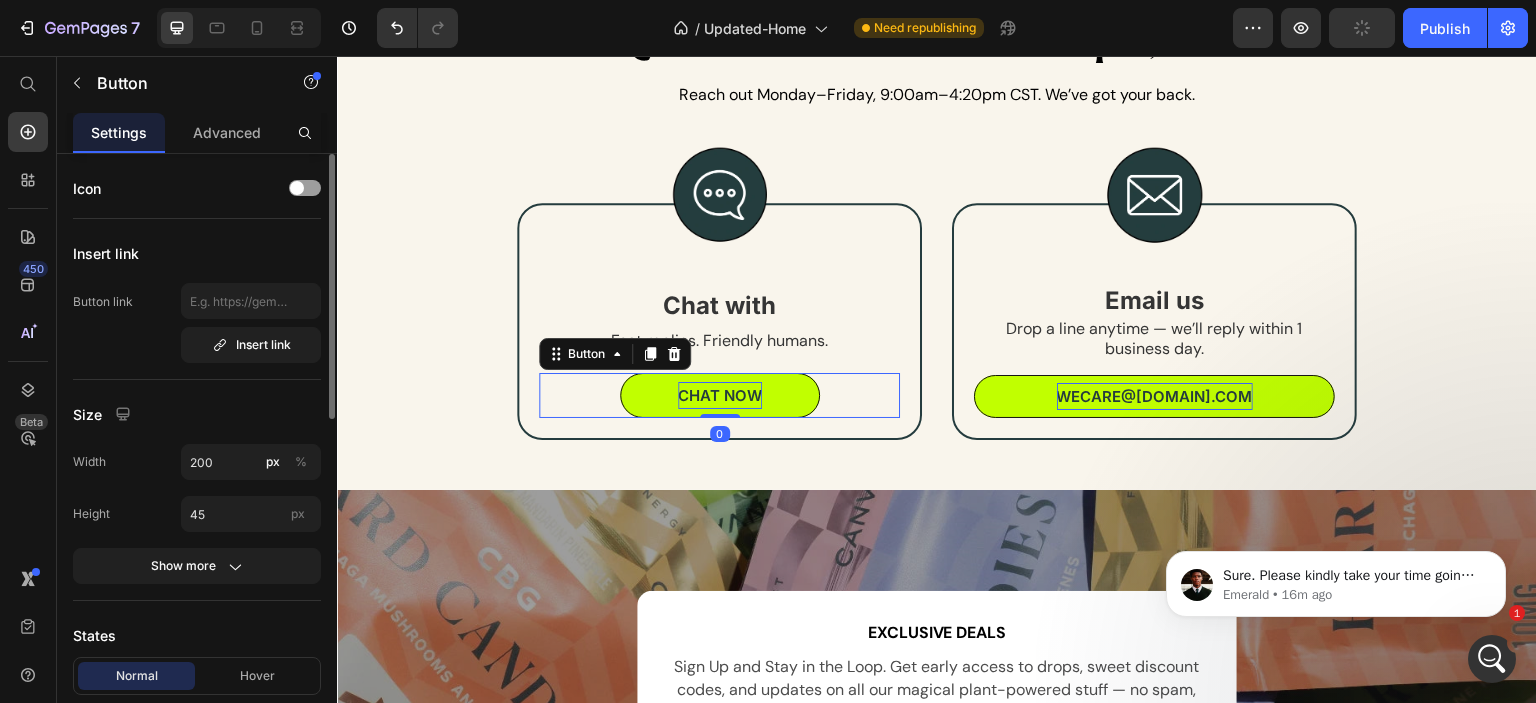 click on "chat now" at bounding box center (720, 395) 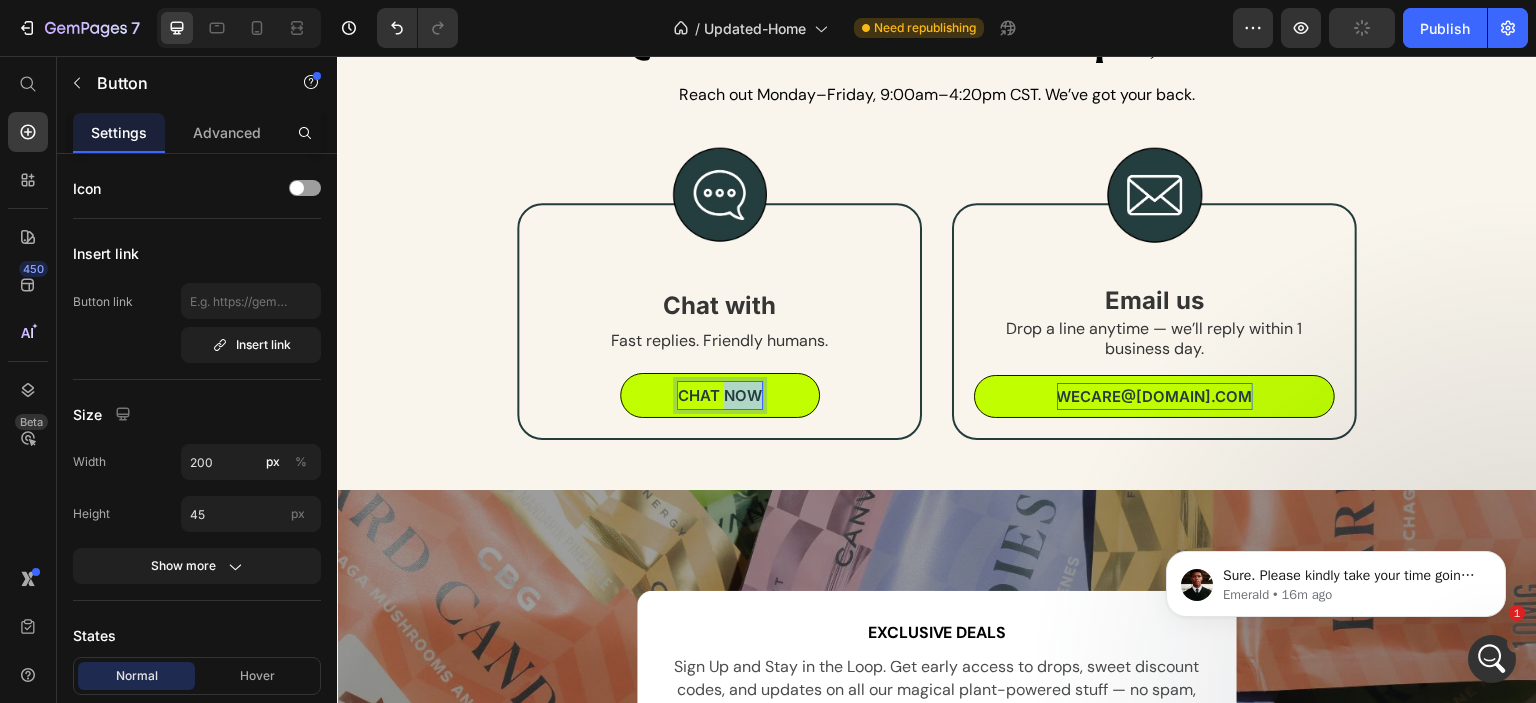 click on "chat now" at bounding box center (720, 395) 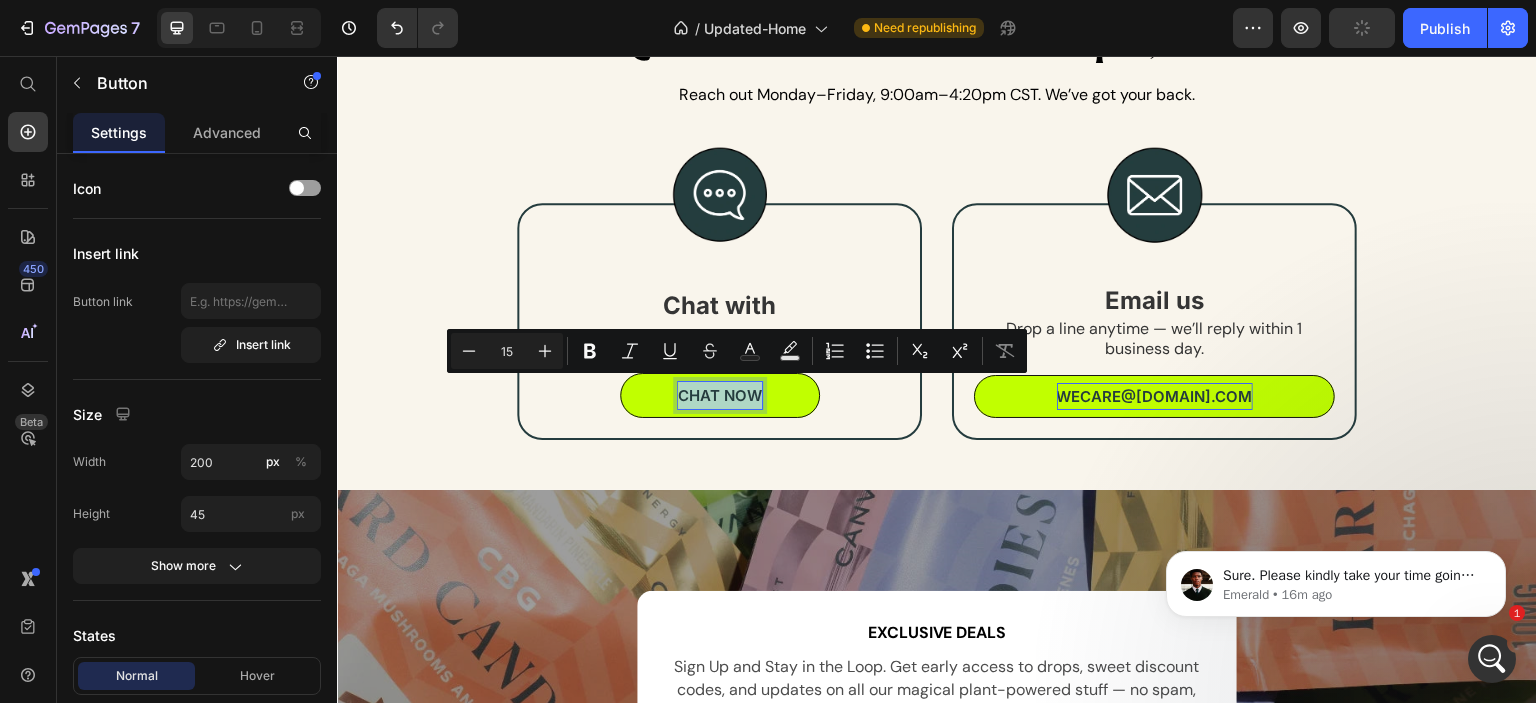 click on "chat now" at bounding box center (720, 395) 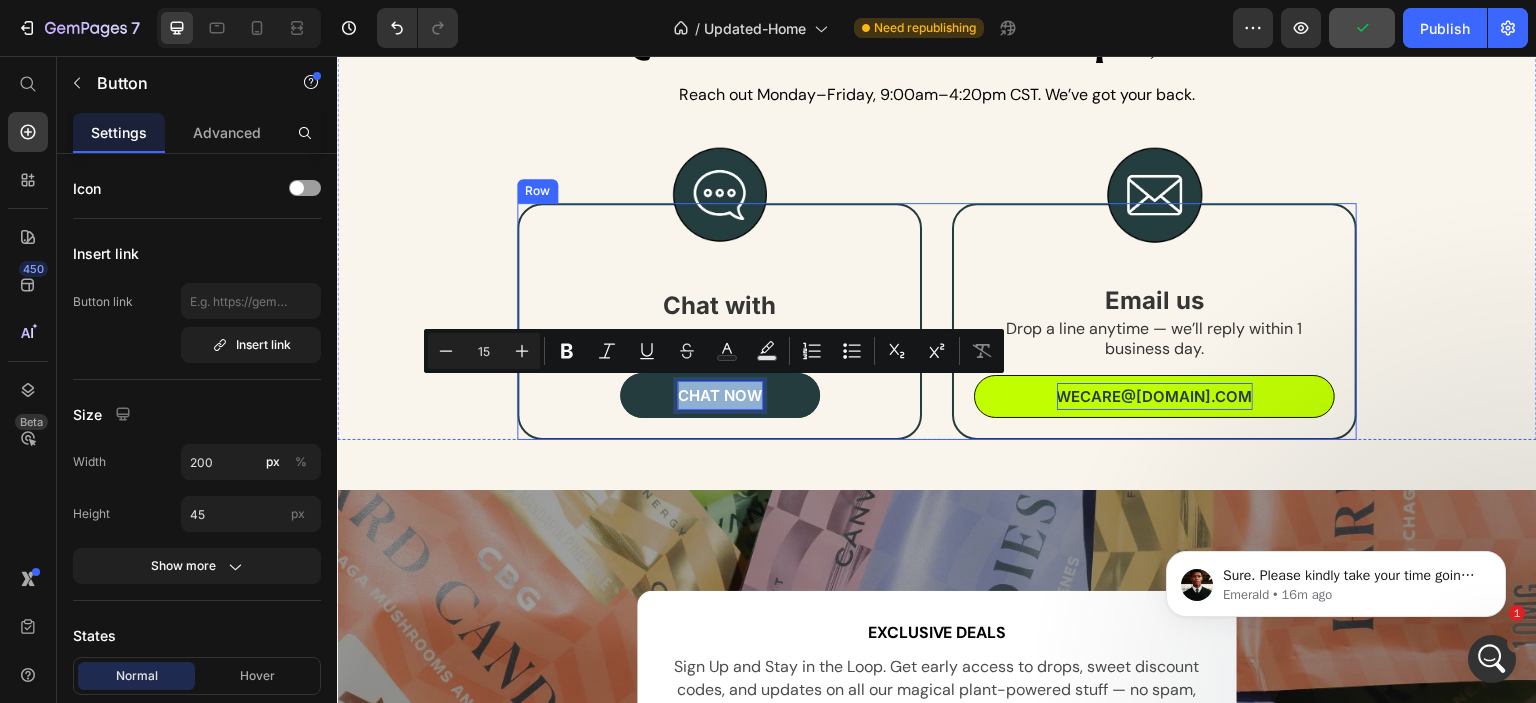 click on "Image Chat with Text Block Fast replies. Friendly humans. Text Block chat now Button 0 Row" at bounding box center (719, 321) 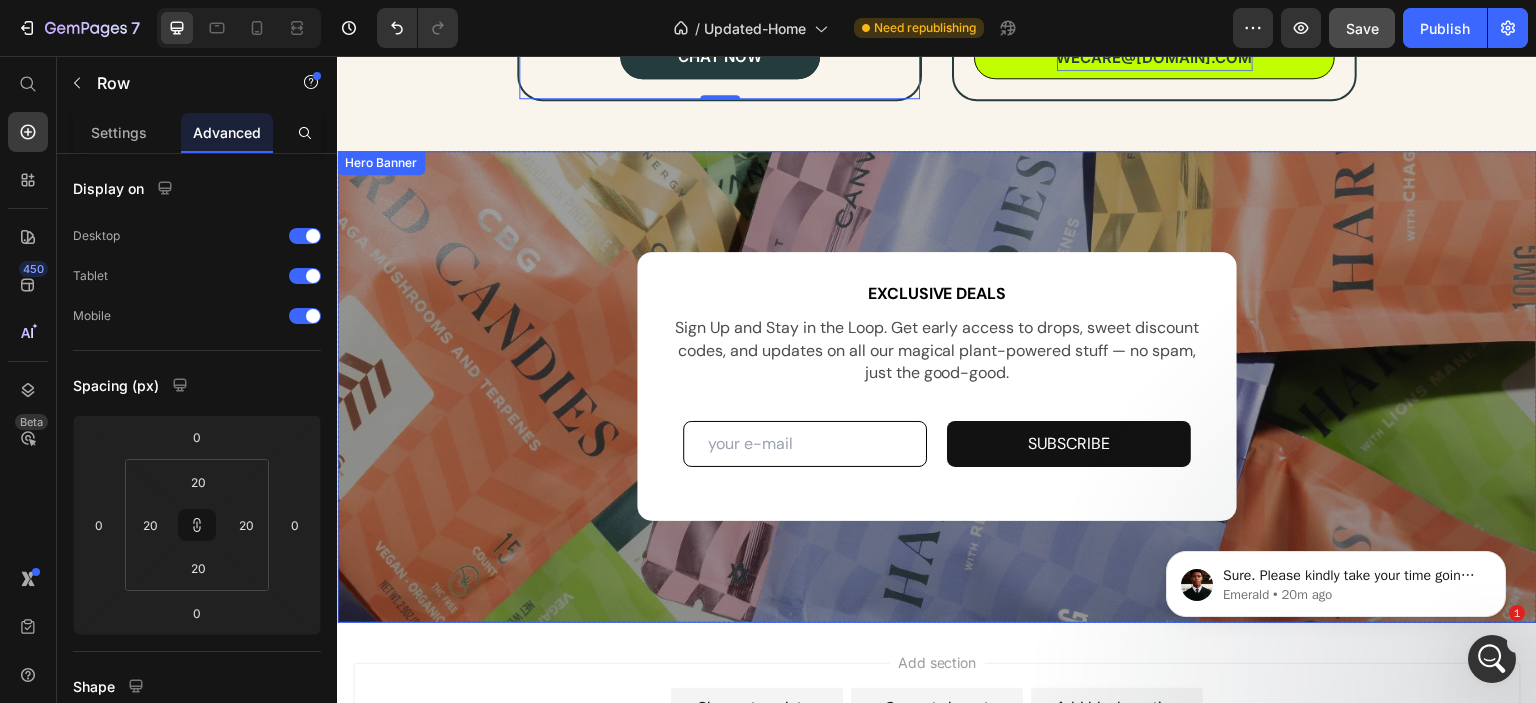 scroll, scrollTop: 10420, scrollLeft: 0, axis: vertical 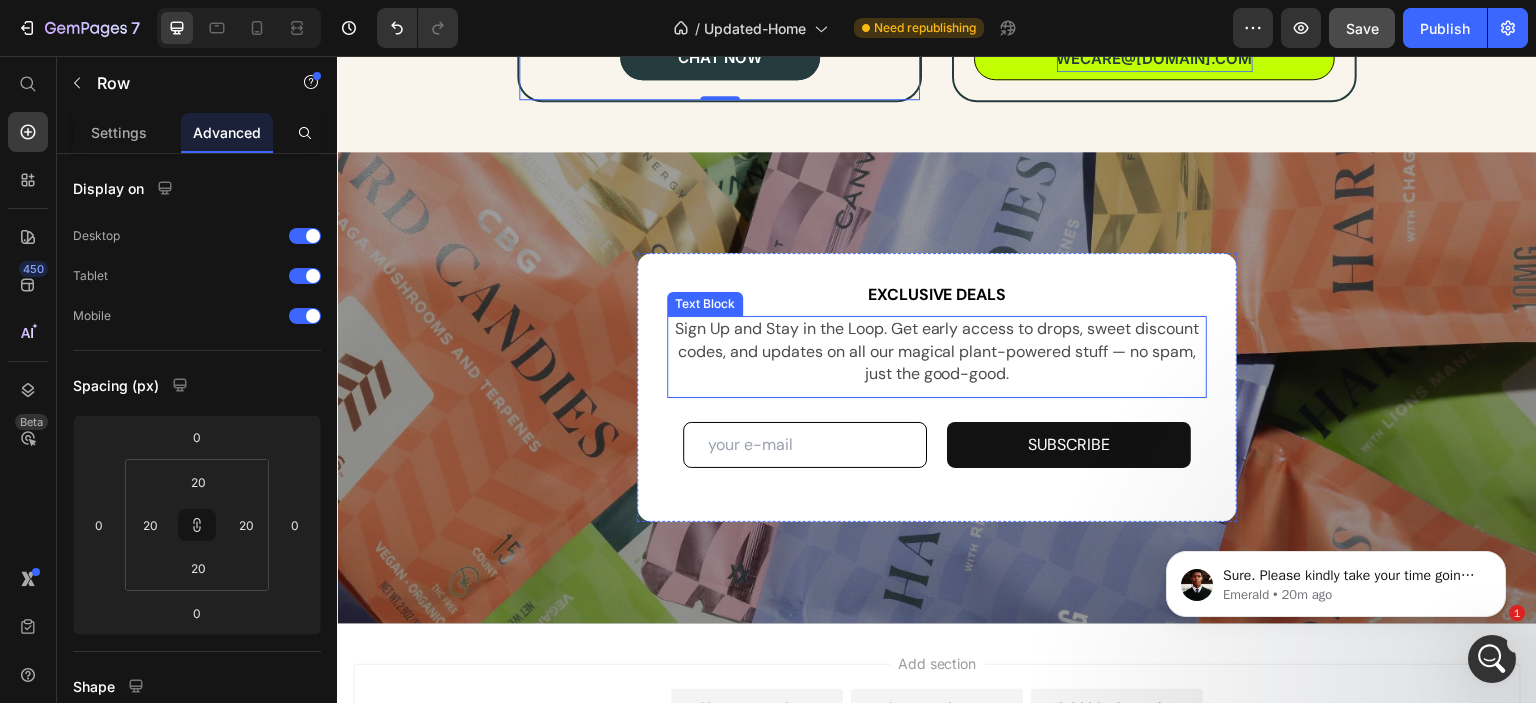 click on "Sign Up and Stay in the Loop. Get early access to drops, sweet discount codes, and updates on all our magical plant-powered stuff — no spam, just the good-good." at bounding box center [937, 351] 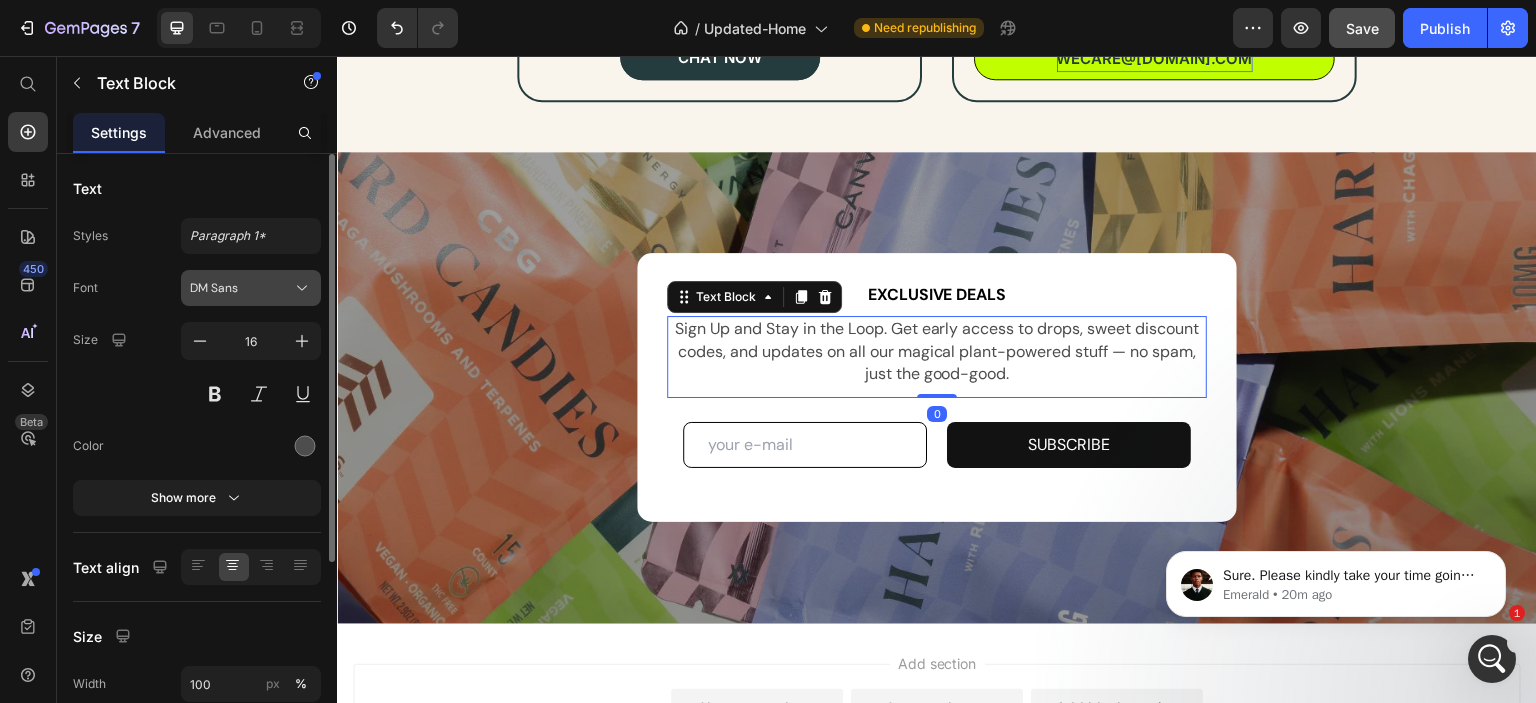 click on "DM Sans" at bounding box center [241, 288] 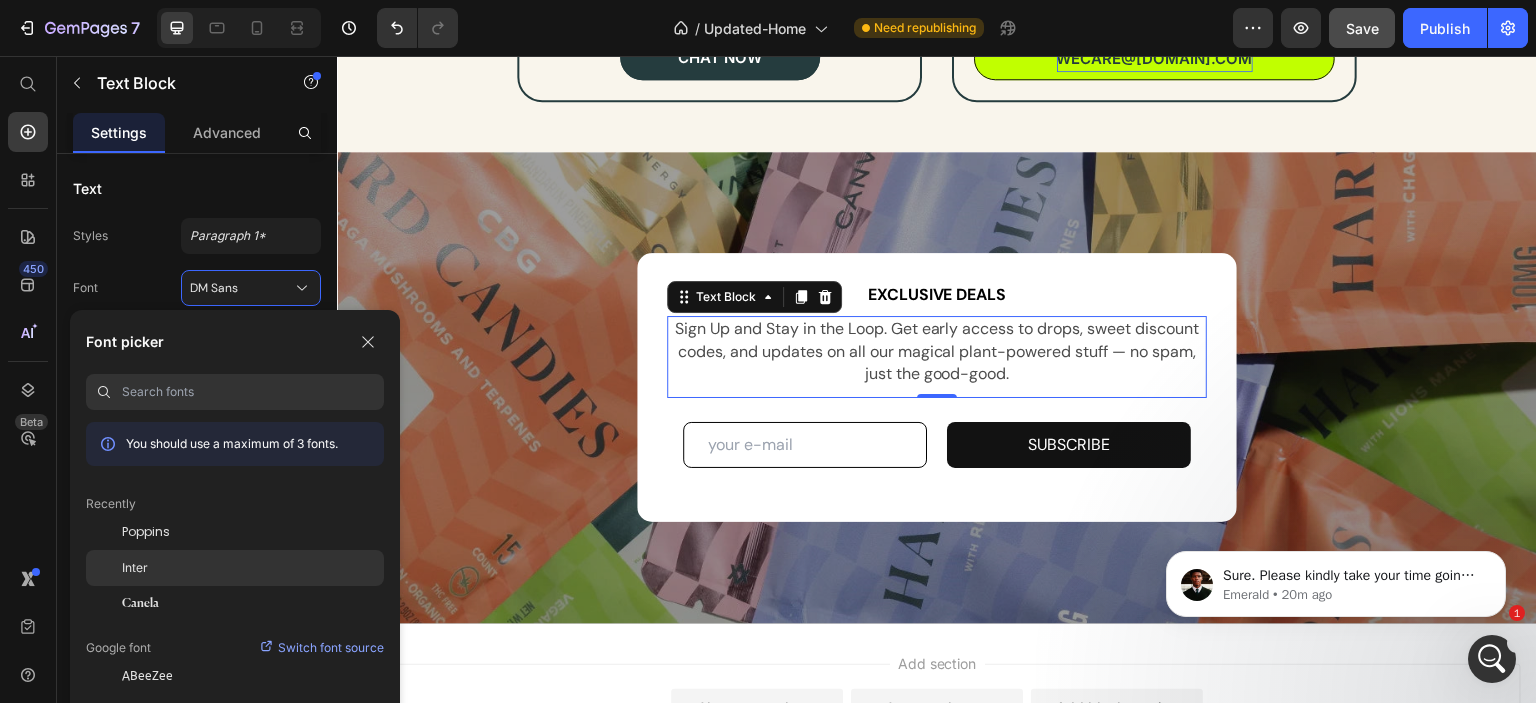click on "Inter" 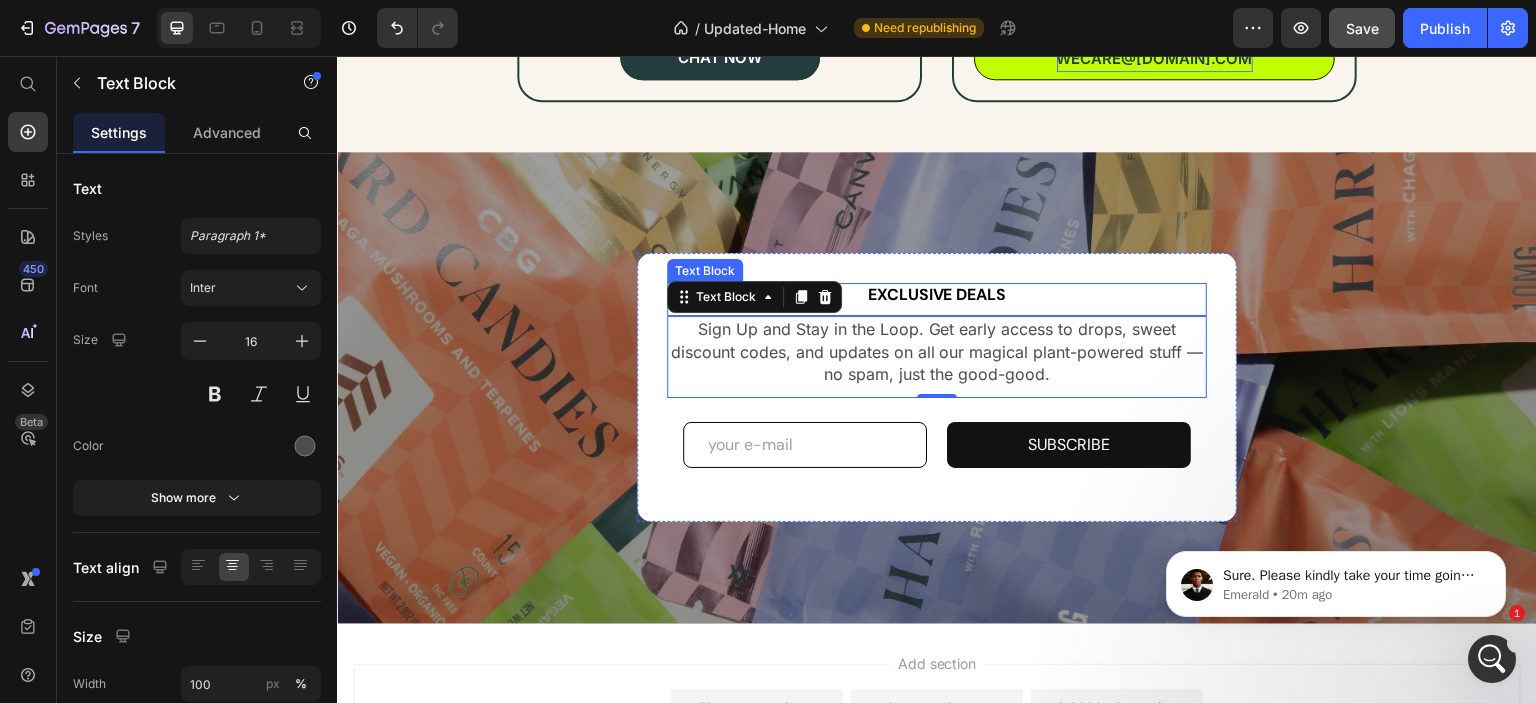 click on "EXCLUSIVE DEALS" at bounding box center (937, 294) 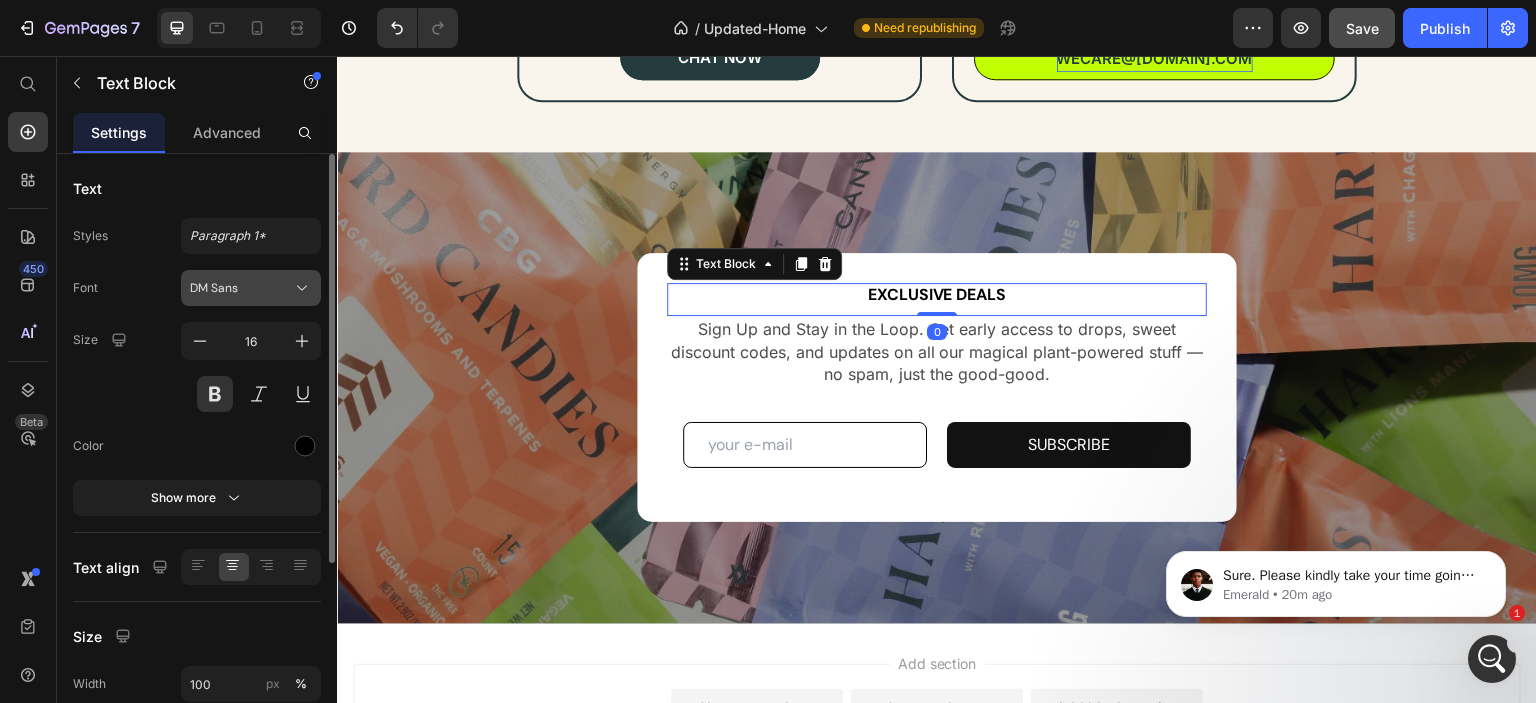 click on "DM Sans" at bounding box center [251, 288] 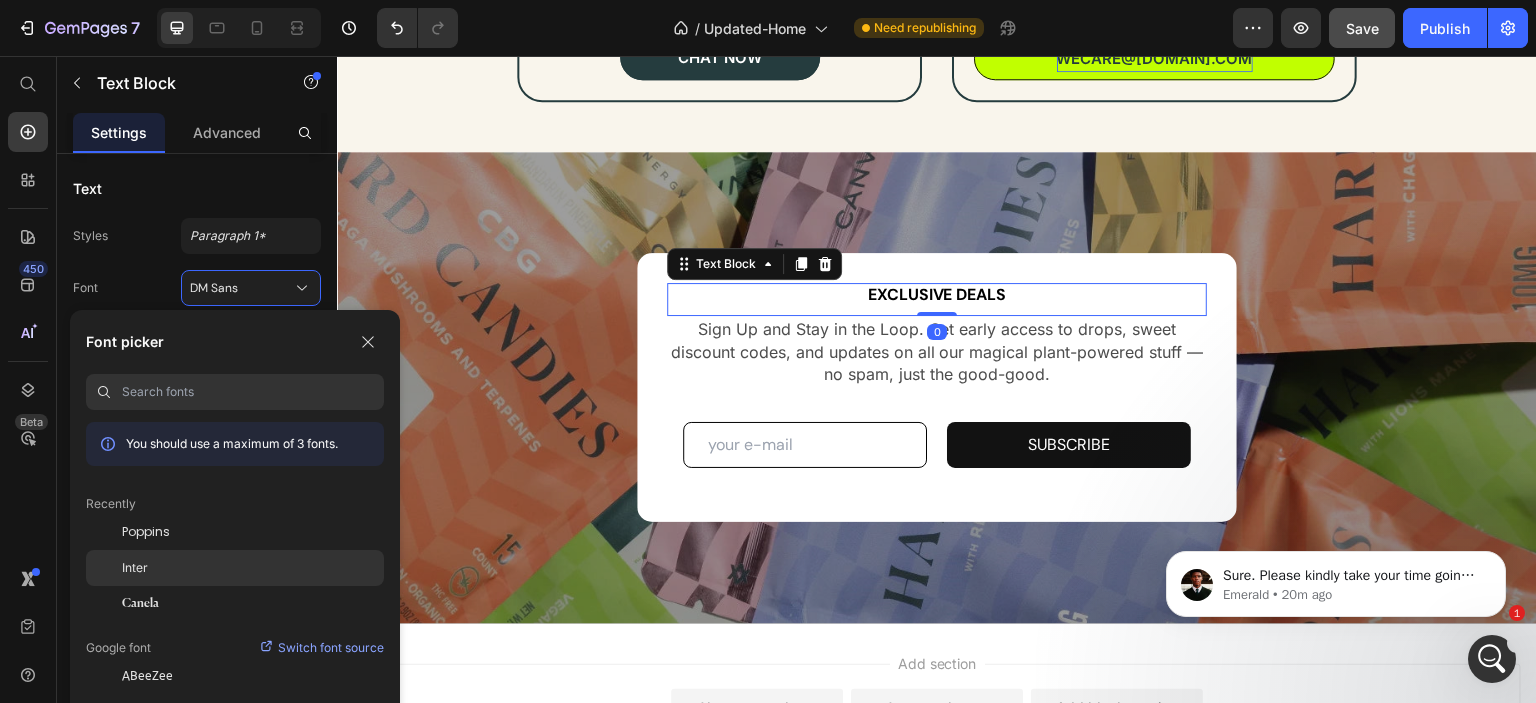 click on "Inter" 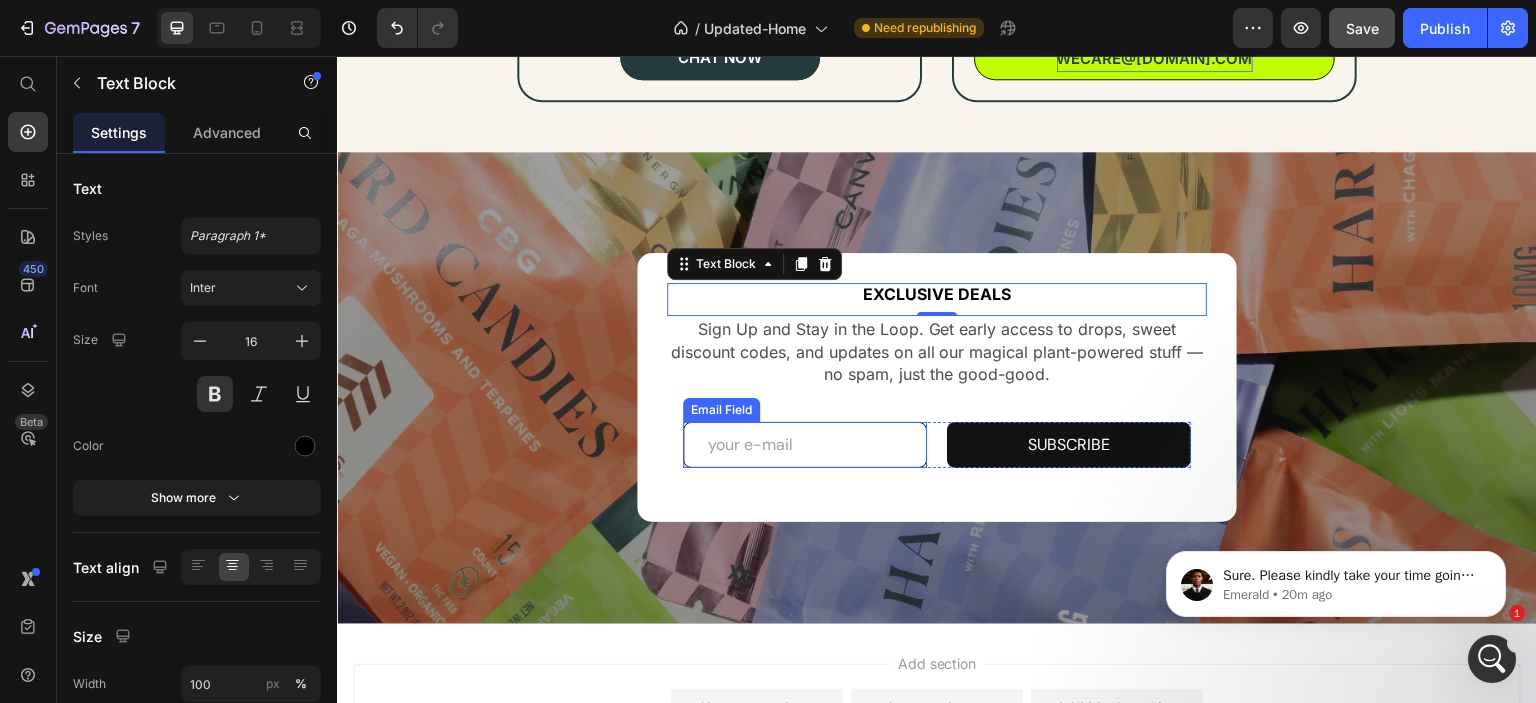 click at bounding box center [805, 445] 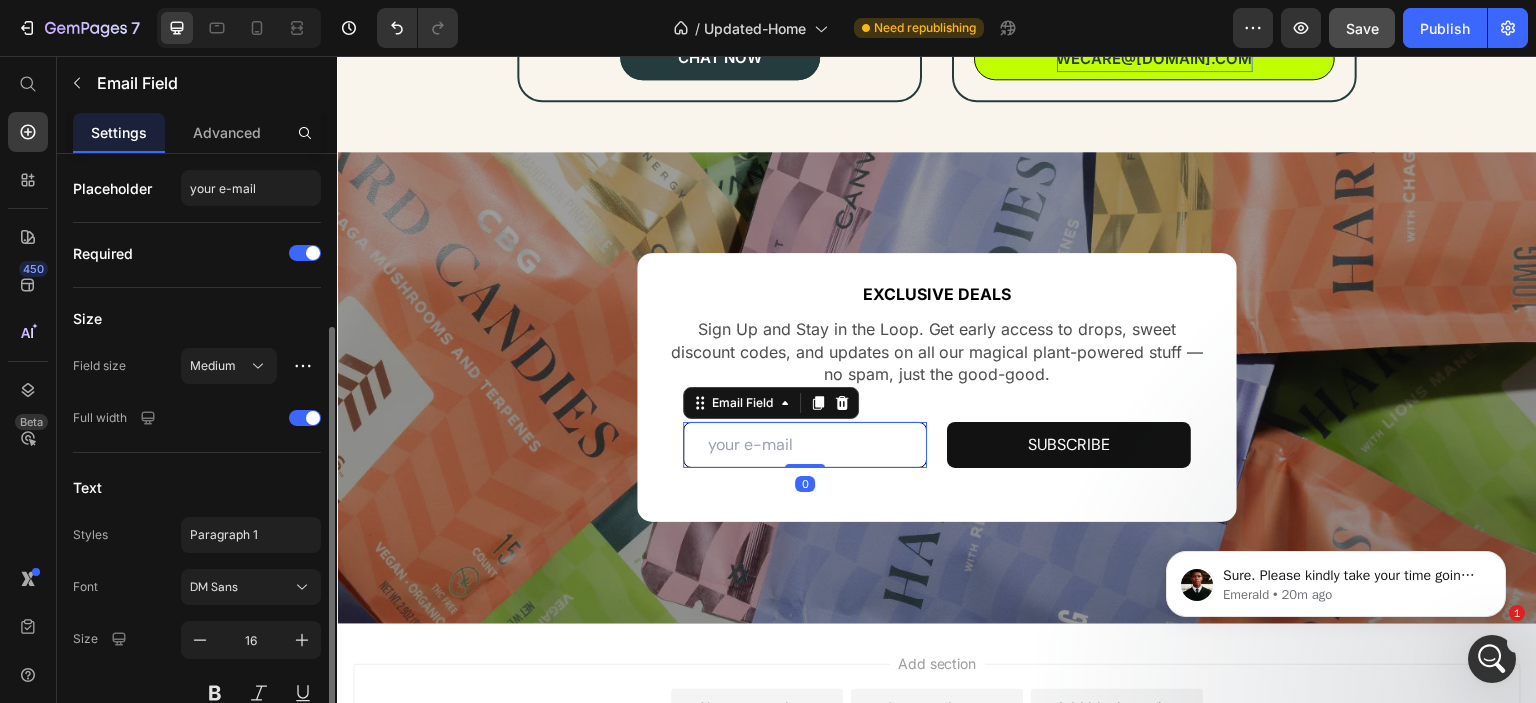 scroll, scrollTop: 100, scrollLeft: 0, axis: vertical 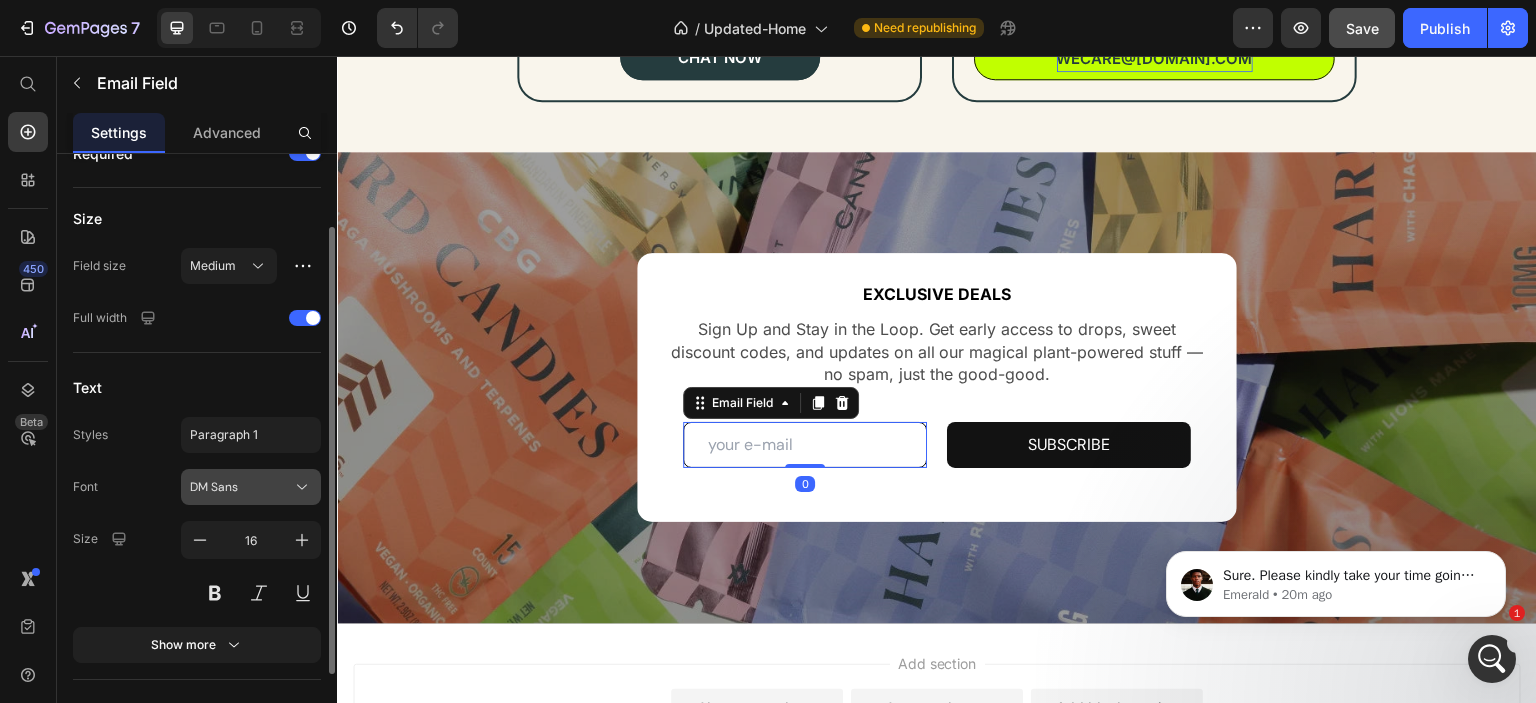 click on "DM Sans" at bounding box center [241, 487] 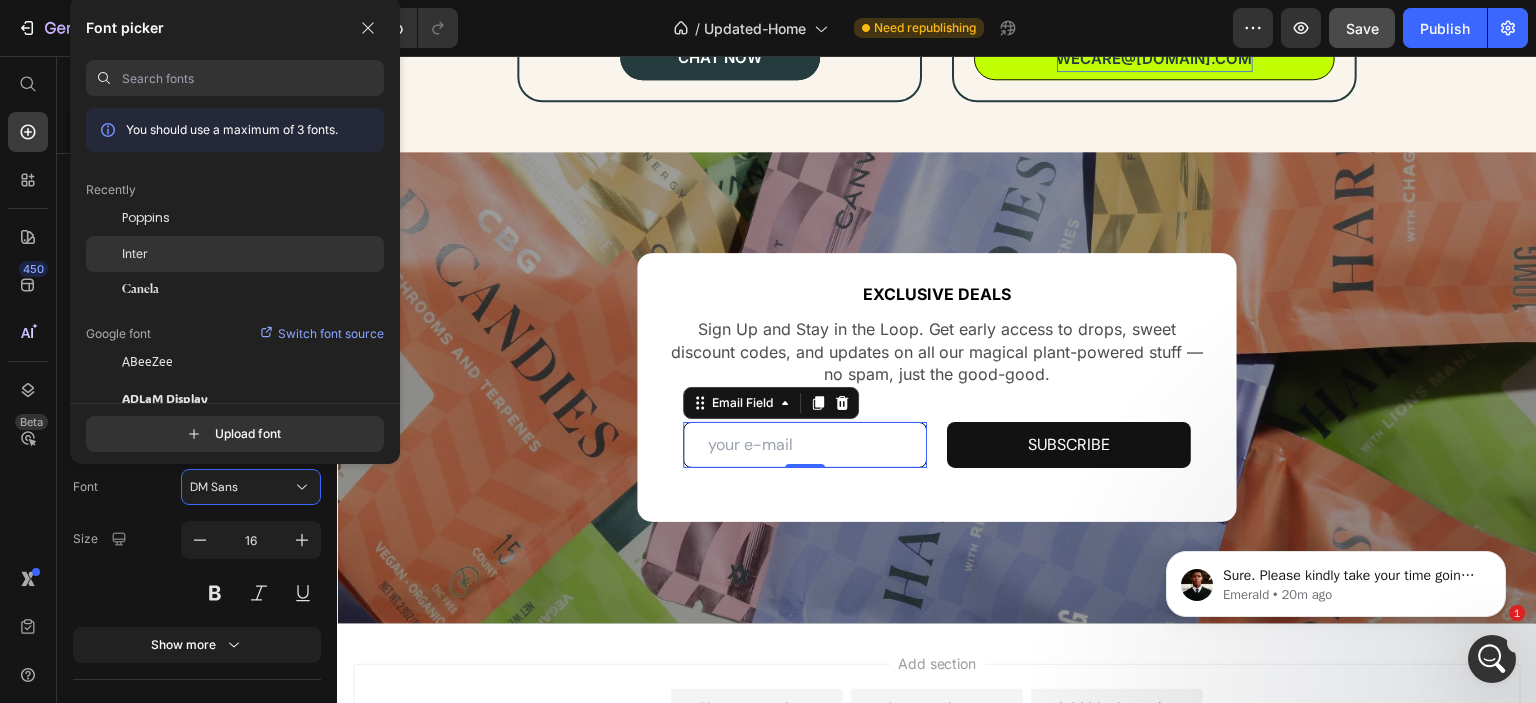 click on "Inter" 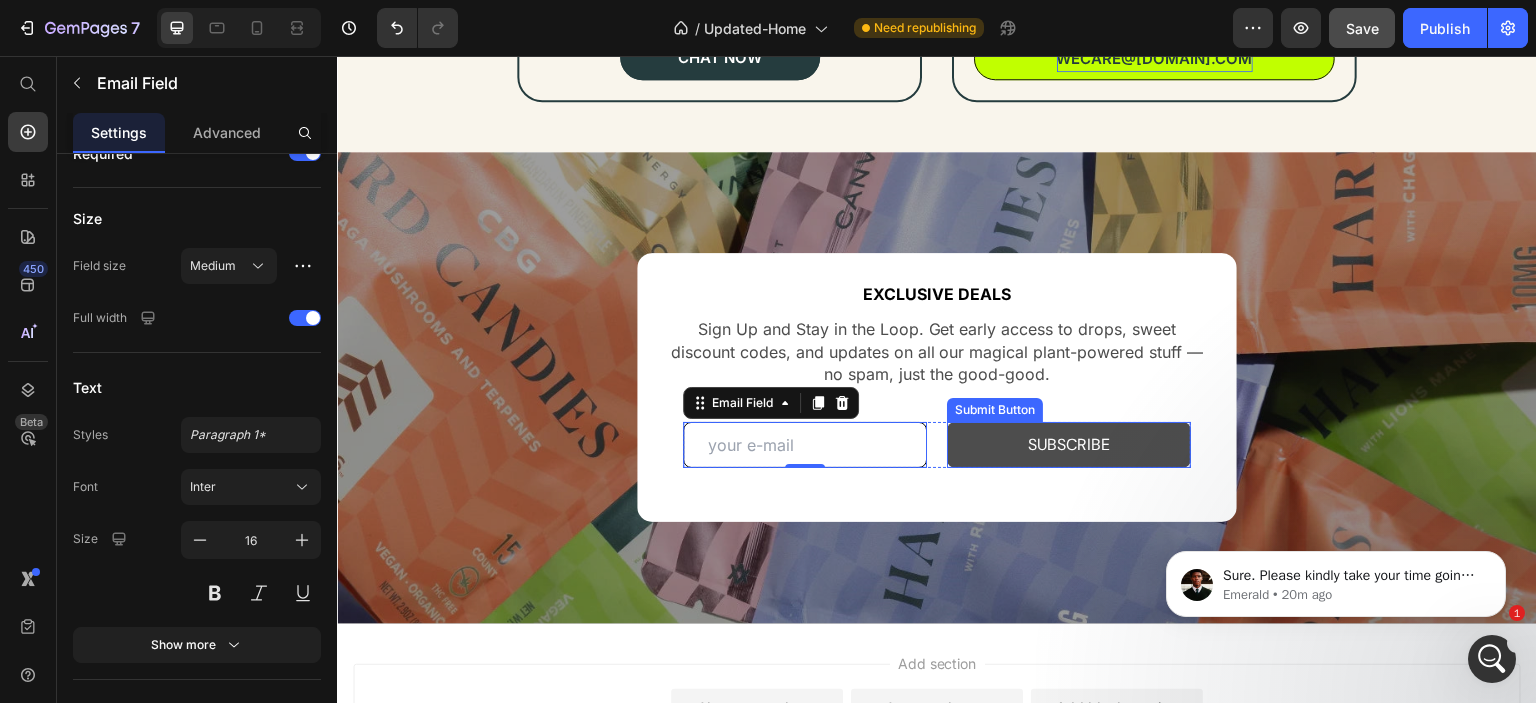 click on "SUBSCRIBE" at bounding box center (1069, 445) 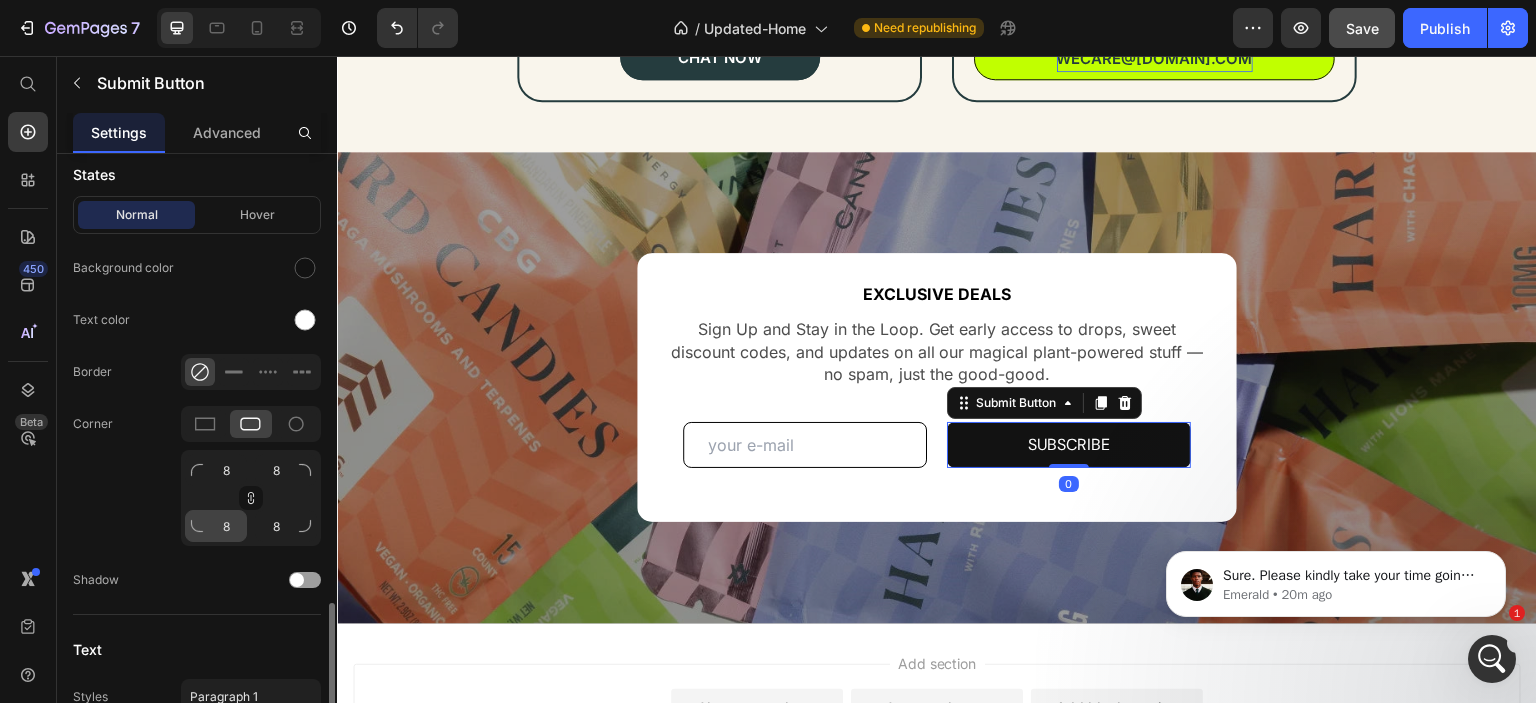 scroll, scrollTop: 600, scrollLeft: 0, axis: vertical 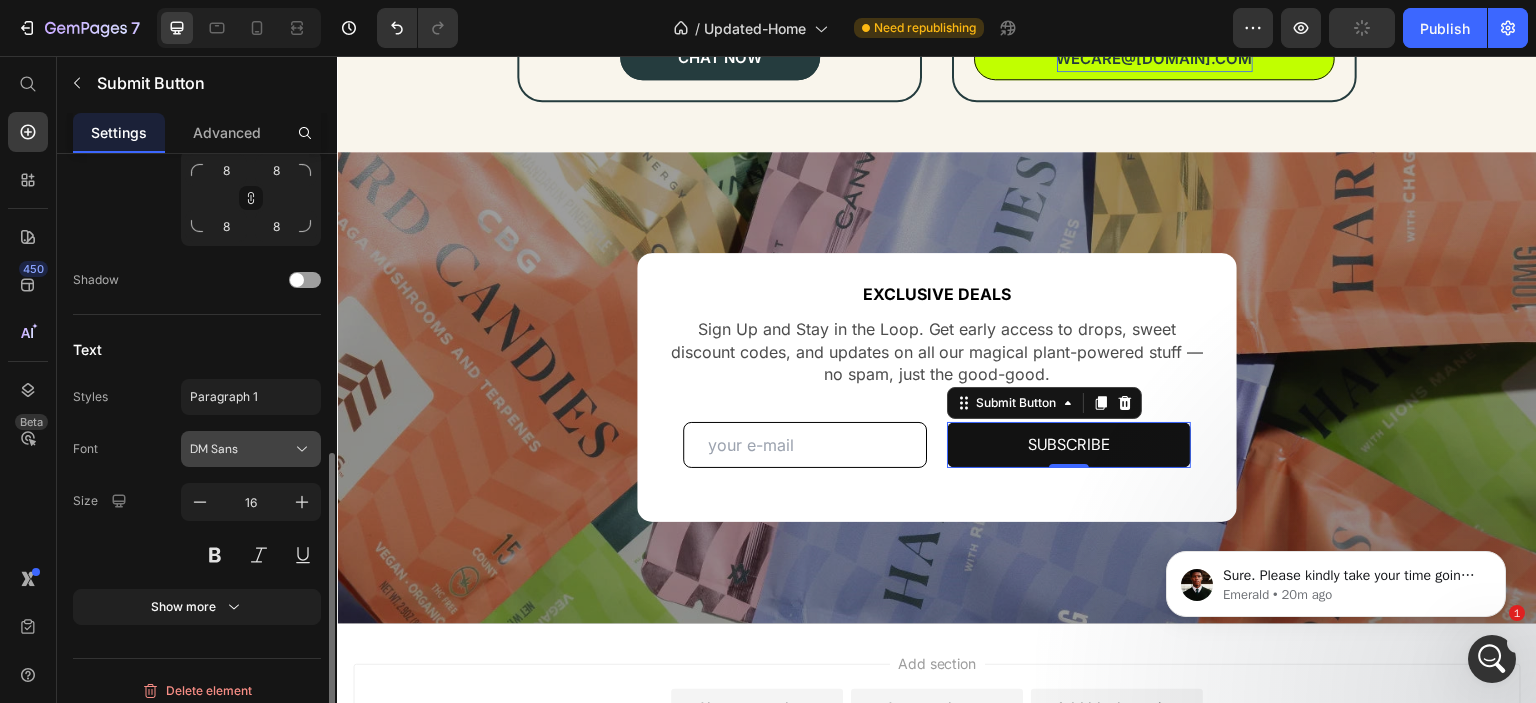 click on "DM Sans" at bounding box center (241, 449) 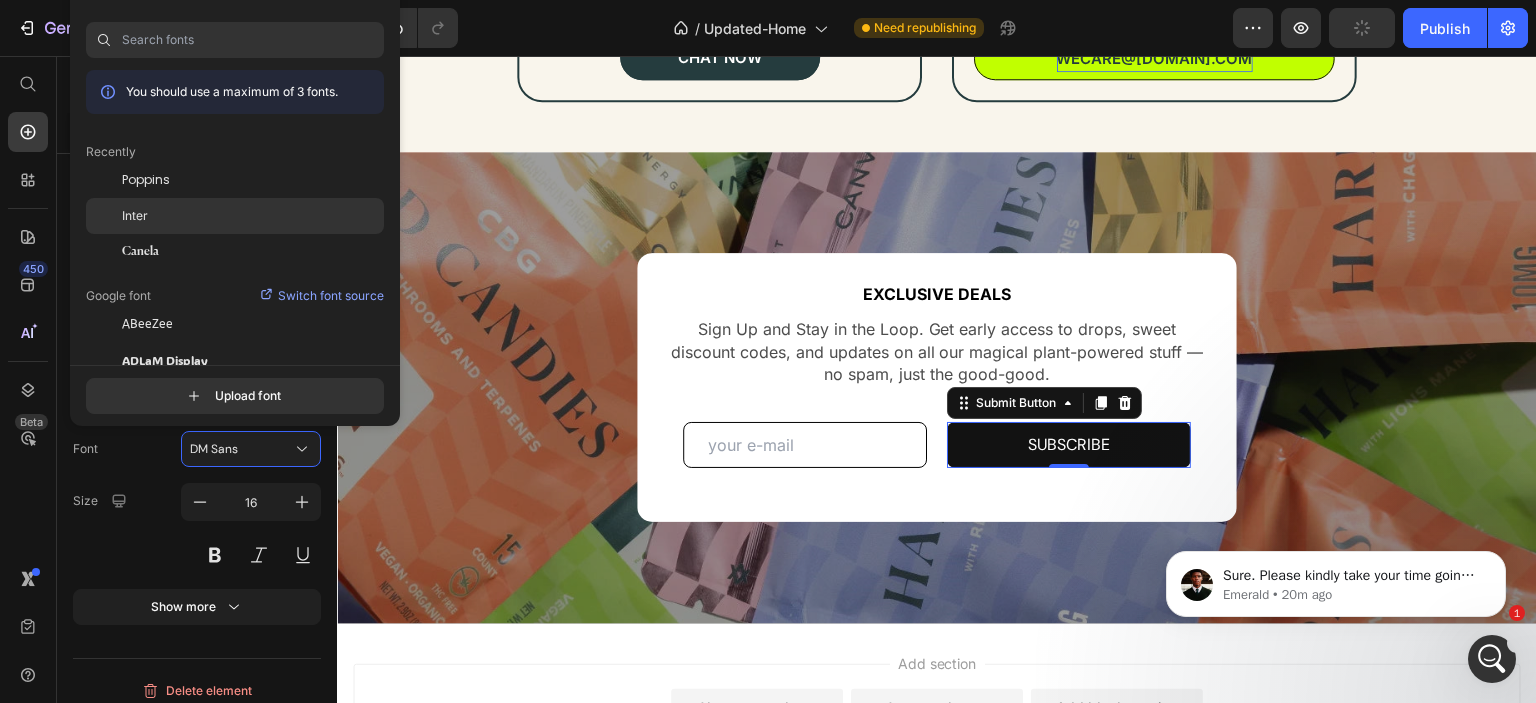 click on "Inter" 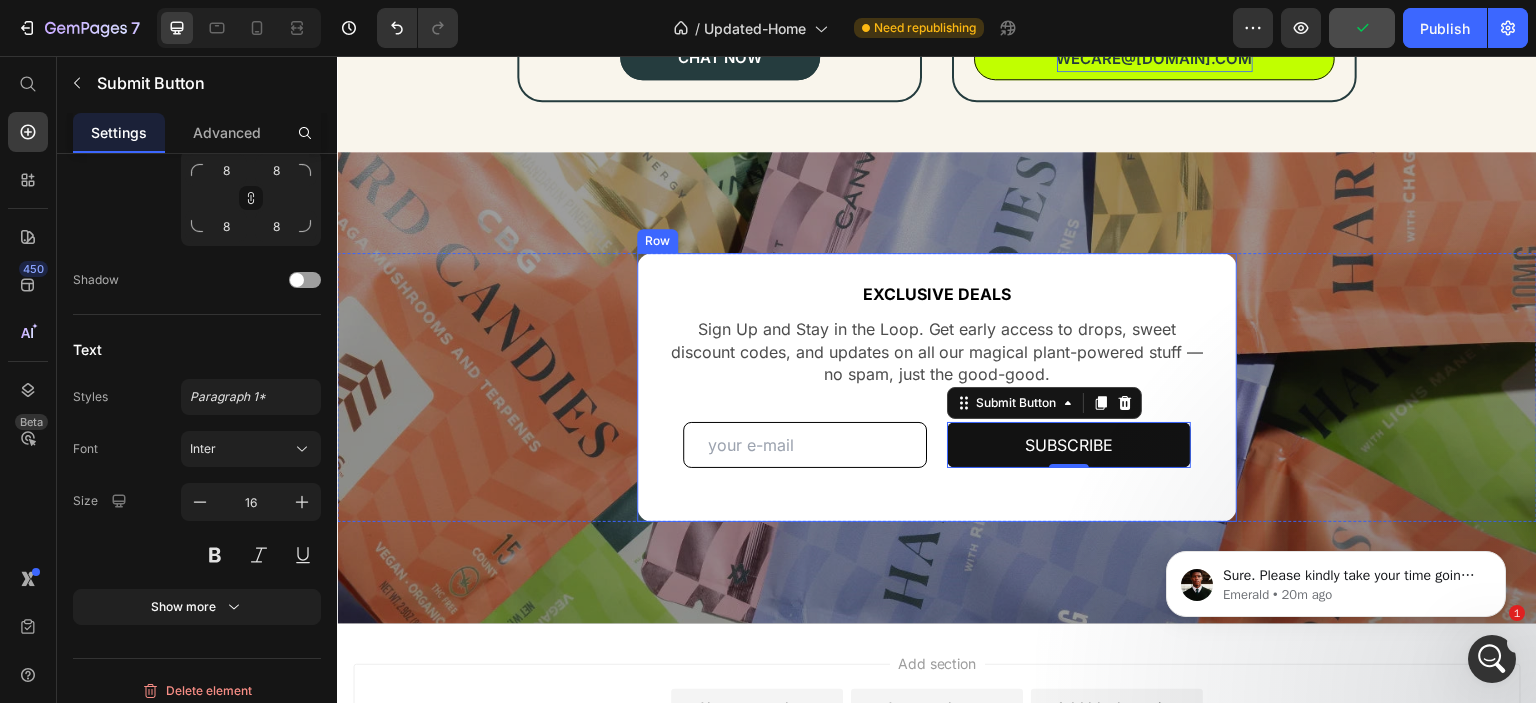 click on "EXCLUSIVE DEALS Text Block Sign Up and Stay in the Loop. Get early access to drops, sweet discount codes, and updates on all our magical plant-powered stuff — no spam, just the good-good. Text Block Email Field SUBSCRIBE Submit Button 0 Row Contact Form Row" at bounding box center (937, 387) 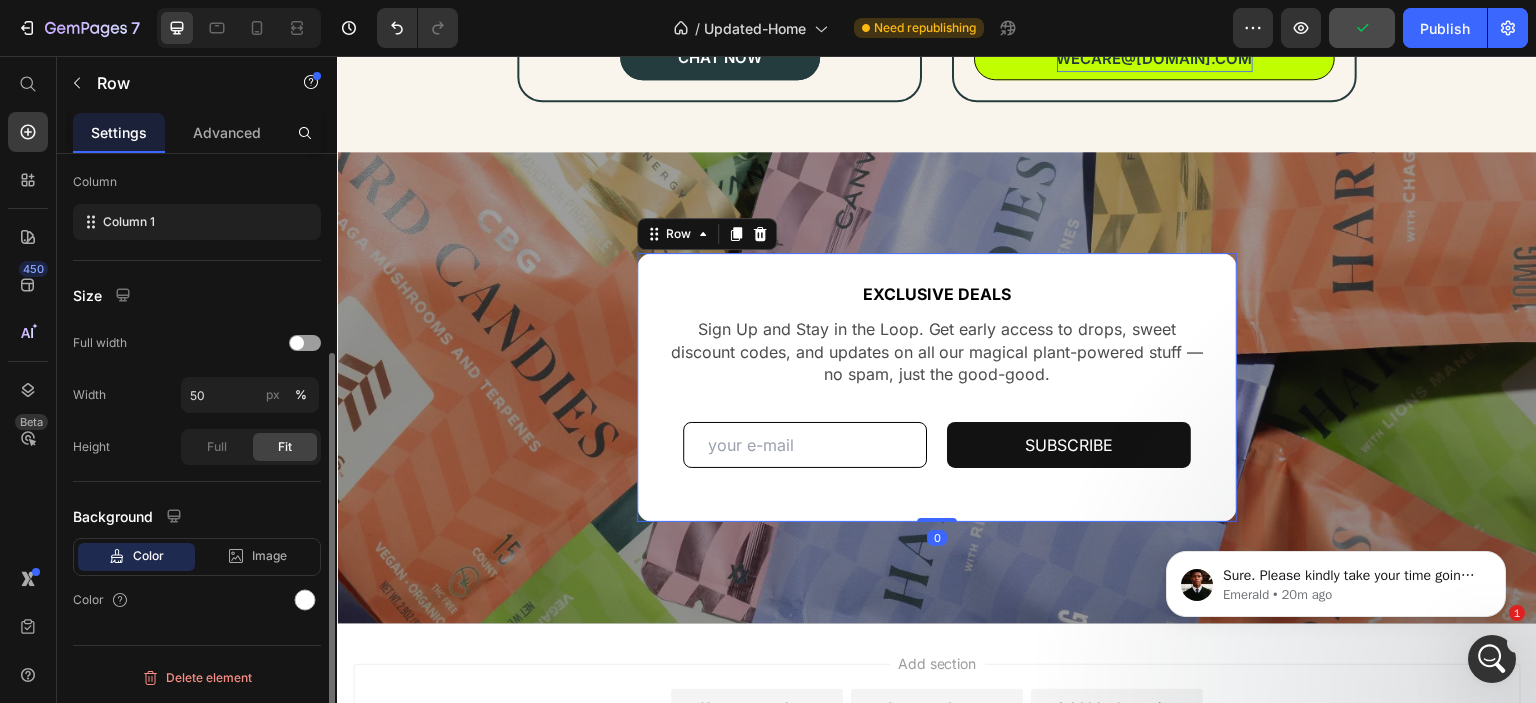 scroll, scrollTop: 0, scrollLeft: 0, axis: both 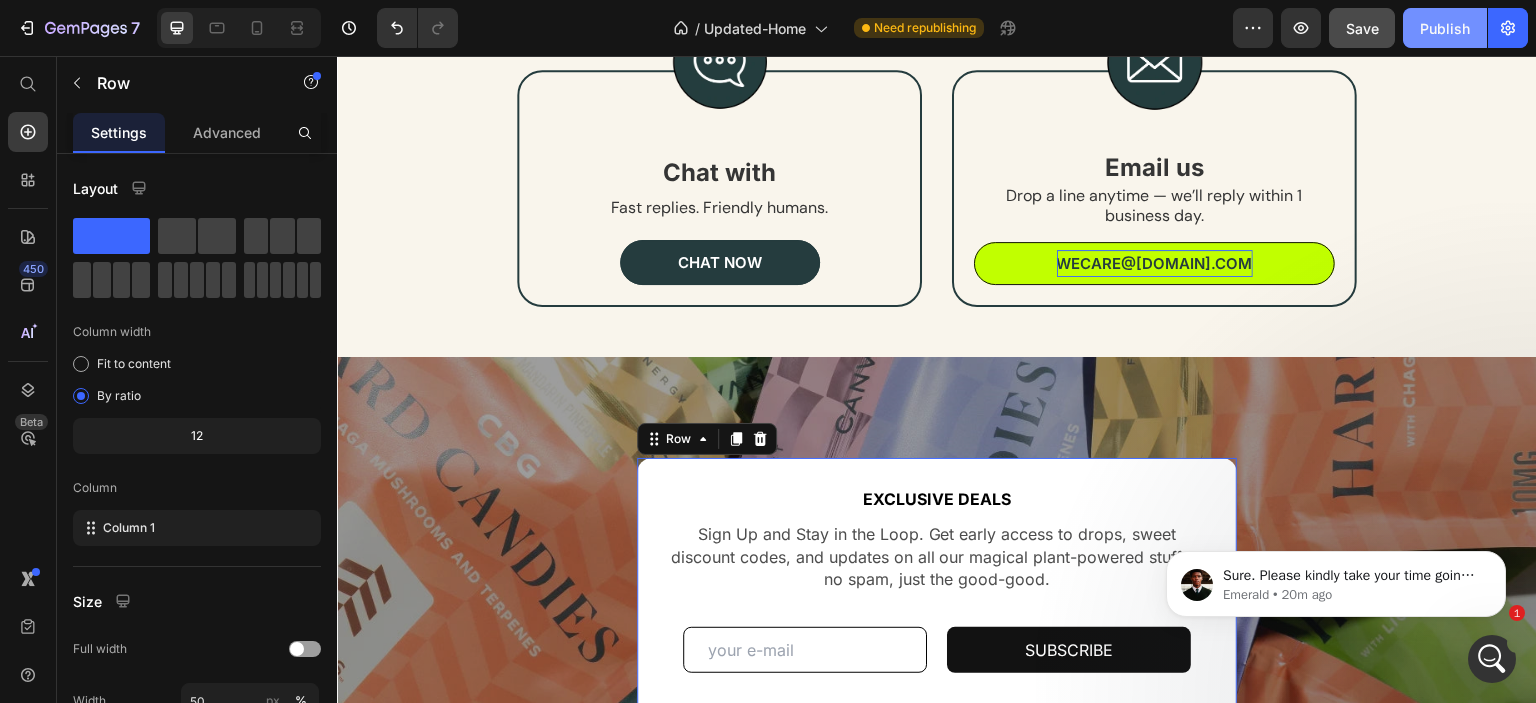 click on "Publish" at bounding box center (1445, 28) 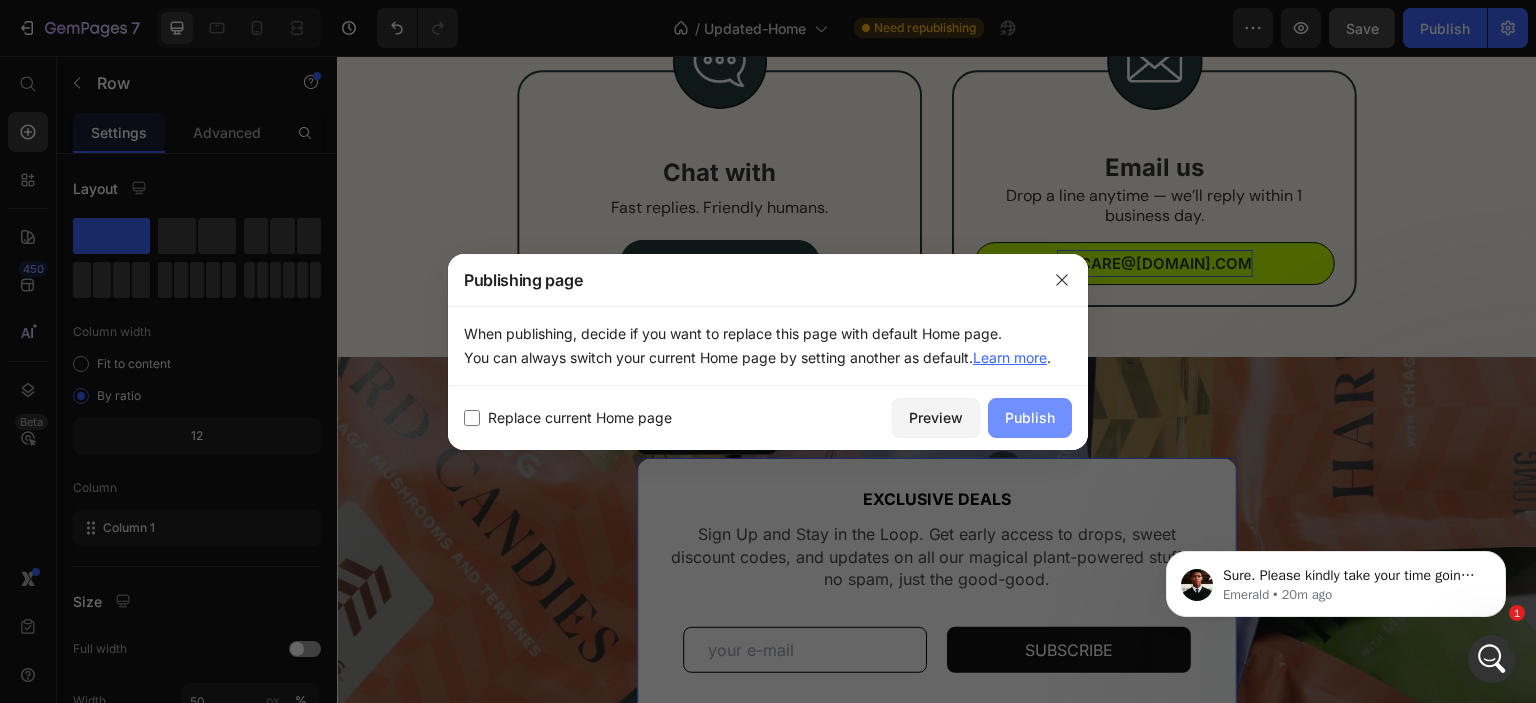 click on "Publish" at bounding box center (1030, 417) 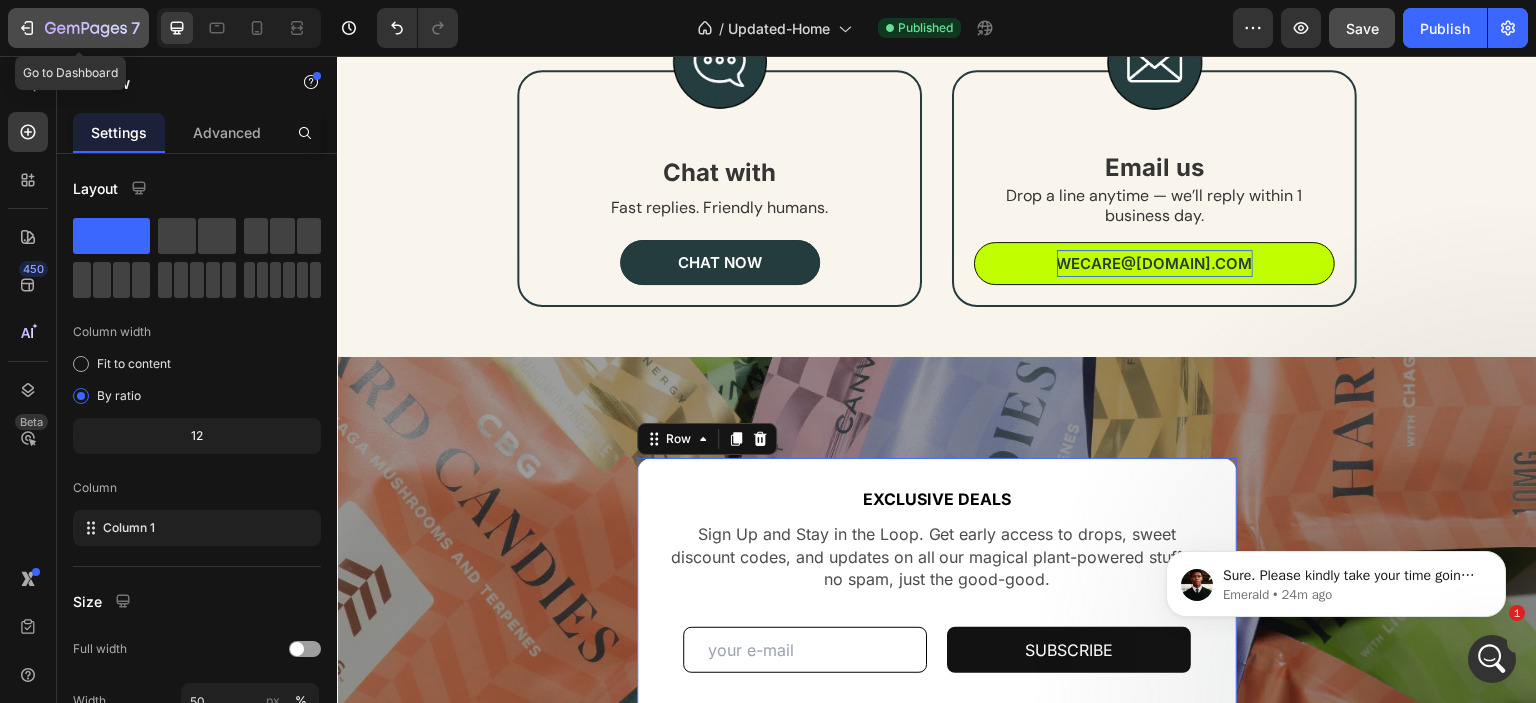 click on "7" 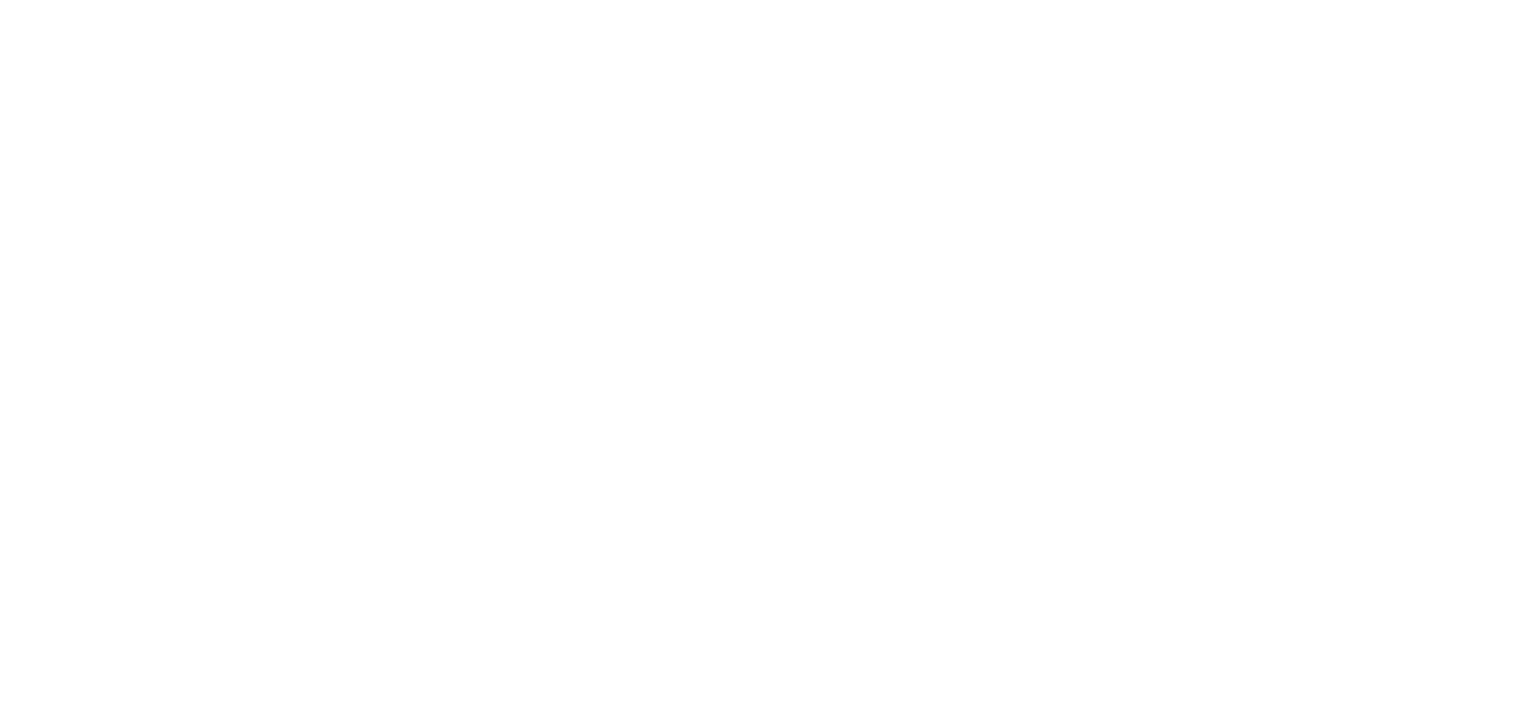 scroll, scrollTop: 0, scrollLeft: 0, axis: both 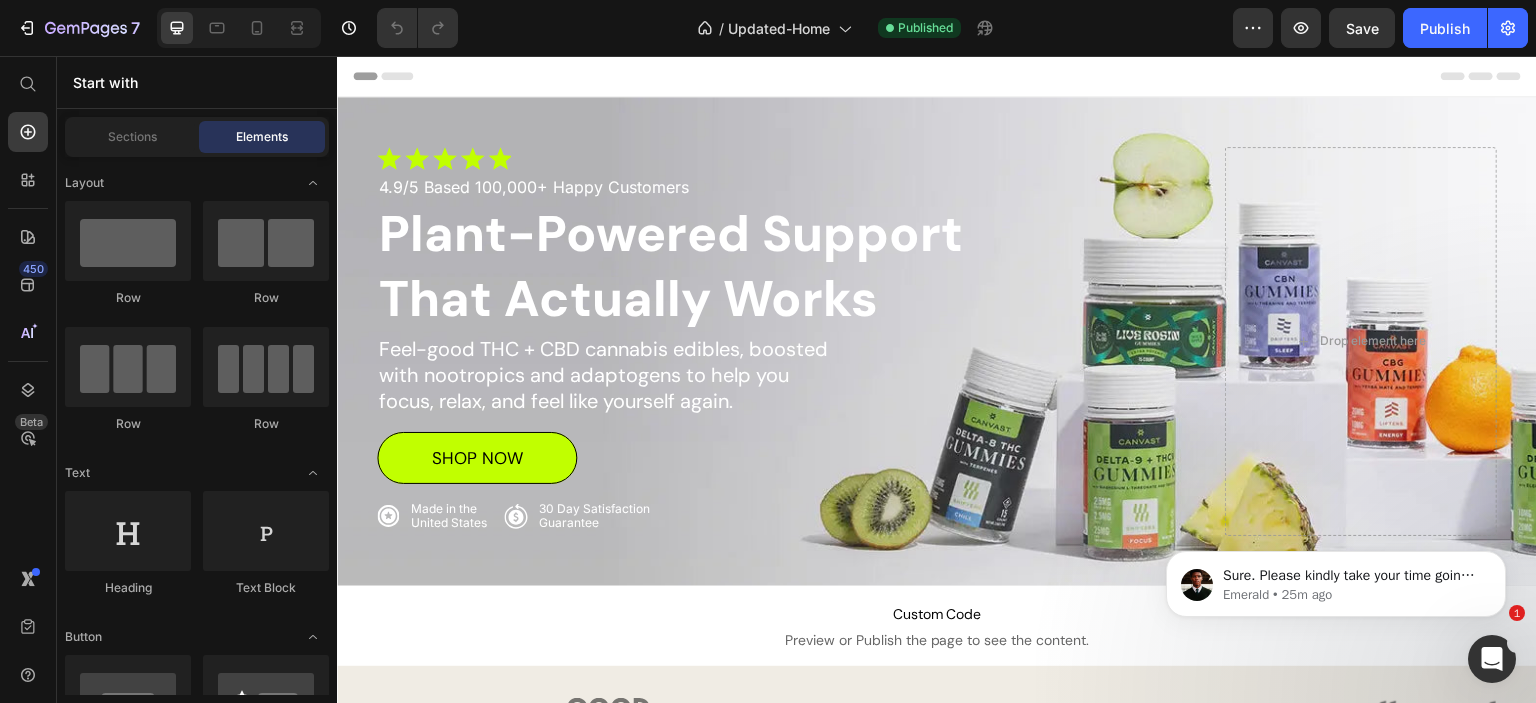 click 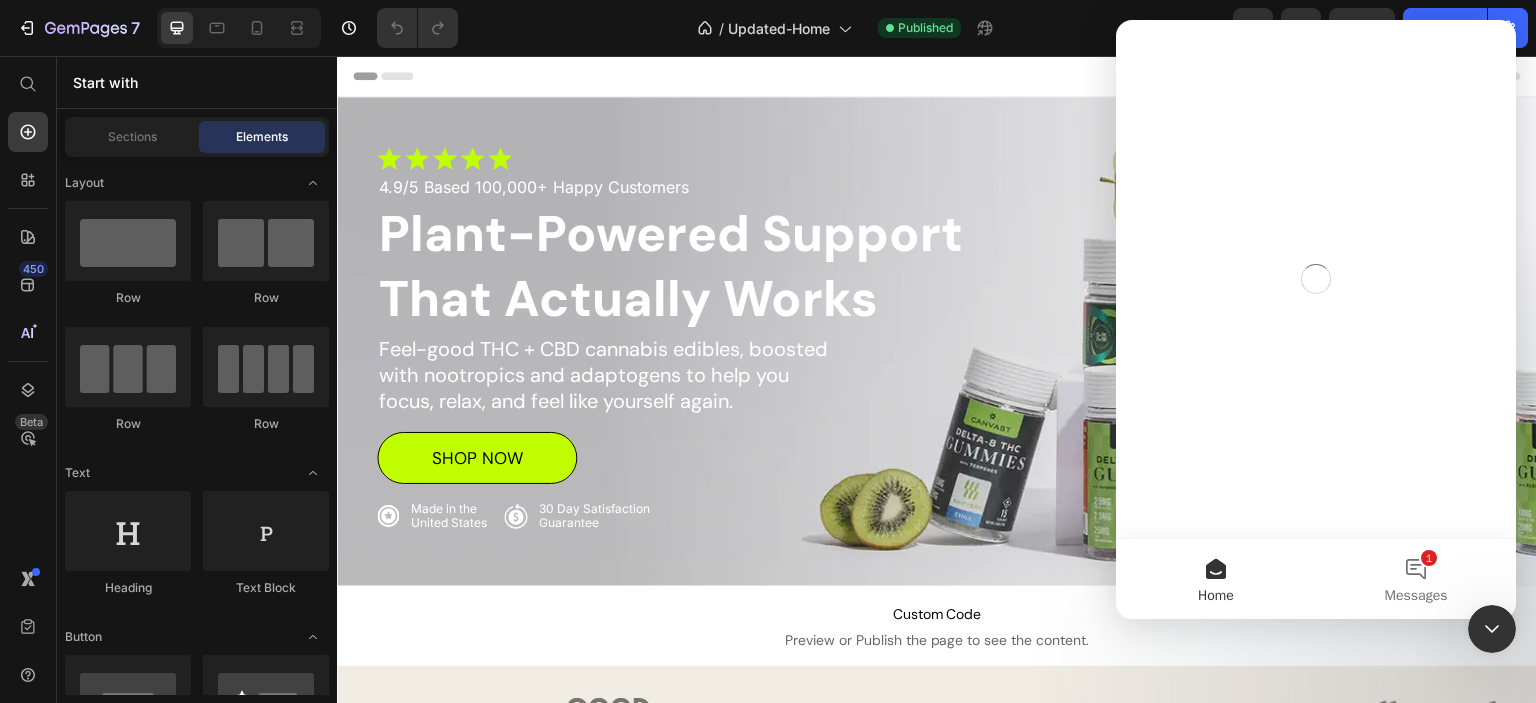 scroll, scrollTop: 0, scrollLeft: 0, axis: both 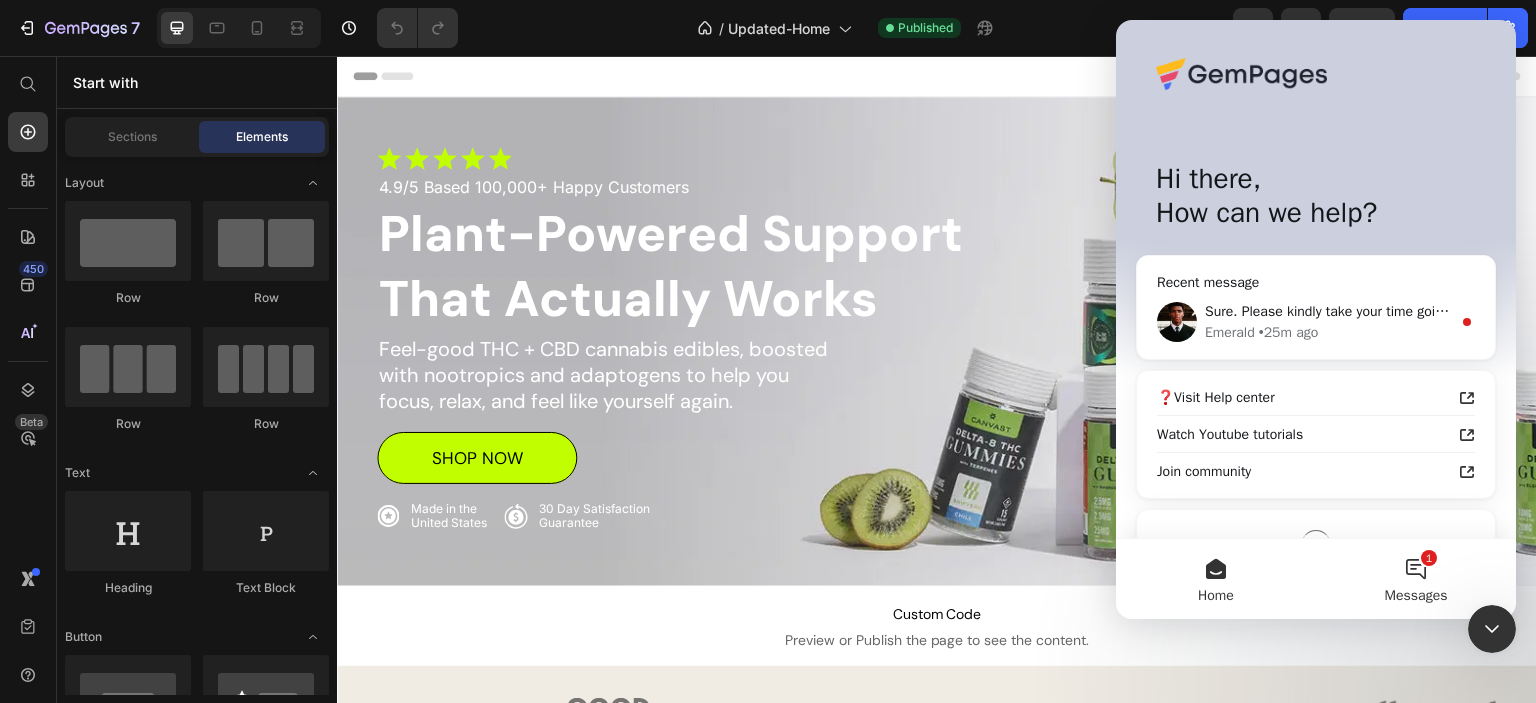click on "1 Messages" at bounding box center [1416, 579] 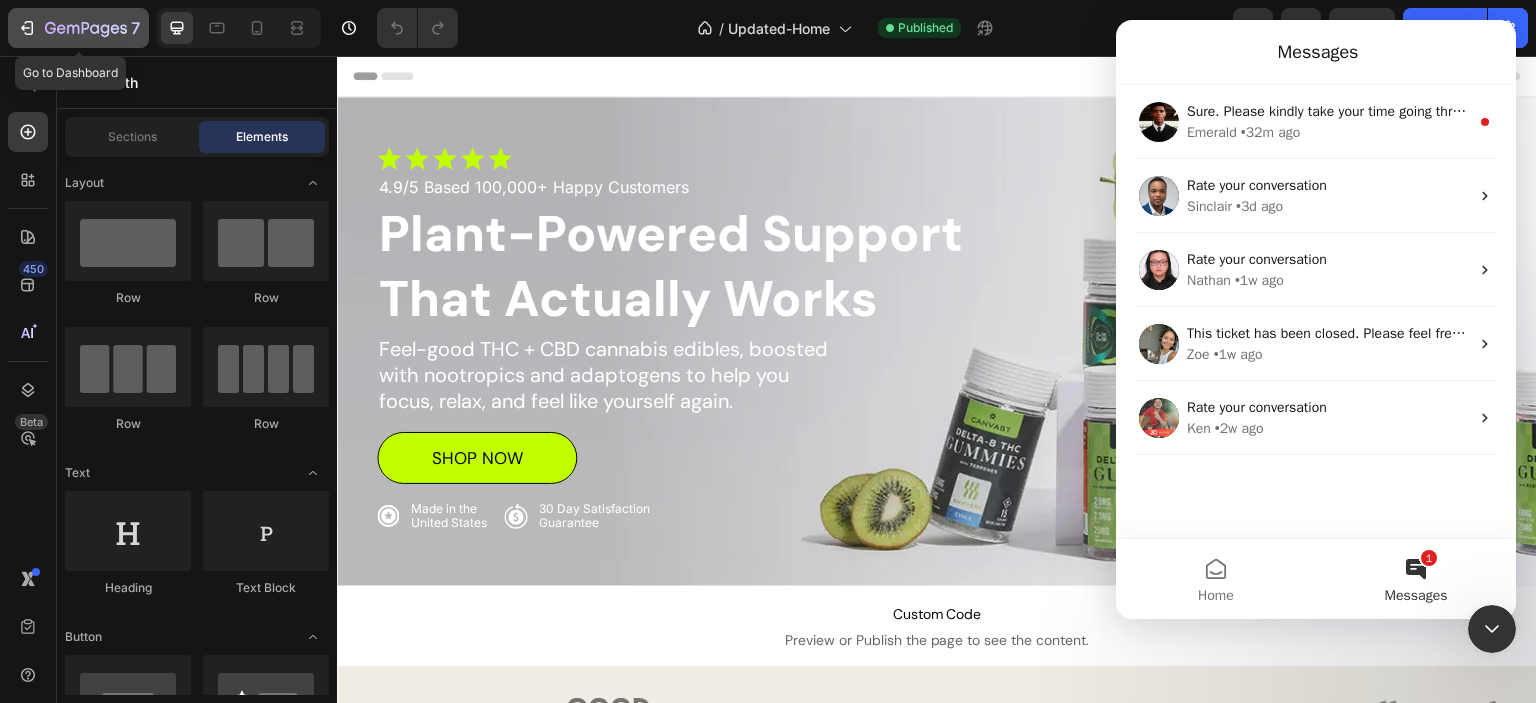 click 